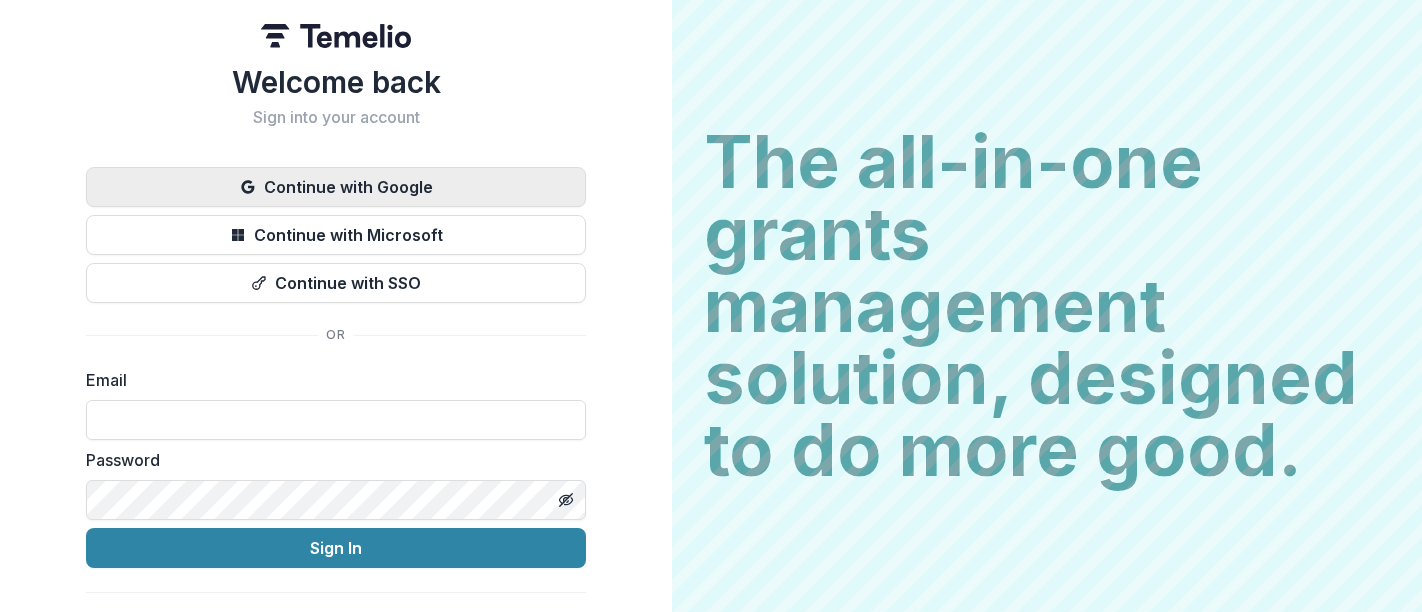 scroll, scrollTop: 0, scrollLeft: 0, axis: both 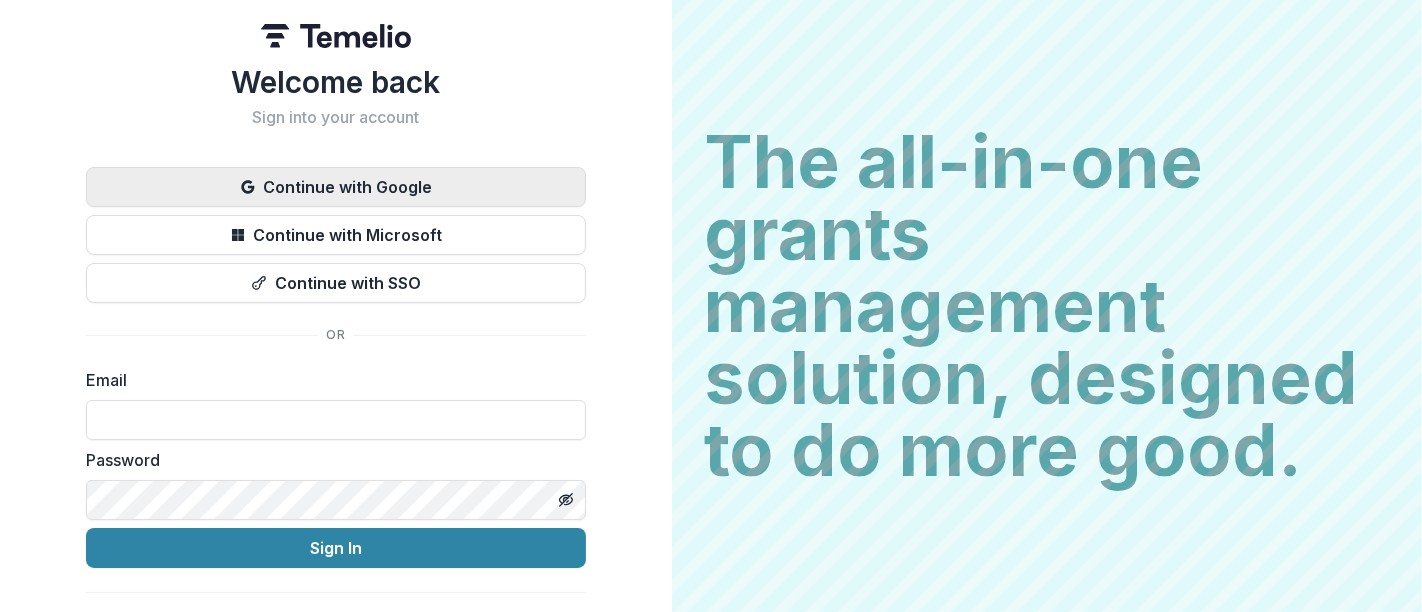 click on "Continue with Google" at bounding box center [336, 187] 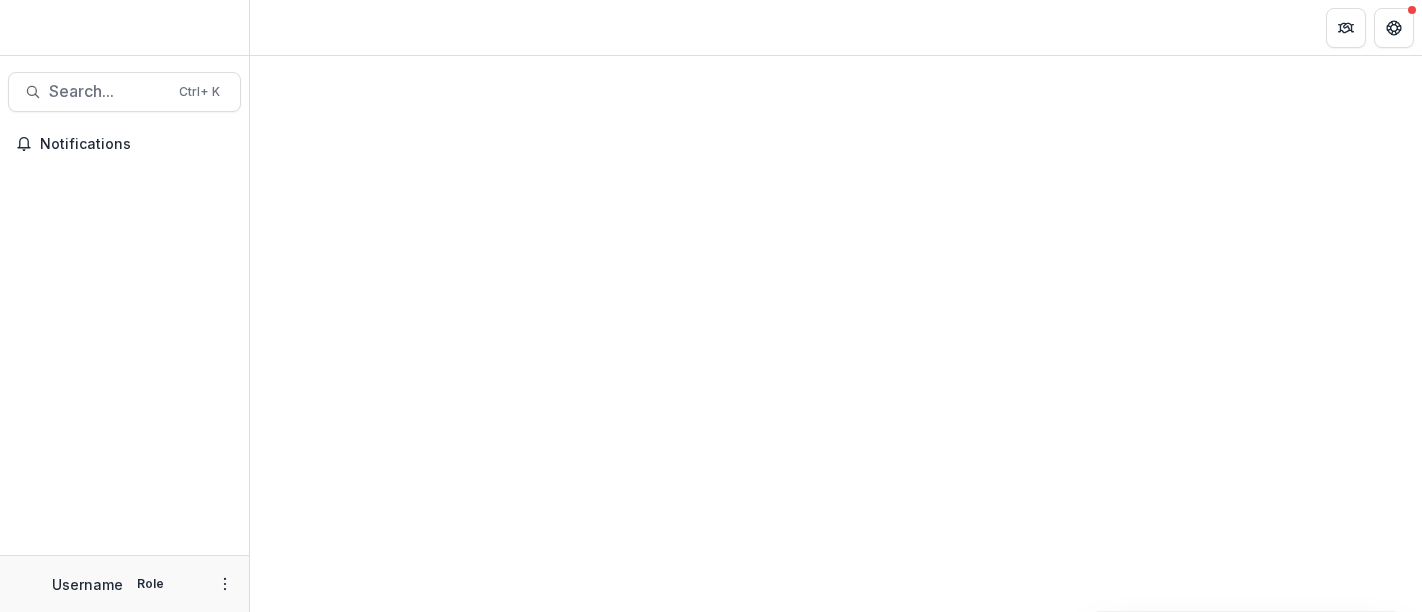 scroll, scrollTop: 0, scrollLeft: 0, axis: both 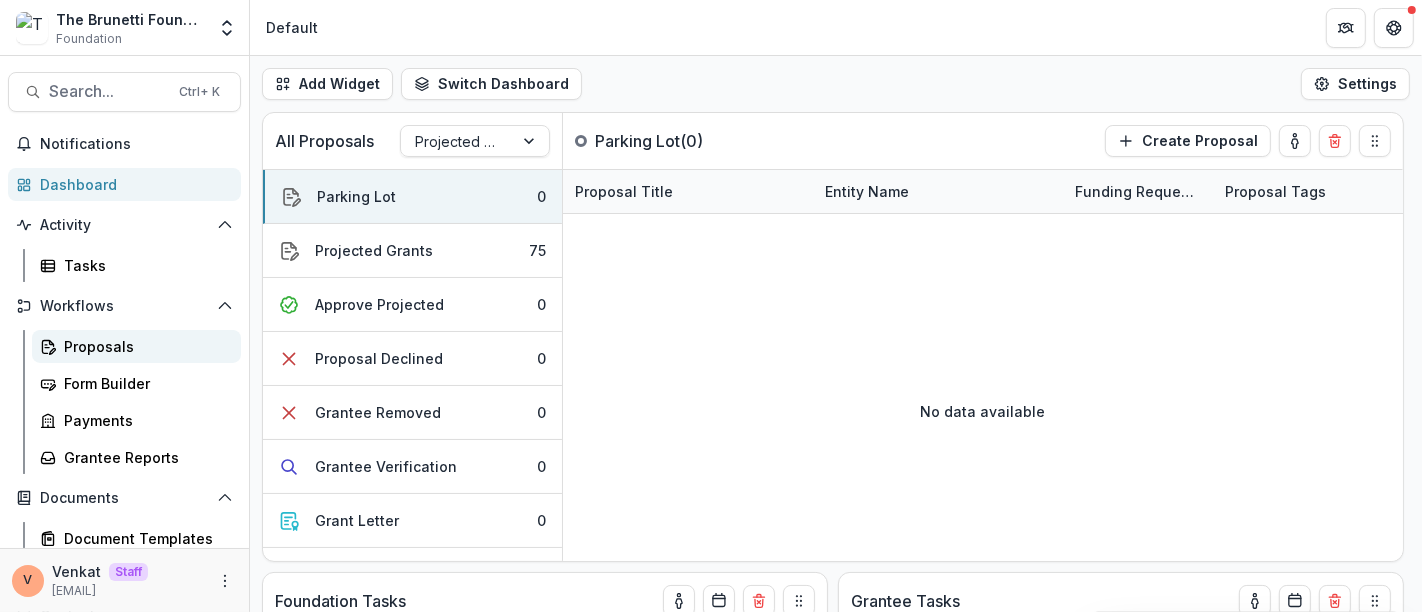 click on "Proposals" at bounding box center (144, 346) 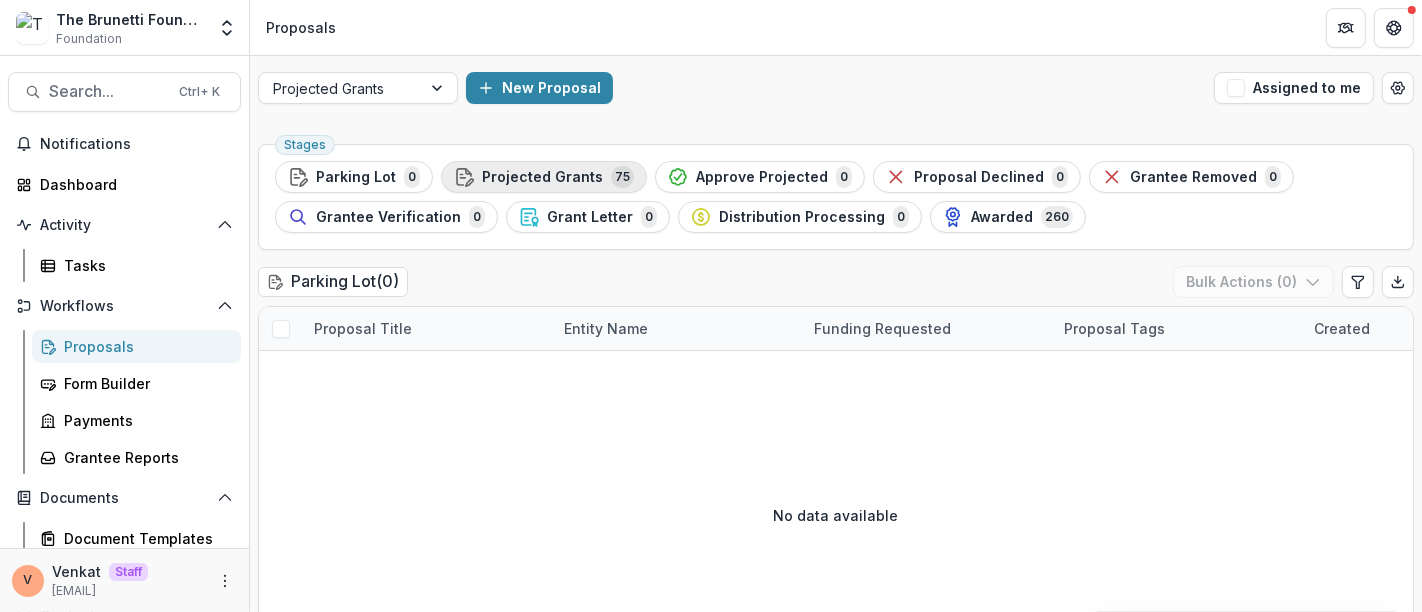 click on "Projected Grants" at bounding box center [542, 177] 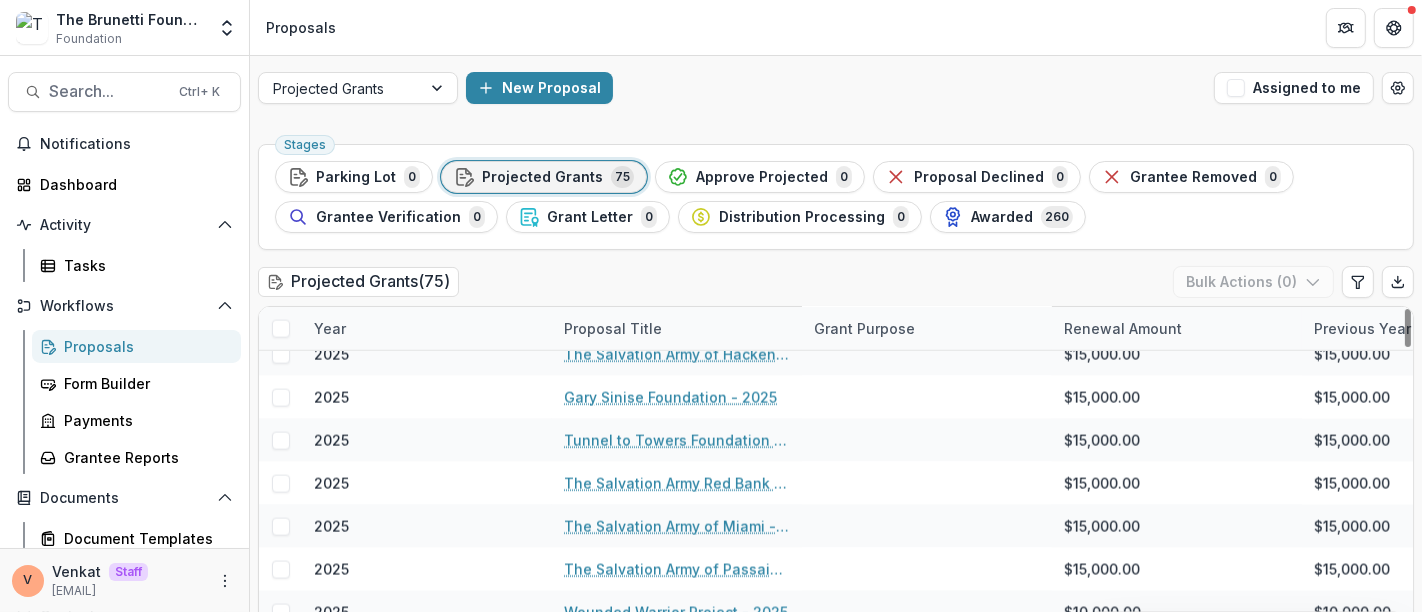 scroll, scrollTop: 2910, scrollLeft: 0, axis: vertical 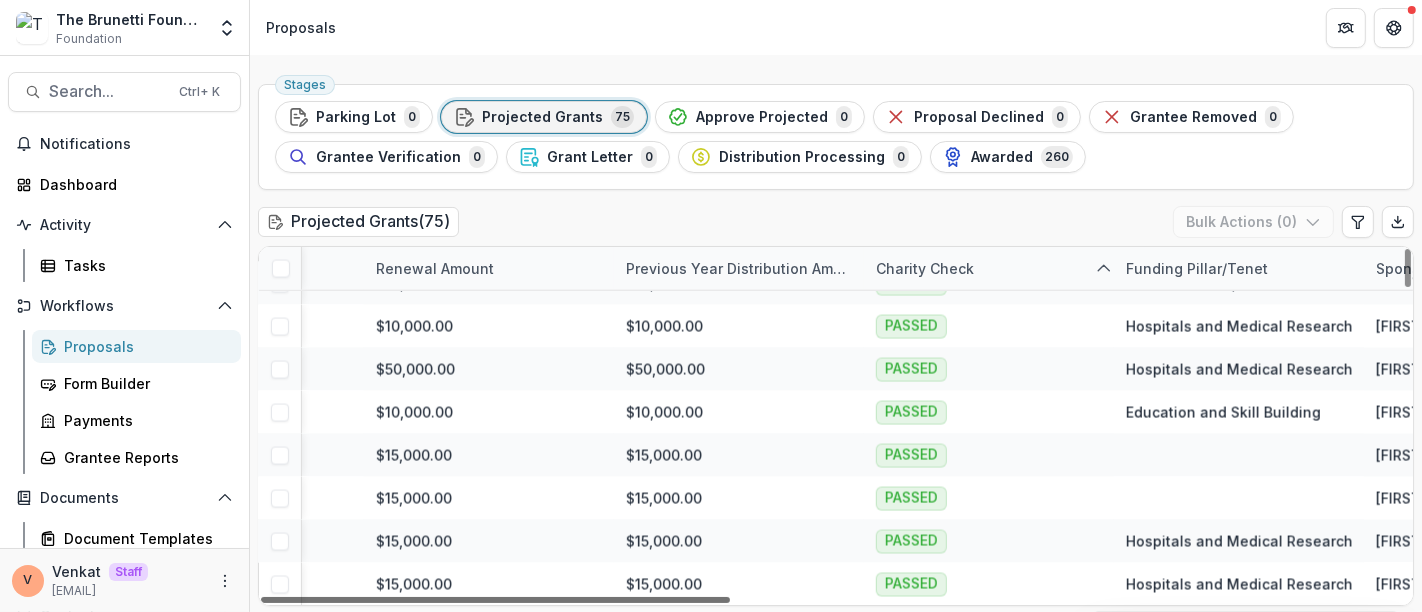 drag, startPoint x: 630, startPoint y: 598, endPoint x: 910, endPoint y: 595, distance: 280.01608 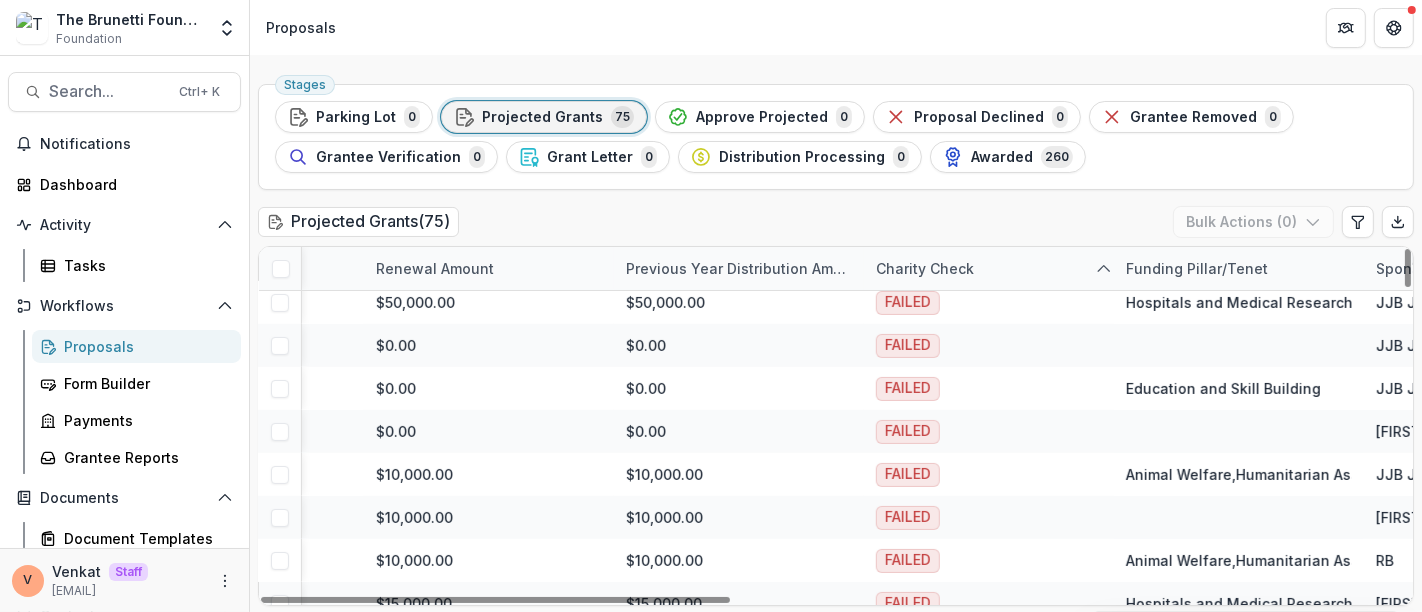 scroll, scrollTop: 0, scrollLeft: 688, axis: horizontal 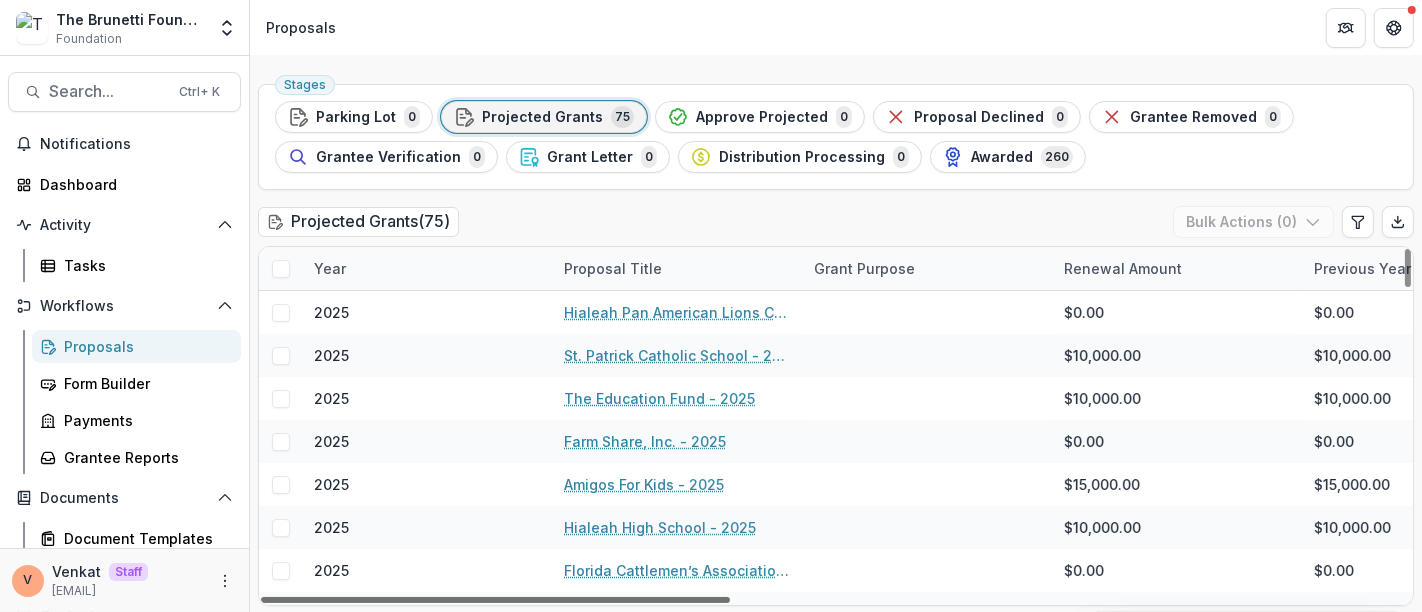 drag, startPoint x: 900, startPoint y: 598, endPoint x: 547, endPoint y: 585, distance: 353.2393 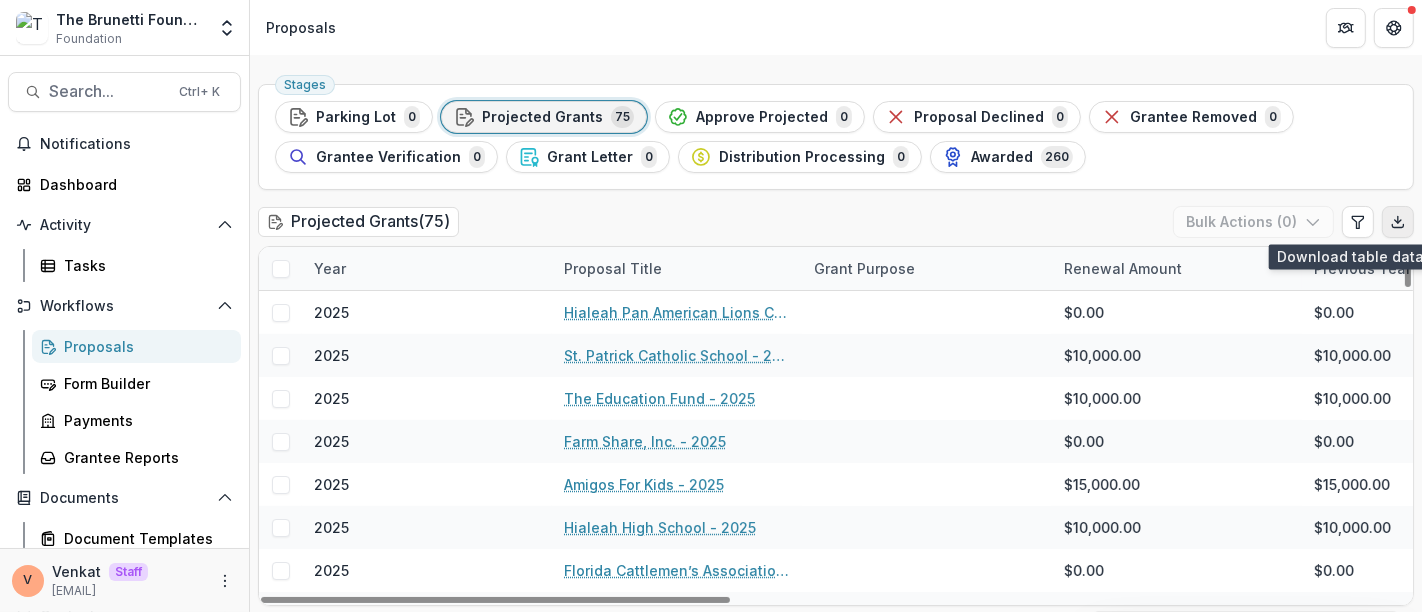 click 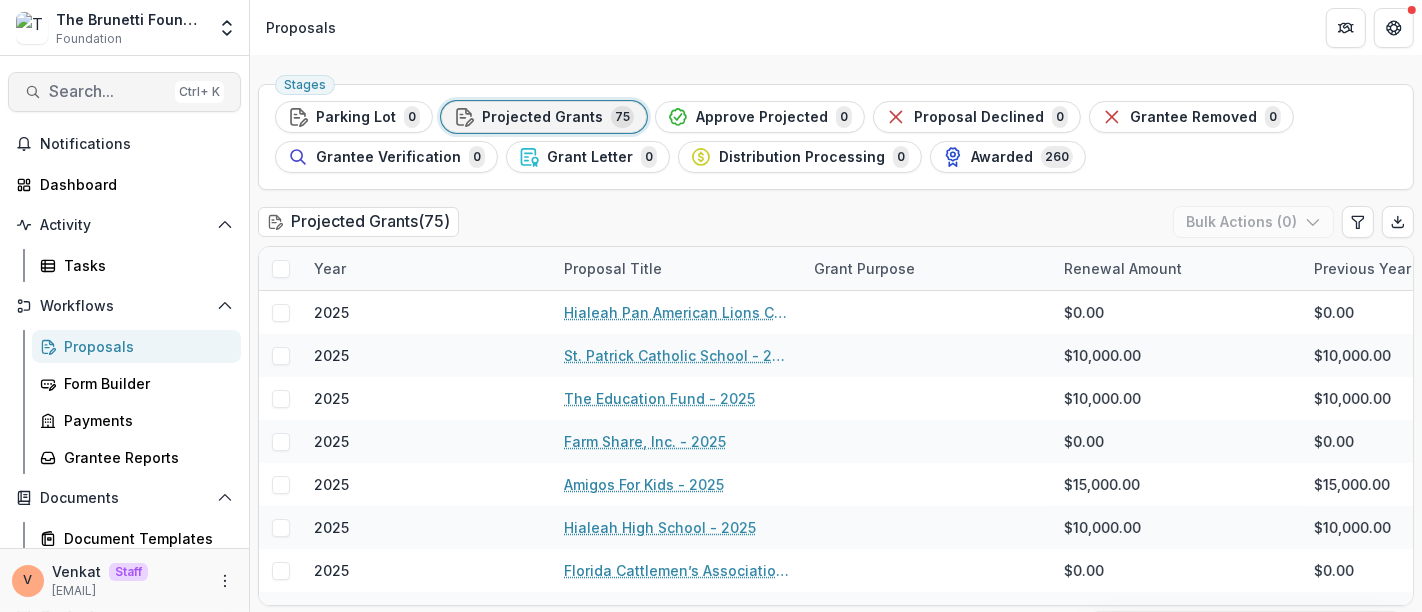 click on "Search..." at bounding box center (108, 91) 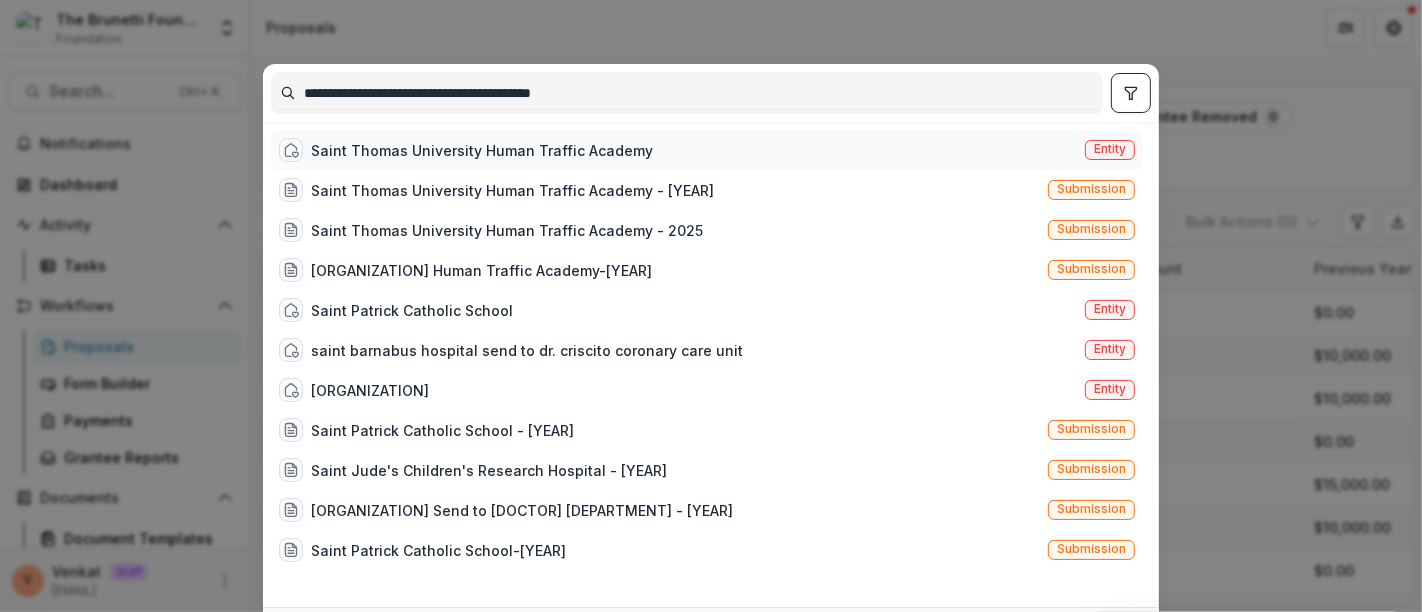 type on "**********" 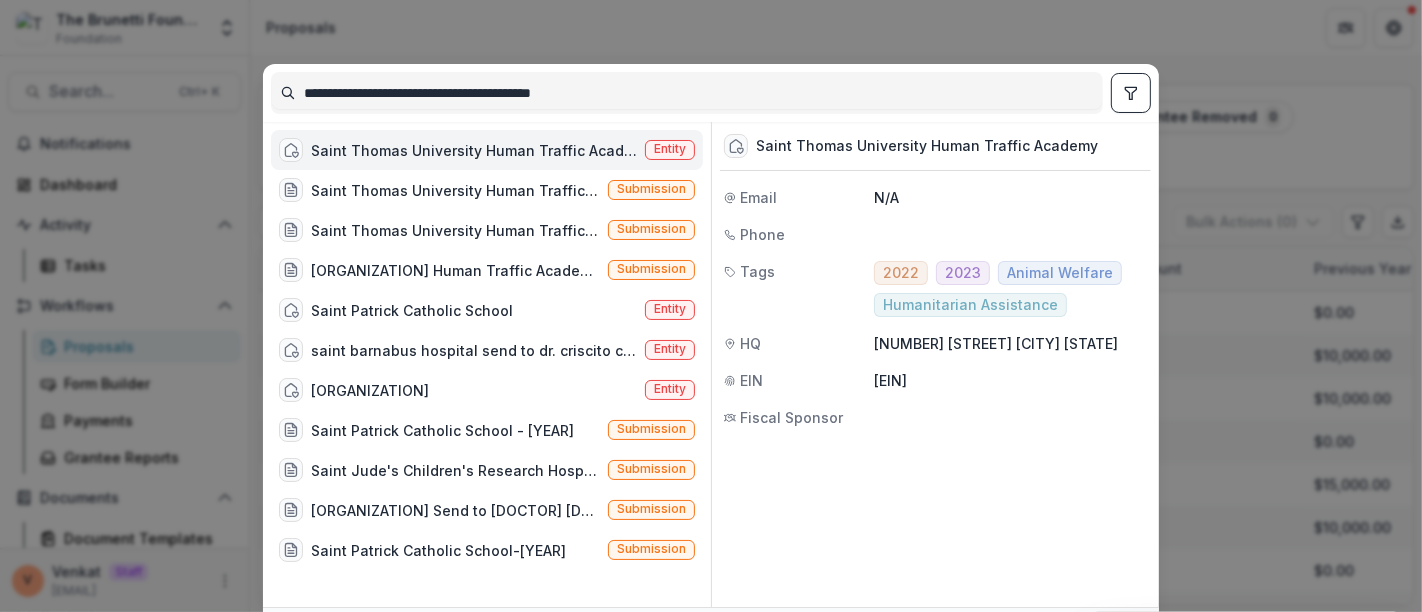 click on "Saint Thomas University Human Traffic Academy" at bounding box center [474, 150] 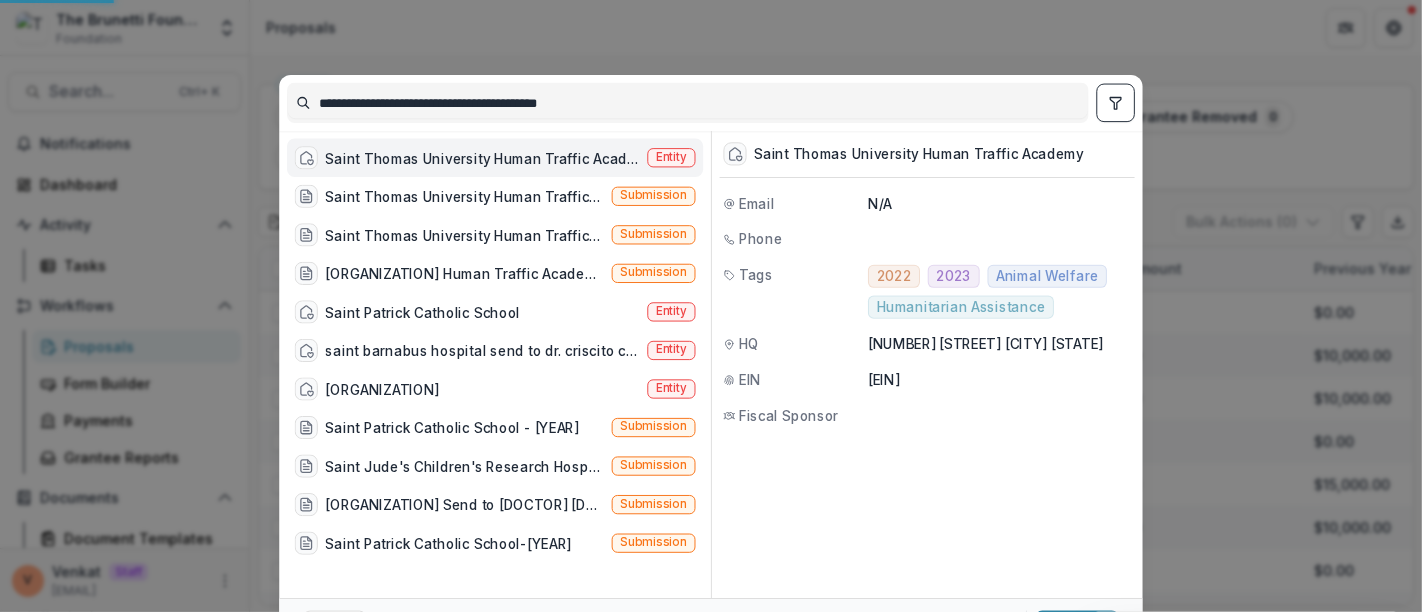 click on "Saint Thomas University Human Traffic Academy" at bounding box center (467, 157) 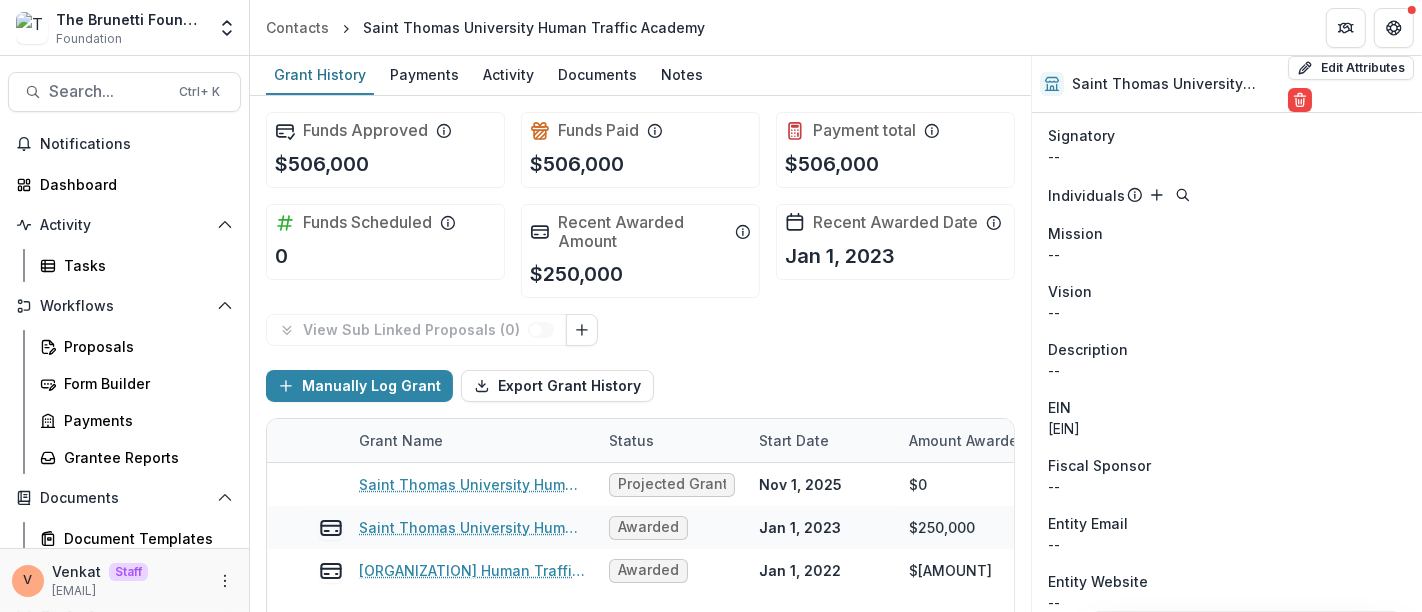 scroll, scrollTop: 111, scrollLeft: 0, axis: vertical 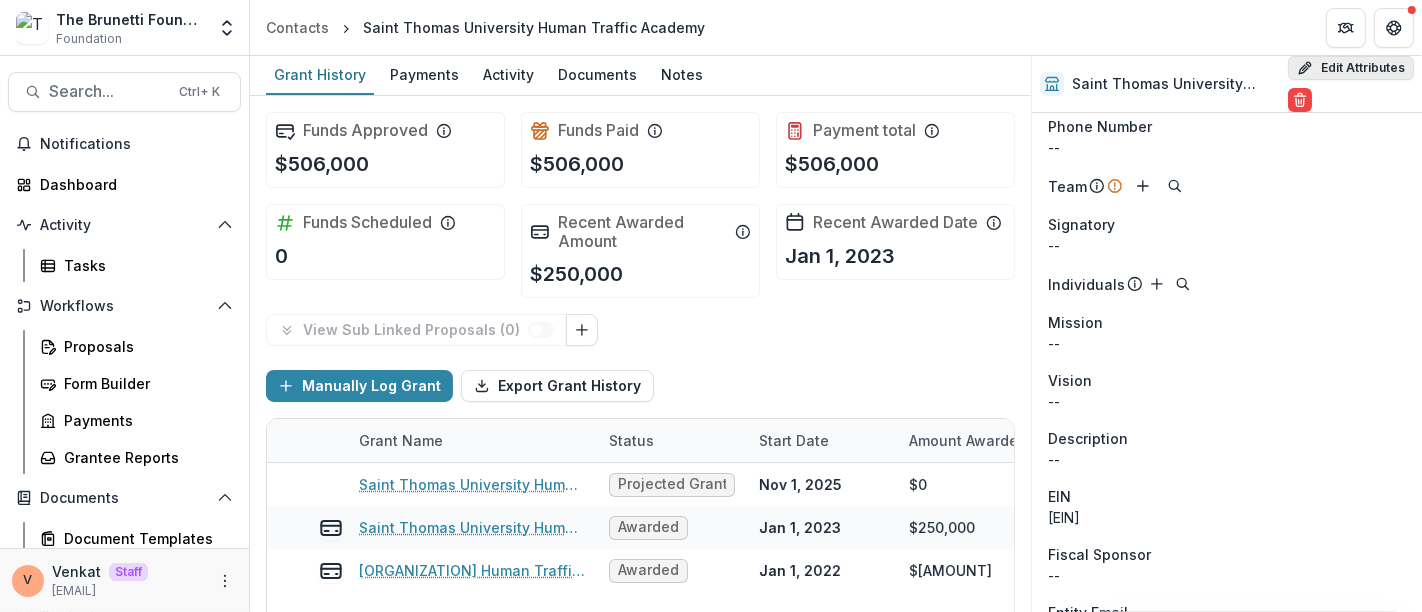 click on "Edit Attributes" at bounding box center [1351, 68] 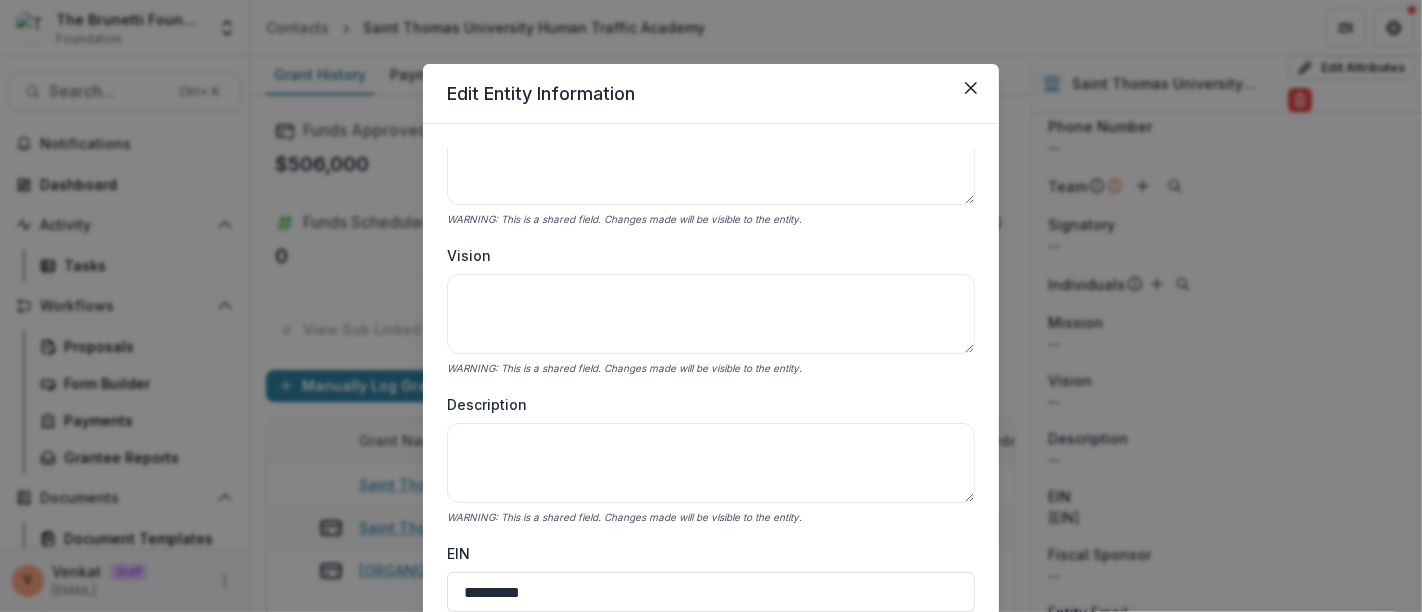 scroll, scrollTop: 0, scrollLeft: 0, axis: both 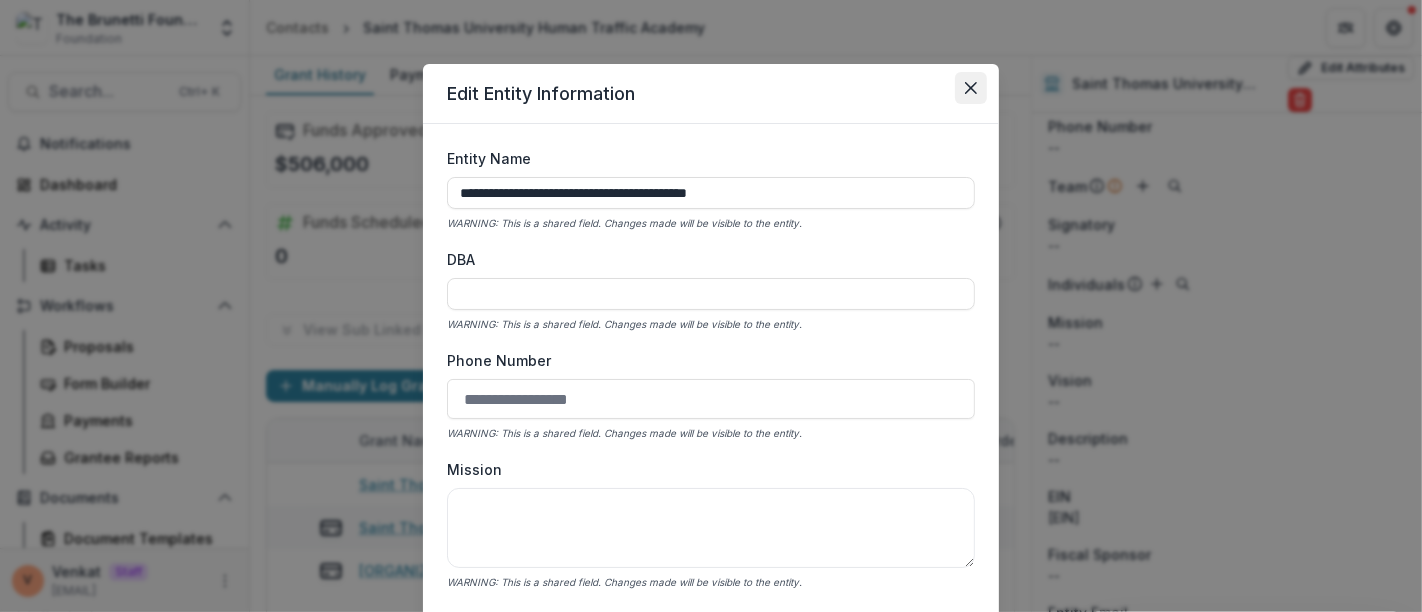 click at bounding box center (971, 88) 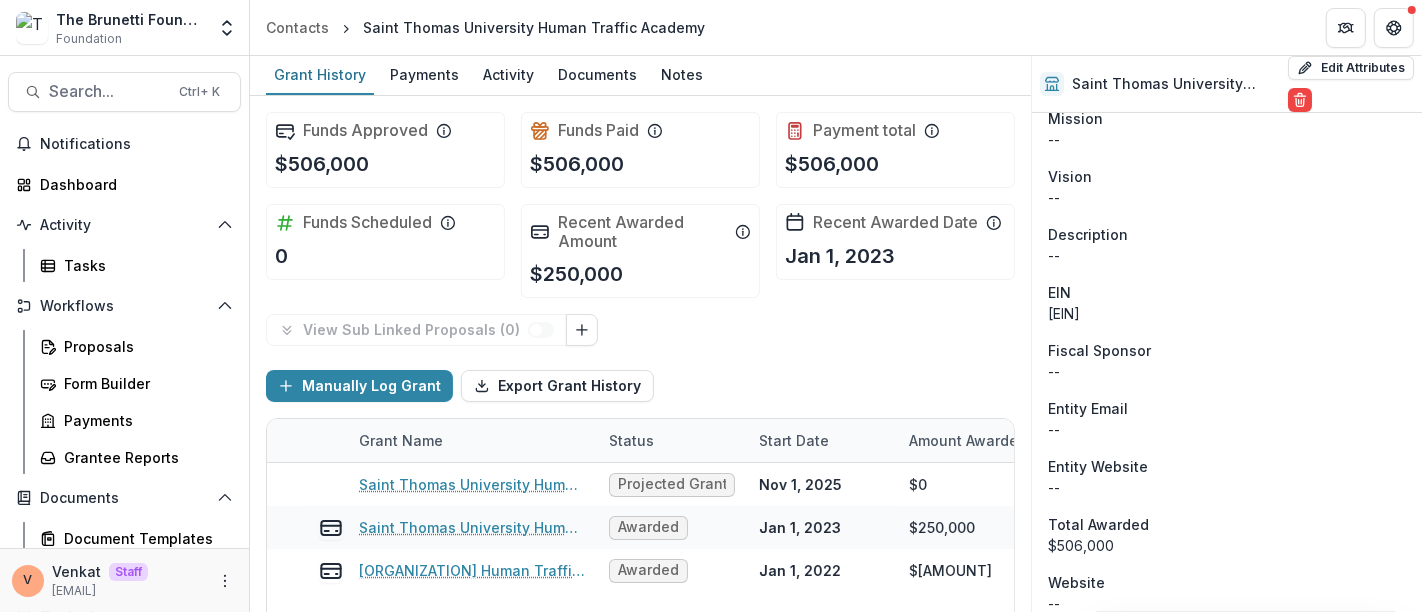 scroll, scrollTop: 333, scrollLeft: 0, axis: vertical 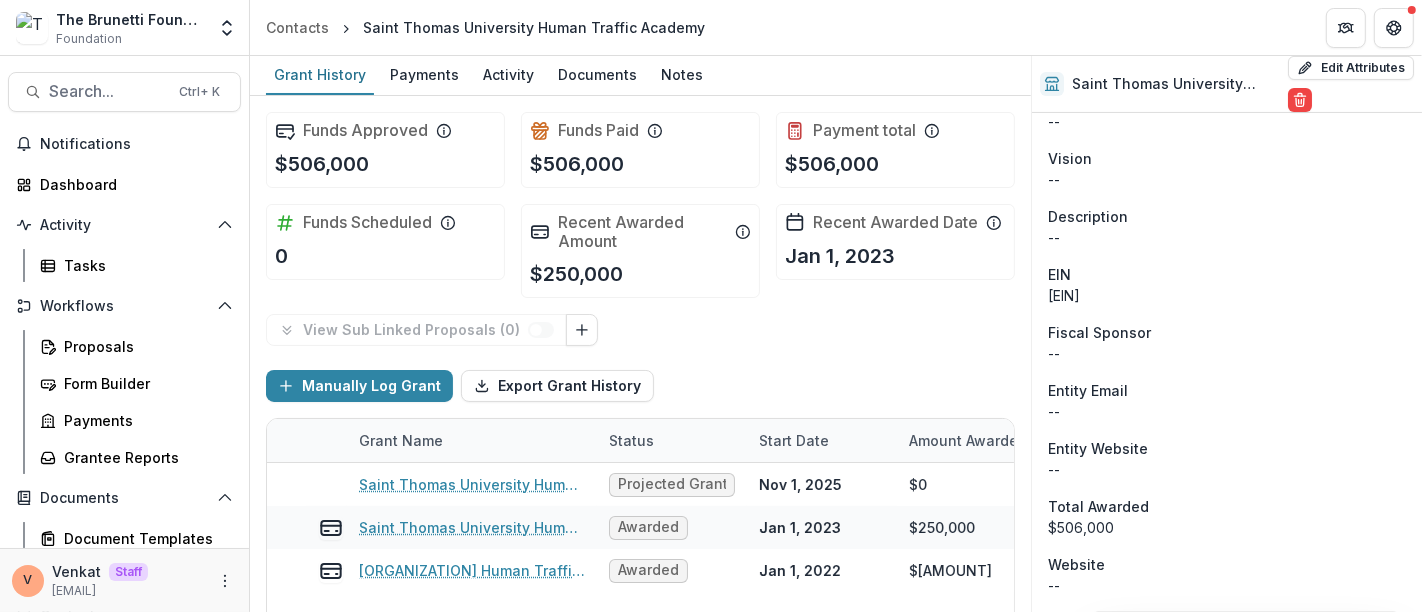 type 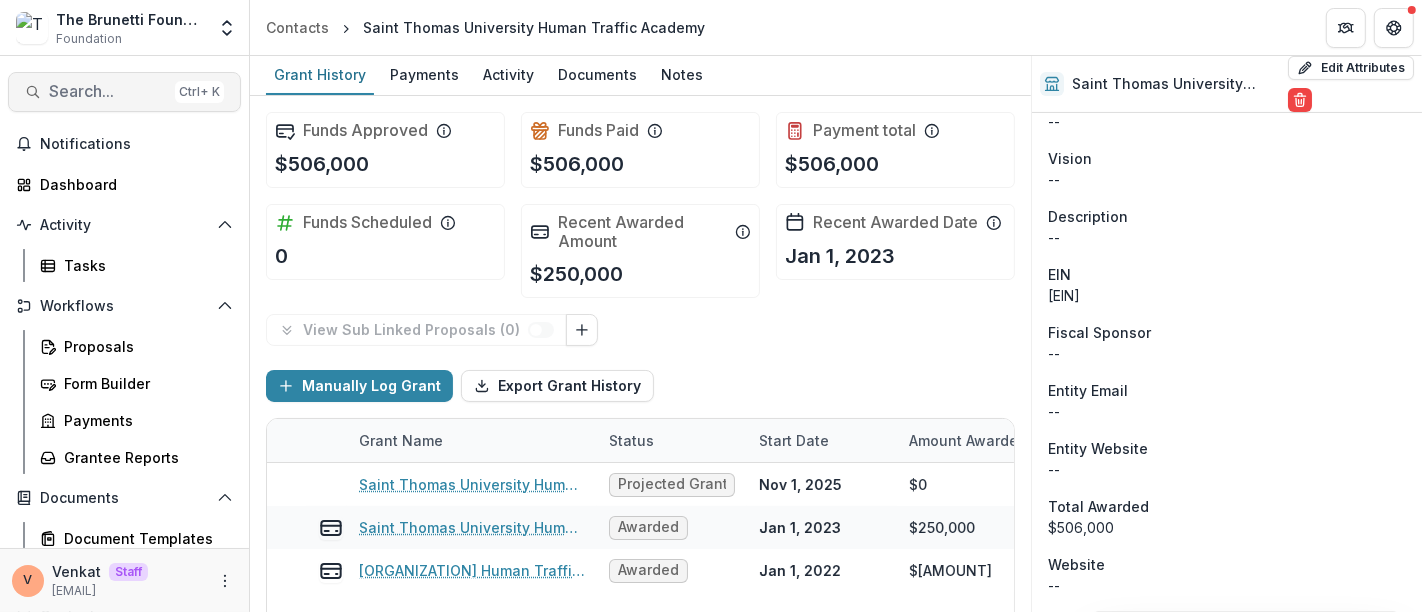 click on "Search..." at bounding box center (108, 91) 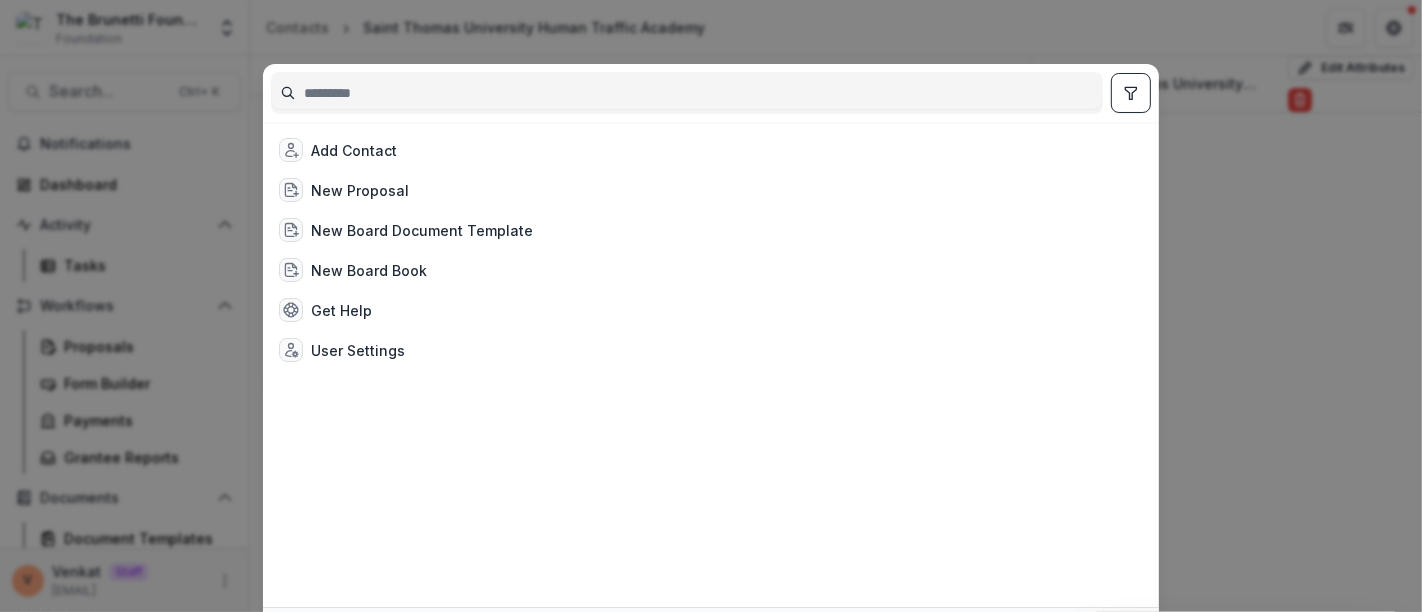 click at bounding box center (687, 93) 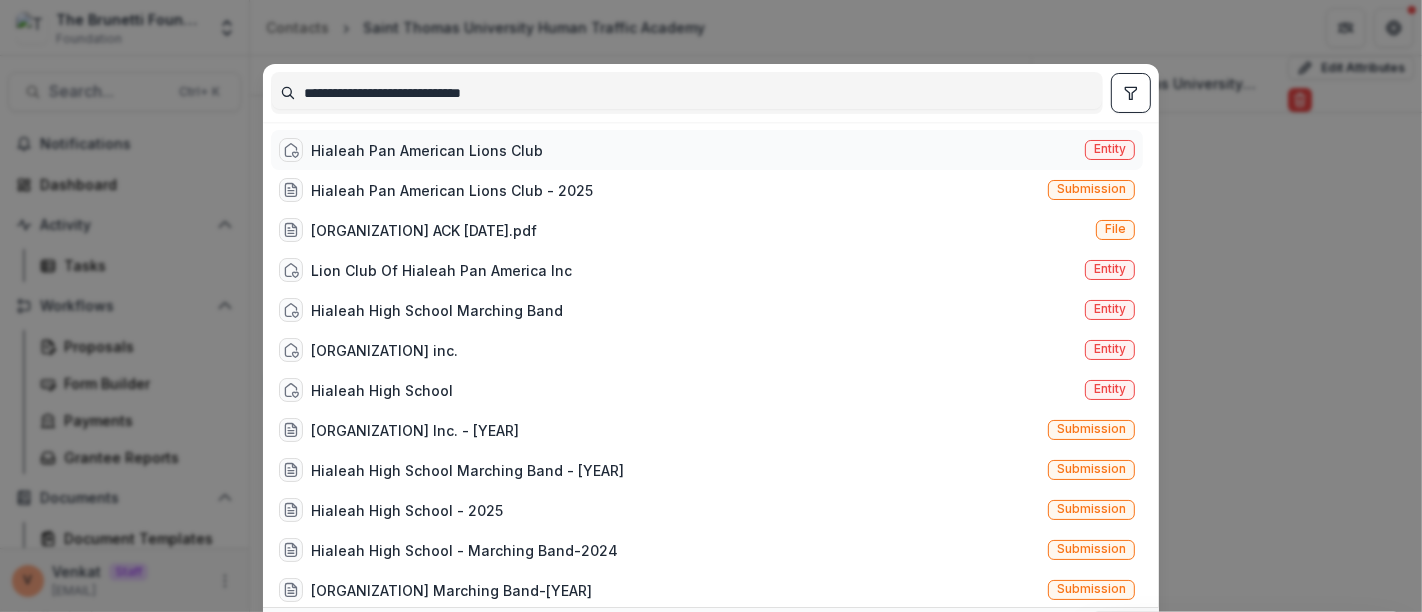 type on "**********" 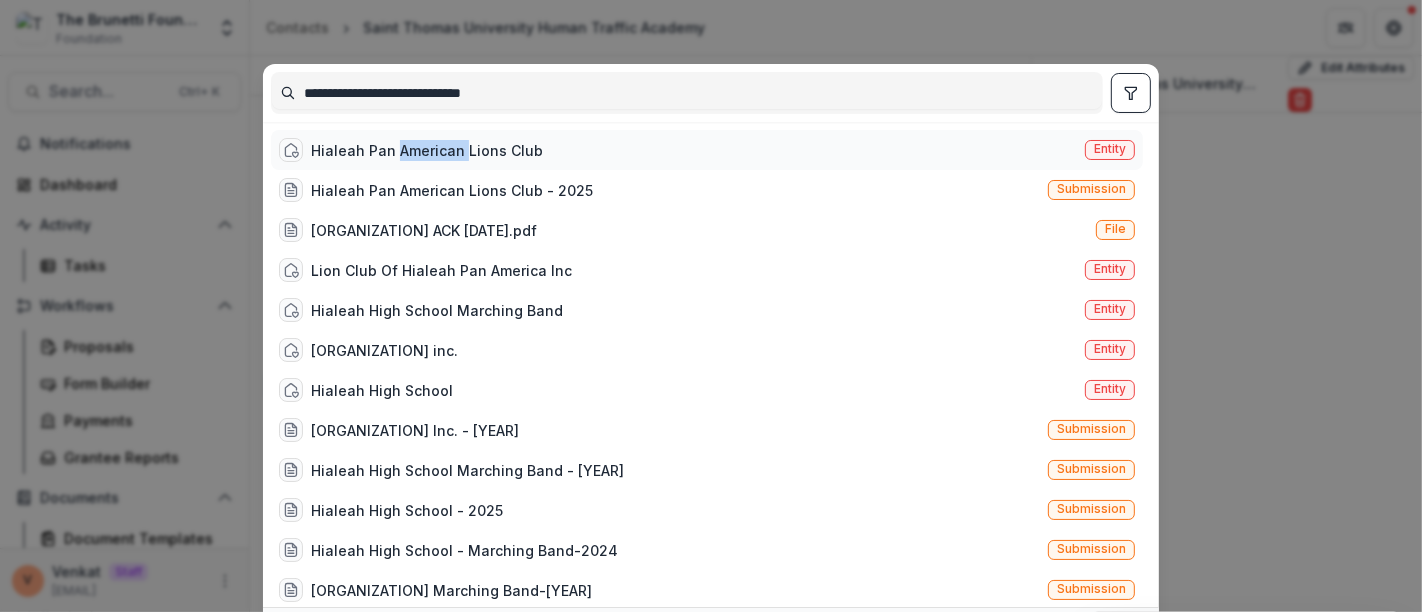 click on "Hialeah Pan American Lions Club" at bounding box center (427, 150) 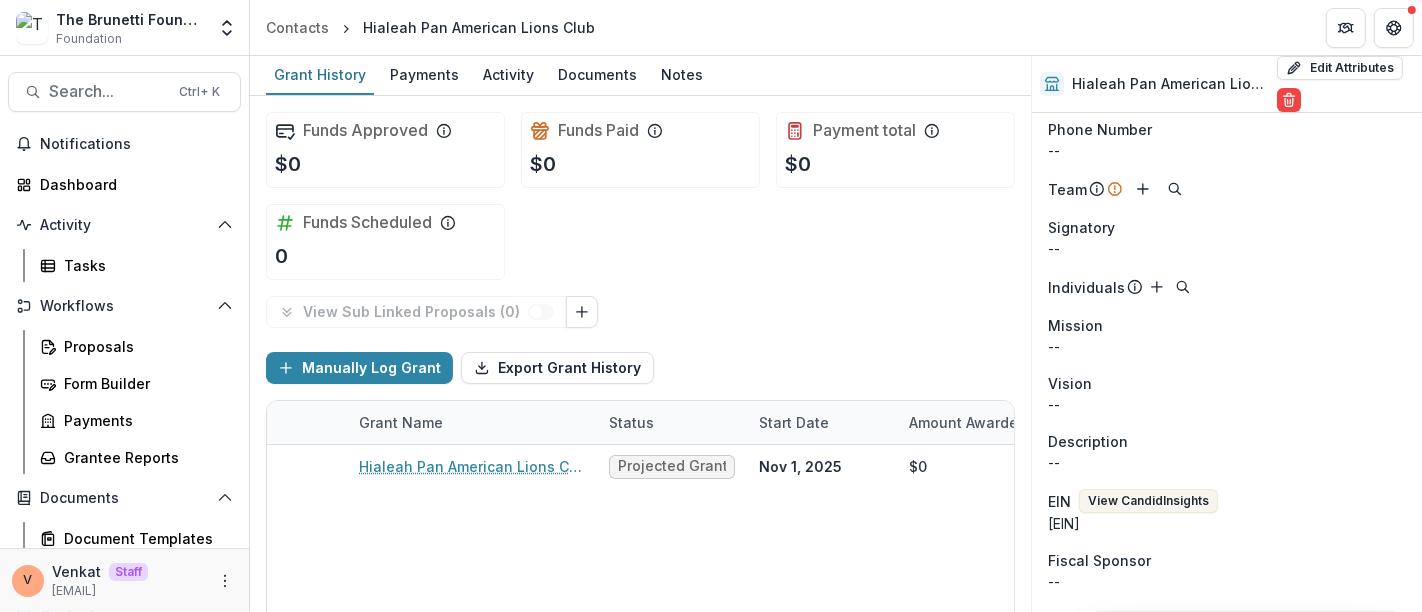 scroll, scrollTop: 0, scrollLeft: 0, axis: both 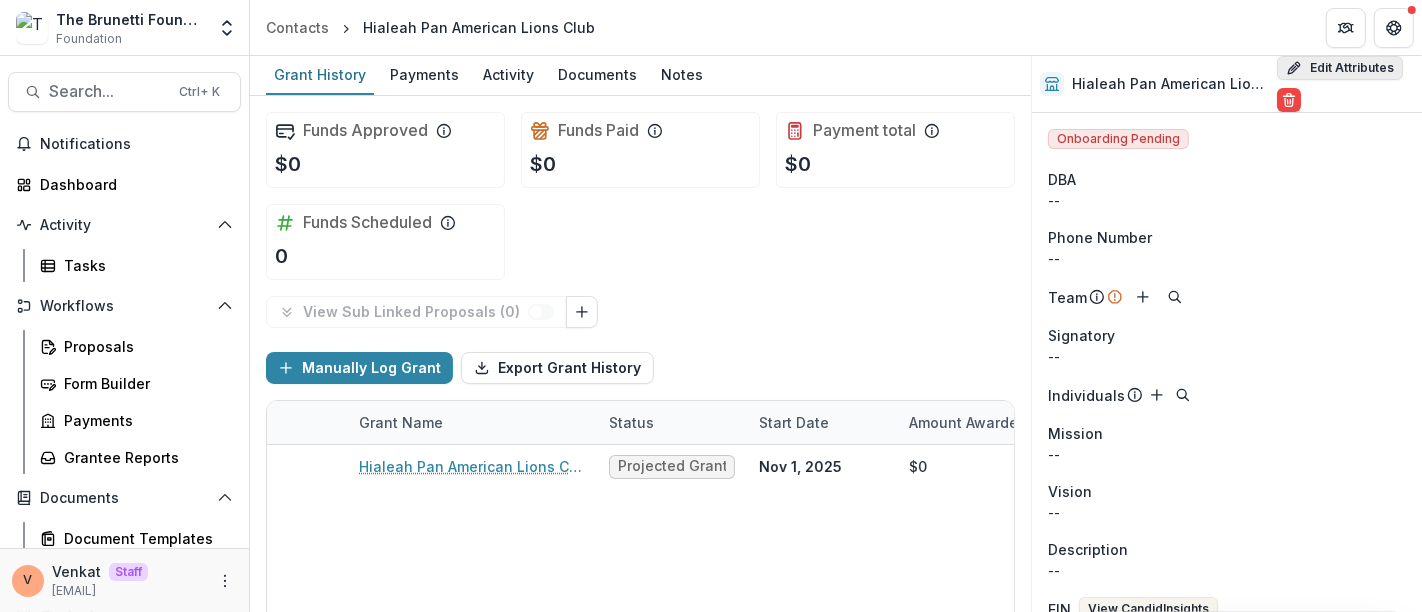 click on "Edit Attributes" at bounding box center (1340, 68) 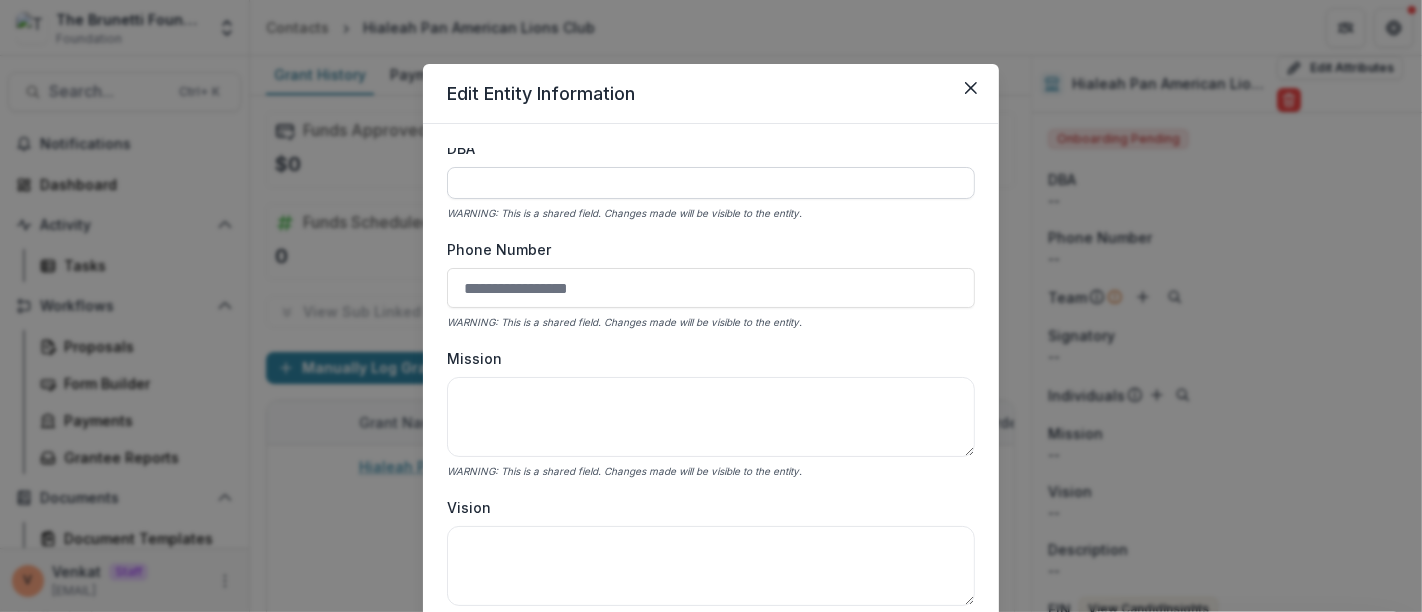 scroll, scrollTop: 0, scrollLeft: 0, axis: both 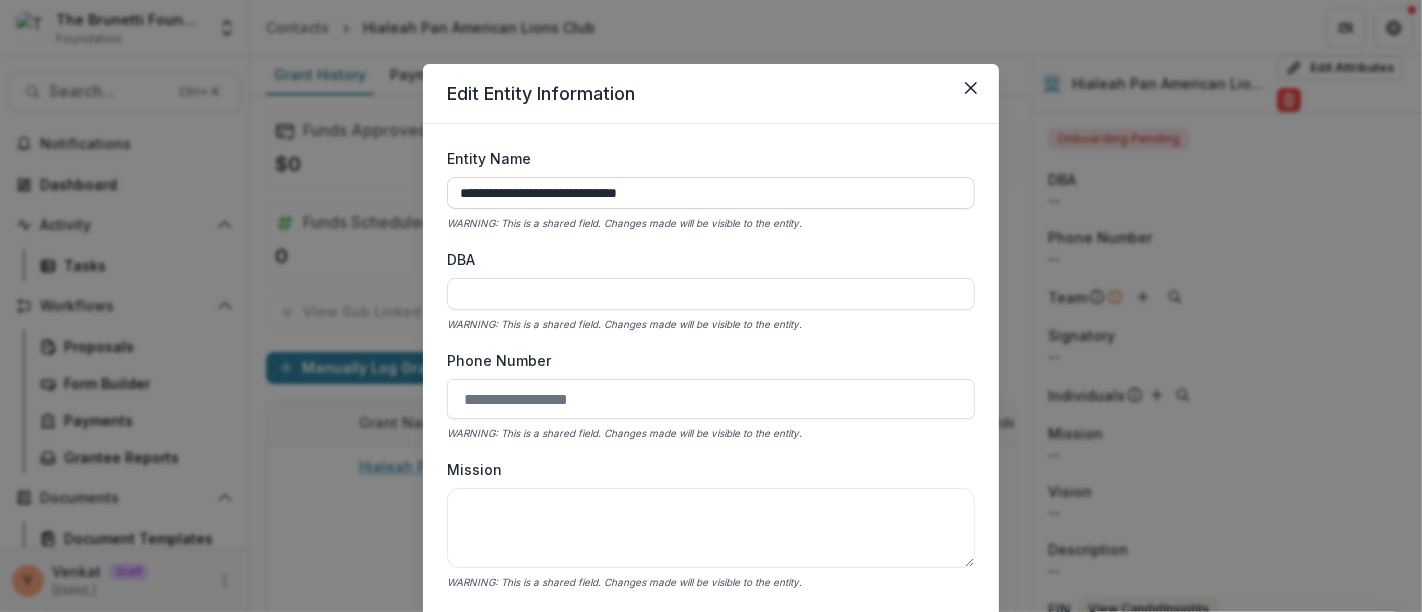 drag, startPoint x: 694, startPoint y: 193, endPoint x: 452, endPoint y: 207, distance: 242.40462 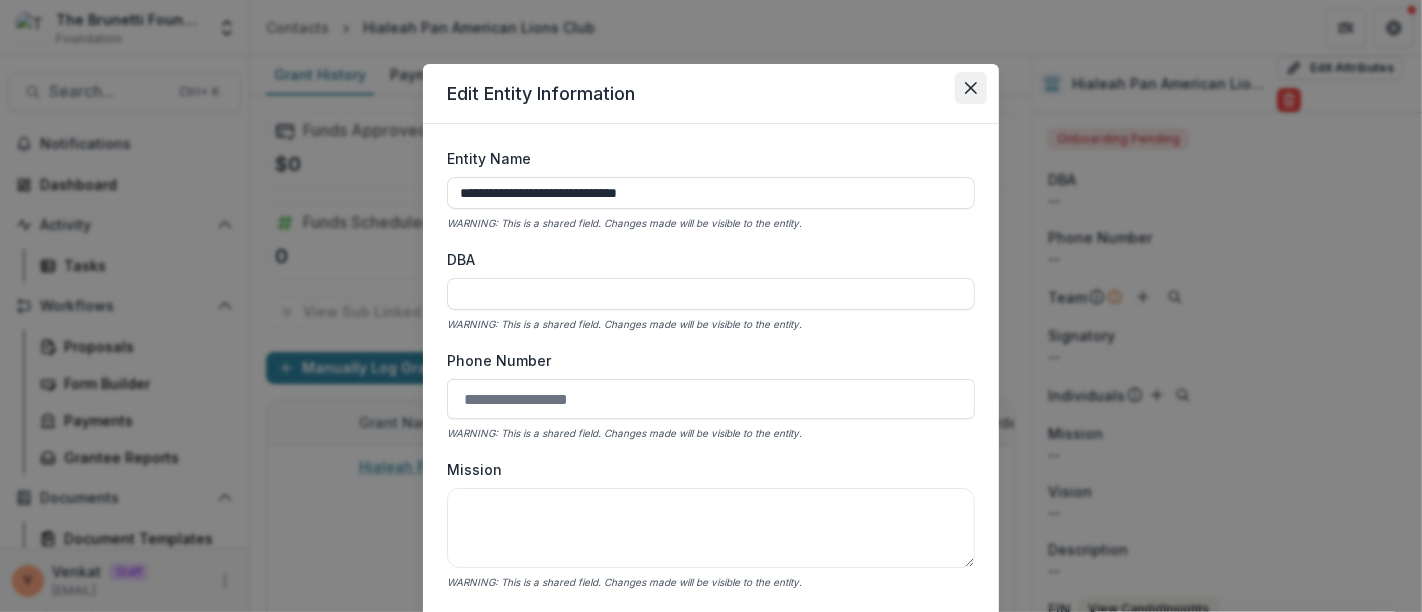 click at bounding box center [971, 88] 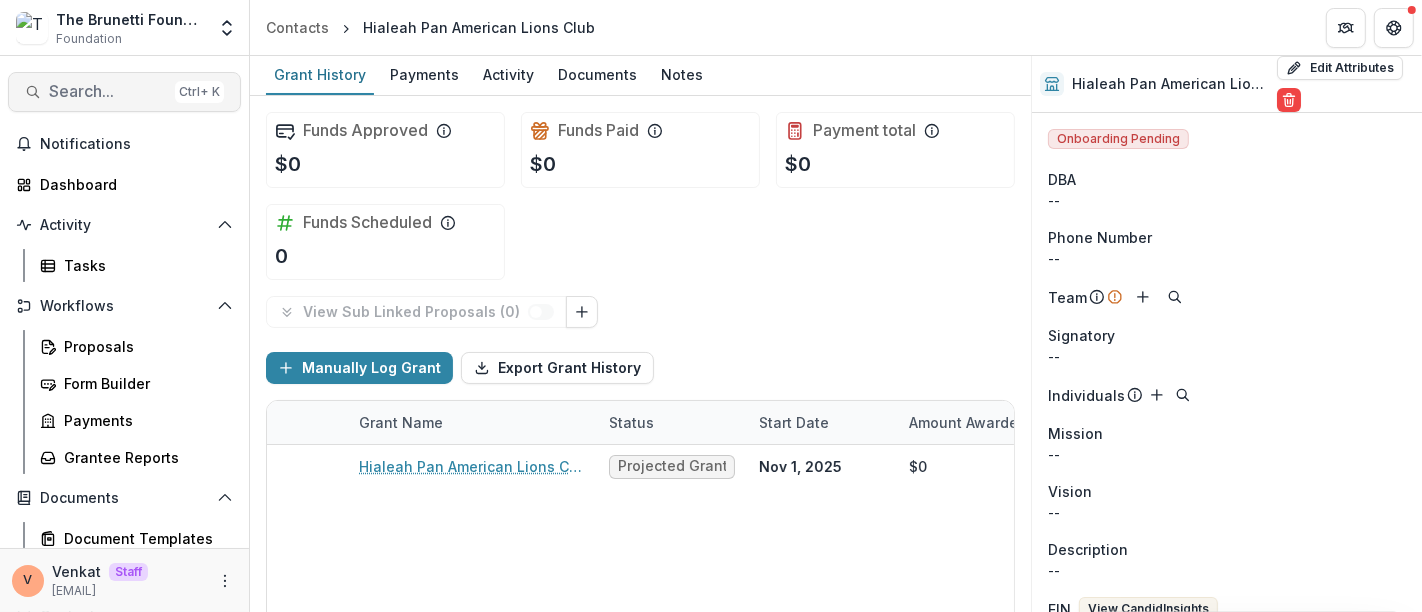 click on "Search..." at bounding box center [108, 91] 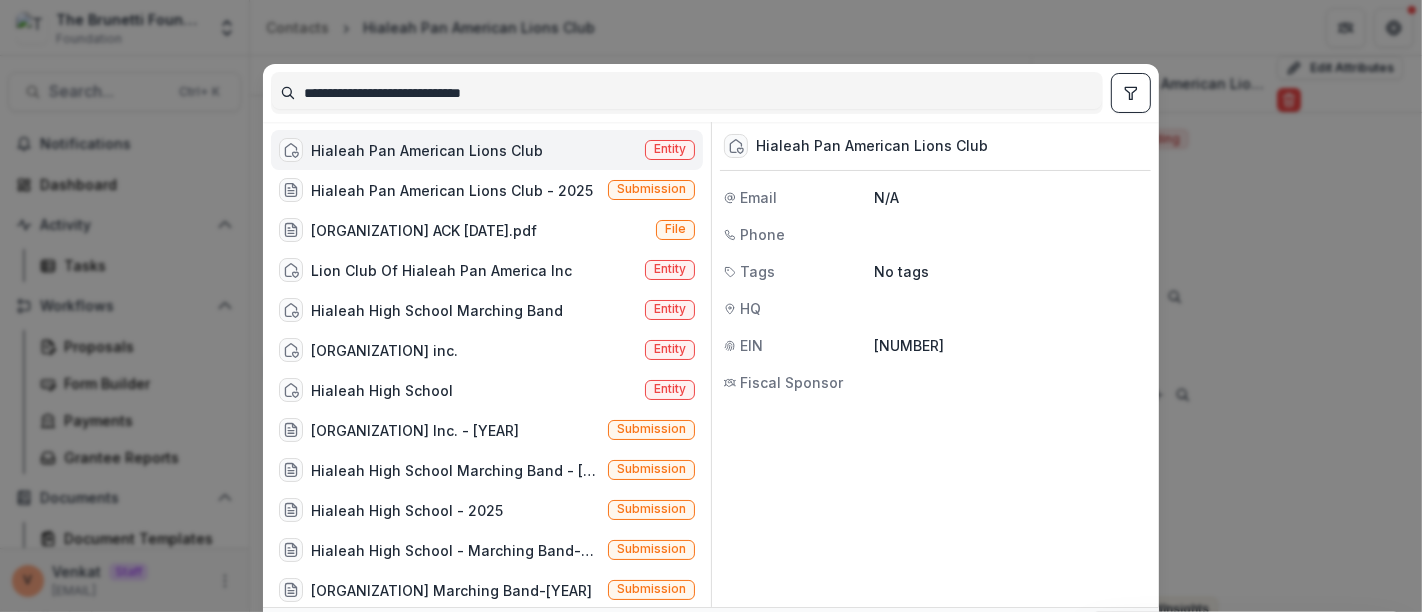 drag, startPoint x: 468, startPoint y: 76, endPoint x: 84, endPoint y: 84, distance: 384.0833 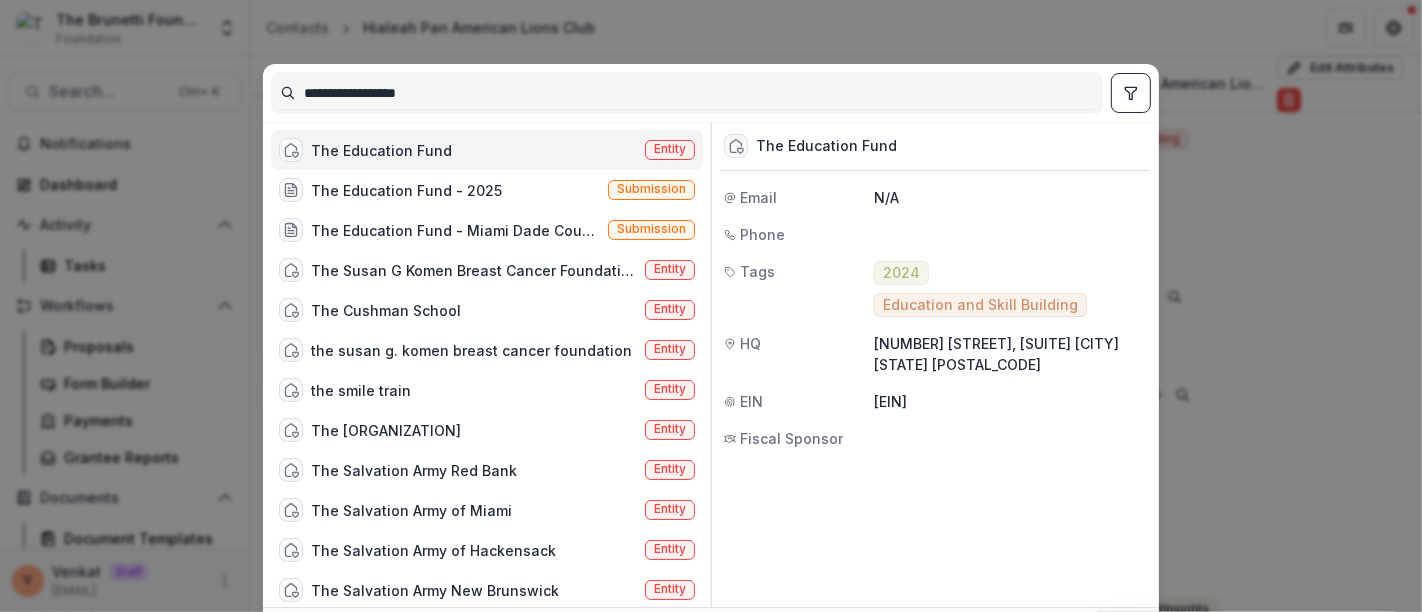 type on "**********" 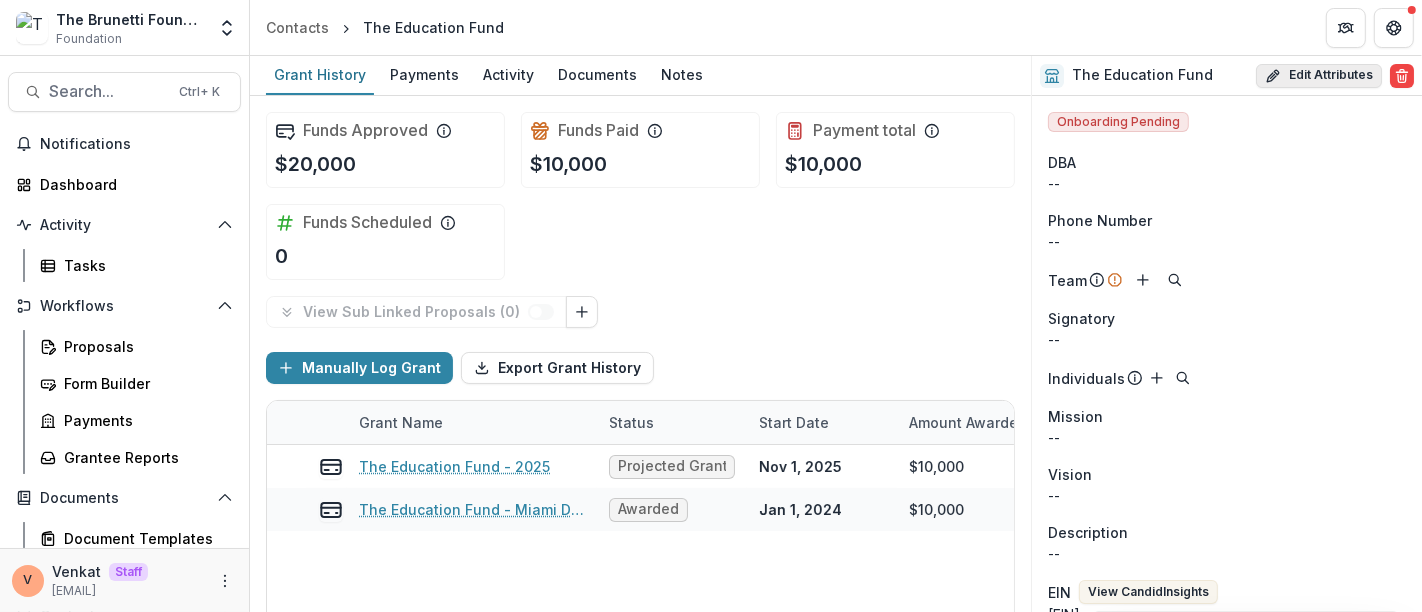 click on "Edit Attributes" at bounding box center (1319, 76) 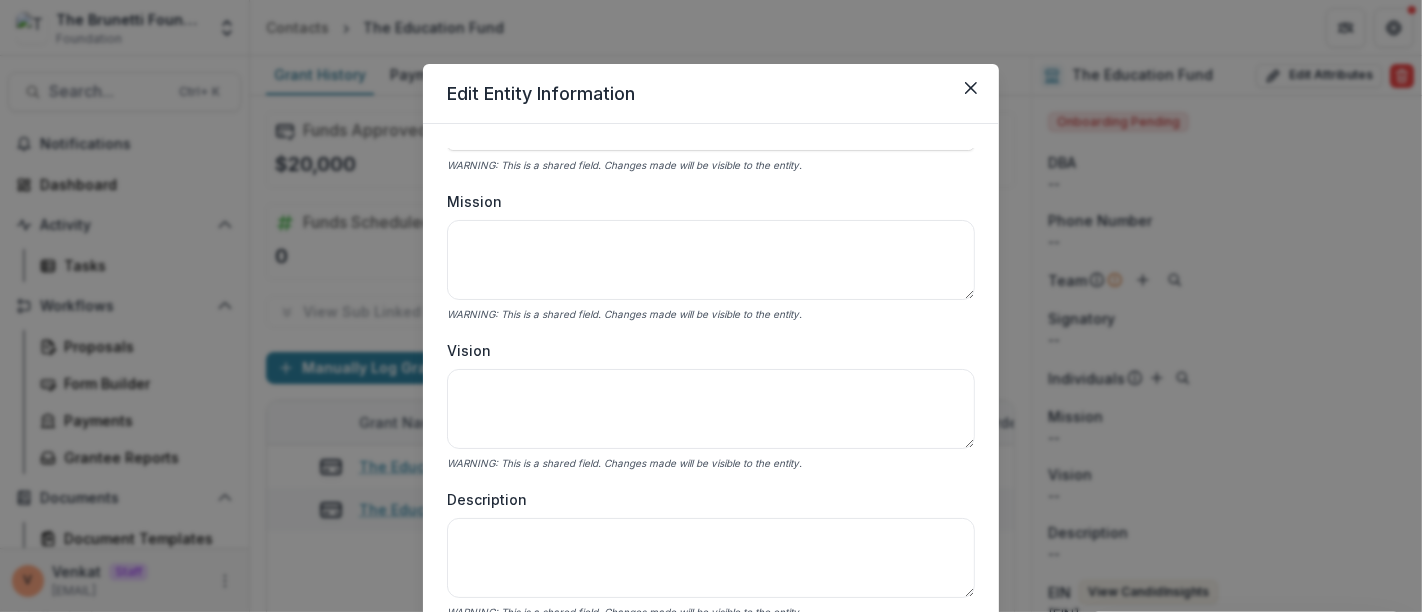 scroll, scrollTop: 0, scrollLeft: 0, axis: both 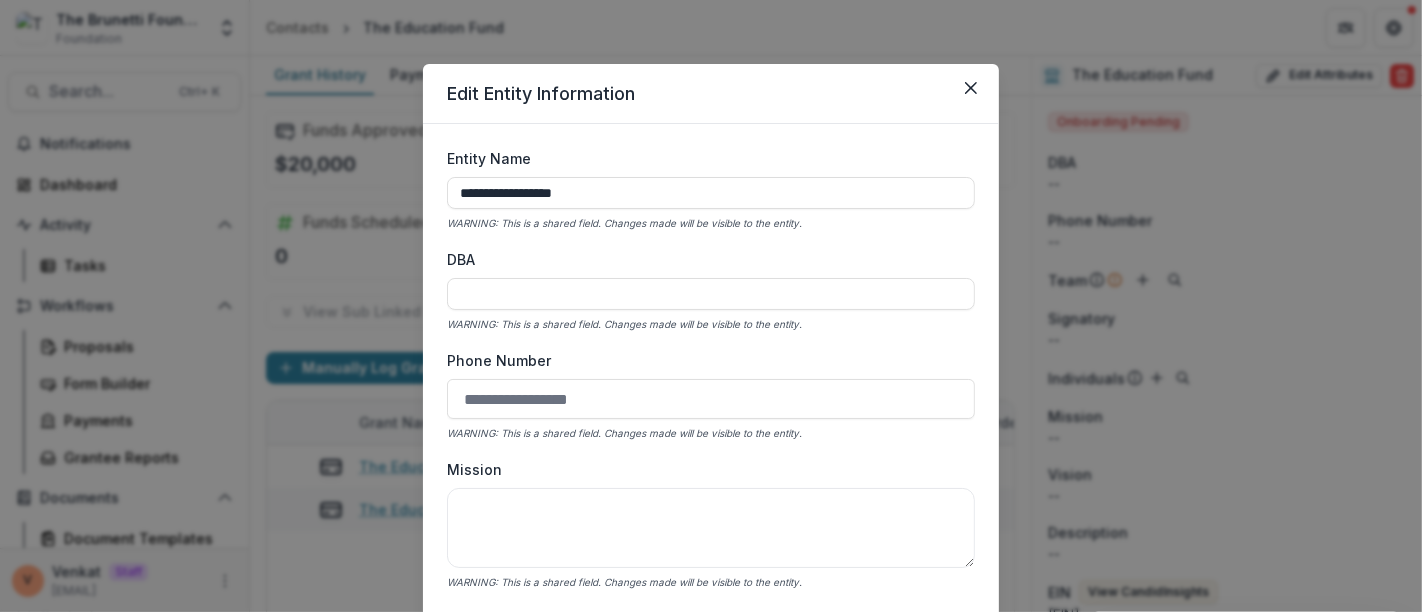 drag, startPoint x: 594, startPoint y: 191, endPoint x: 308, endPoint y: 186, distance: 286.0437 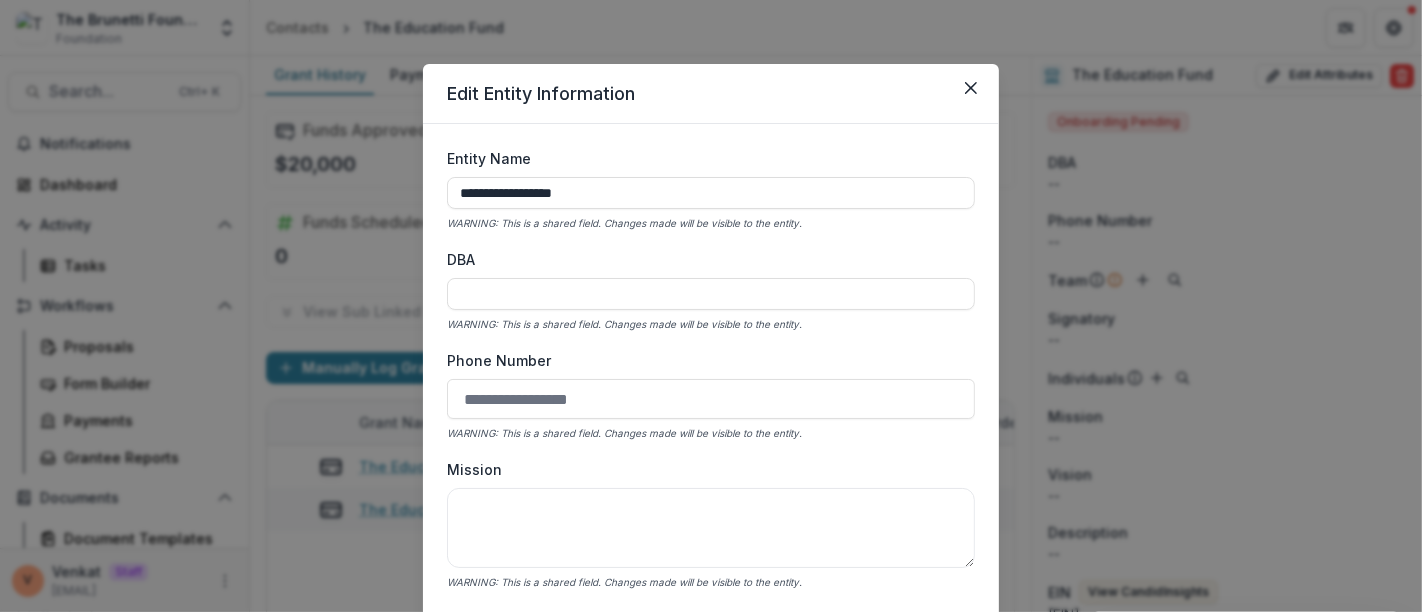 drag, startPoint x: 810, startPoint y: 287, endPoint x: 745, endPoint y: 243, distance: 78.492035 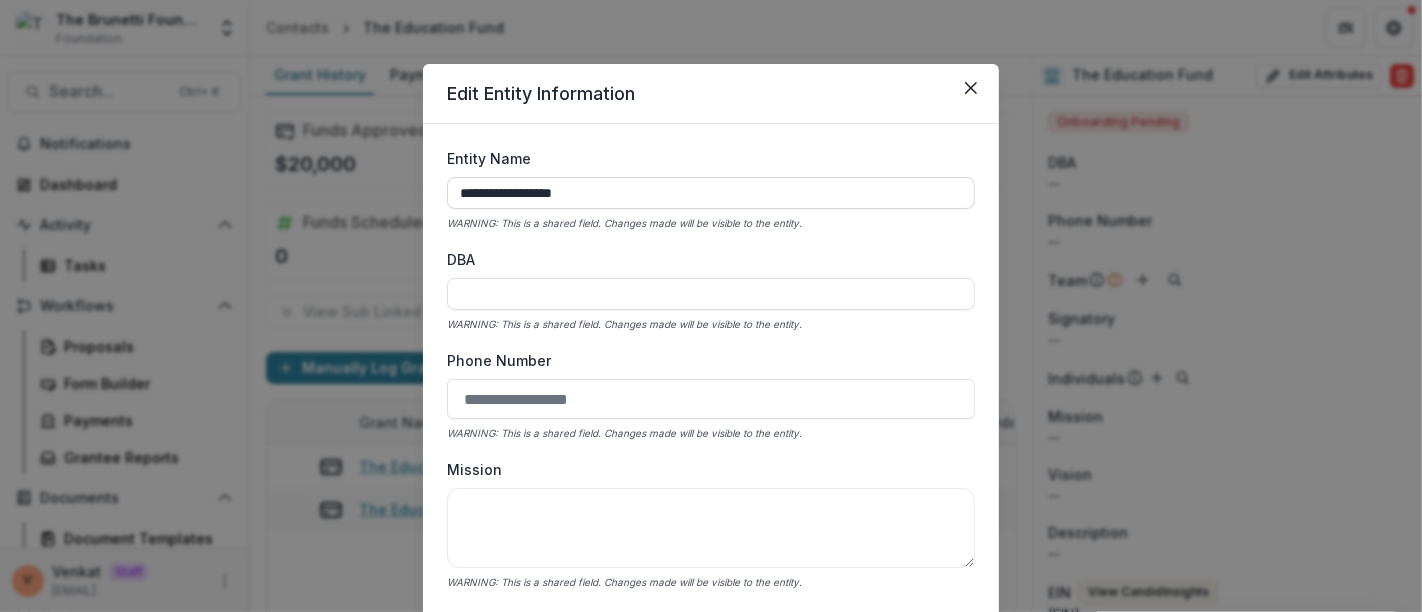 click on "**********" at bounding box center (711, 193) 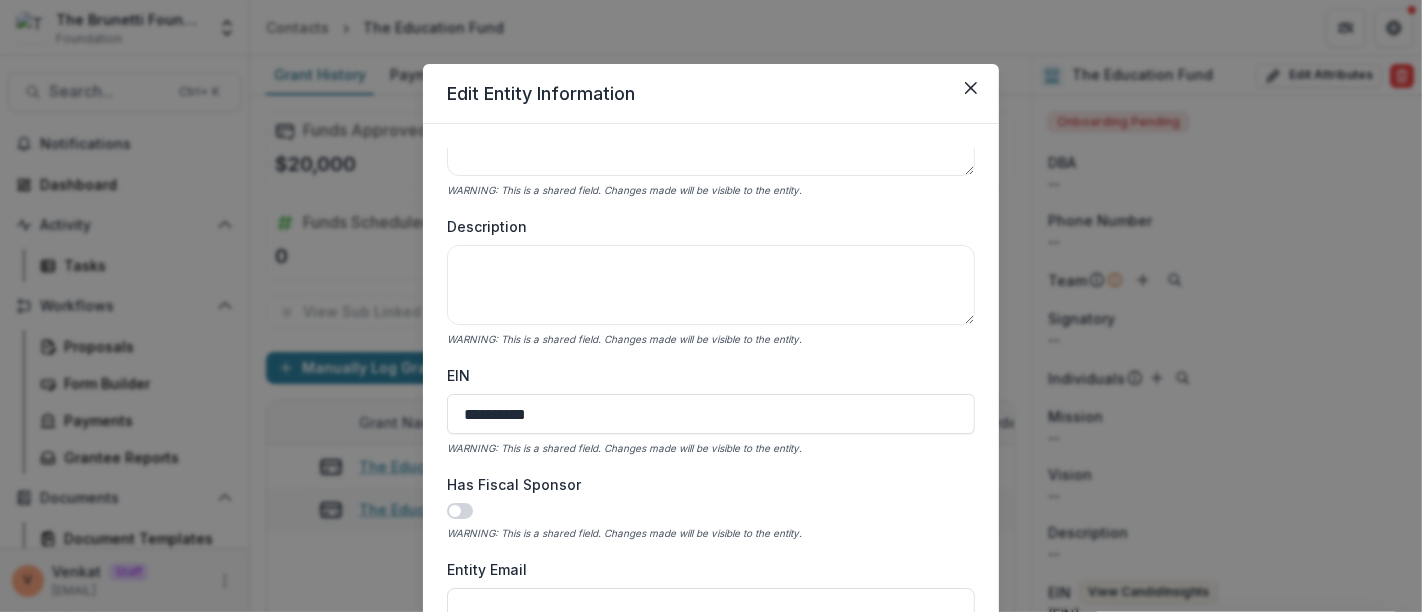 scroll, scrollTop: 666, scrollLeft: 0, axis: vertical 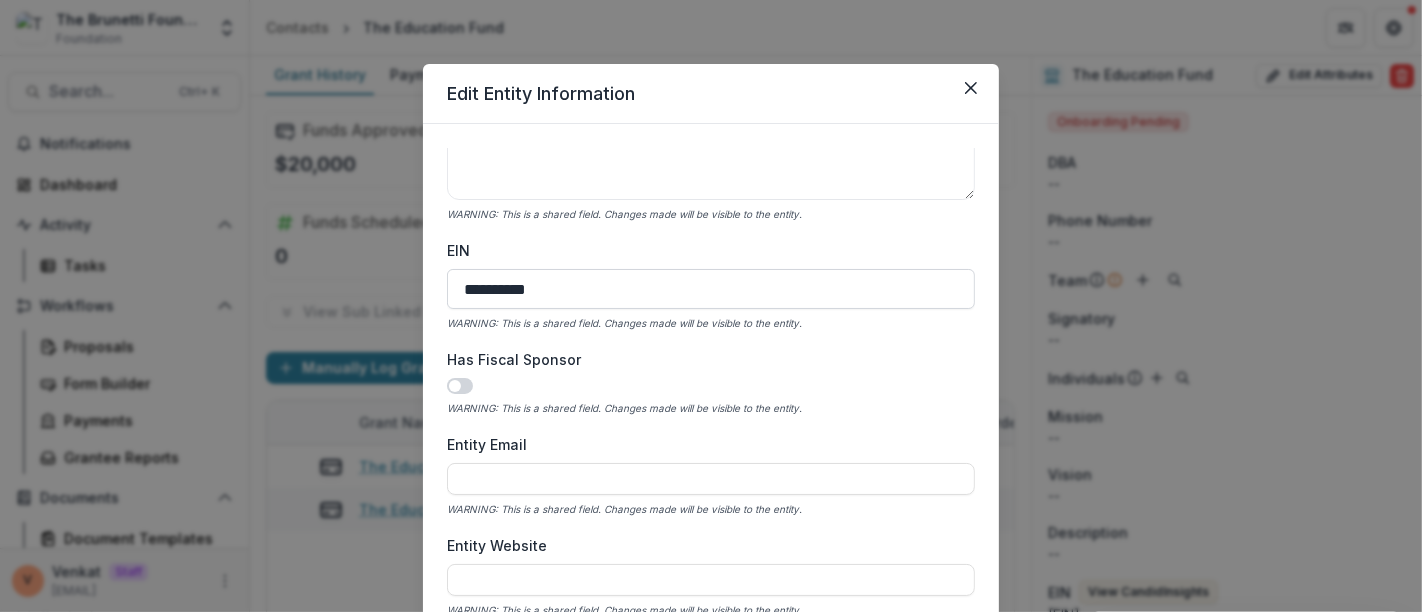 click on "**********" at bounding box center (711, 289) 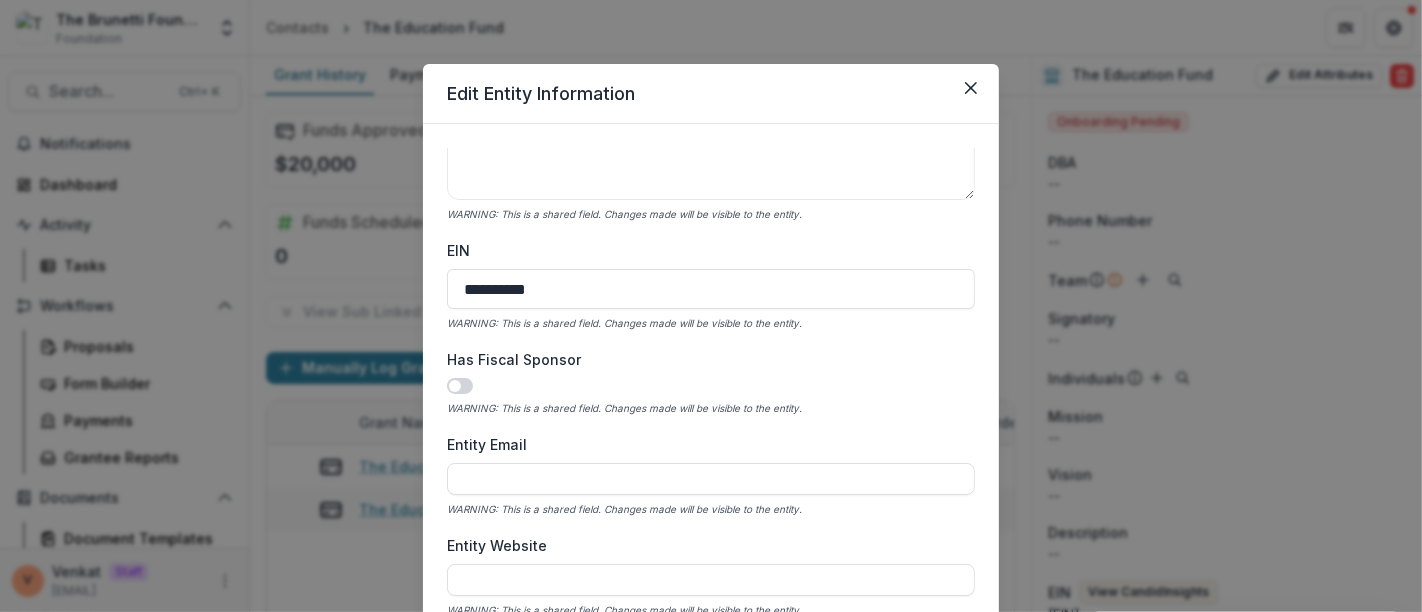 drag, startPoint x: 570, startPoint y: 281, endPoint x: 291, endPoint y: 279, distance: 279.00717 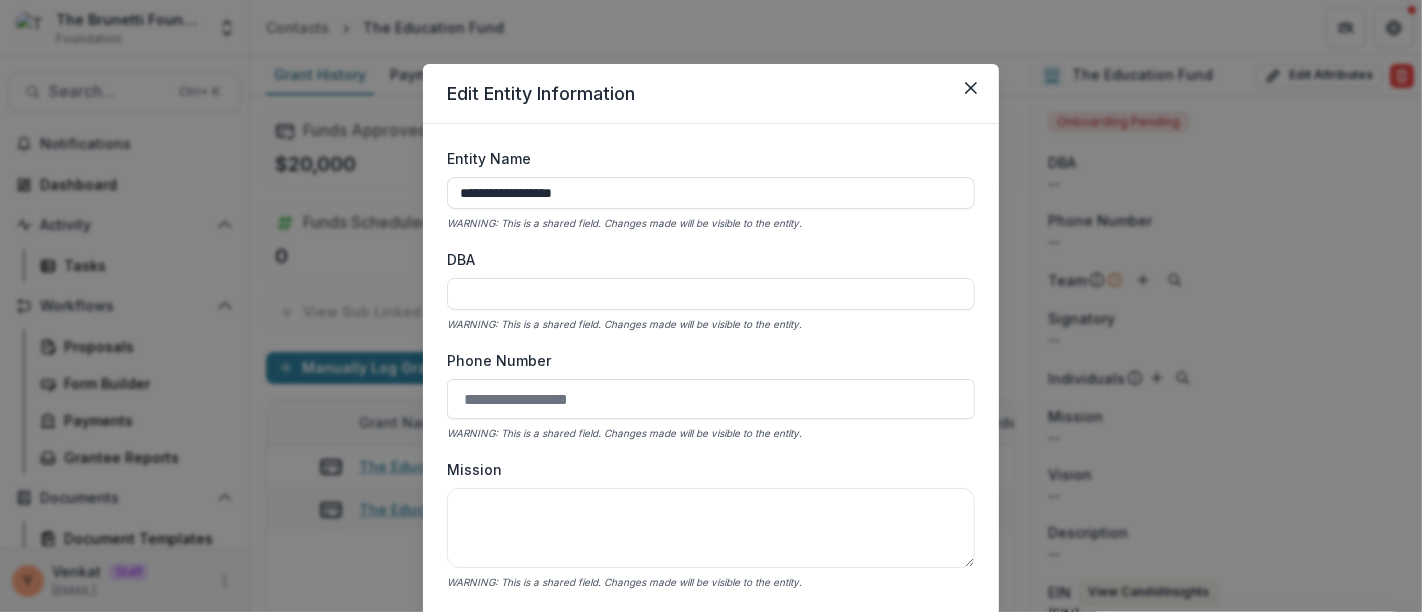 scroll, scrollTop: 666, scrollLeft: 0, axis: vertical 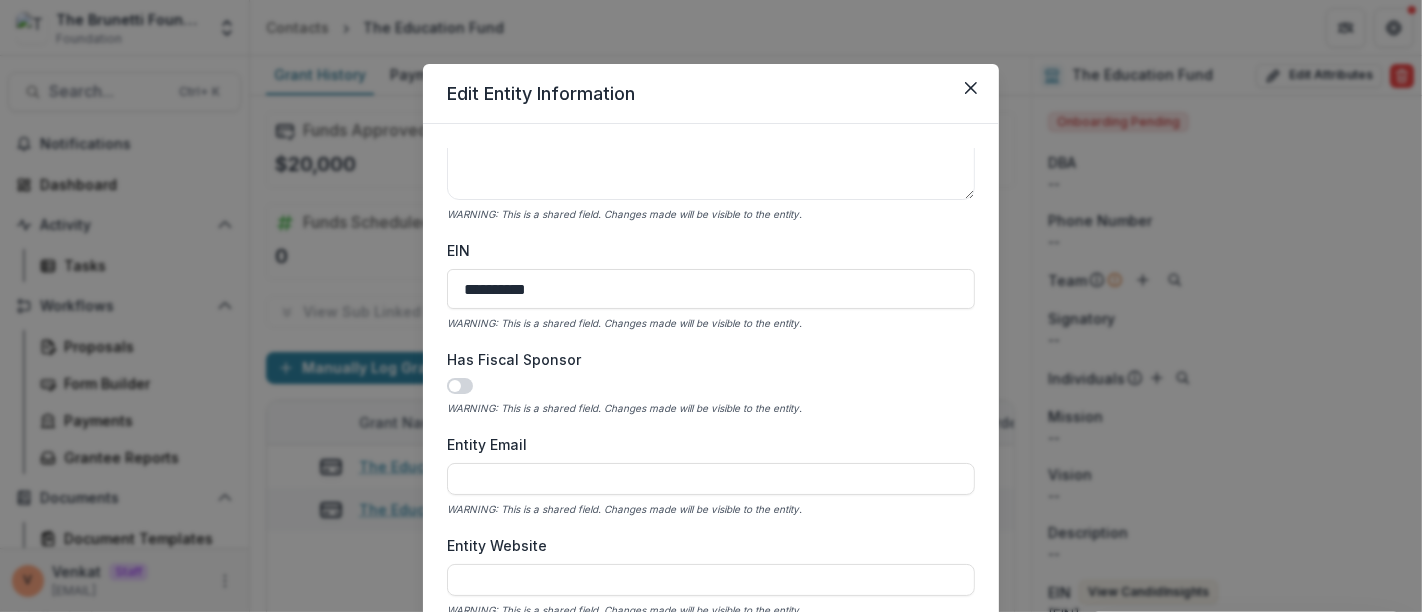 type on "**********" 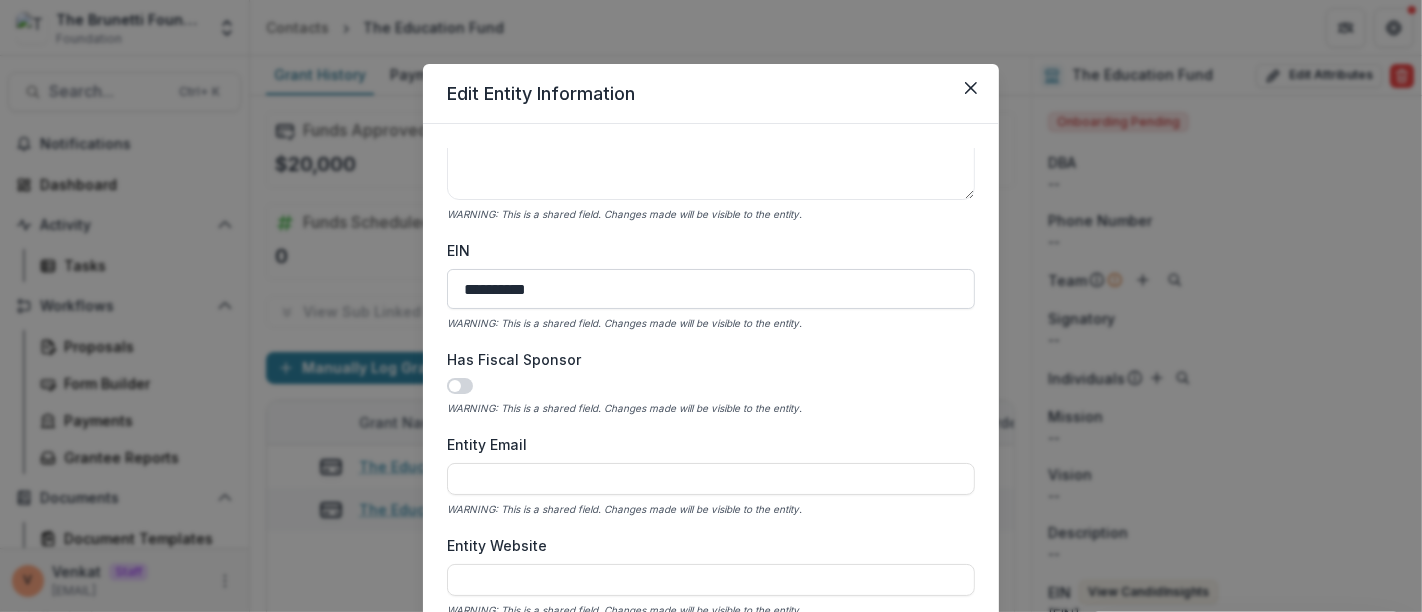 click on "**********" at bounding box center (711, 289) 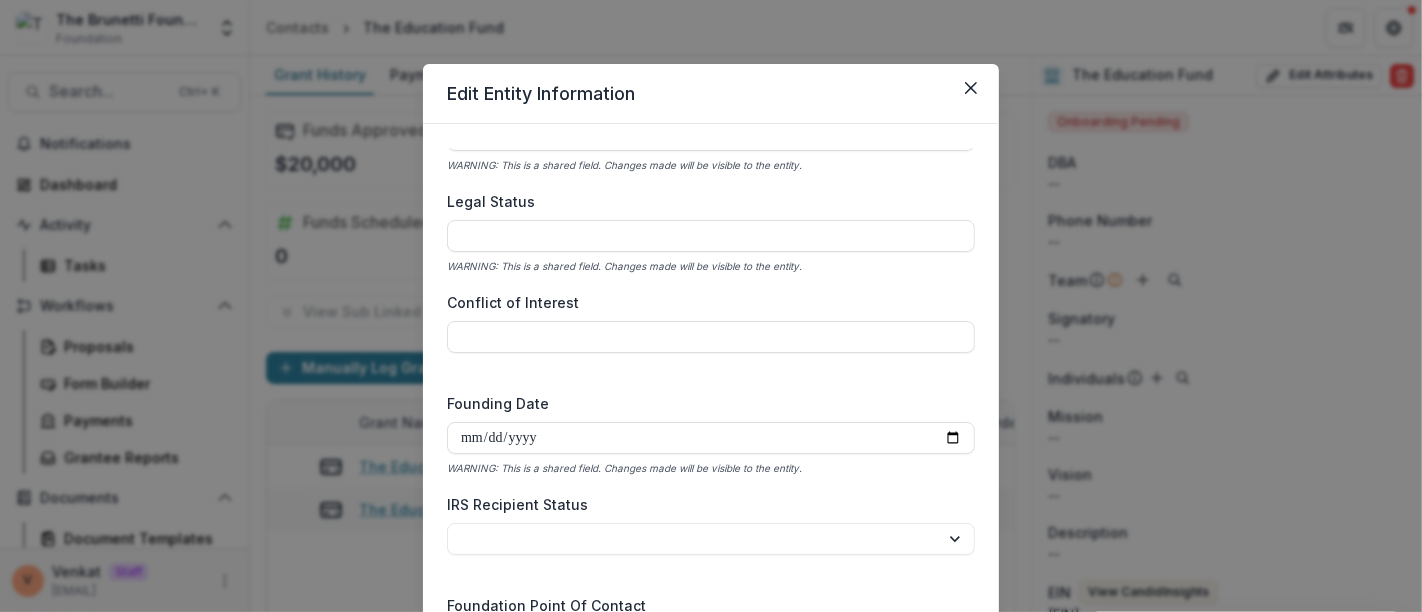 scroll, scrollTop: 2936, scrollLeft: 0, axis: vertical 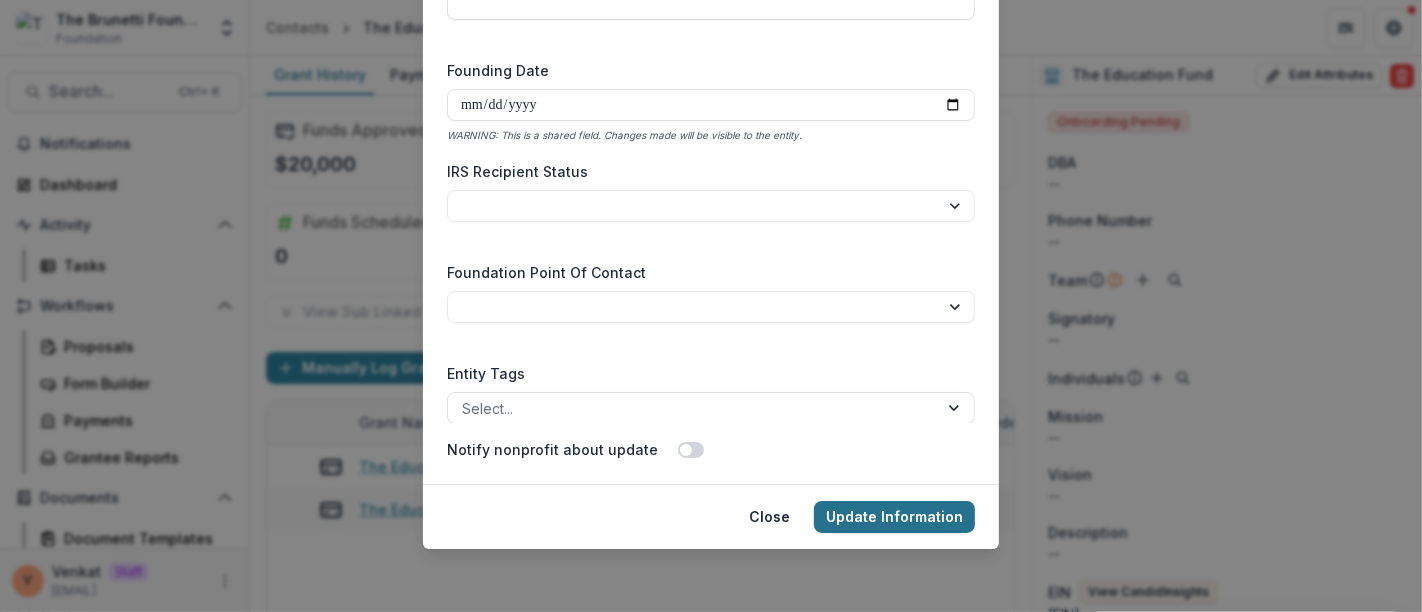 click on "Update Information" at bounding box center [894, 517] 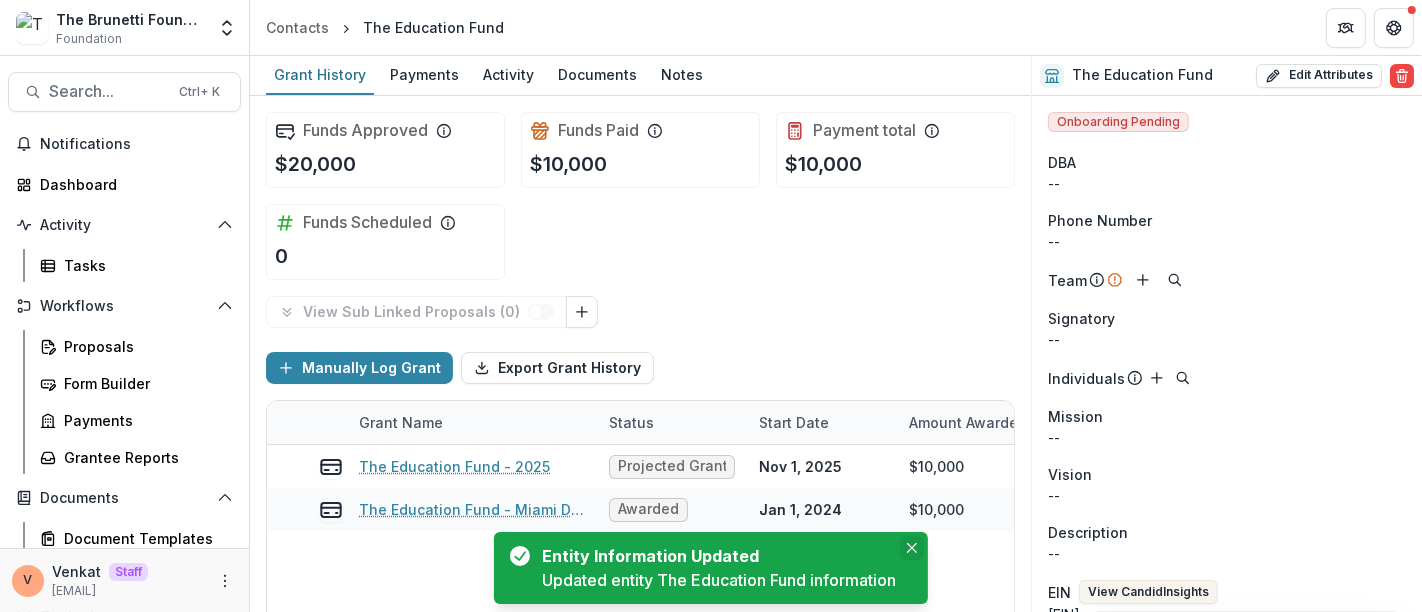 click 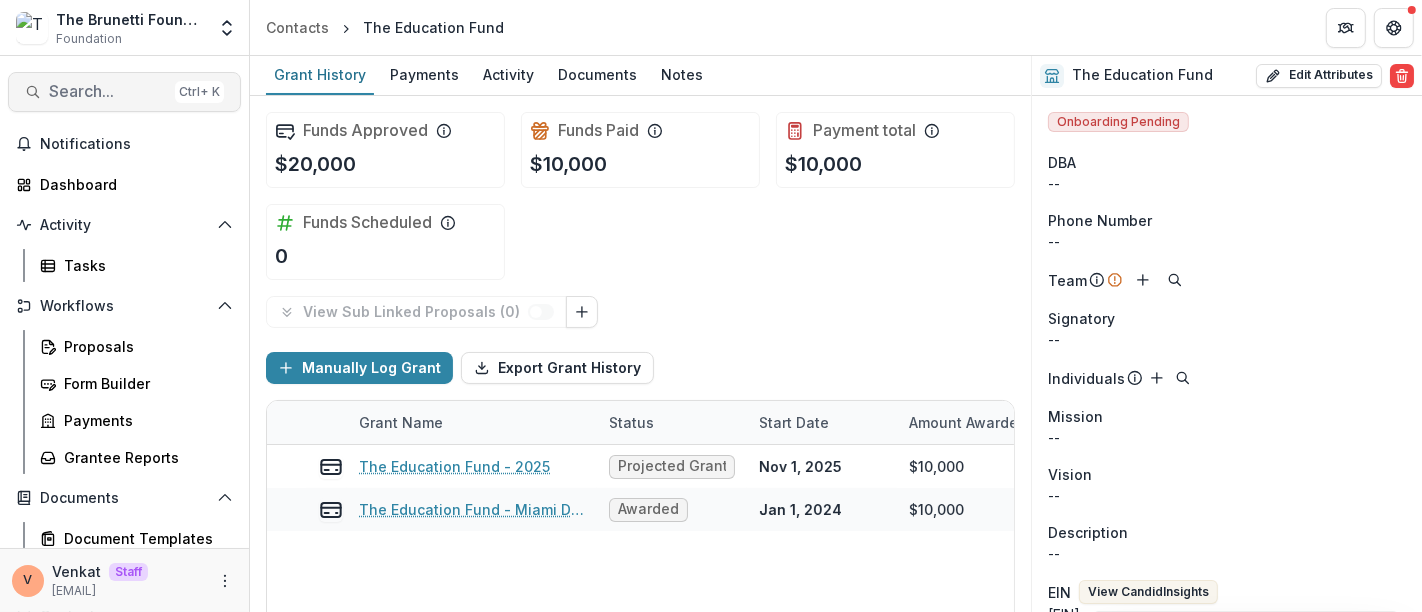 click on "Search..." at bounding box center (108, 91) 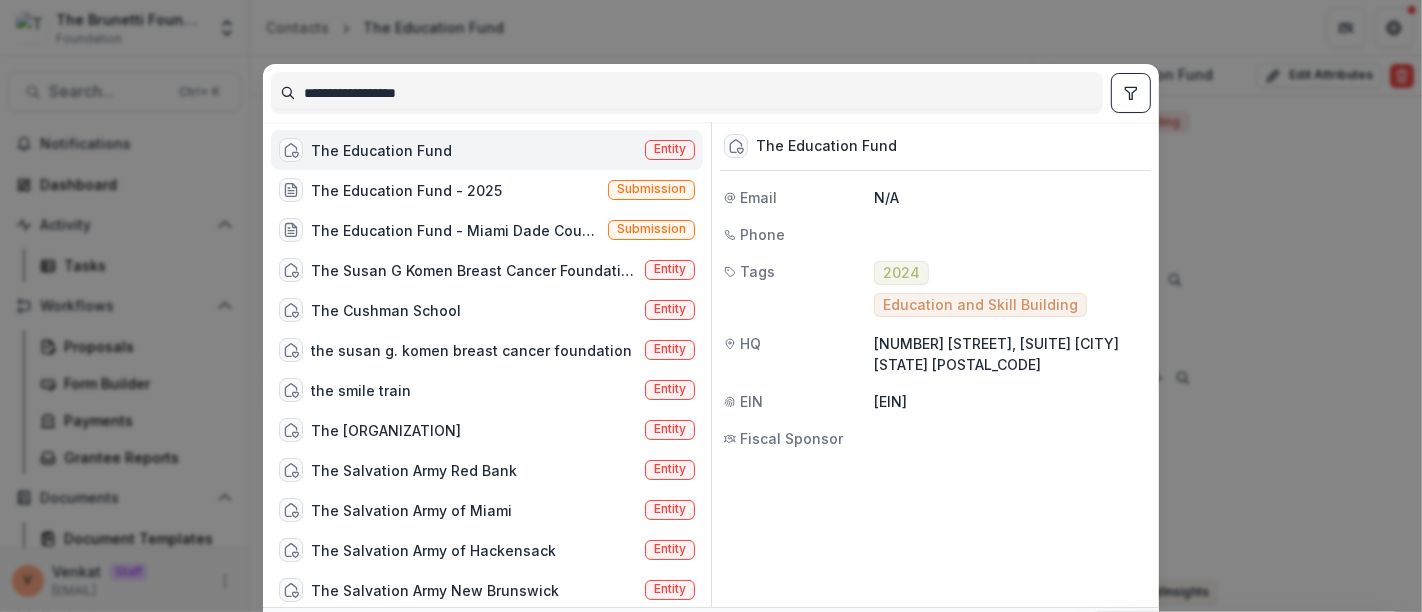 drag, startPoint x: 419, startPoint y: 88, endPoint x: 219, endPoint y: 95, distance: 200.12247 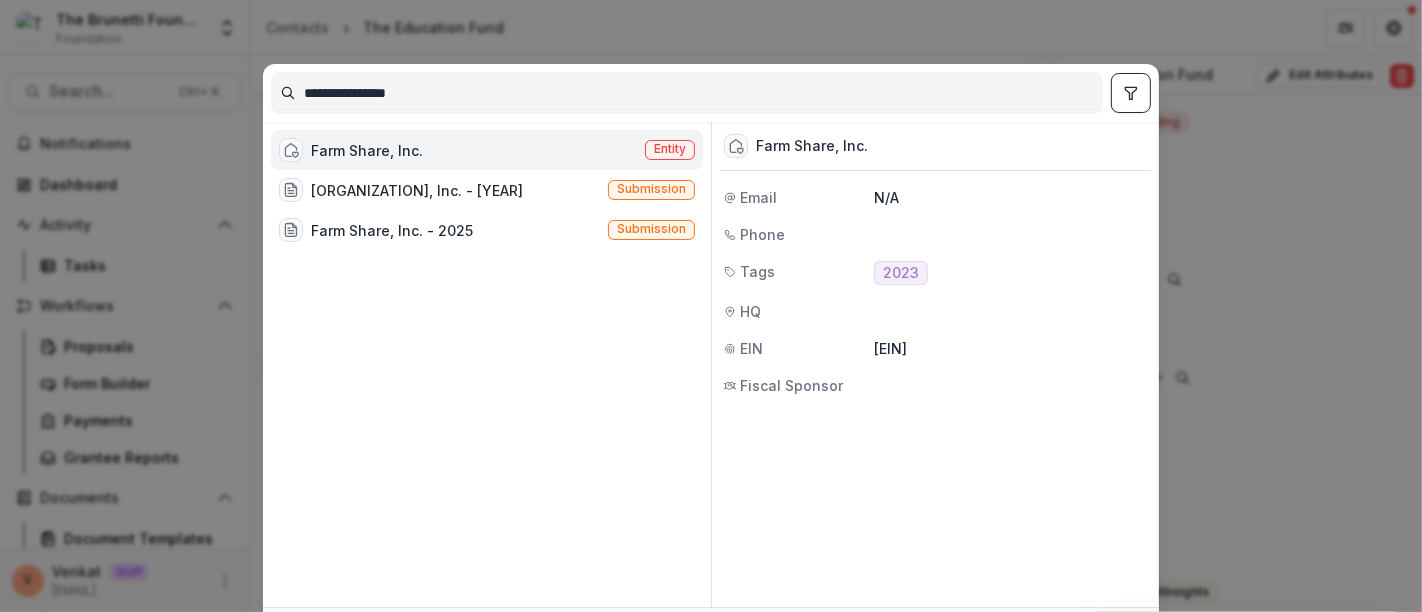 type on "**********" 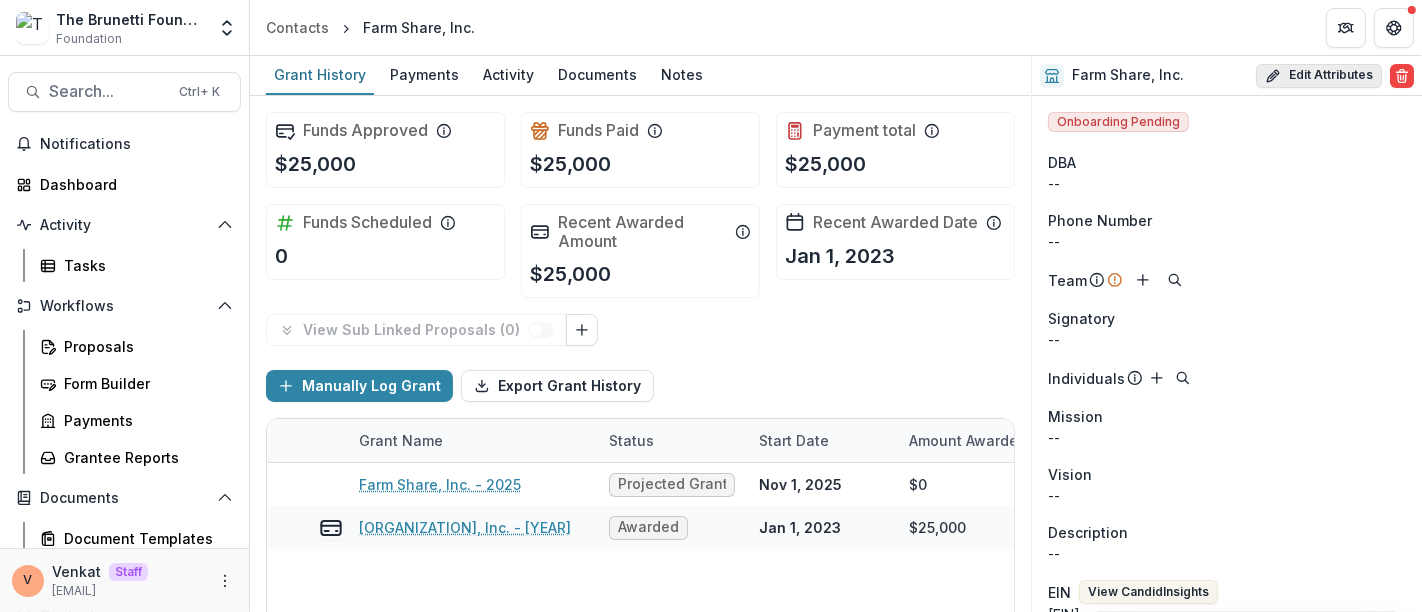 click on "Edit Attributes" at bounding box center (1319, 76) 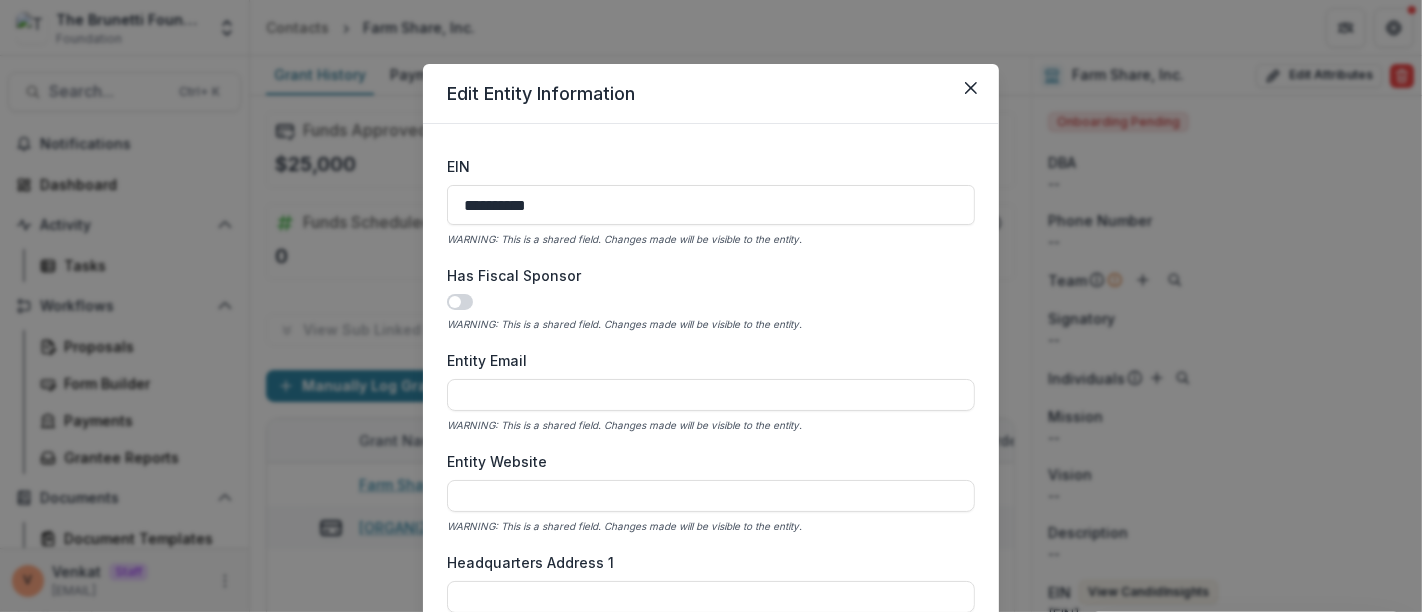 scroll, scrollTop: 666, scrollLeft: 0, axis: vertical 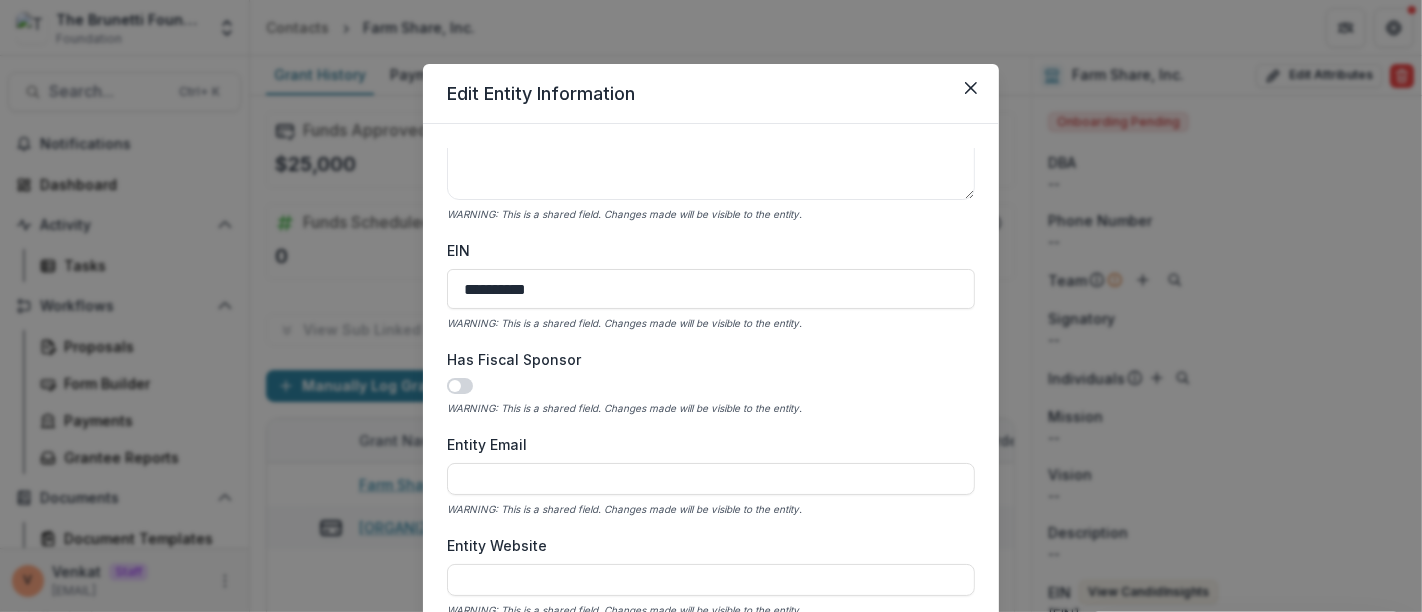 drag, startPoint x: 560, startPoint y: 292, endPoint x: 407, endPoint y: 279, distance: 153.5513 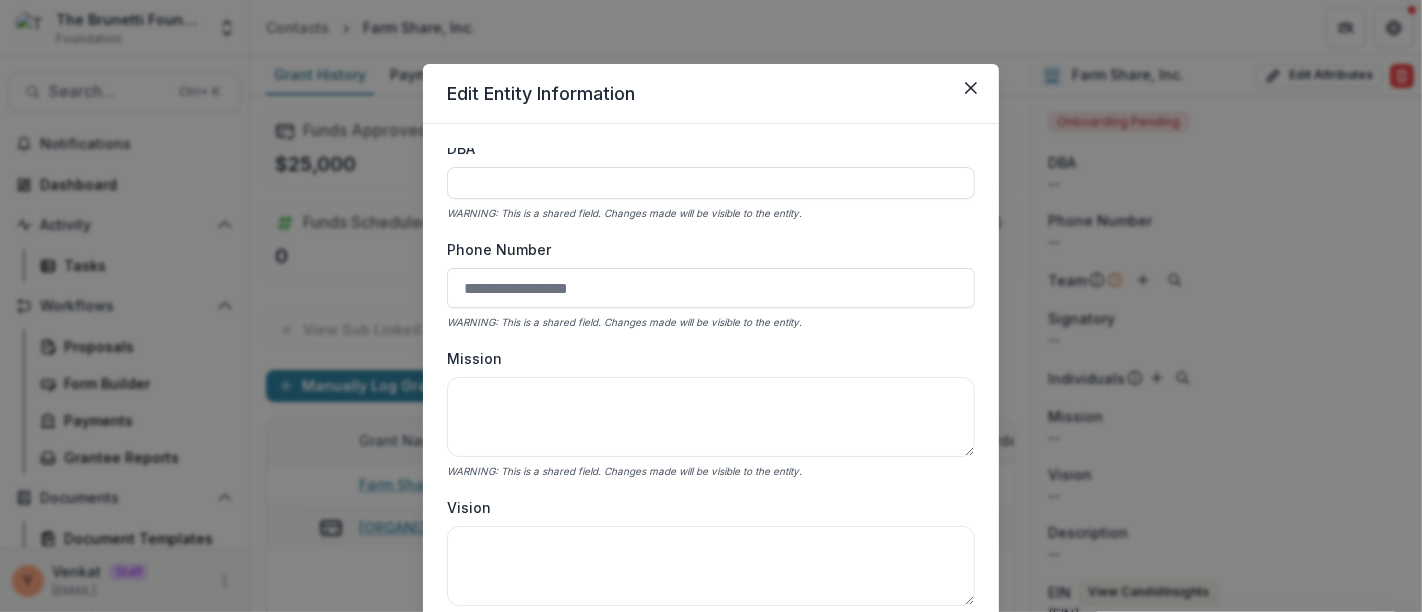 scroll, scrollTop: 0, scrollLeft: 0, axis: both 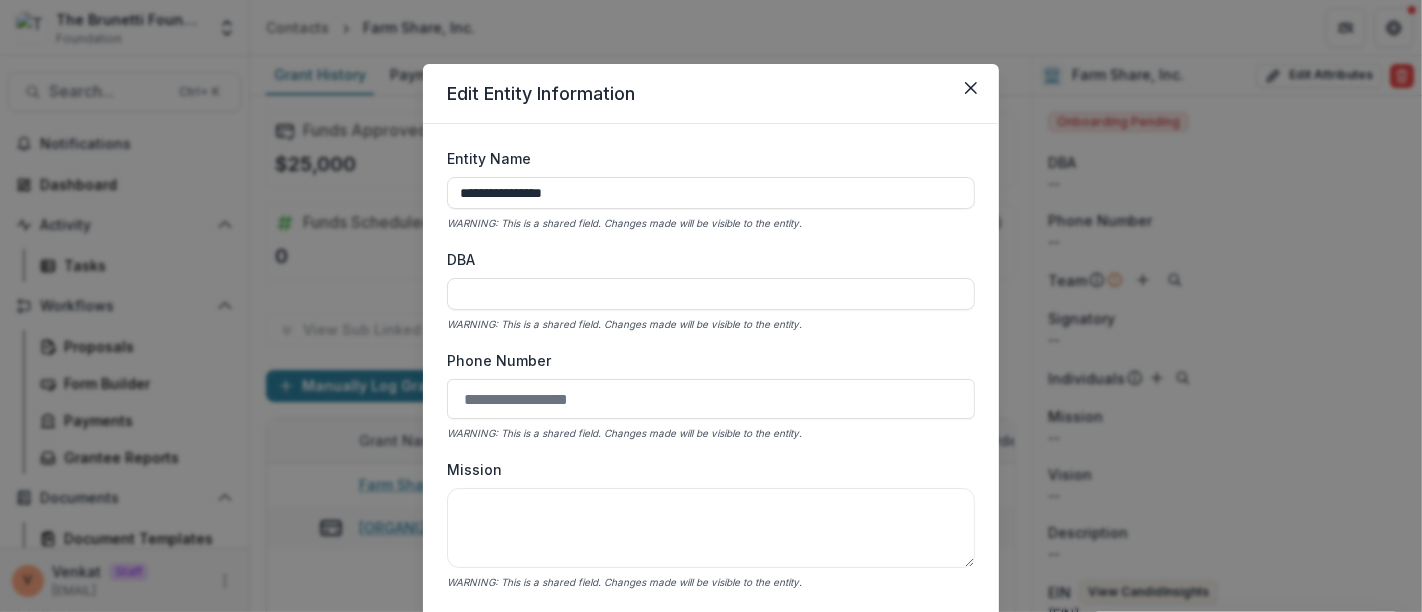 type on "**********" 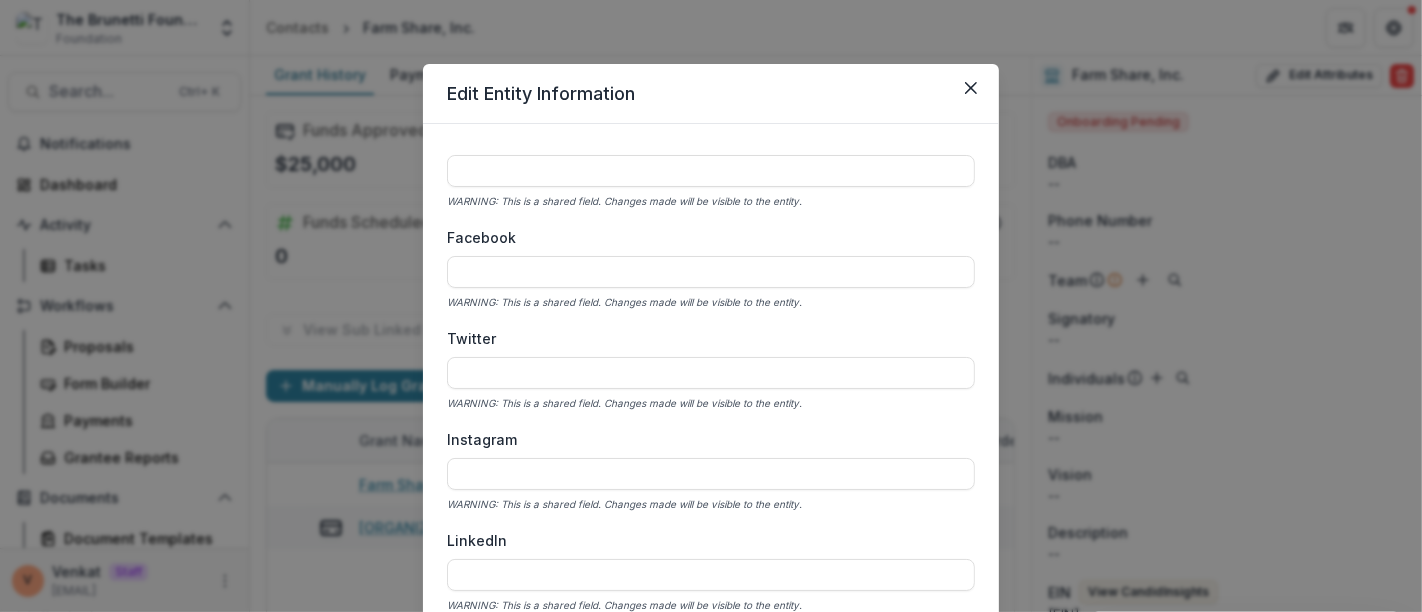 scroll, scrollTop: 2333, scrollLeft: 0, axis: vertical 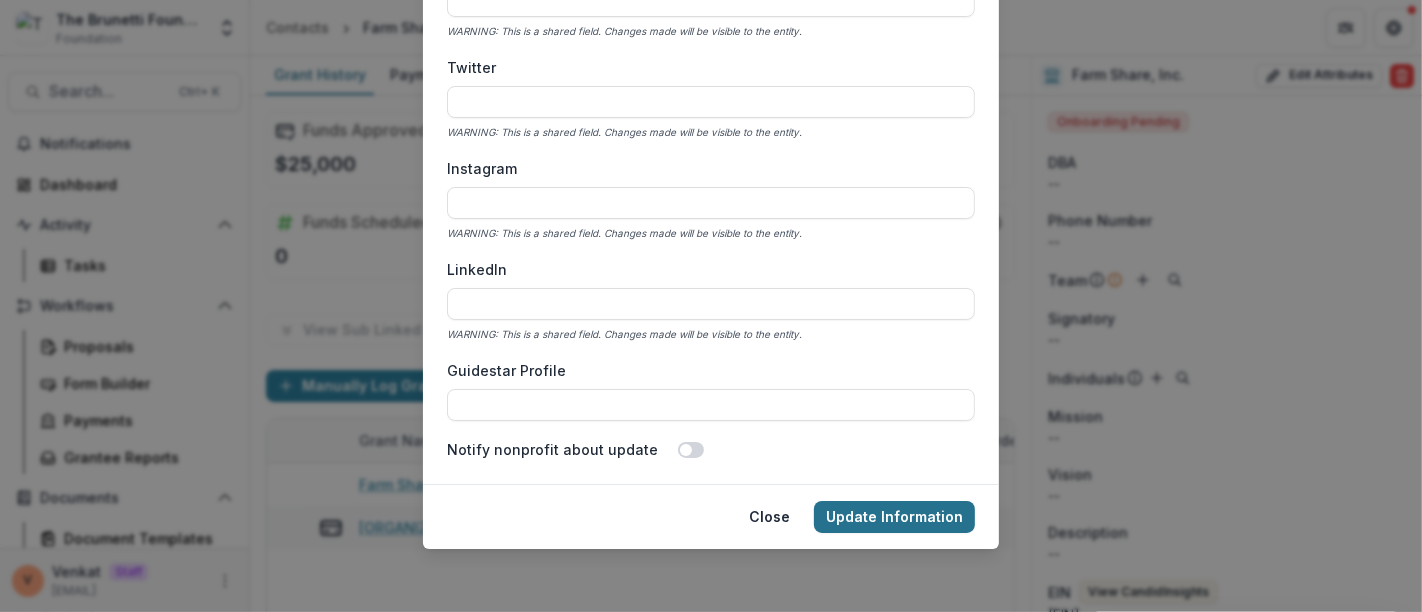 click on "Update Information" at bounding box center (894, 517) 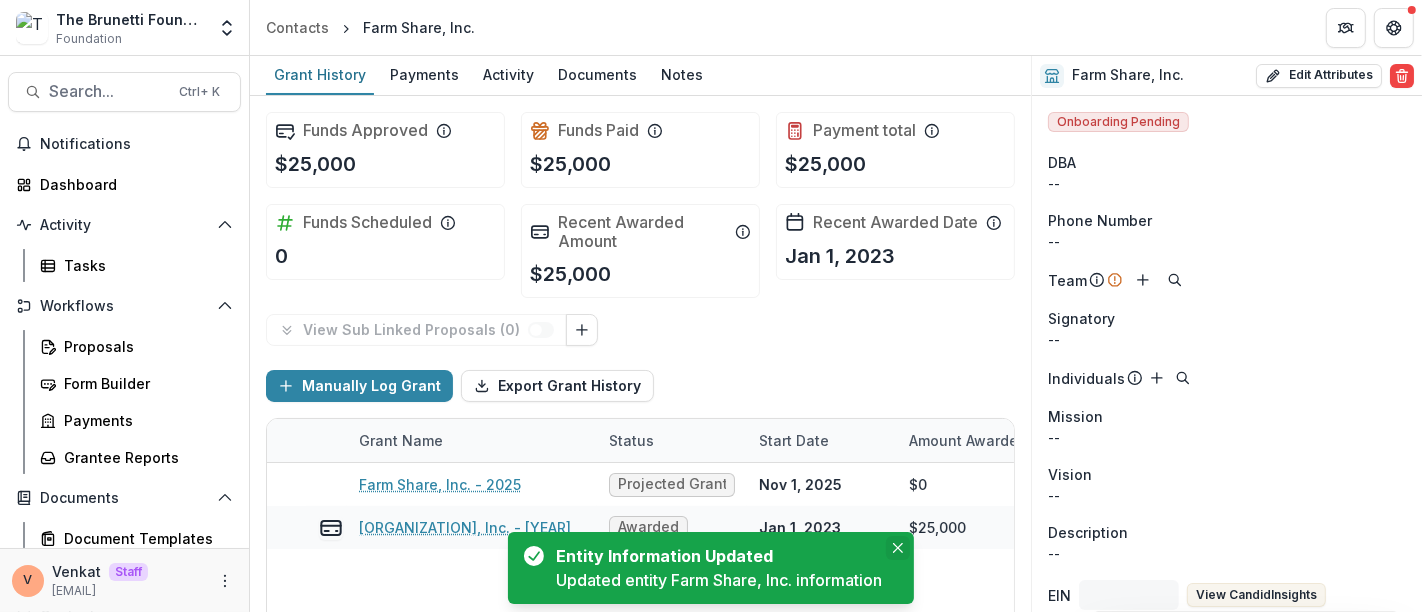 click 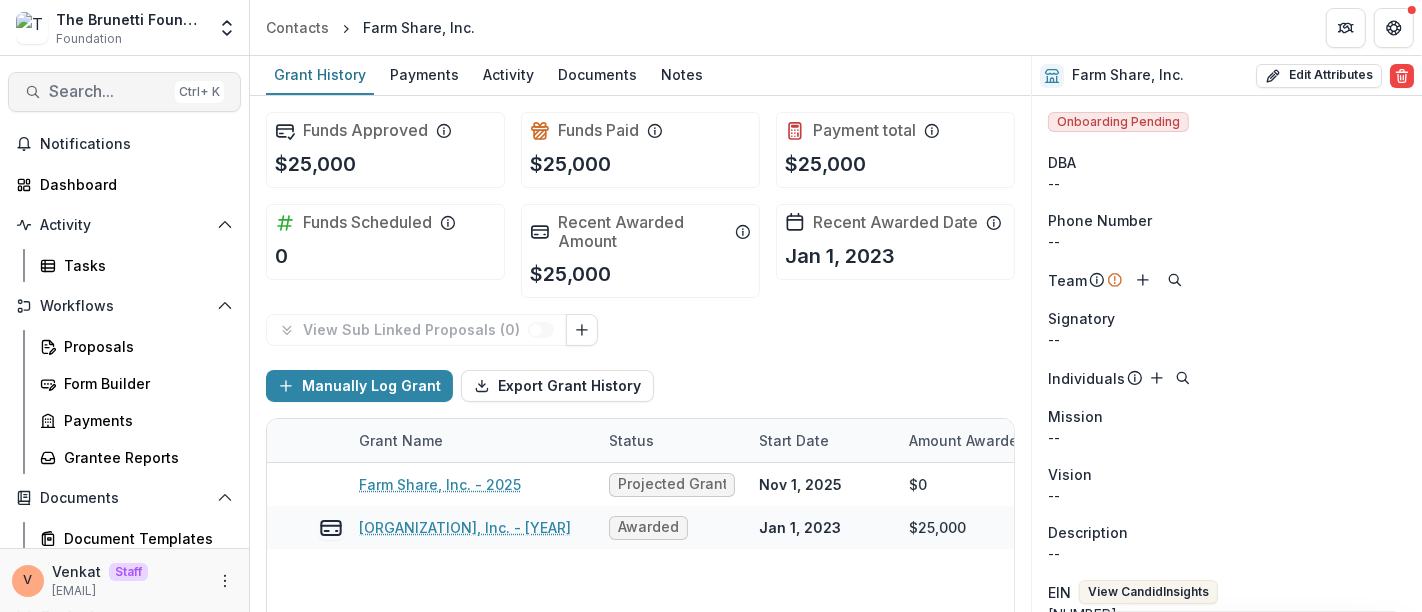 click on "Search..." at bounding box center [108, 91] 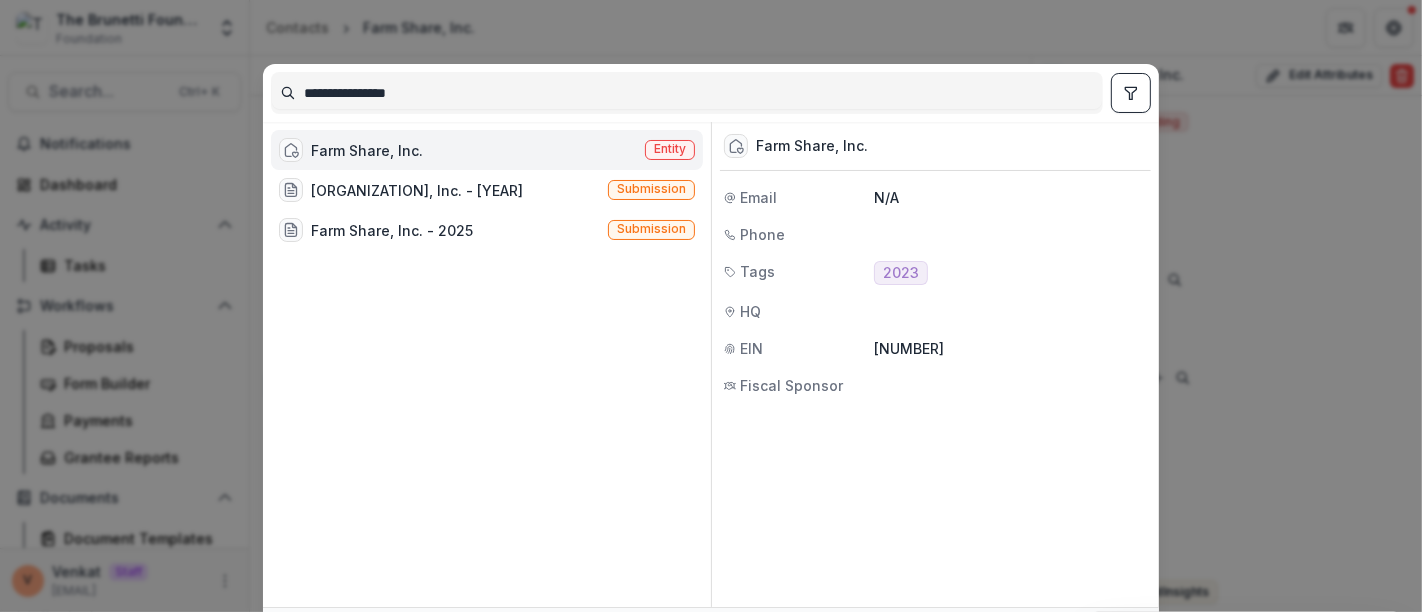 drag, startPoint x: 413, startPoint y: 81, endPoint x: 215, endPoint y: 103, distance: 199.21848 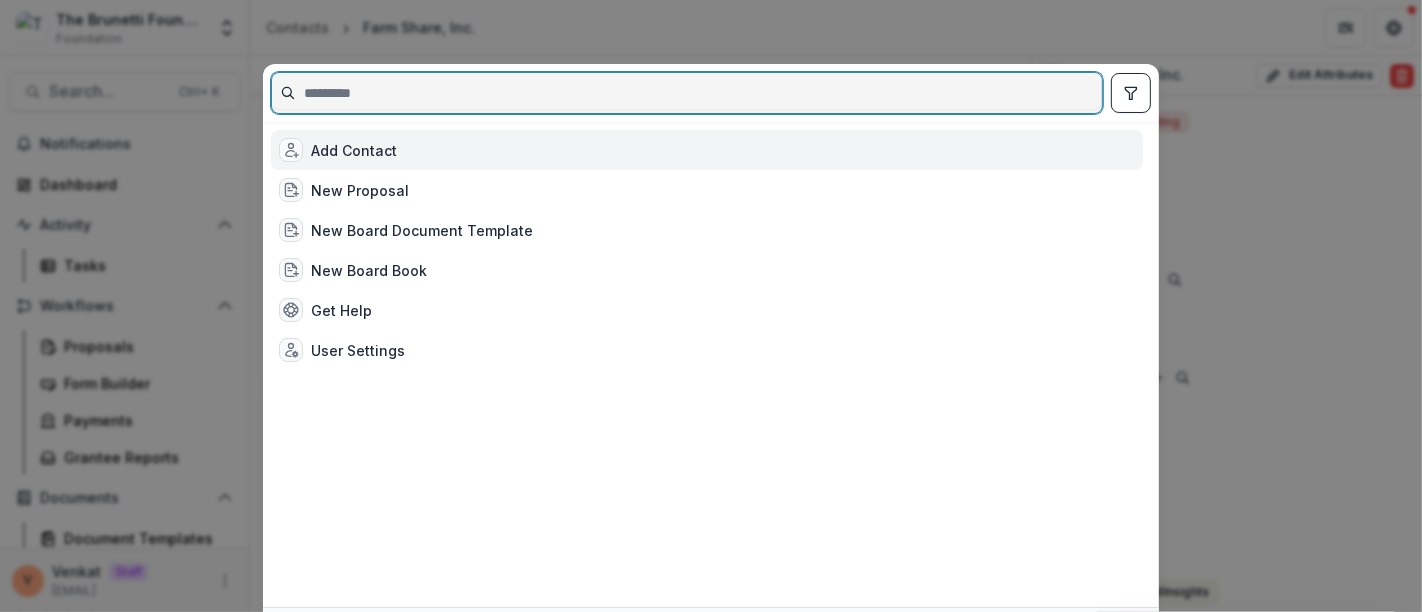 paste on "**********" 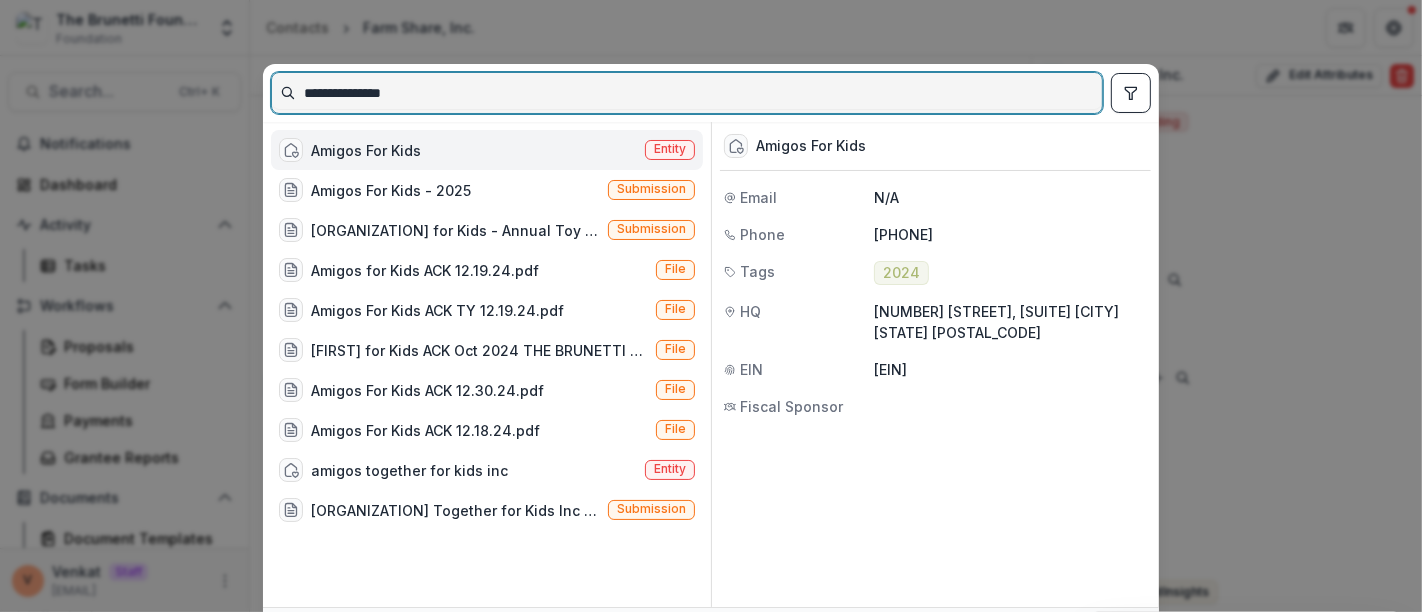 type on "**********" 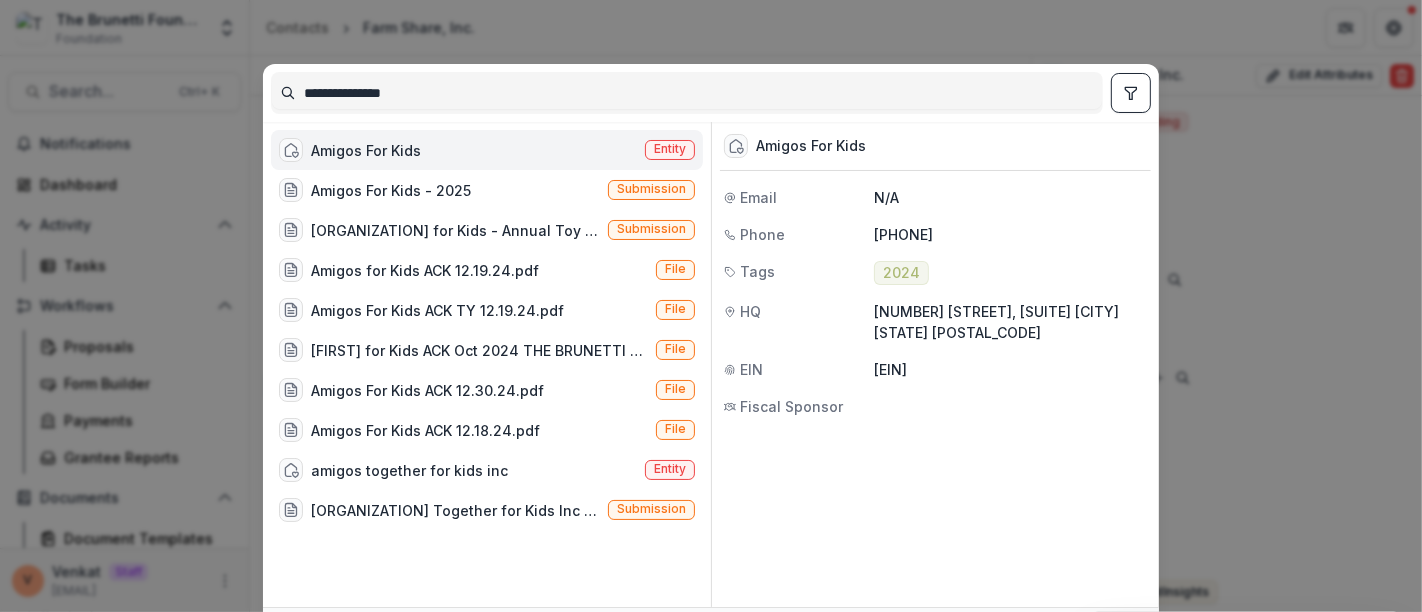 click on "Amigos For Kids" at bounding box center (366, 150) 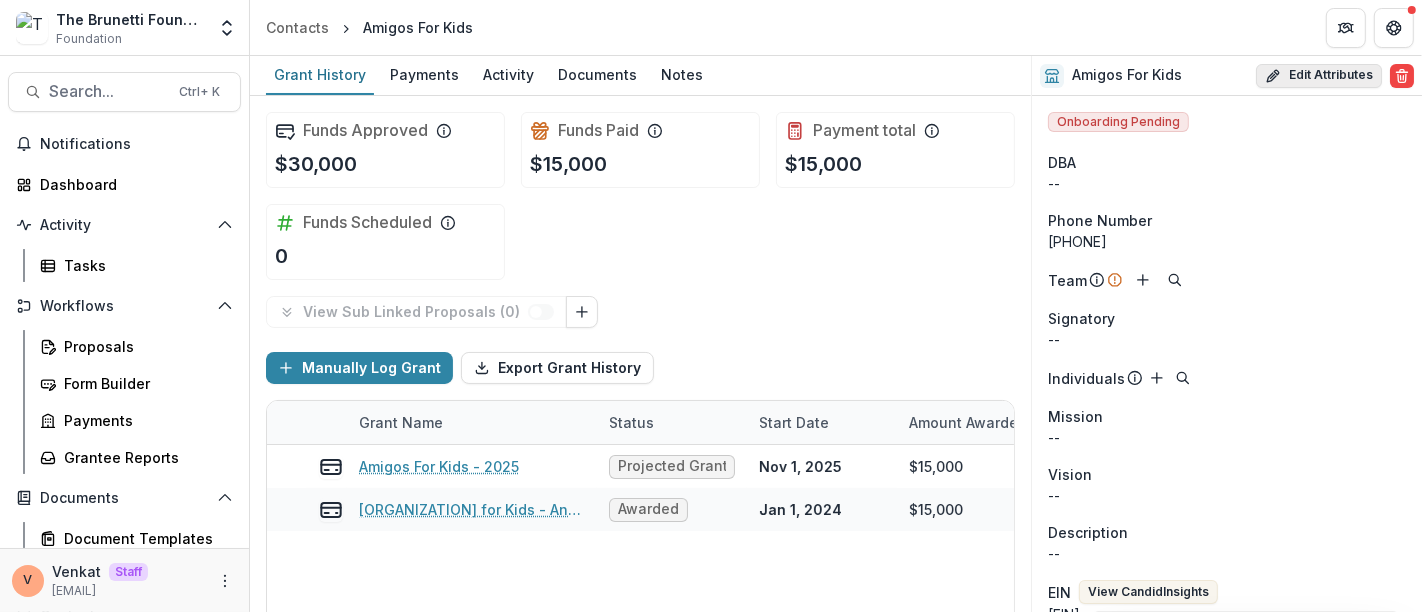 click on "Edit Attributes" at bounding box center [1319, 76] 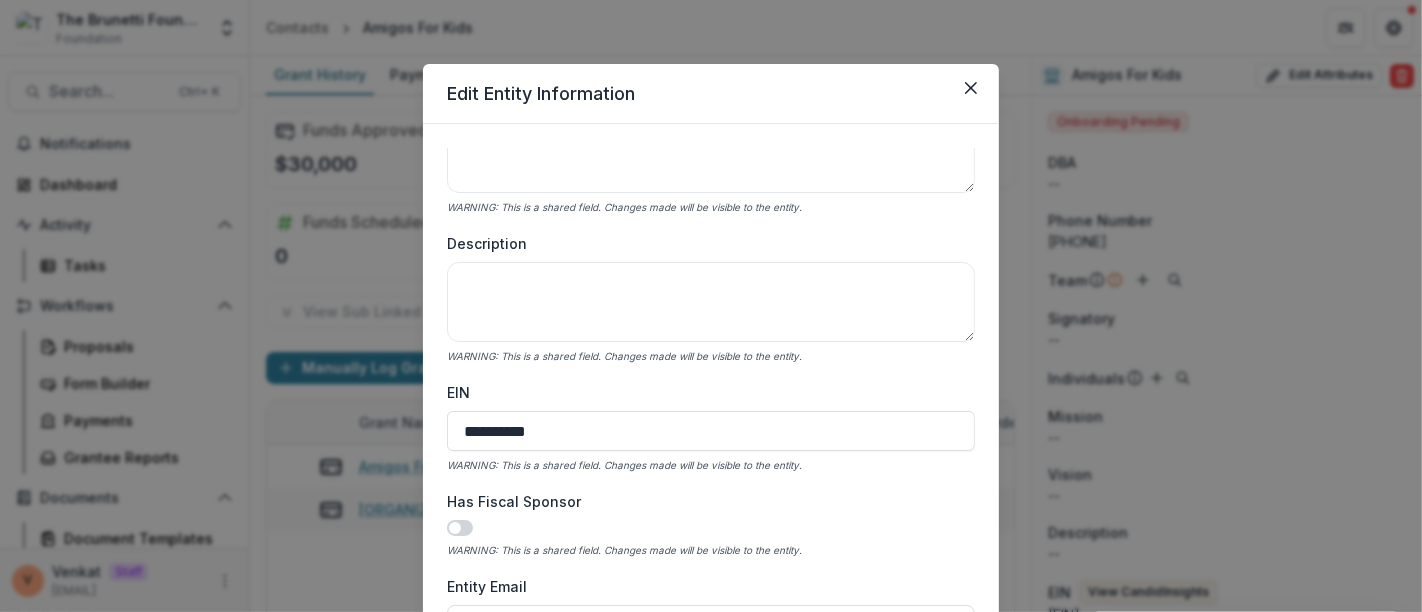 scroll, scrollTop: 555, scrollLeft: 0, axis: vertical 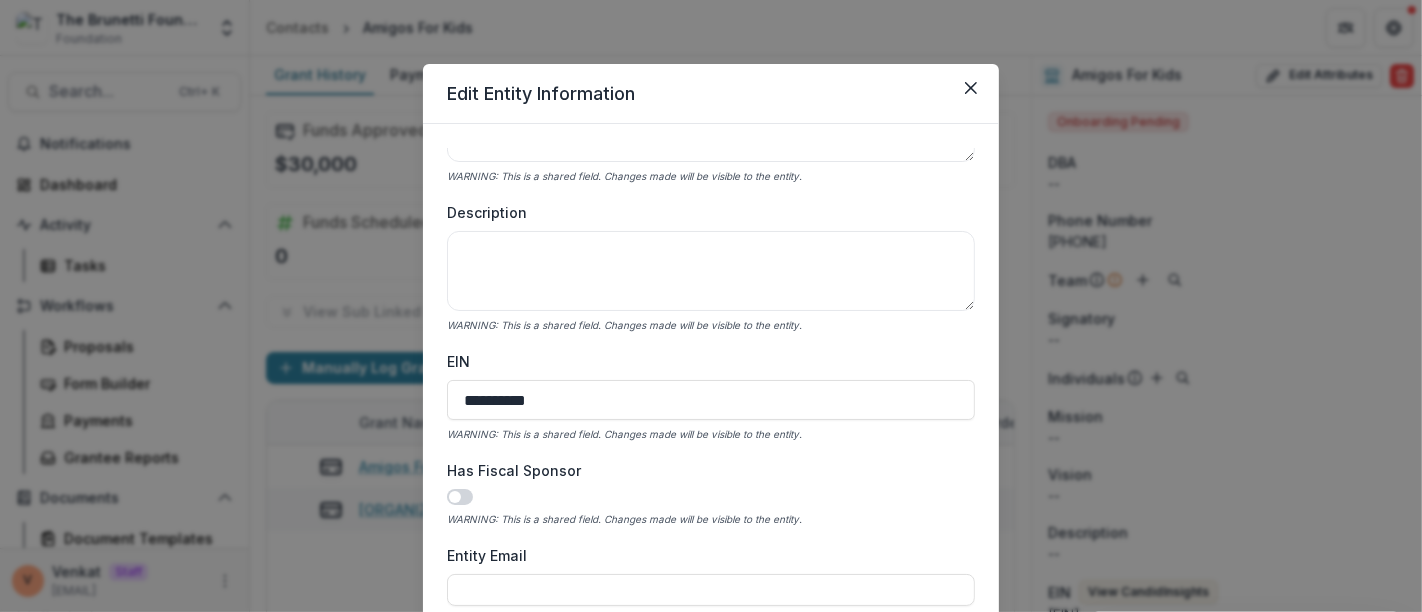 type 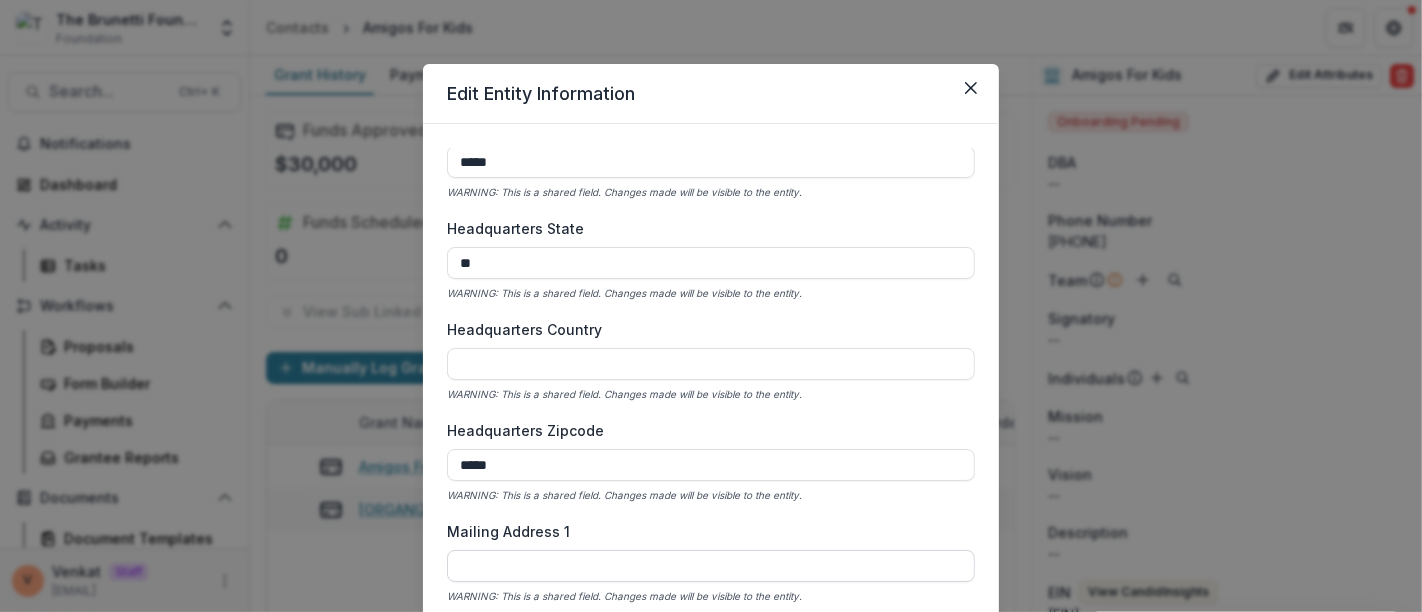scroll, scrollTop: 1555, scrollLeft: 0, axis: vertical 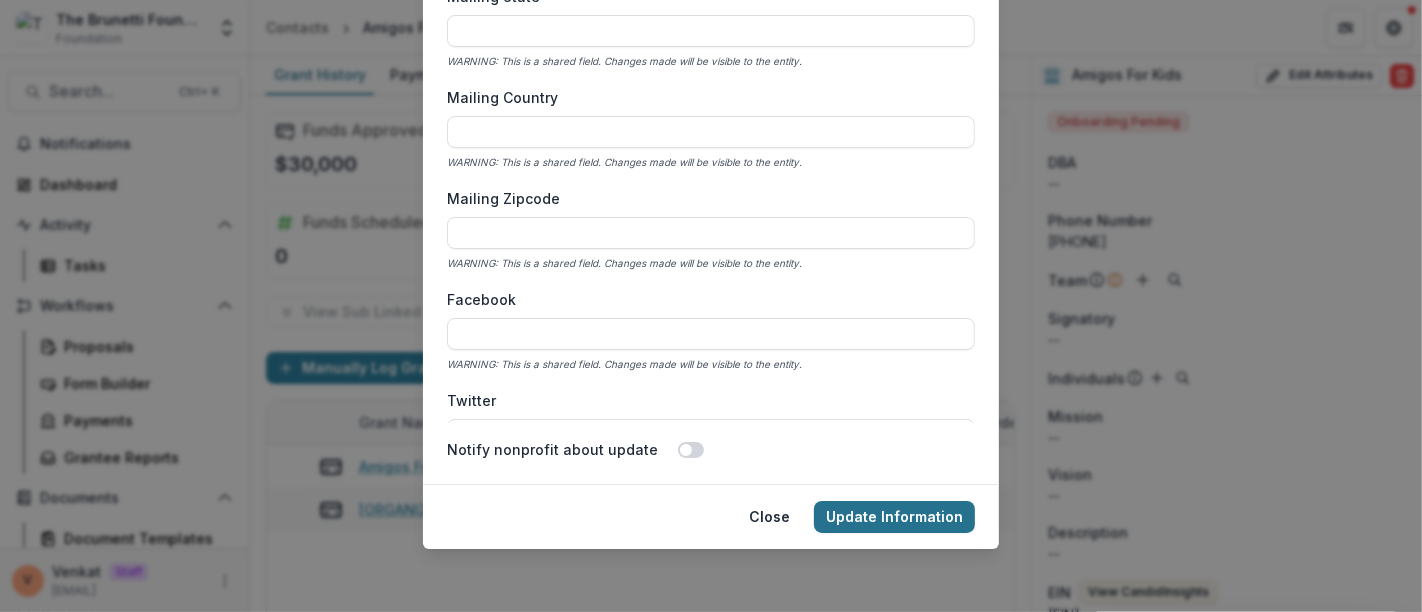 type on "**********" 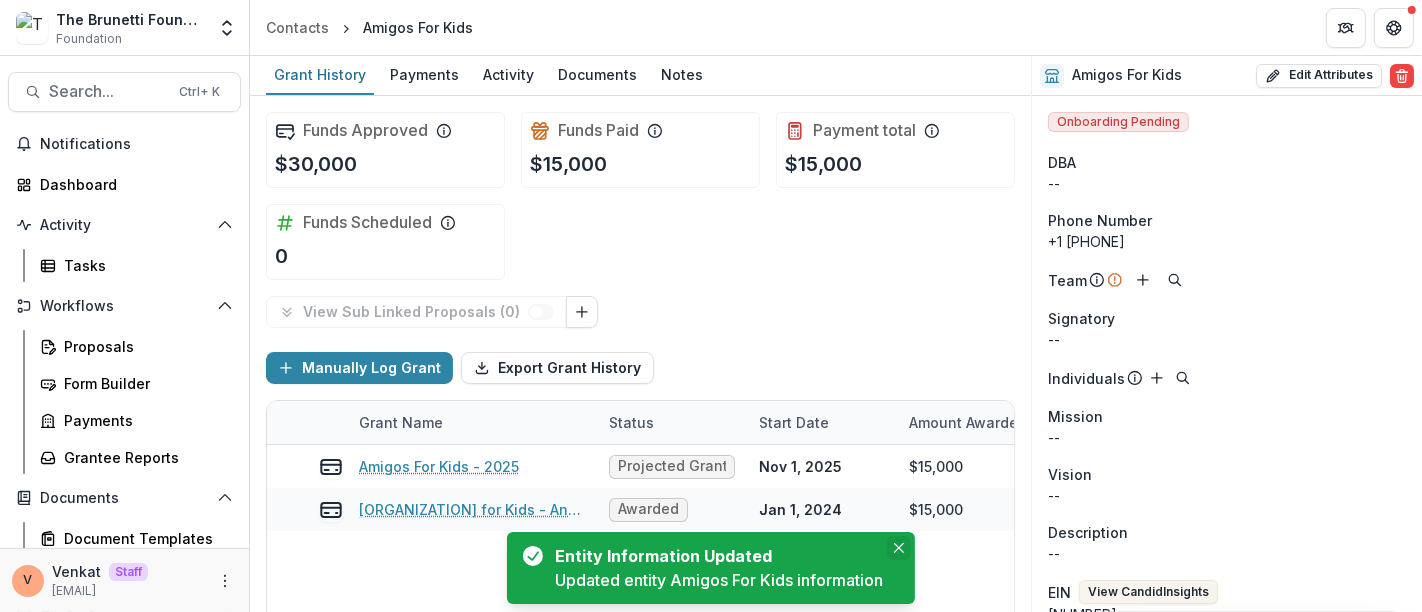 click 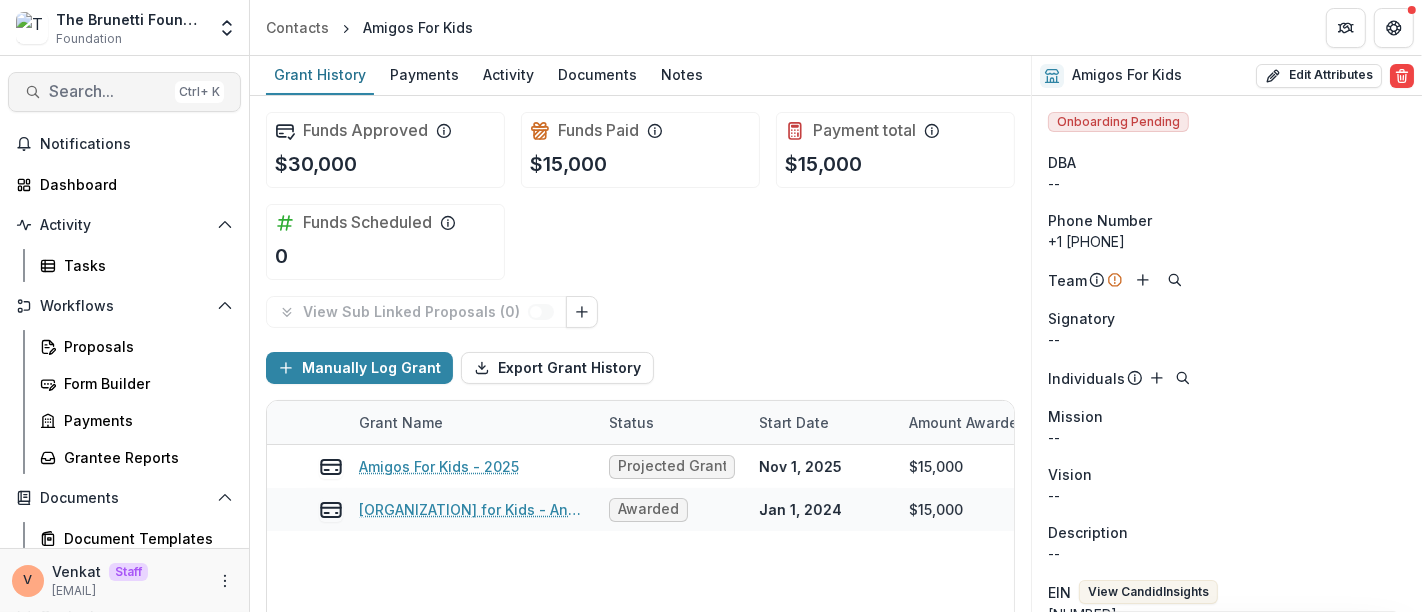 click on "Search..." at bounding box center (108, 91) 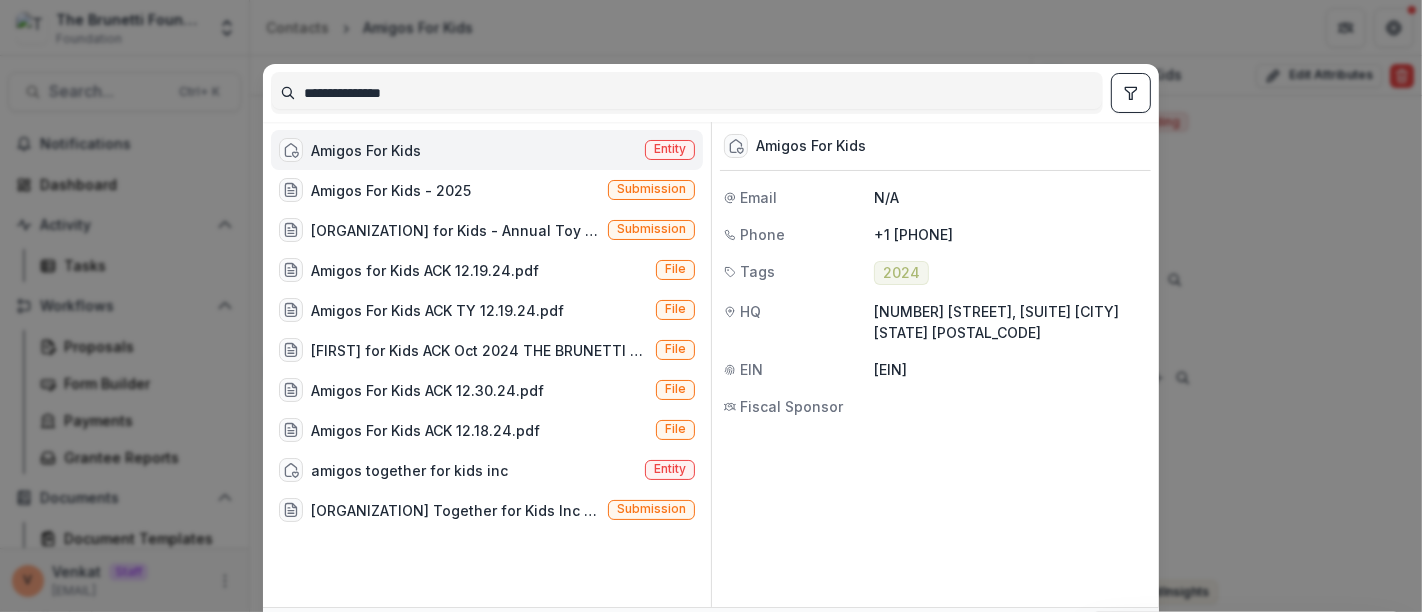 click on "Amigos For Kids" at bounding box center (366, 150) 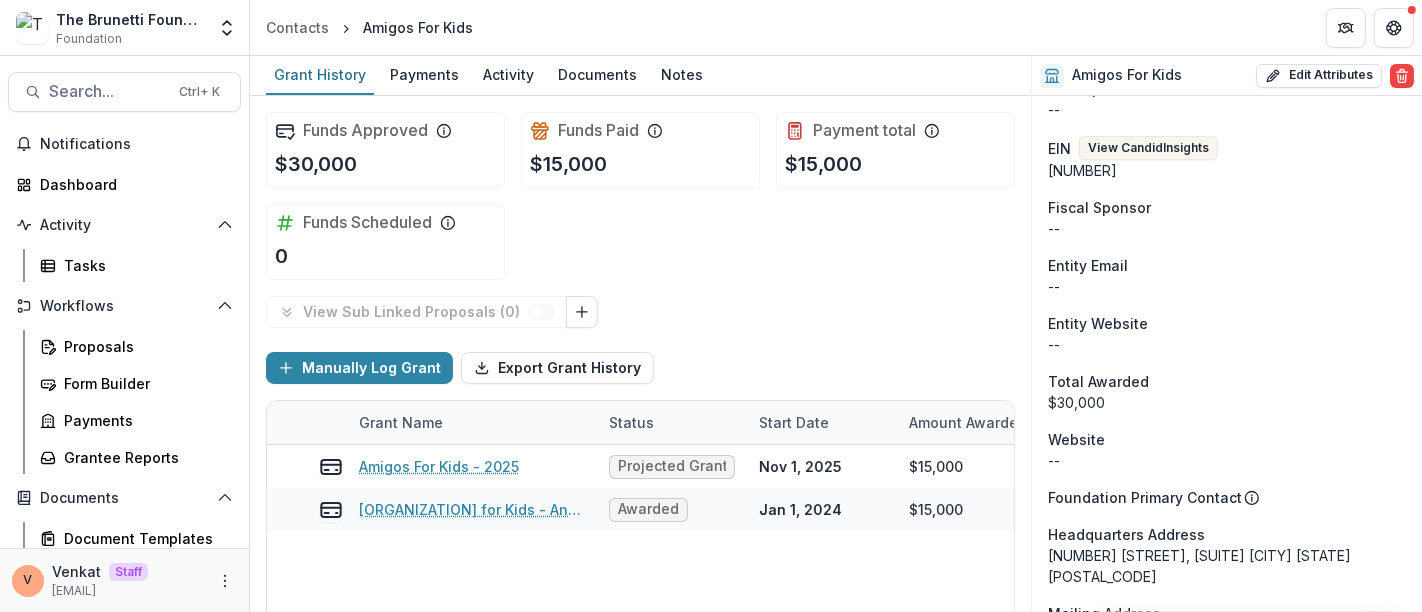 scroll, scrollTop: 333, scrollLeft: 0, axis: vertical 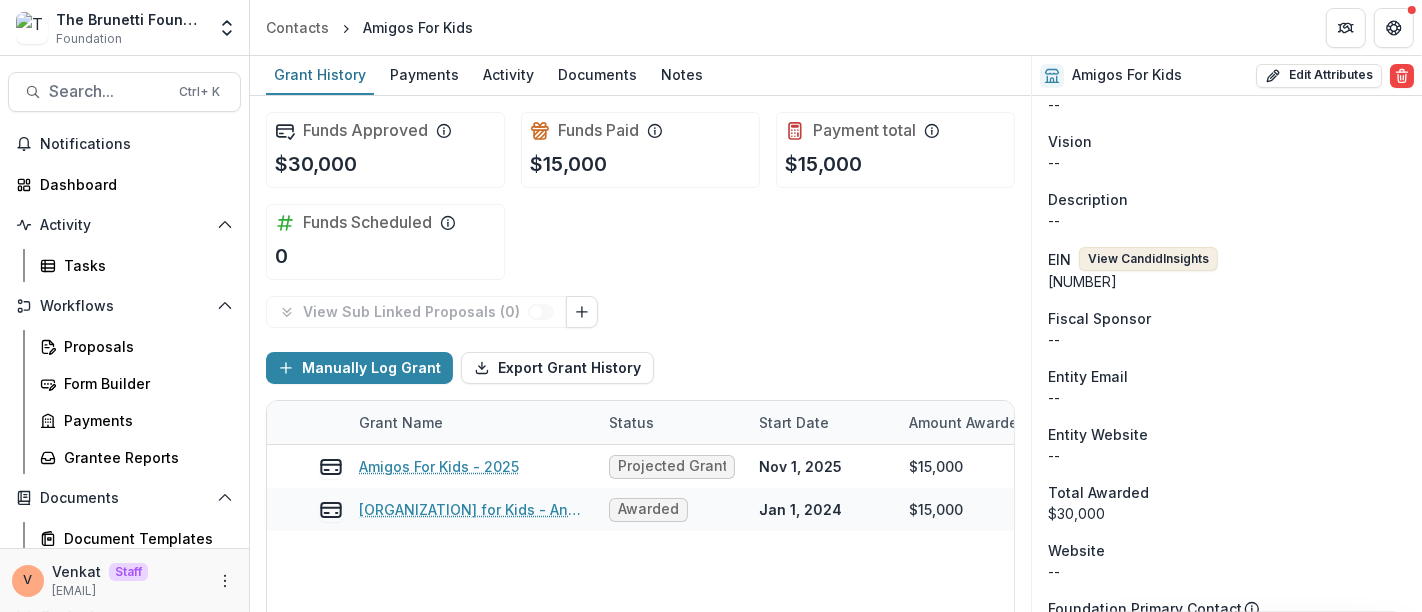 click on "View Candid  Insights" at bounding box center [1148, 259] 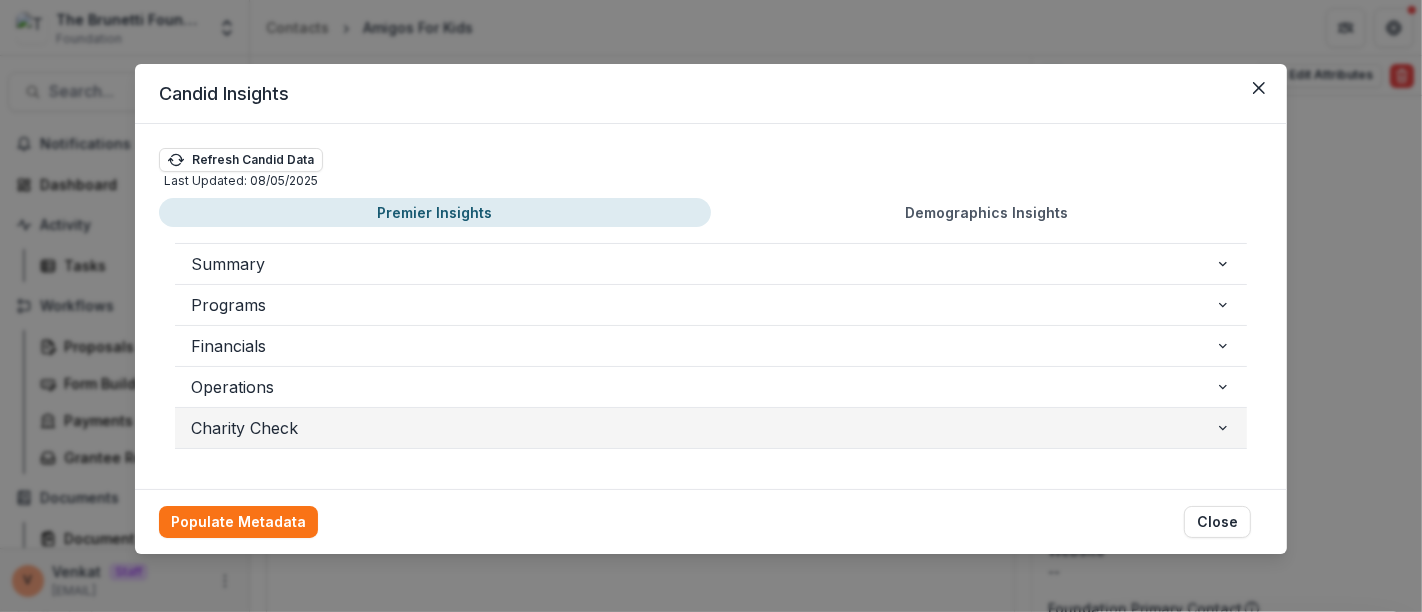 click on "Charity Check" at bounding box center (703, 428) 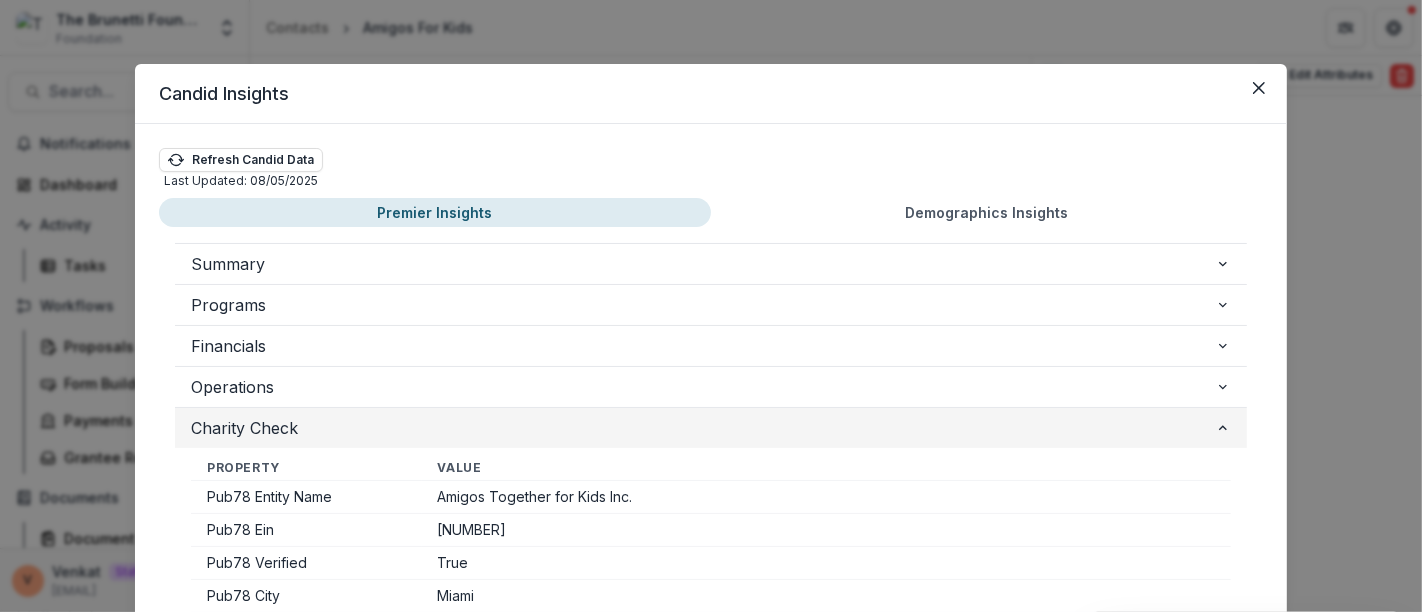 scroll, scrollTop: 111, scrollLeft: 0, axis: vertical 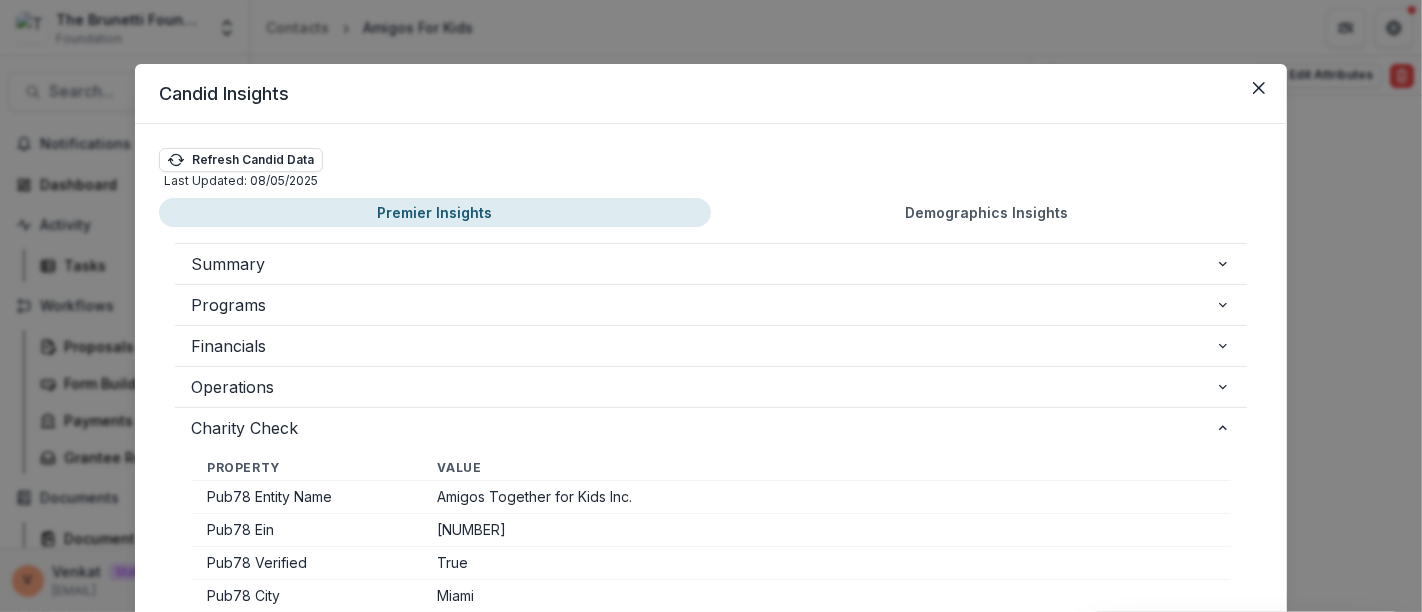 click on "Demographics Insights" at bounding box center (987, 212) 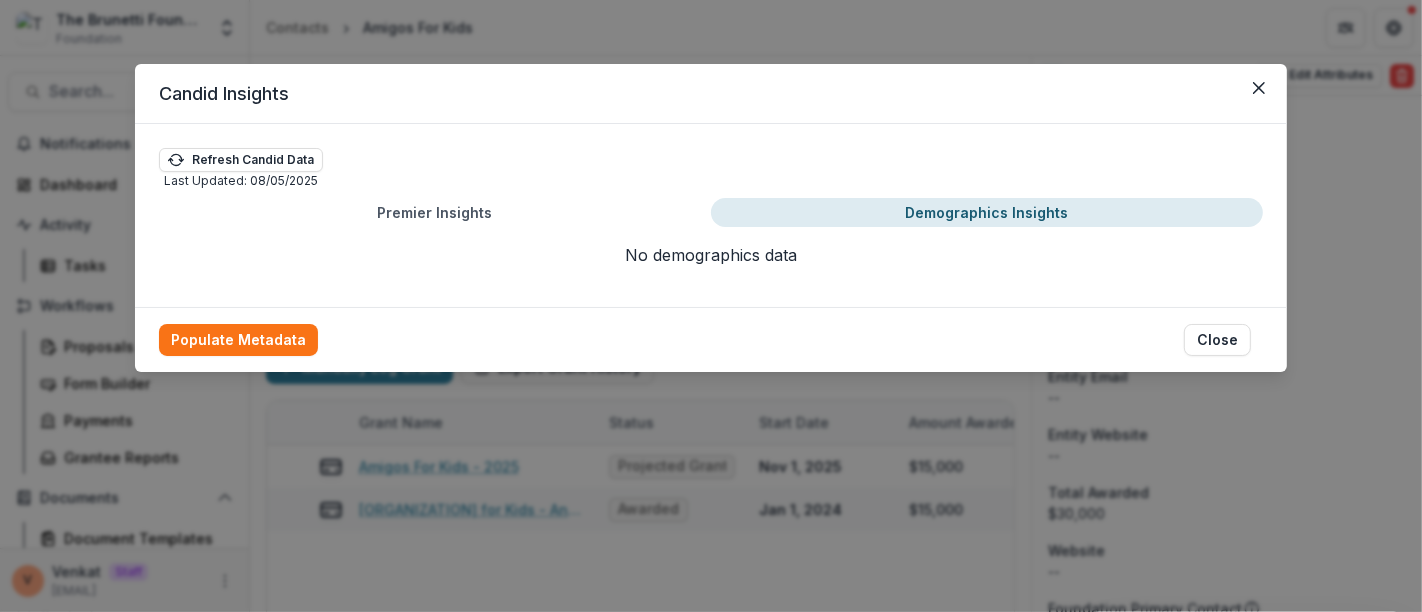 click on "Premier Insights" at bounding box center (435, 212) 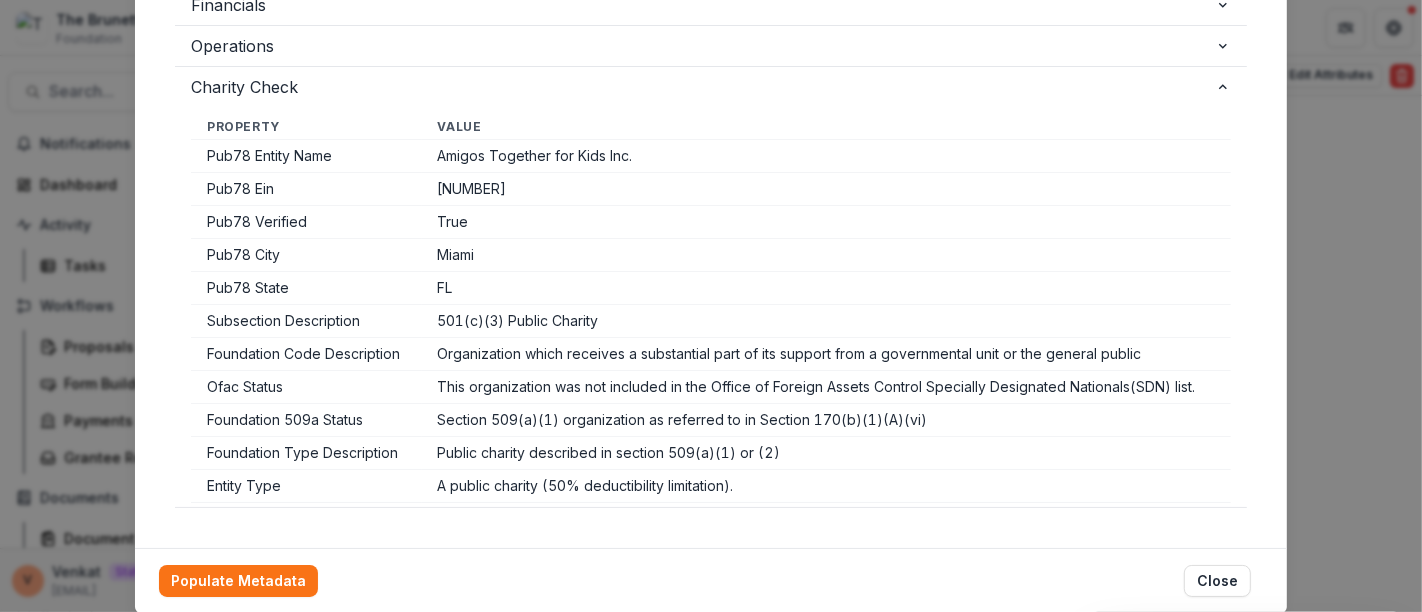 scroll, scrollTop: 402, scrollLeft: 0, axis: vertical 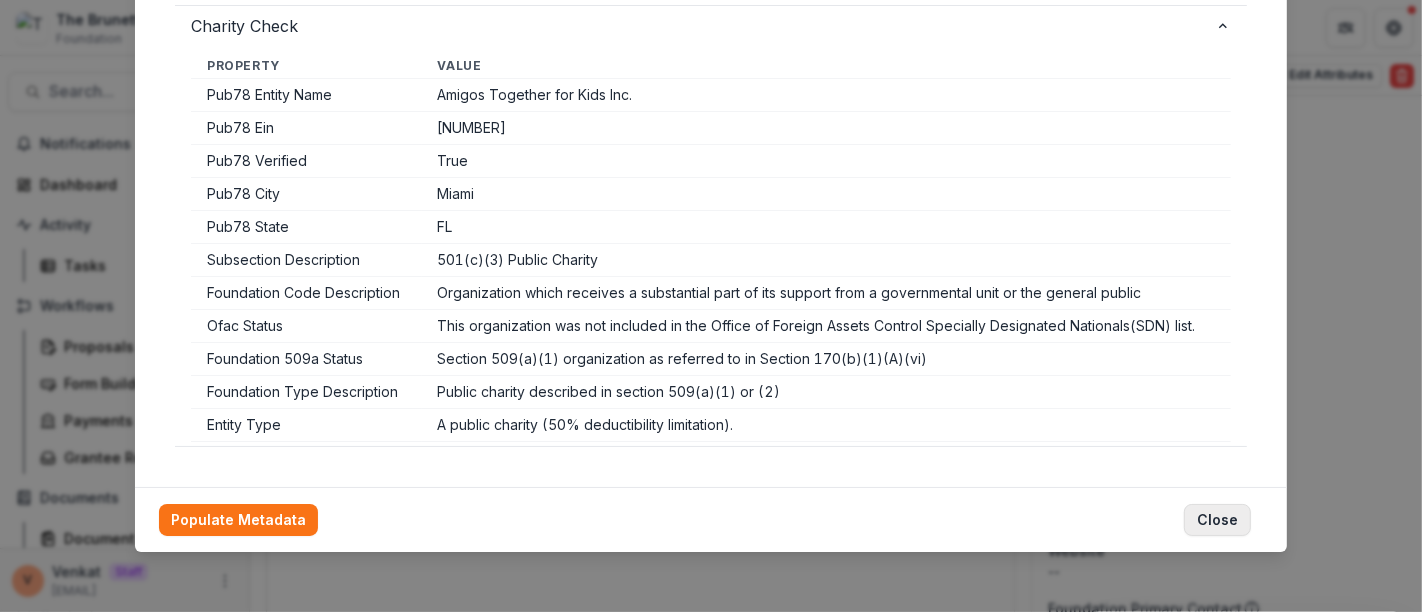 click on "Close" at bounding box center (1217, 520) 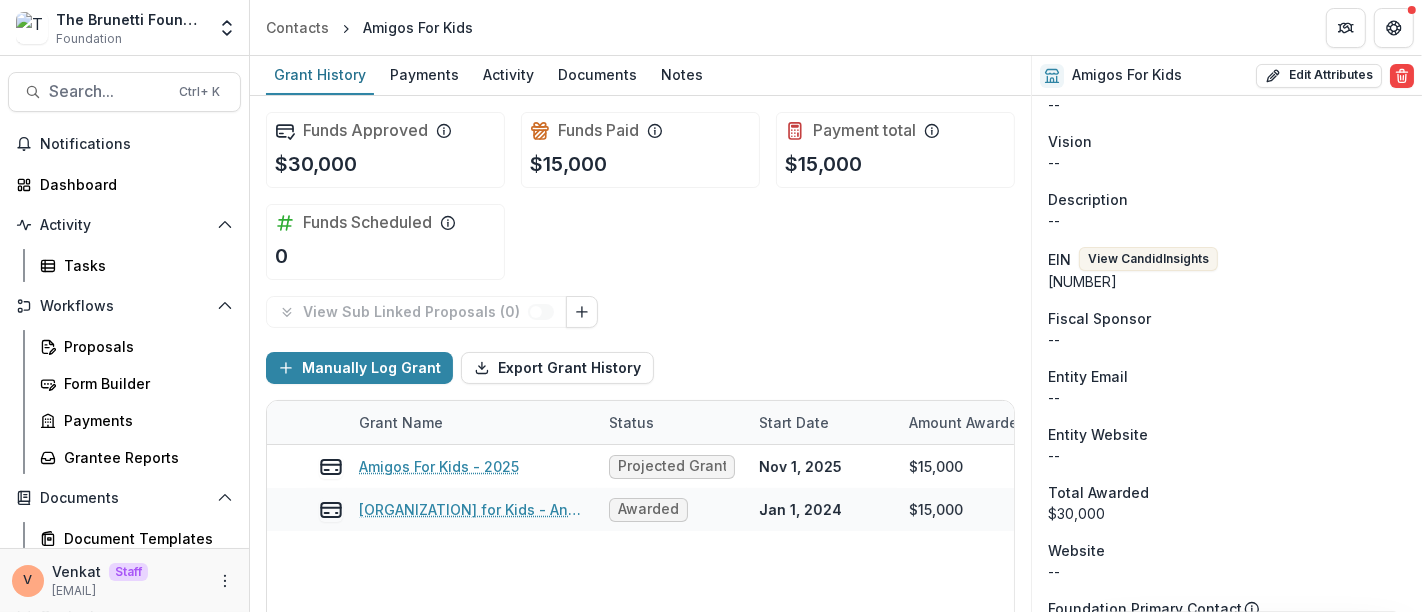 type 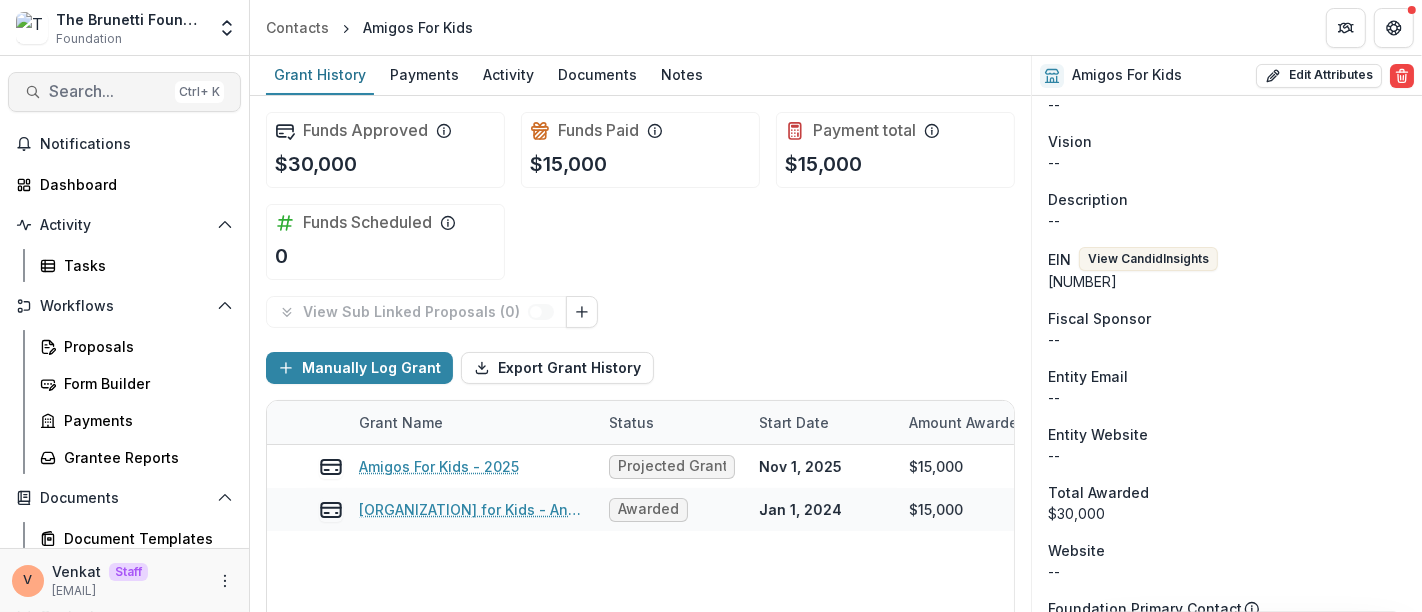 click on "Search..." at bounding box center (108, 91) 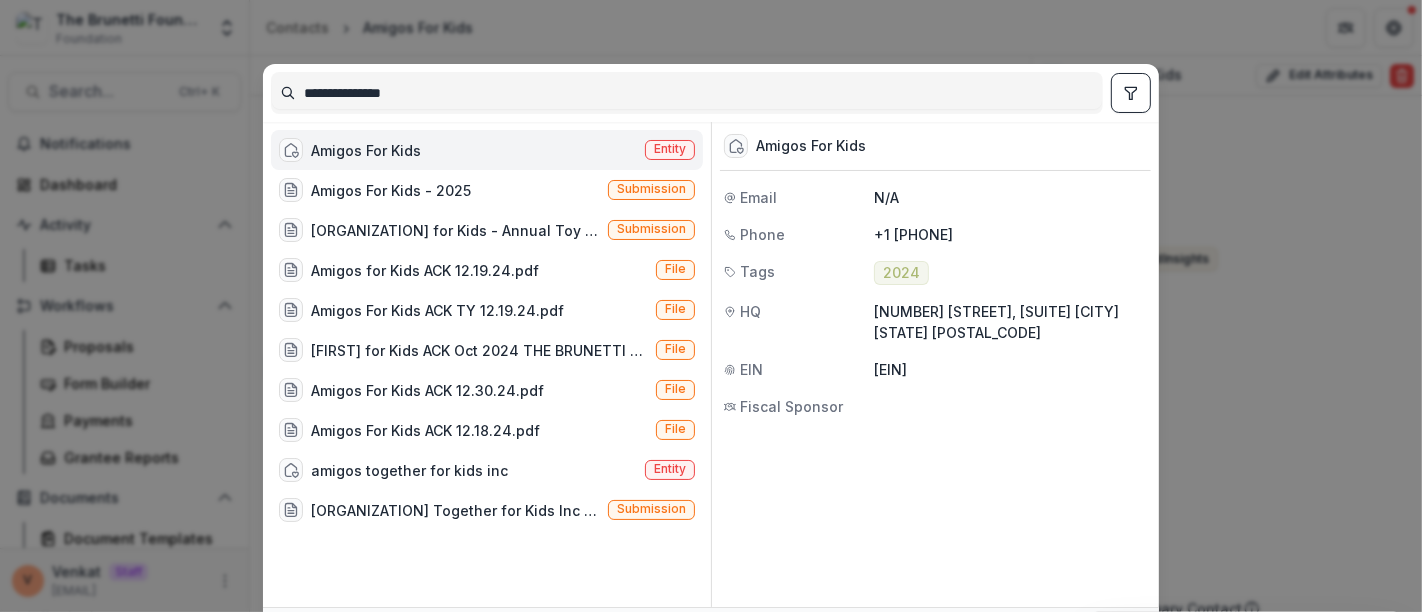 drag, startPoint x: 455, startPoint y: 87, endPoint x: 141, endPoint y: 101, distance: 314.31195 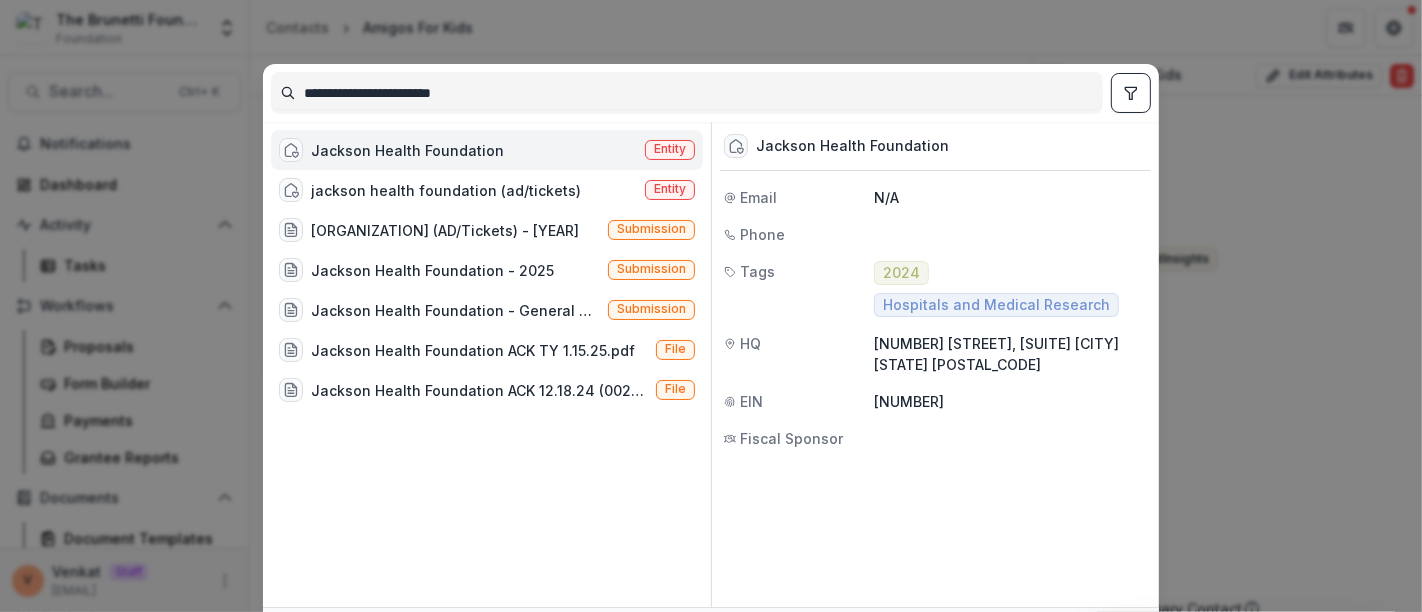 type on "**********" 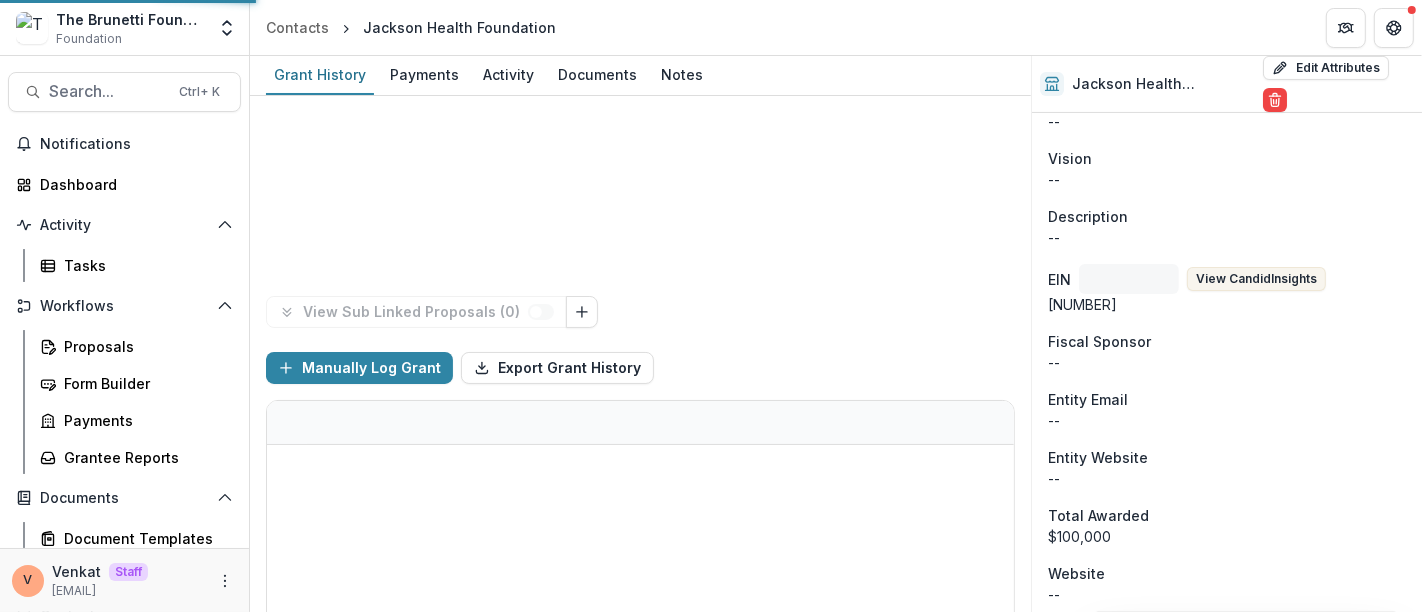 scroll, scrollTop: 350, scrollLeft: 0, axis: vertical 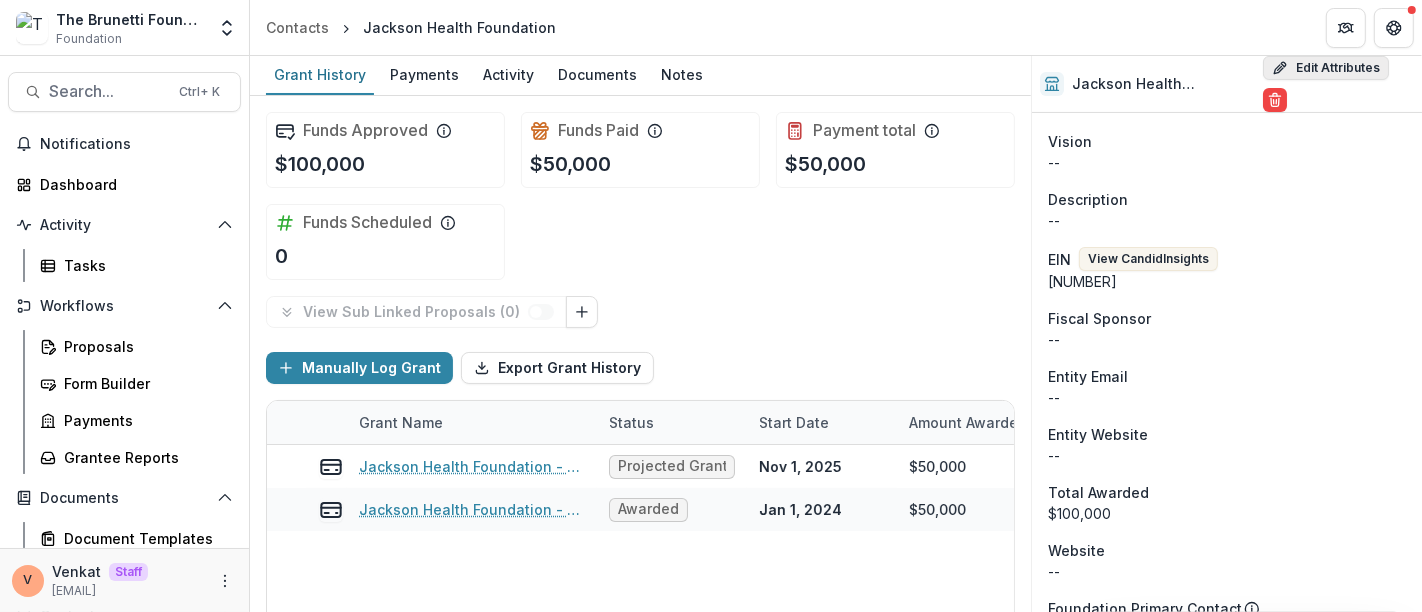 click on "Edit Attributes" at bounding box center (1326, 68) 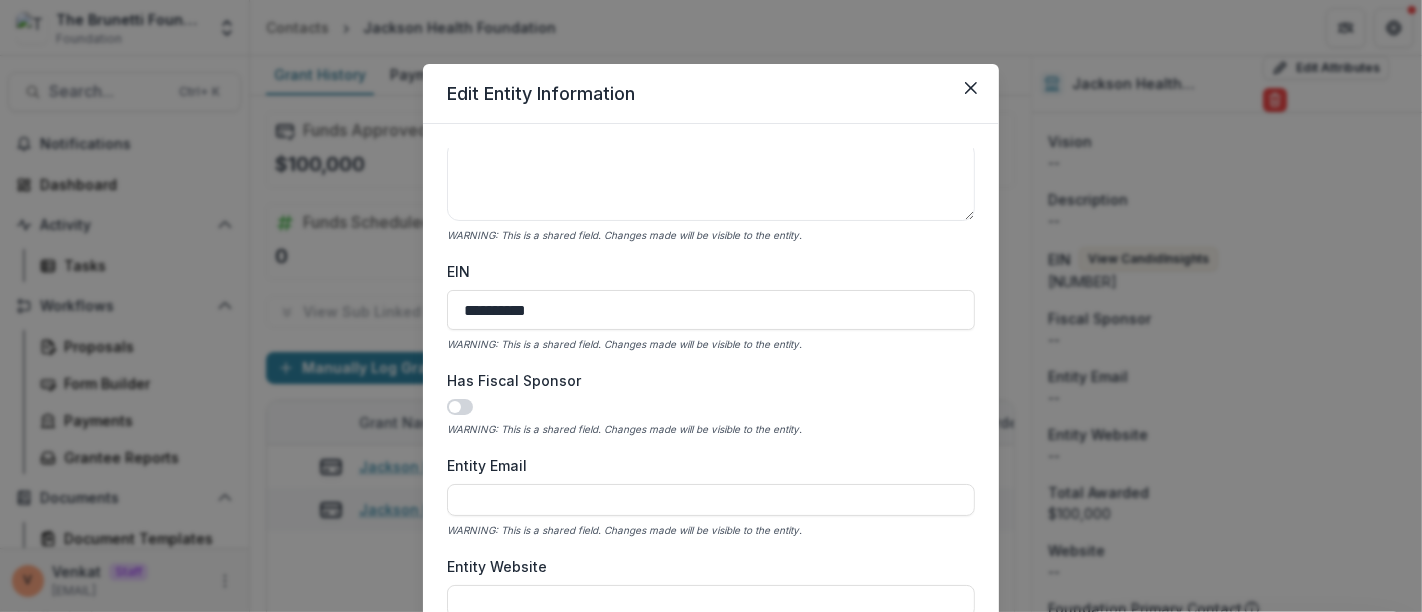 scroll, scrollTop: 666, scrollLeft: 0, axis: vertical 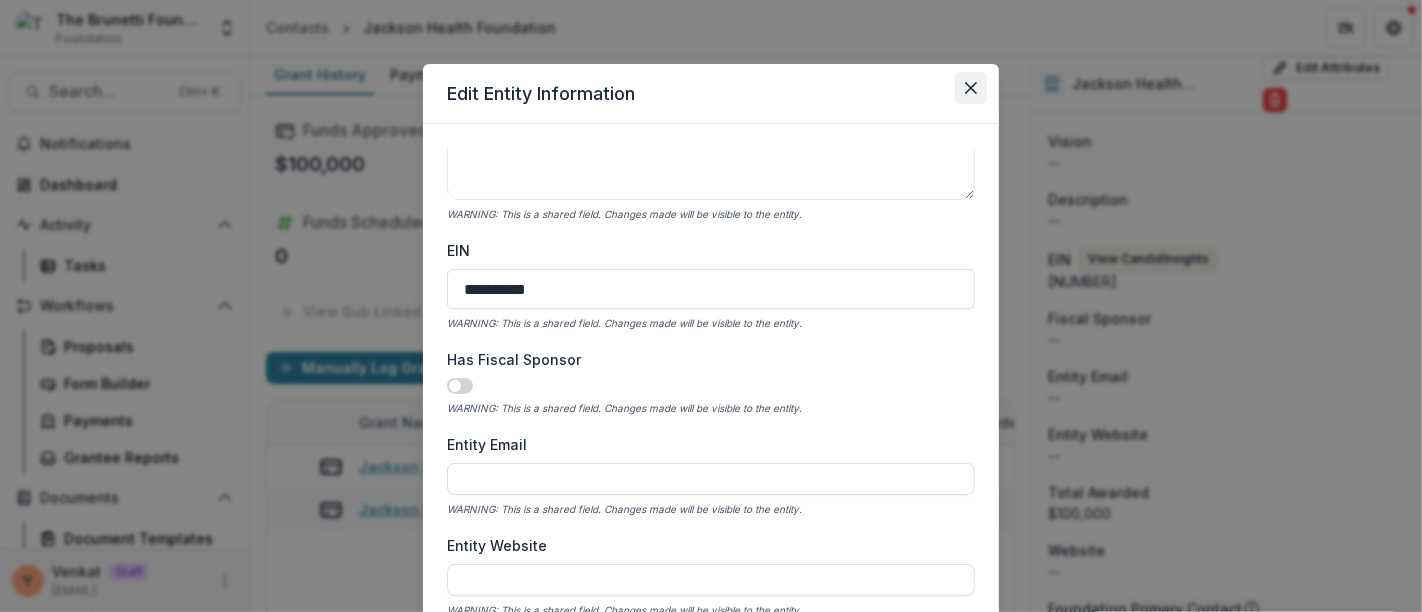 click 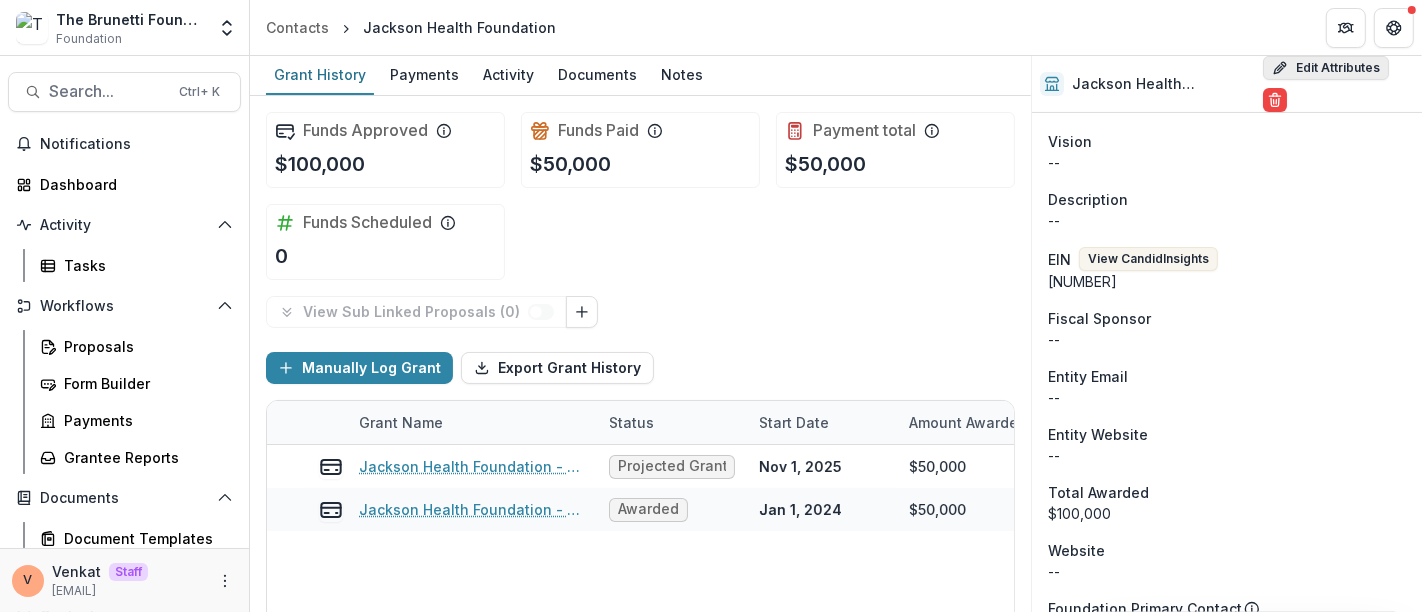 click on "Edit Attributes" at bounding box center [1326, 68] 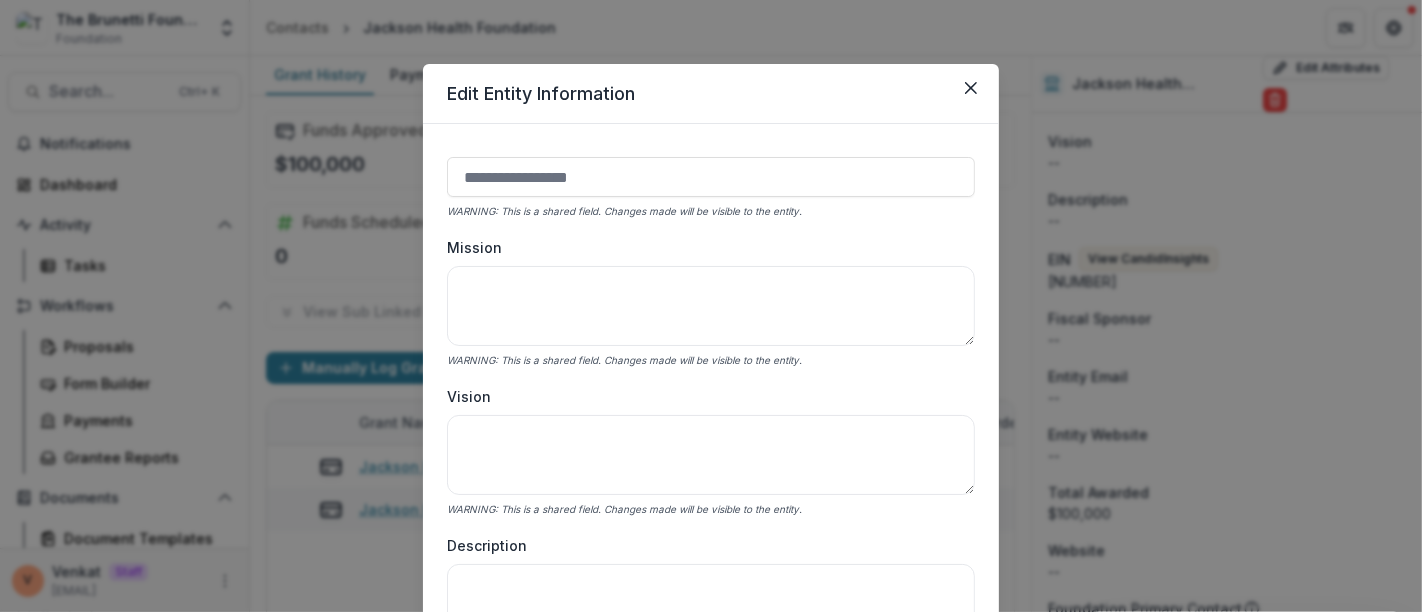 scroll, scrollTop: 555, scrollLeft: 0, axis: vertical 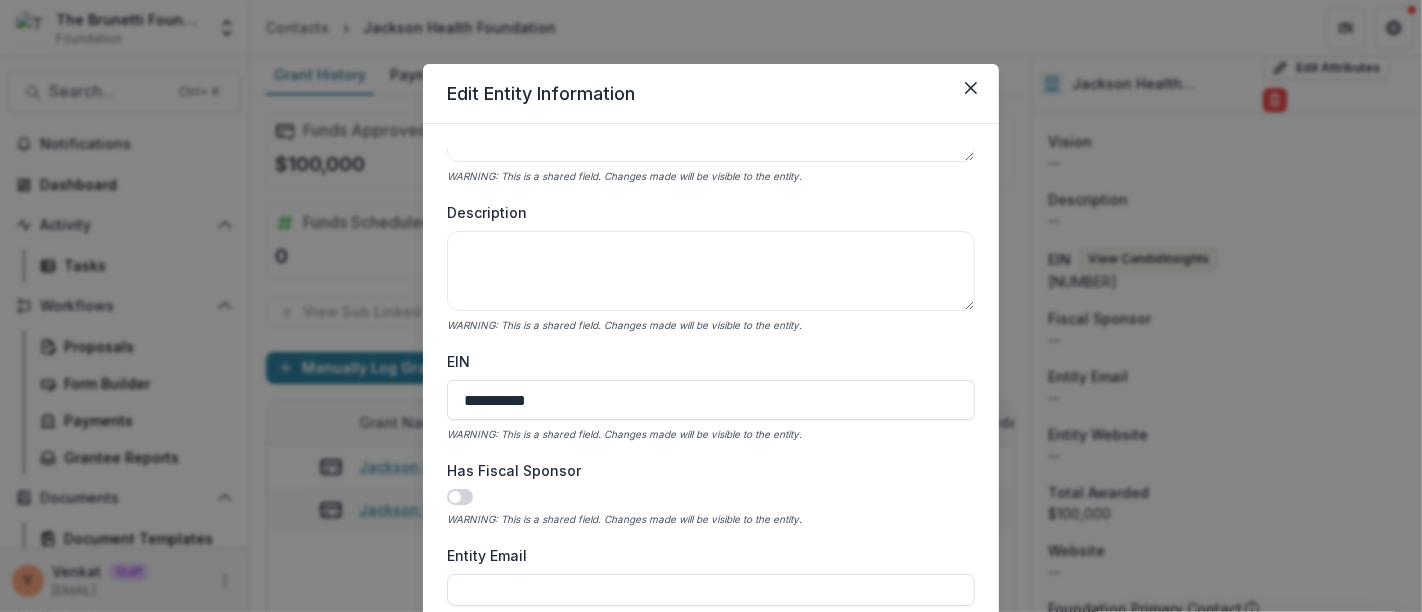 drag, startPoint x: 574, startPoint y: 404, endPoint x: 371, endPoint y: 399, distance: 203.06157 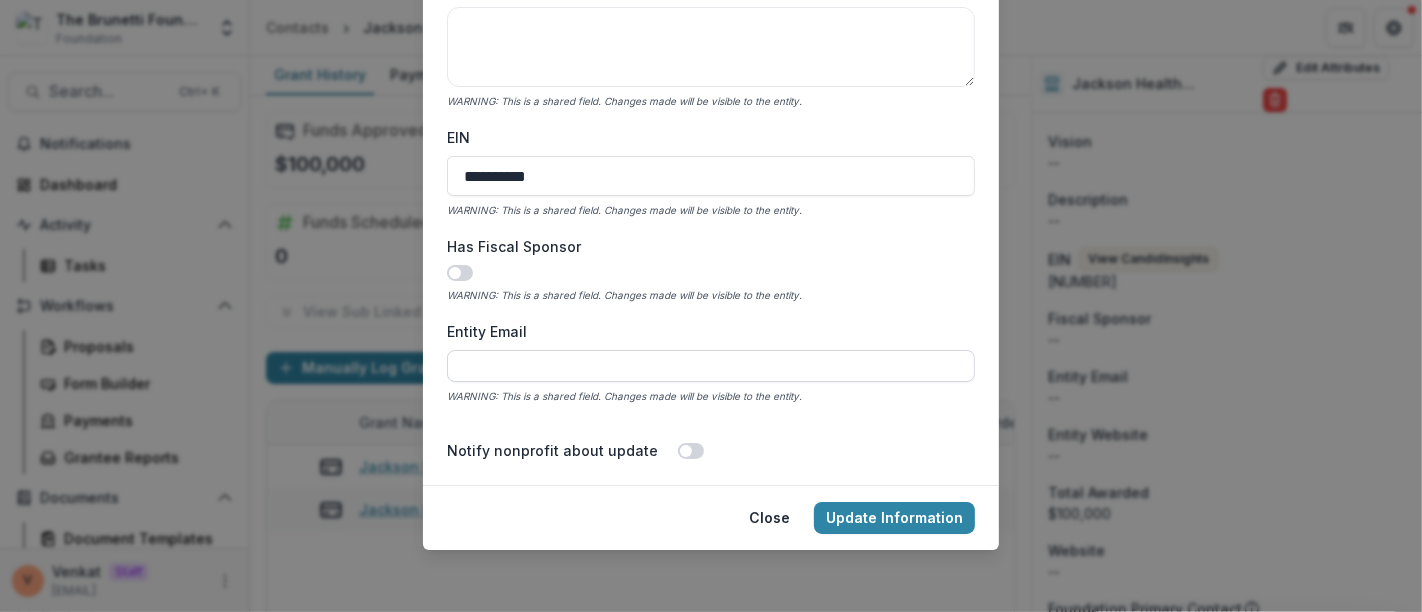 scroll, scrollTop: 225, scrollLeft: 0, axis: vertical 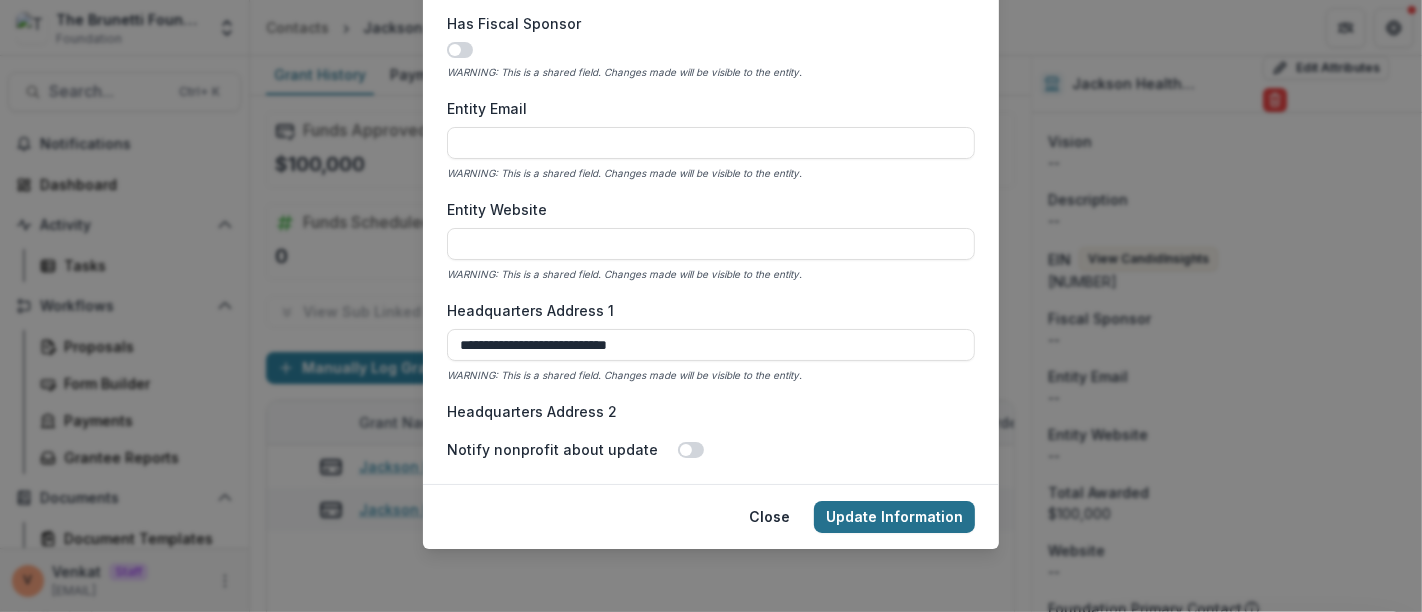 click on "Update Information" at bounding box center (894, 517) 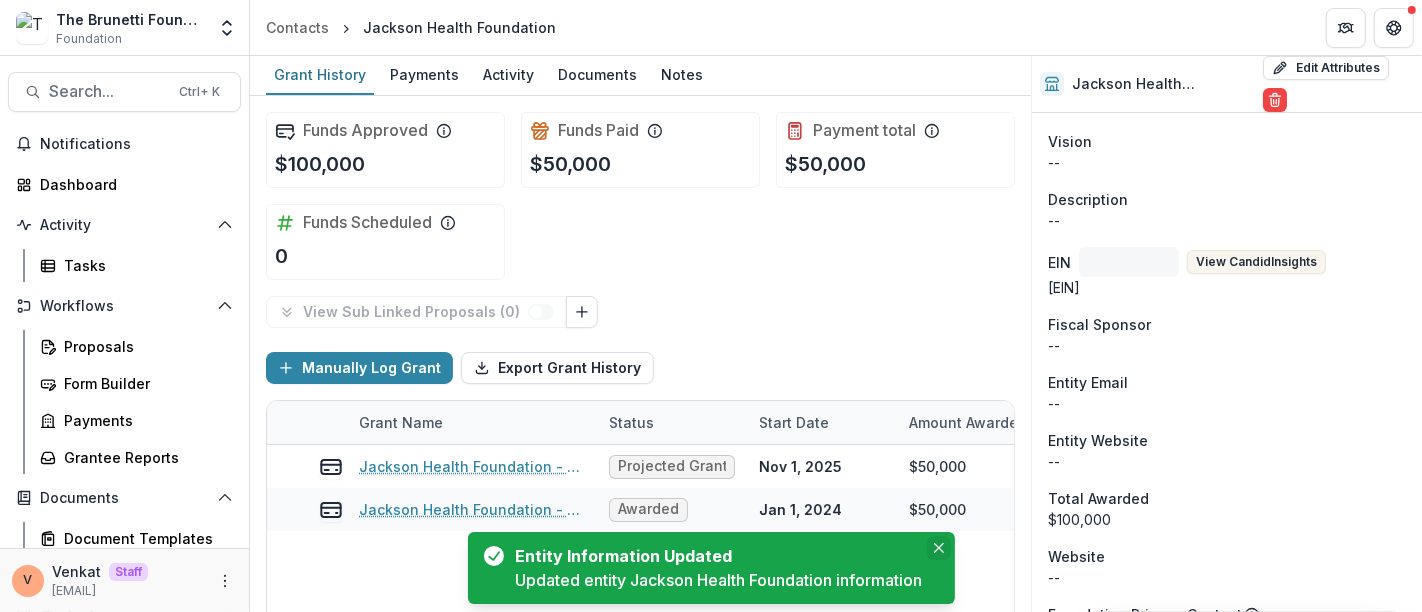 click 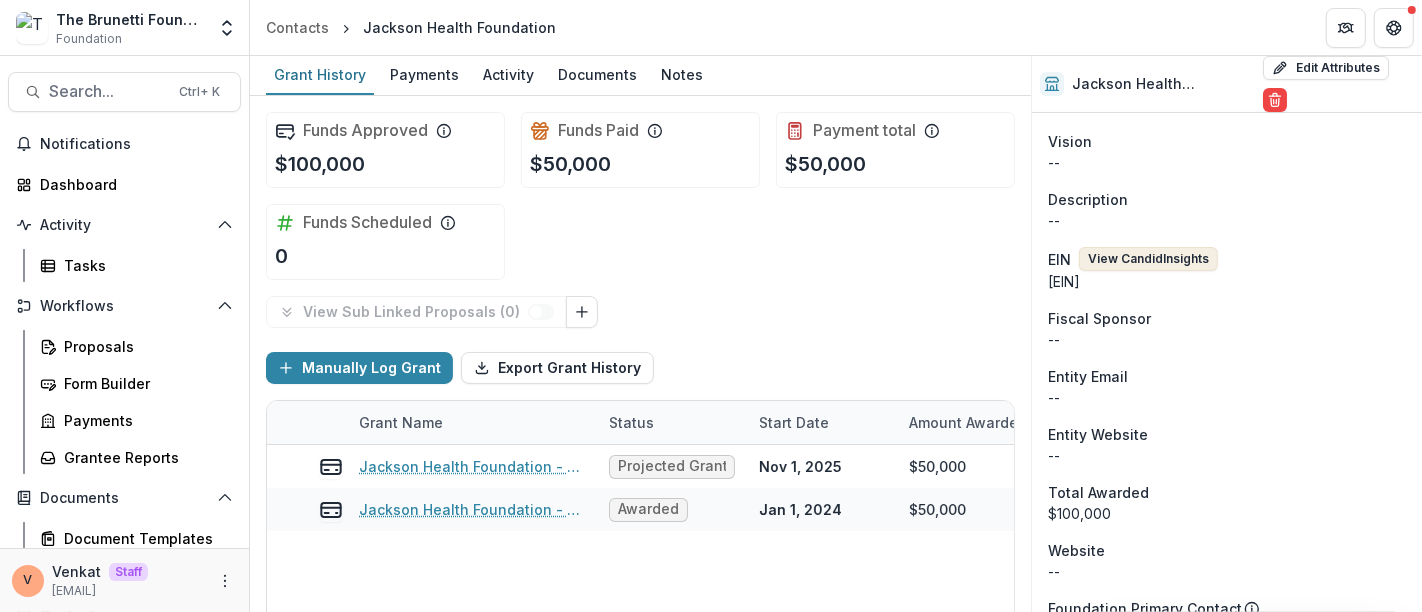 click on "View Candid  Insights" at bounding box center (1148, 259) 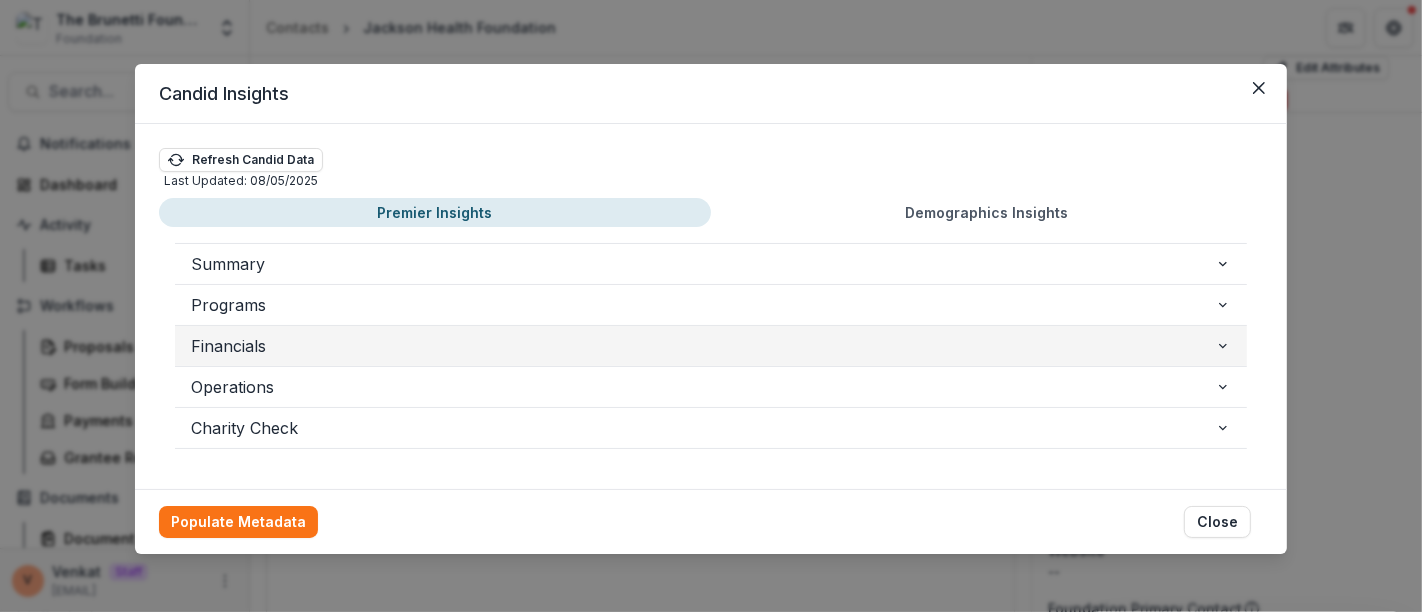 scroll, scrollTop: 2, scrollLeft: 0, axis: vertical 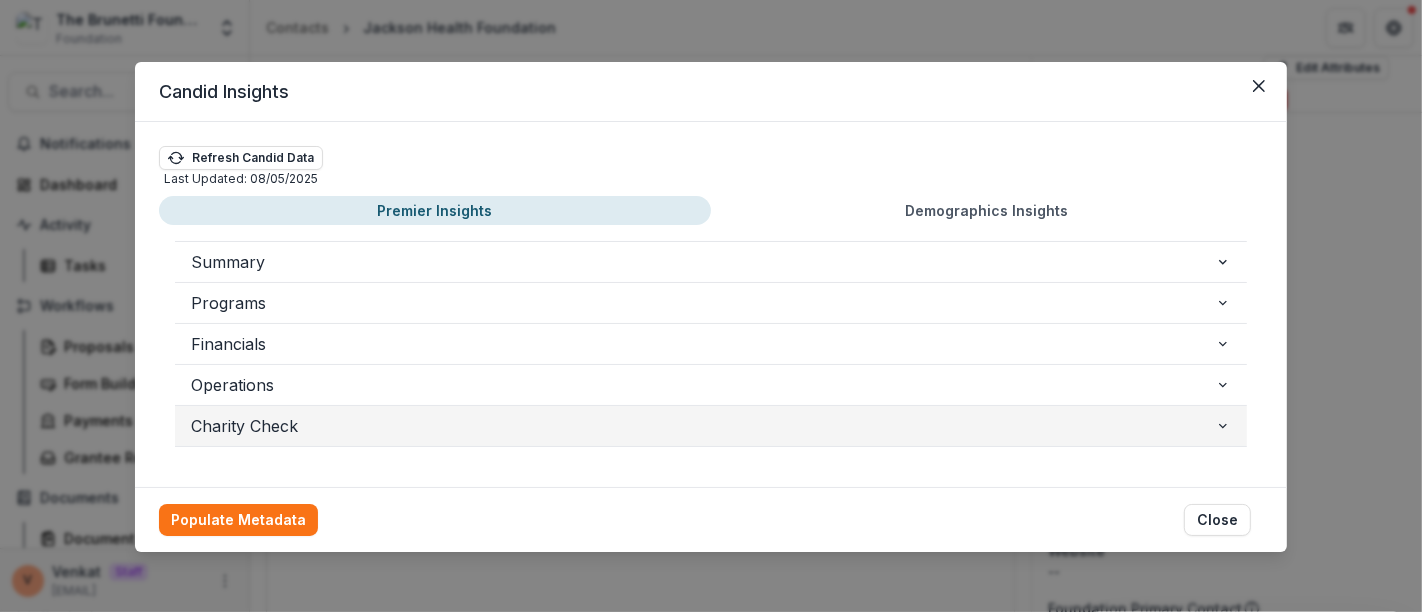 click on "Charity Check" at bounding box center [703, 426] 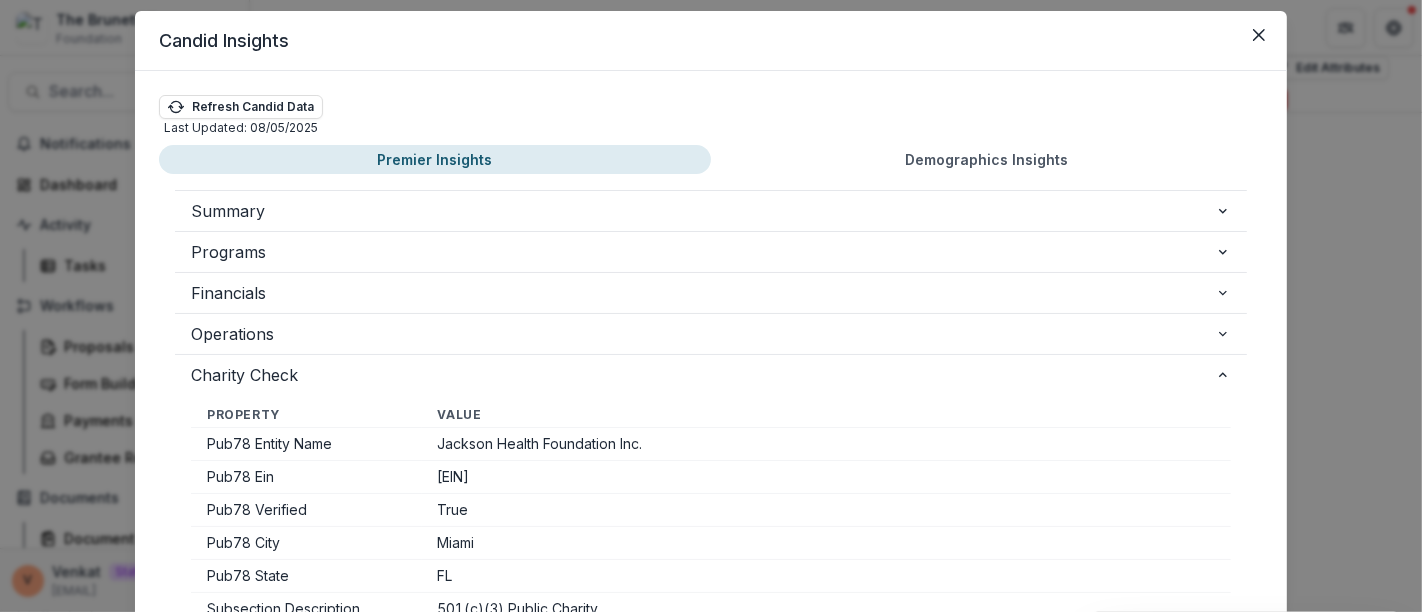scroll, scrollTop: 0, scrollLeft: 0, axis: both 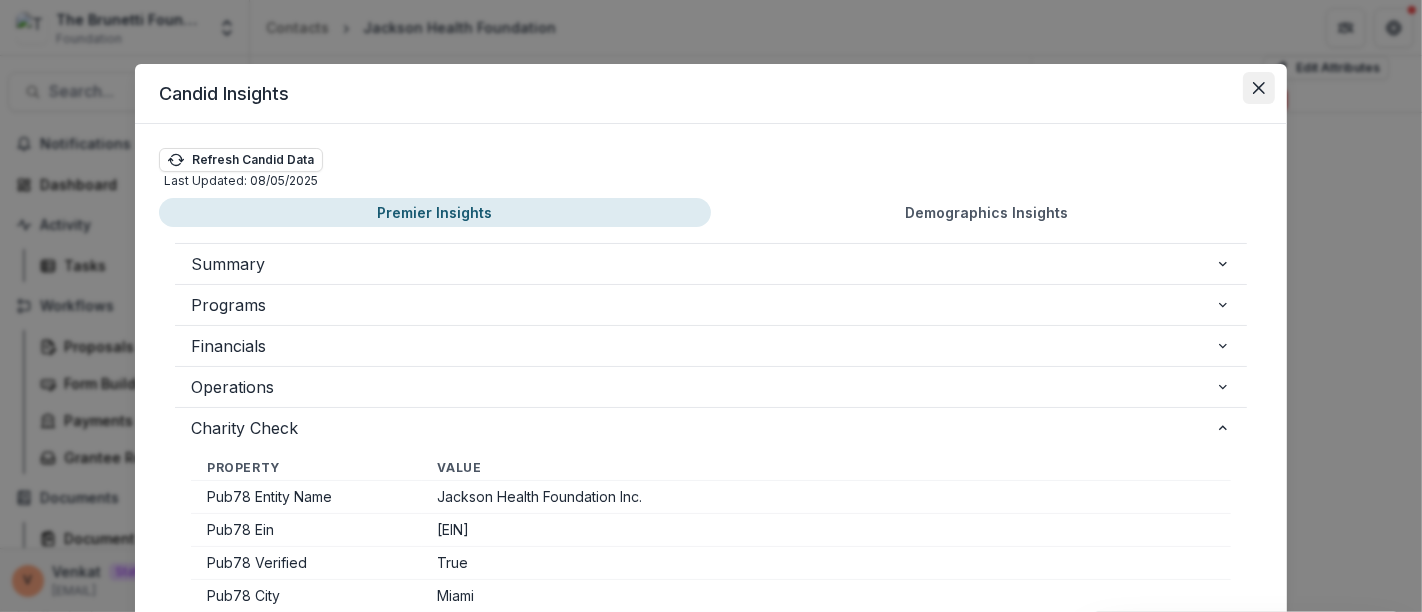 click 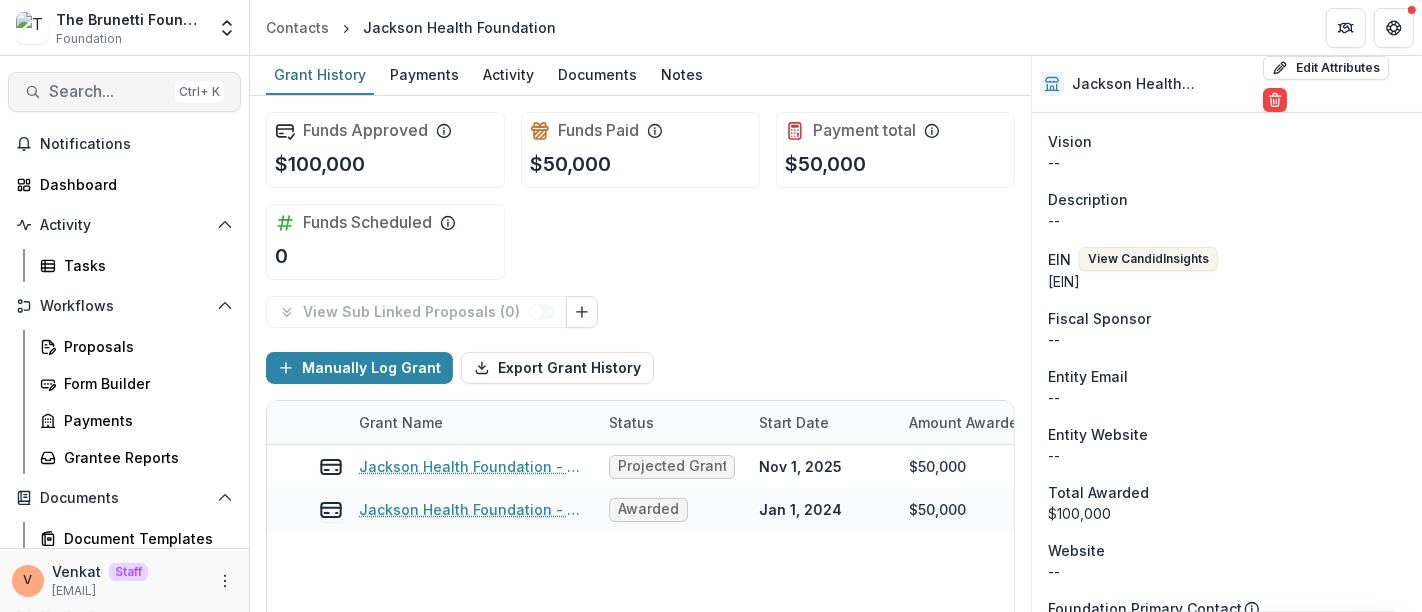 click on "Search..." at bounding box center (108, 91) 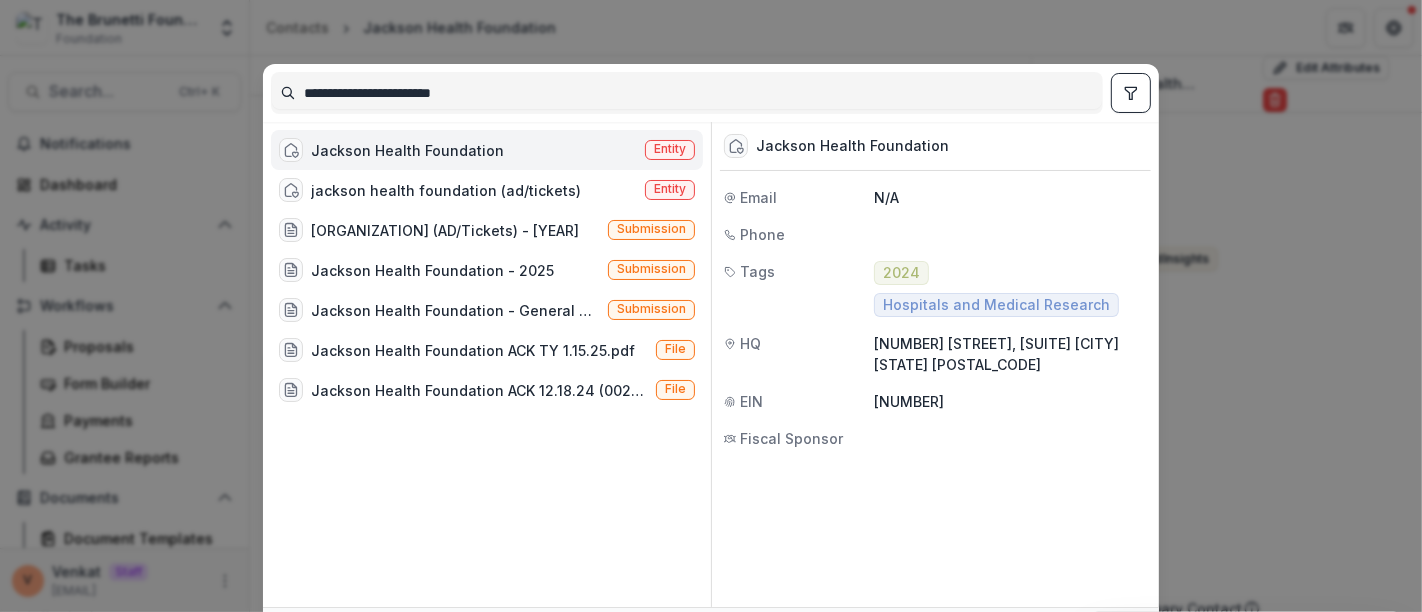 drag, startPoint x: 533, startPoint y: 101, endPoint x: 165, endPoint y: 77, distance: 368.78177 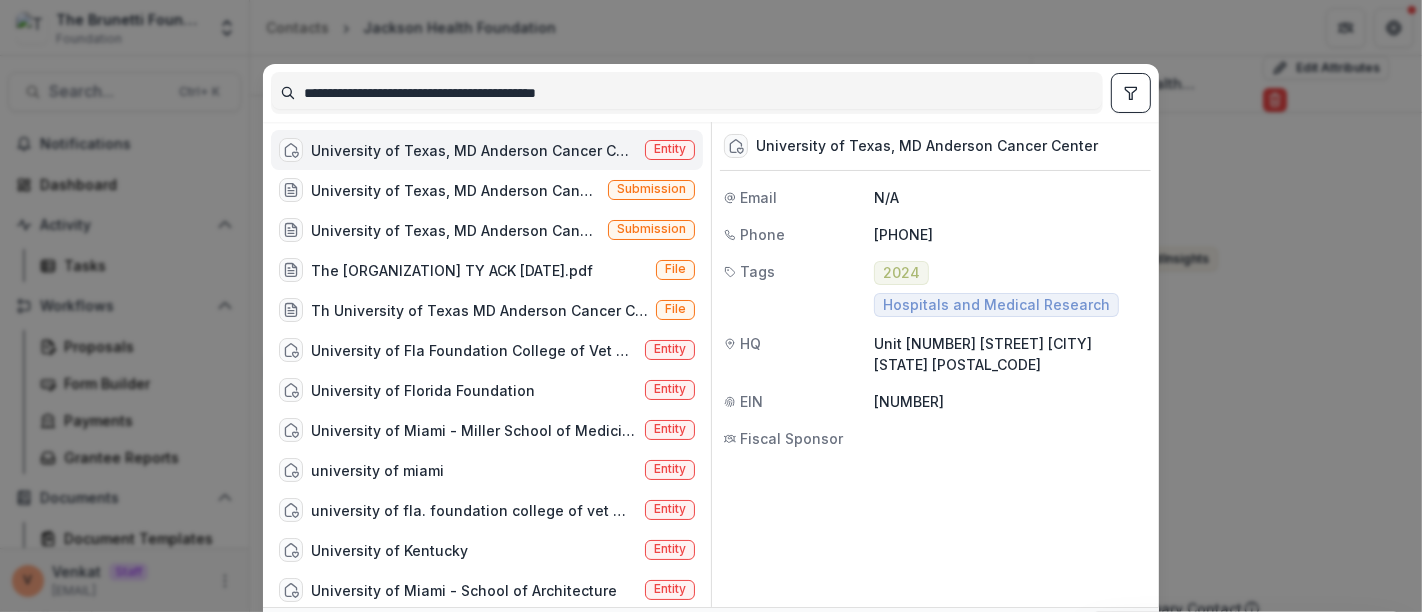 type on "**********" 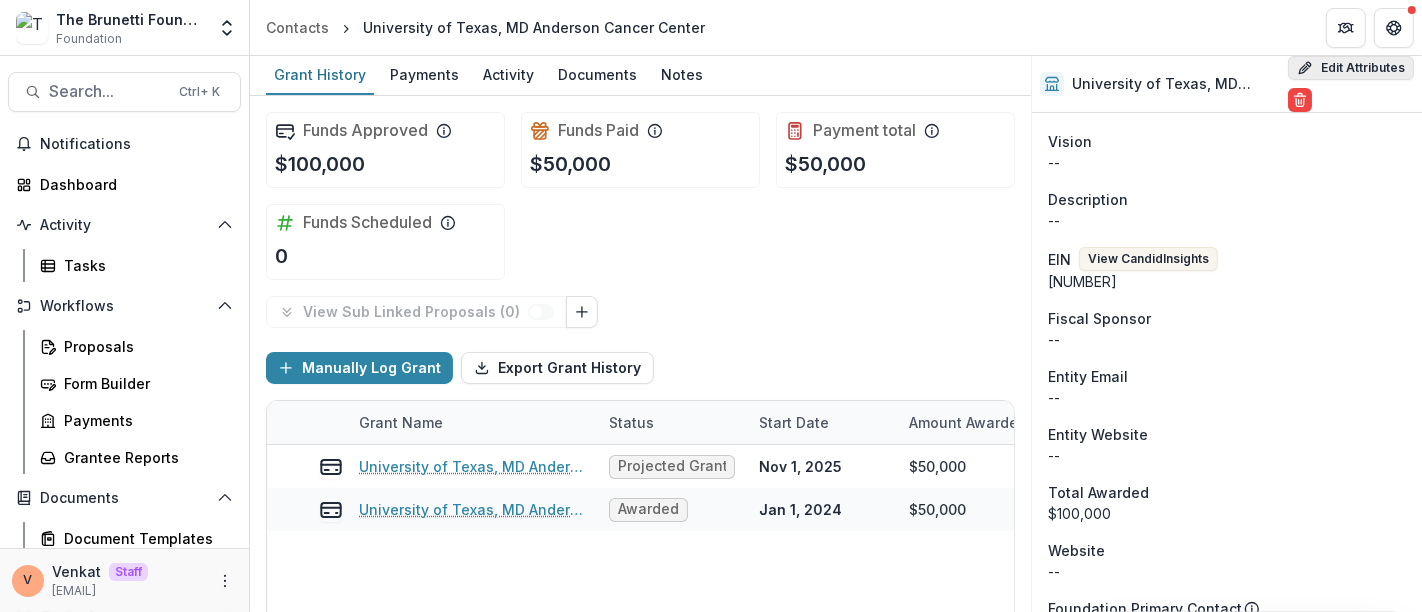 click on "Edit Attributes" at bounding box center (1351, 68) 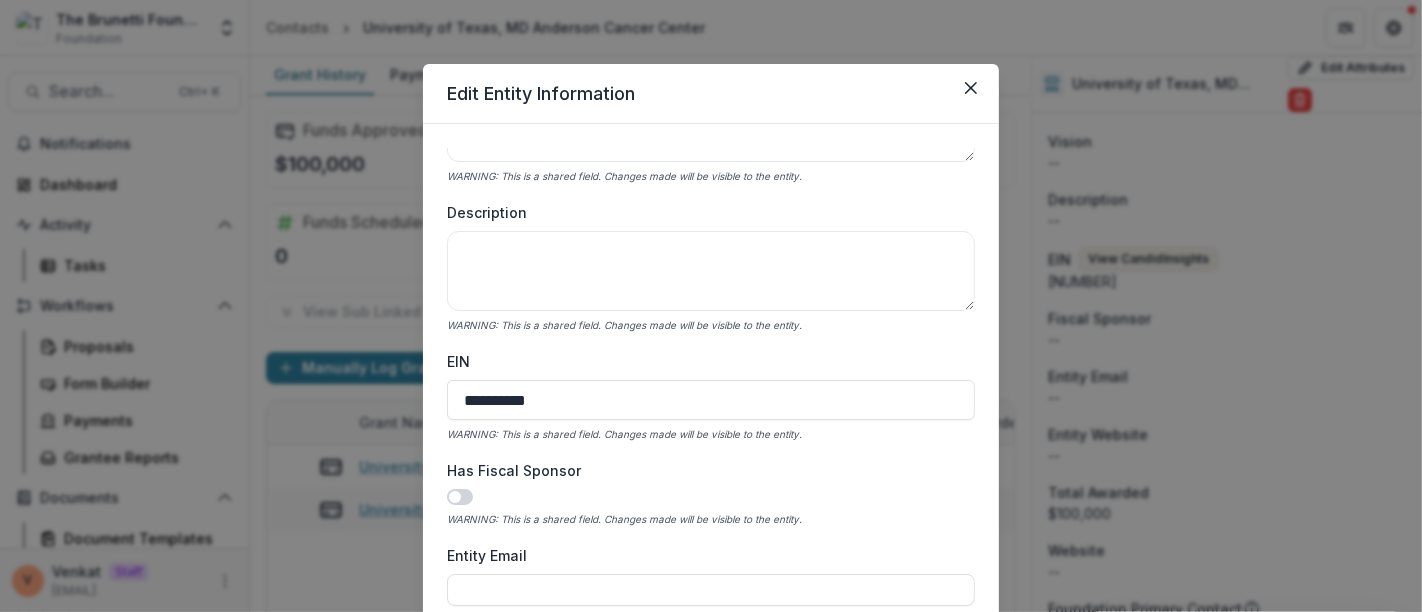 scroll, scrollTop: 666, scrollLeft: 0, axis: vertical 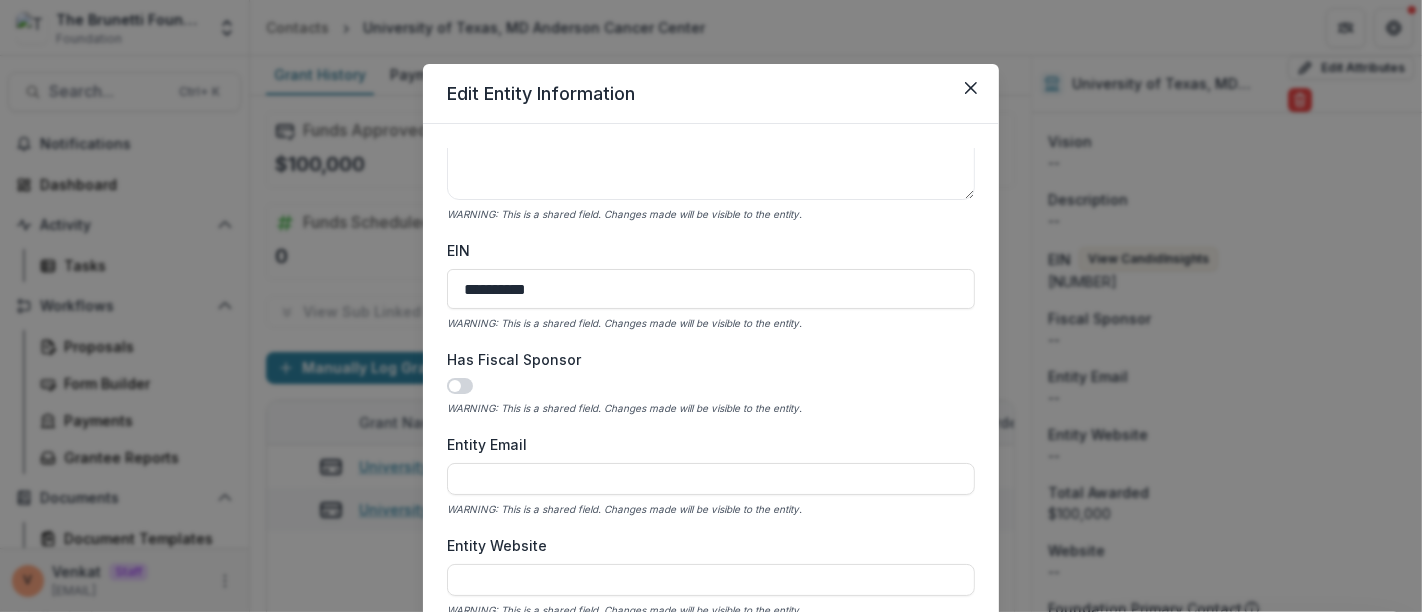 drag, startPoint x: 566, startPoint y: 285, endPoint x: 368, endPoint y: 277, distance: 198.16154 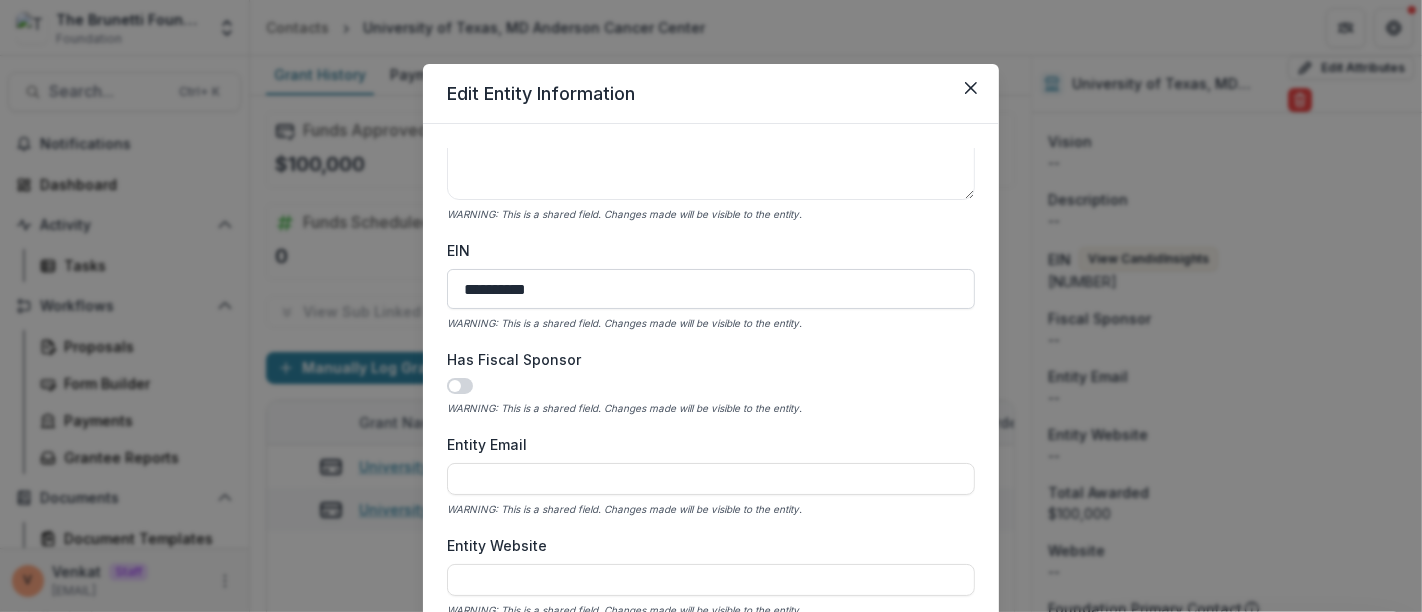 click on "**********" at bounding box center (711, 289) 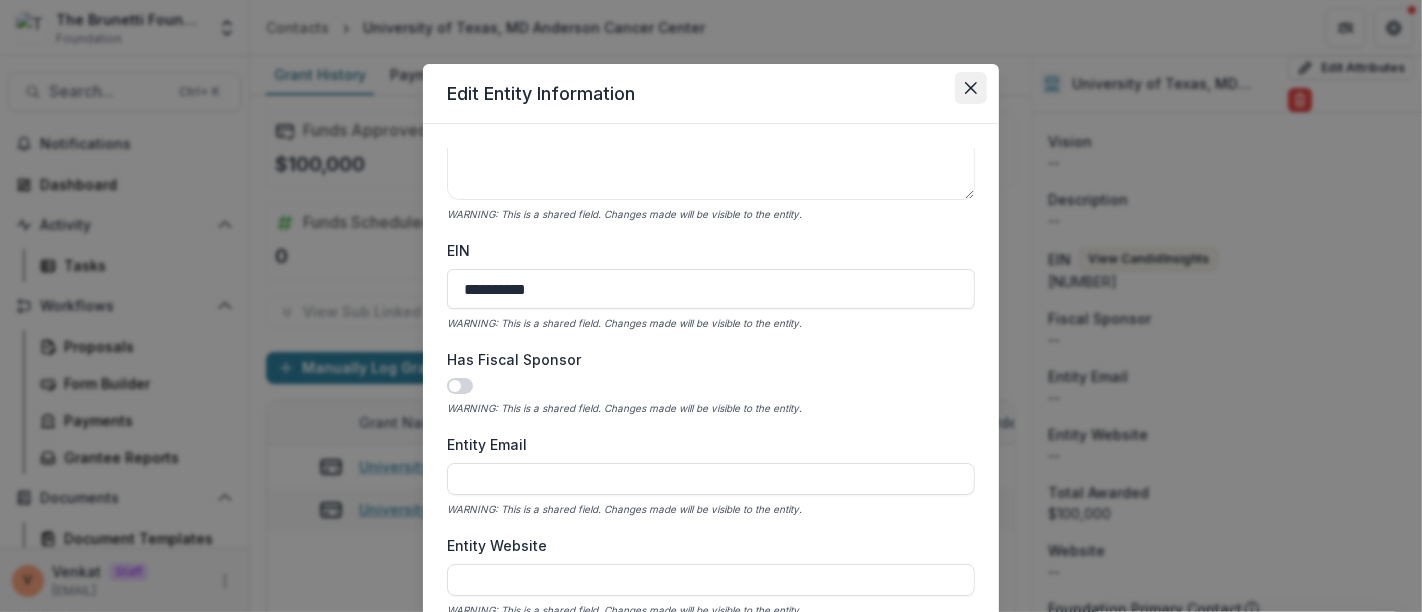 click 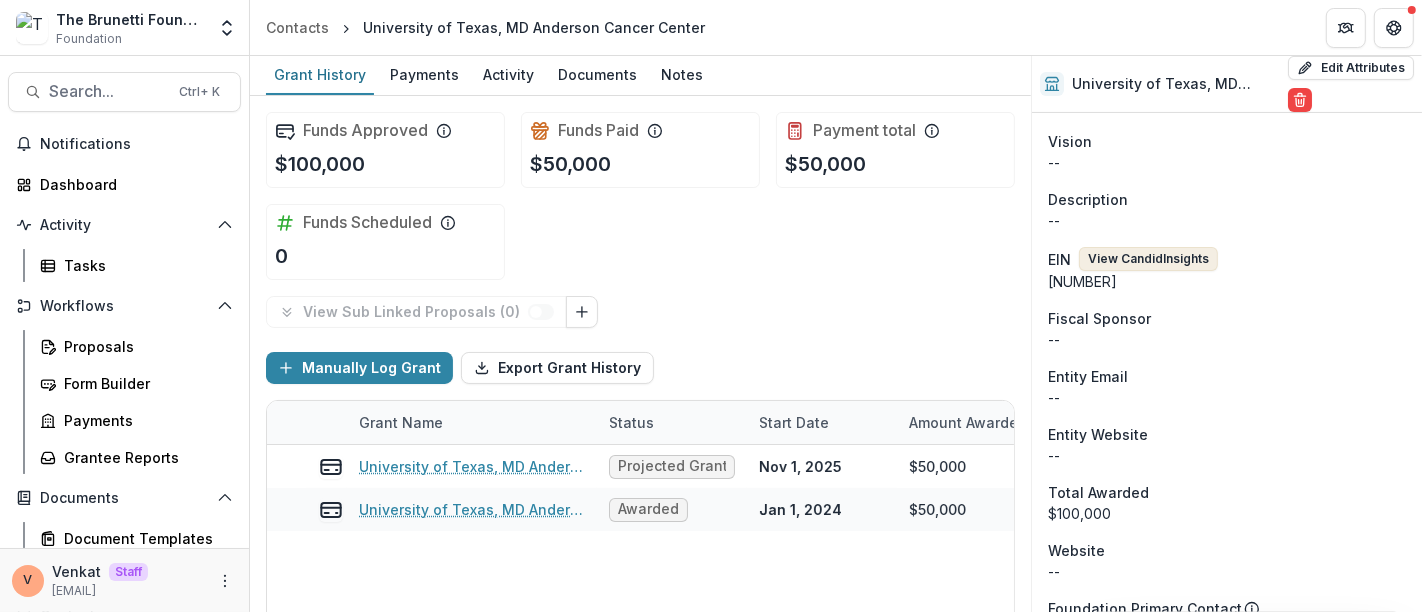 click on "View Candid  Insights" at bounding box center (1148, 259) 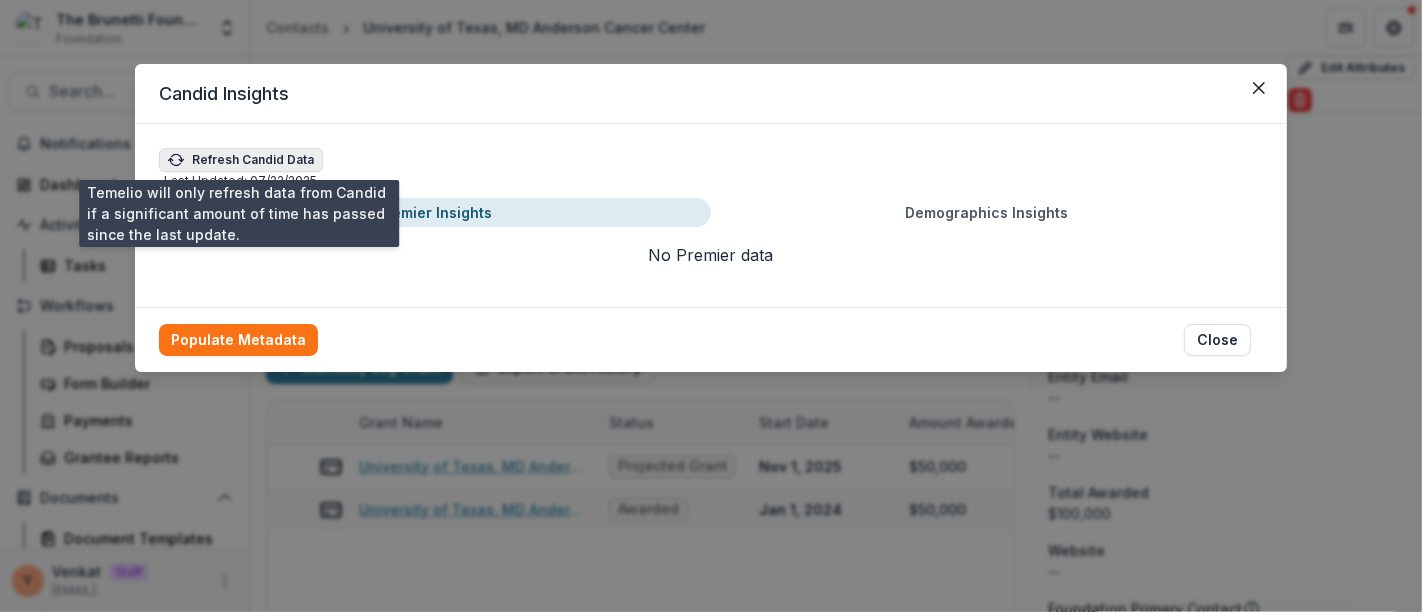 click on "Refresh Candid Data" at bounding box center (241, 160) 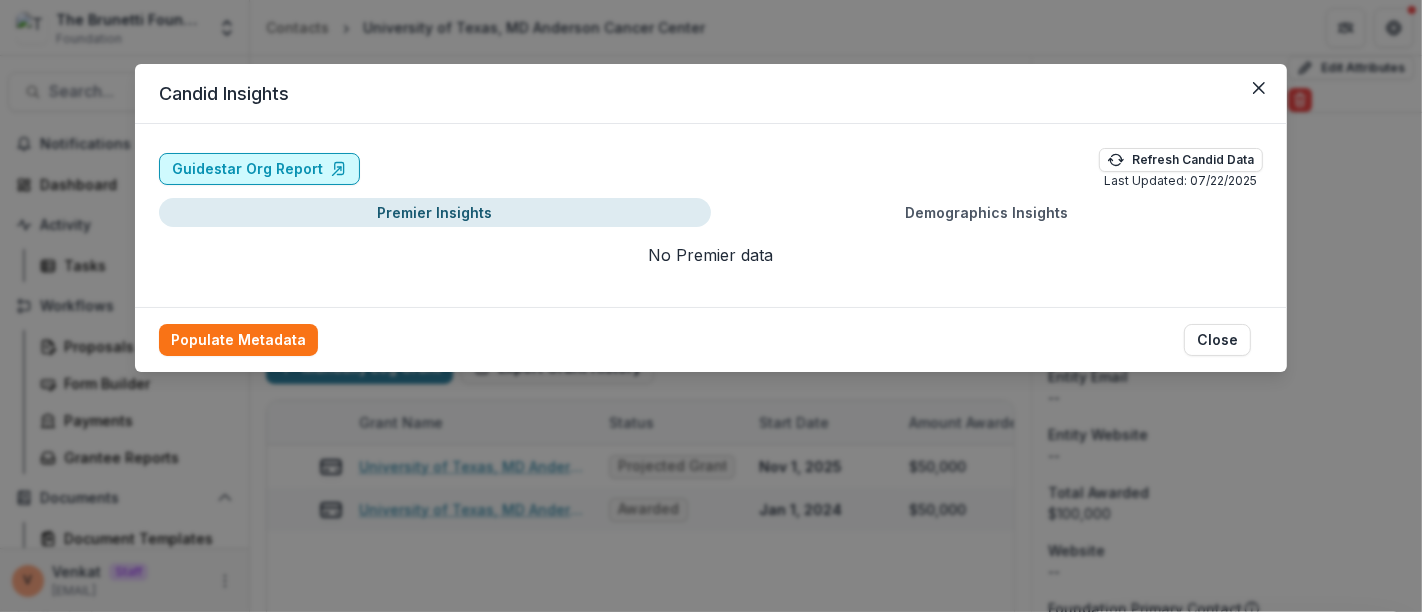 click on "Guidestar Org Report" at bounding box center (259, 169) 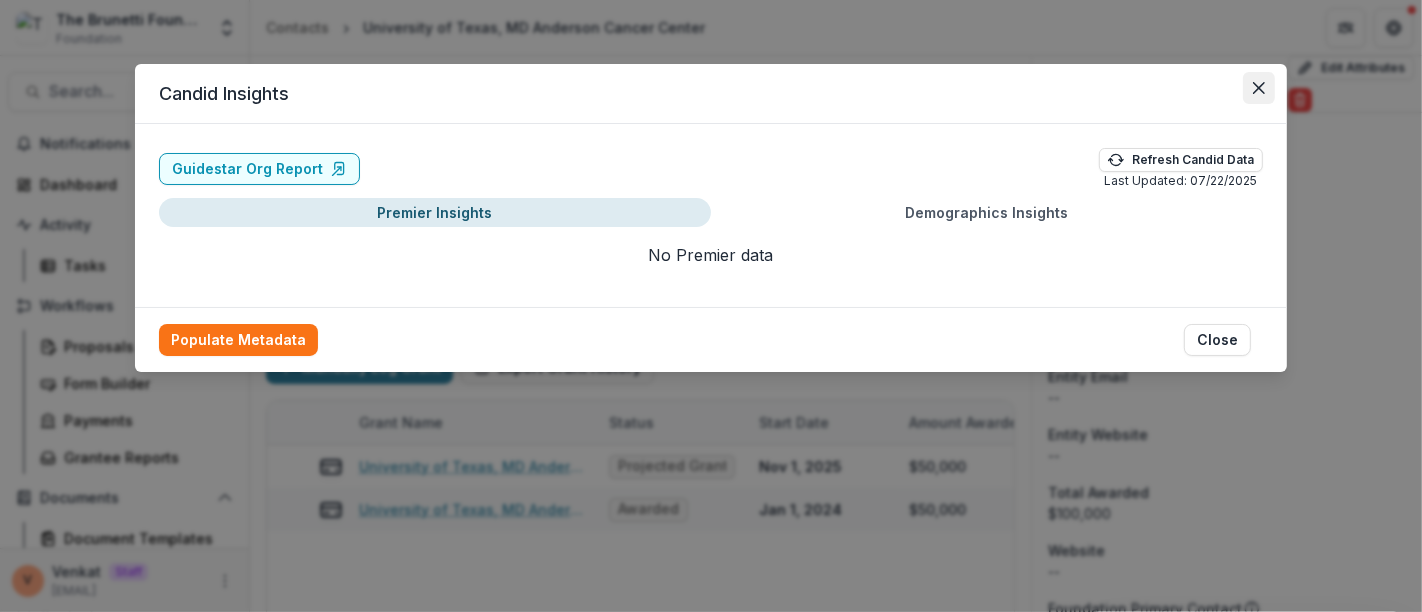 click 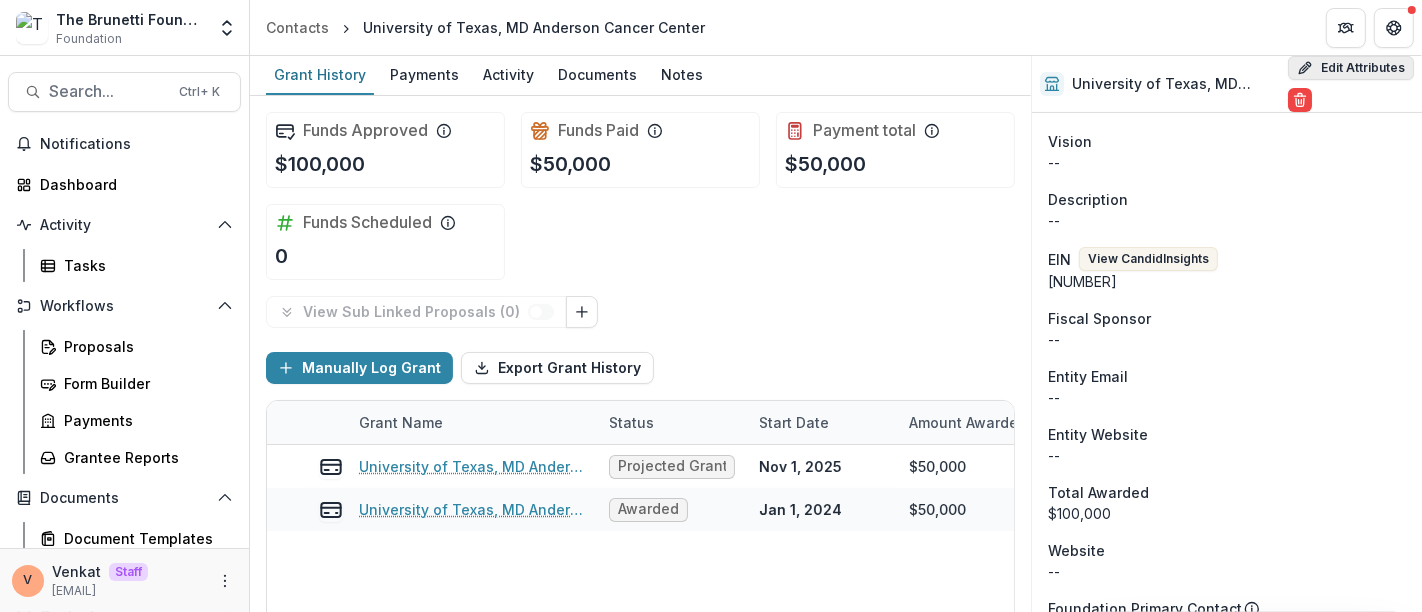 click on "Edit Attributes" at bounding box center [1351, 68] 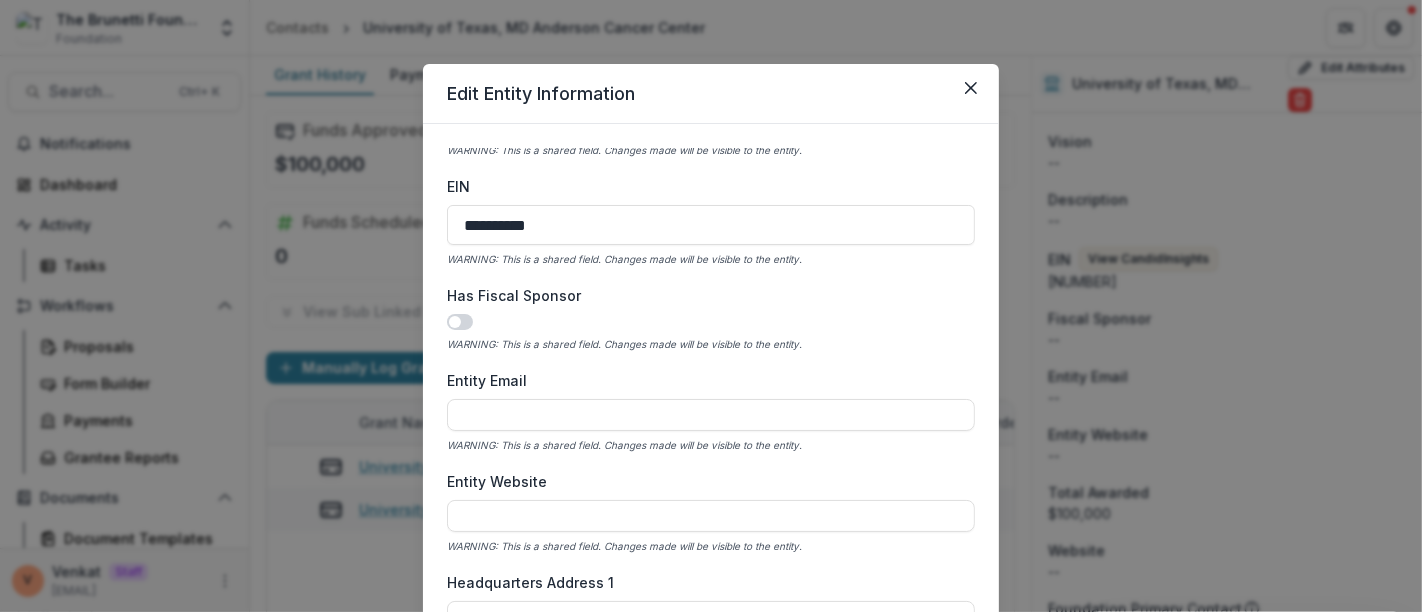 scroll, scrollTop: 777, scrollLeft: 0, axis: vertical 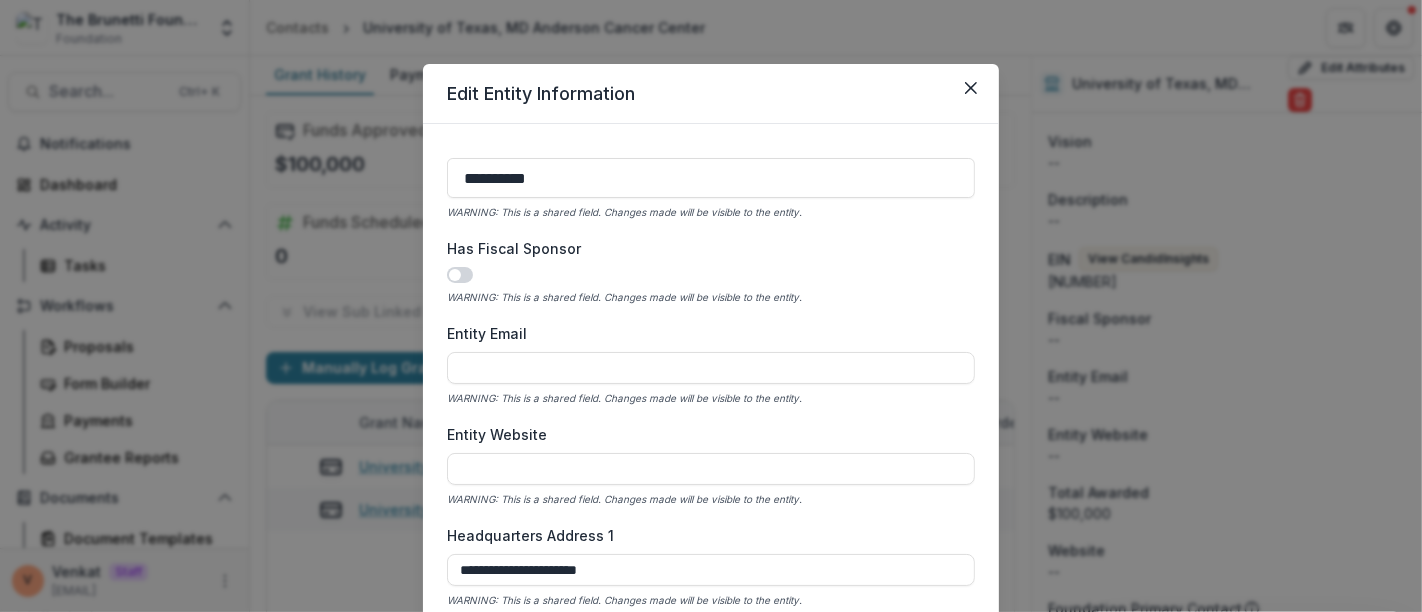 drag, startPoint x: 555, startPoint y: 179, endPoint x: 362, endPoint y: 182, distance: 193.02332 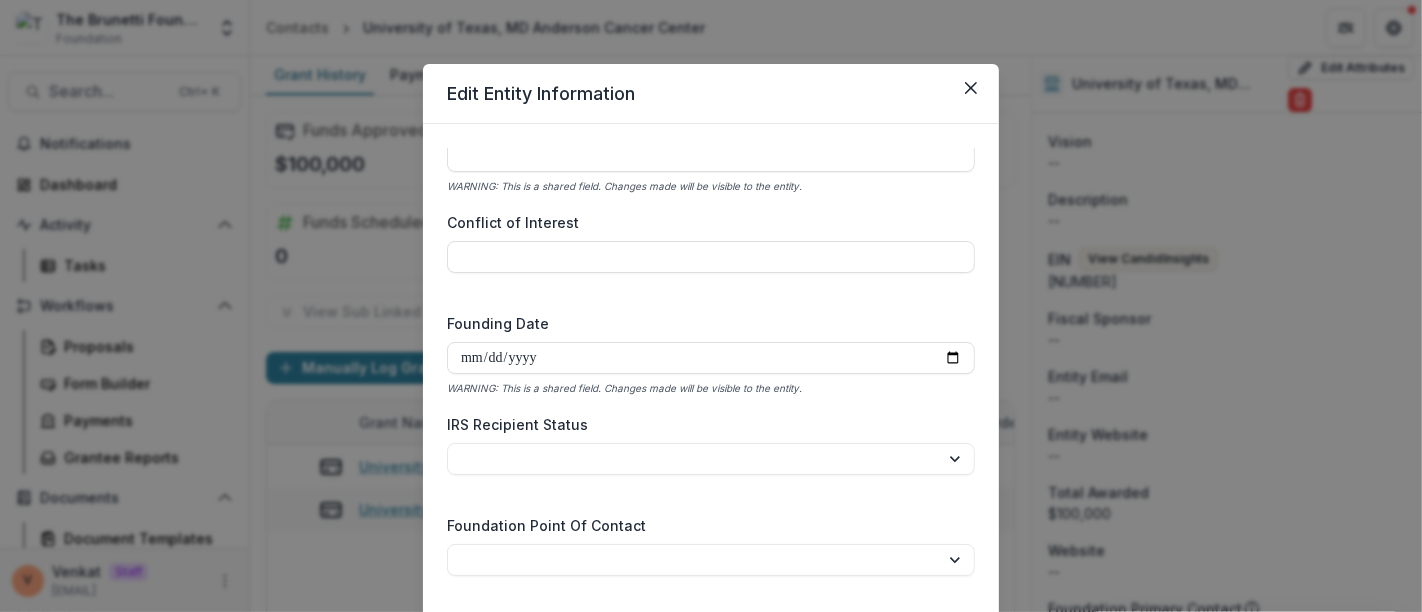 scroll, scrollTop: 2936, scrollLeft: 0, axis: vertical 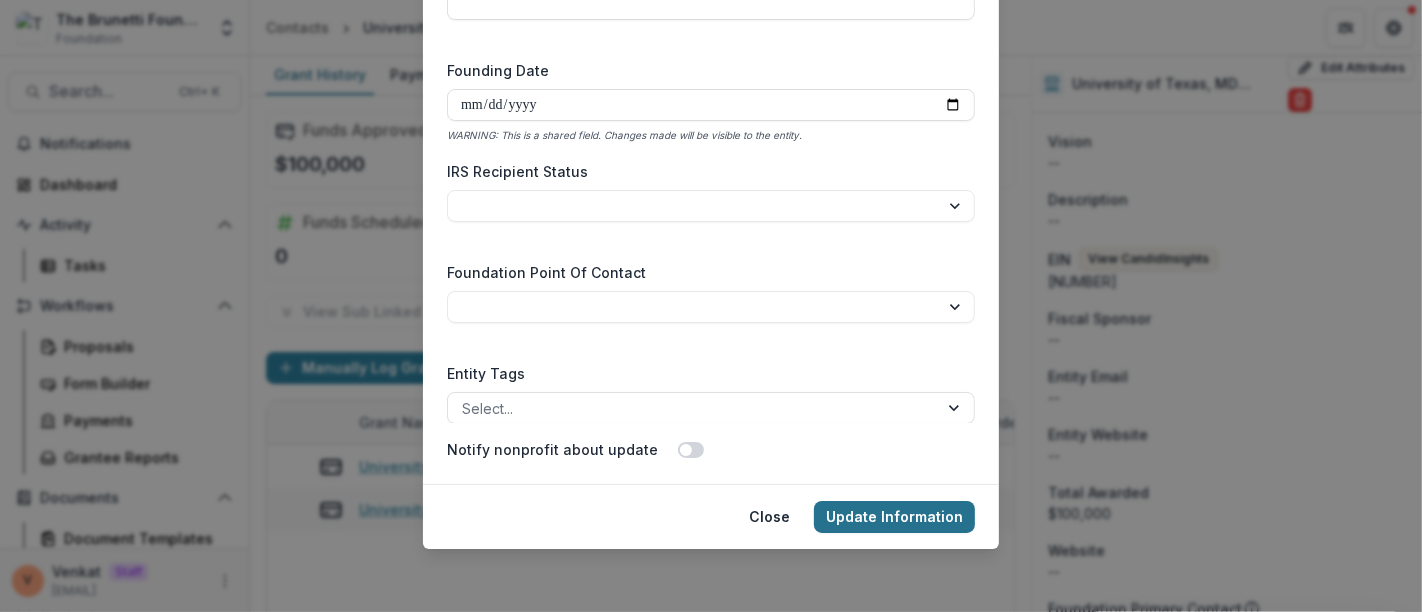 type on "**********" 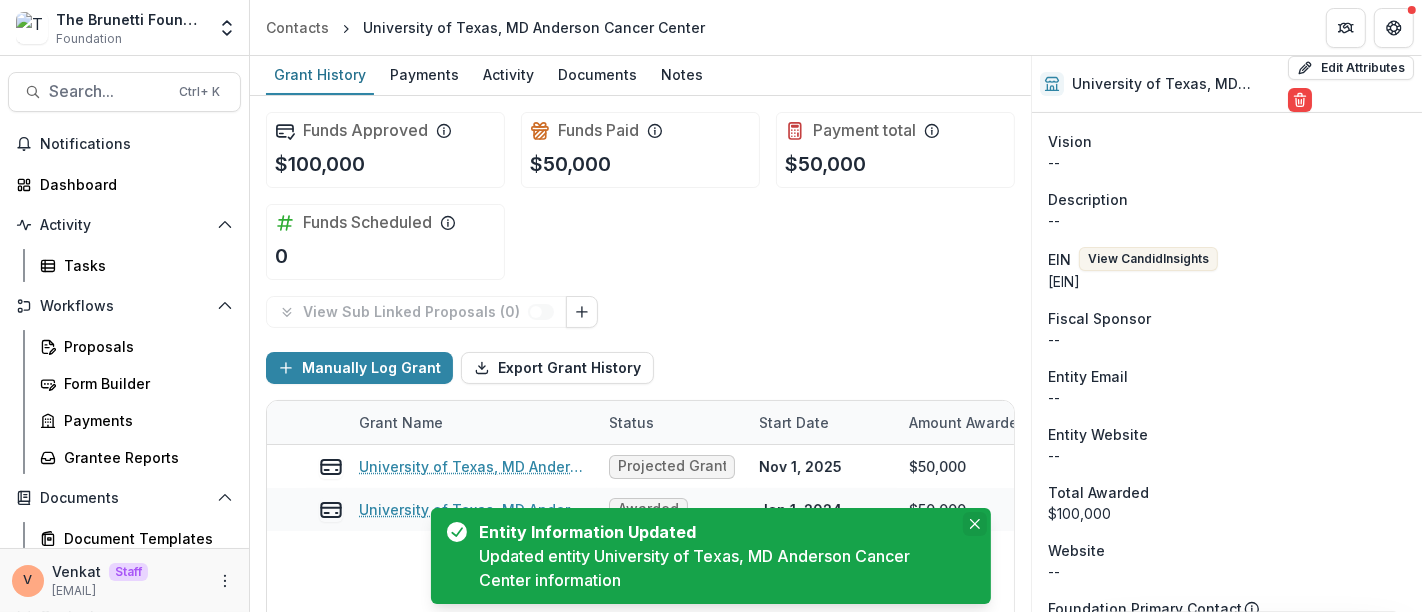 click at bounding box center (975, 524) 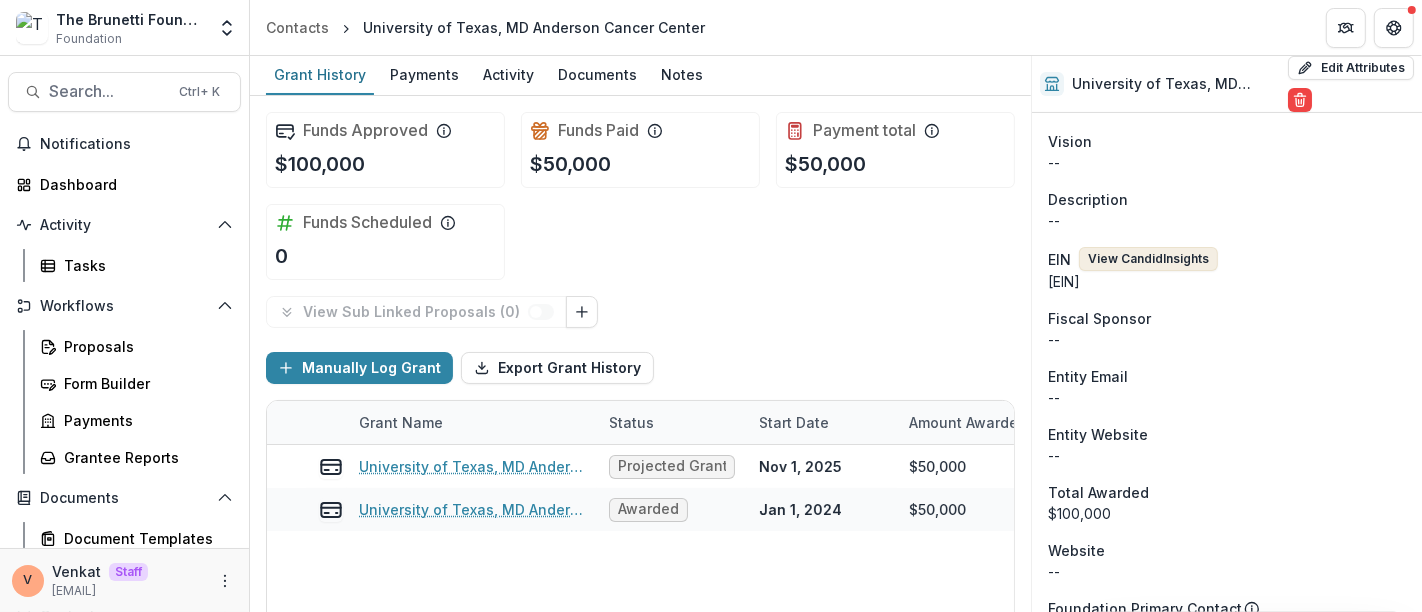 click on "View Candid  Insights" at bounding box center (1148, 259) 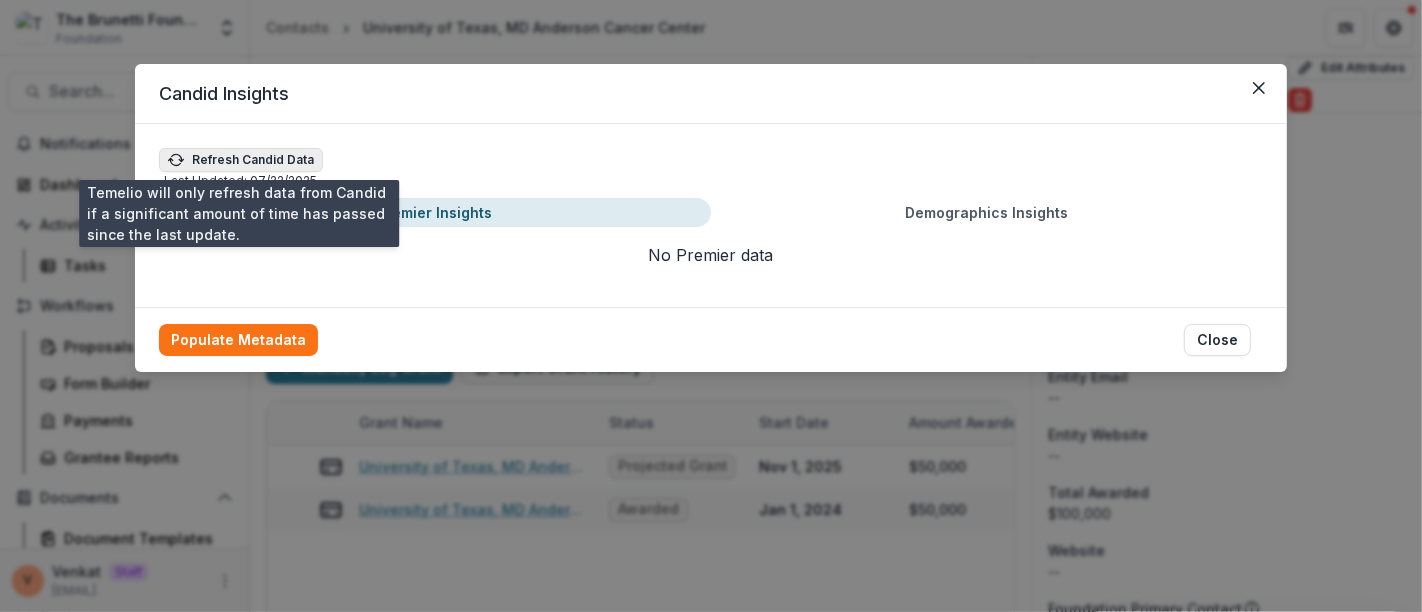 click on "Refresh Candid Data" at bounding box center (241, 160) 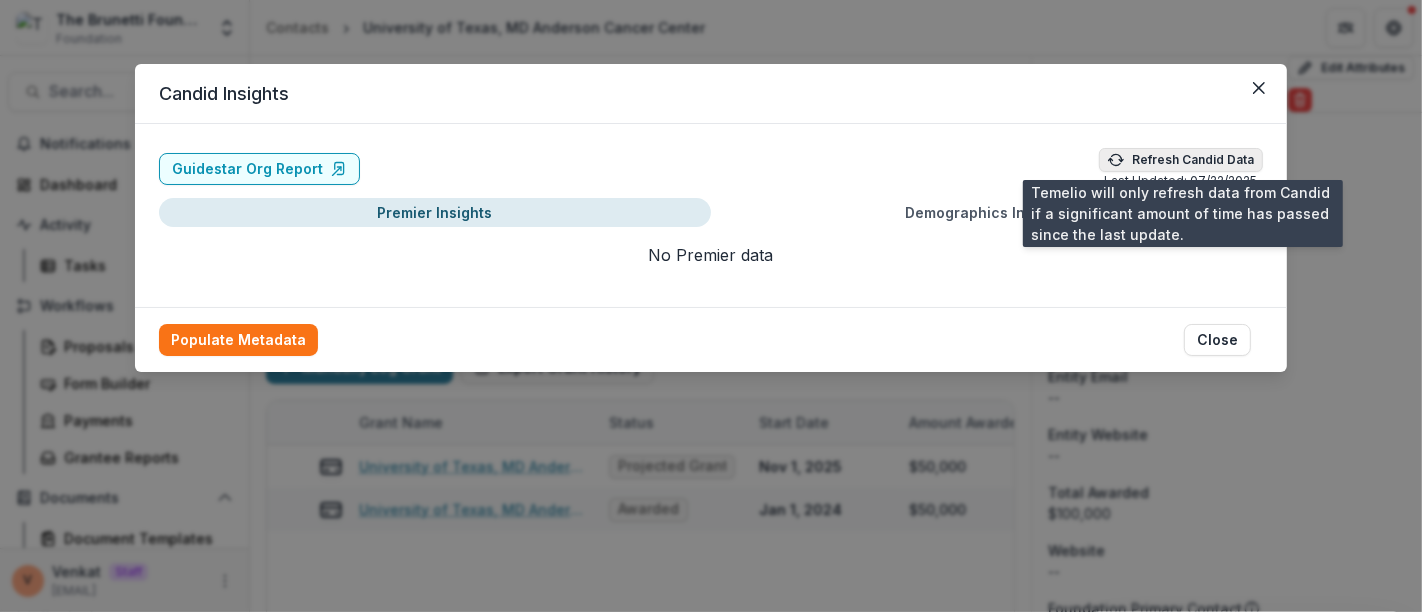 click on "Refresh Candid Data" at bounding box center [1181, 160] 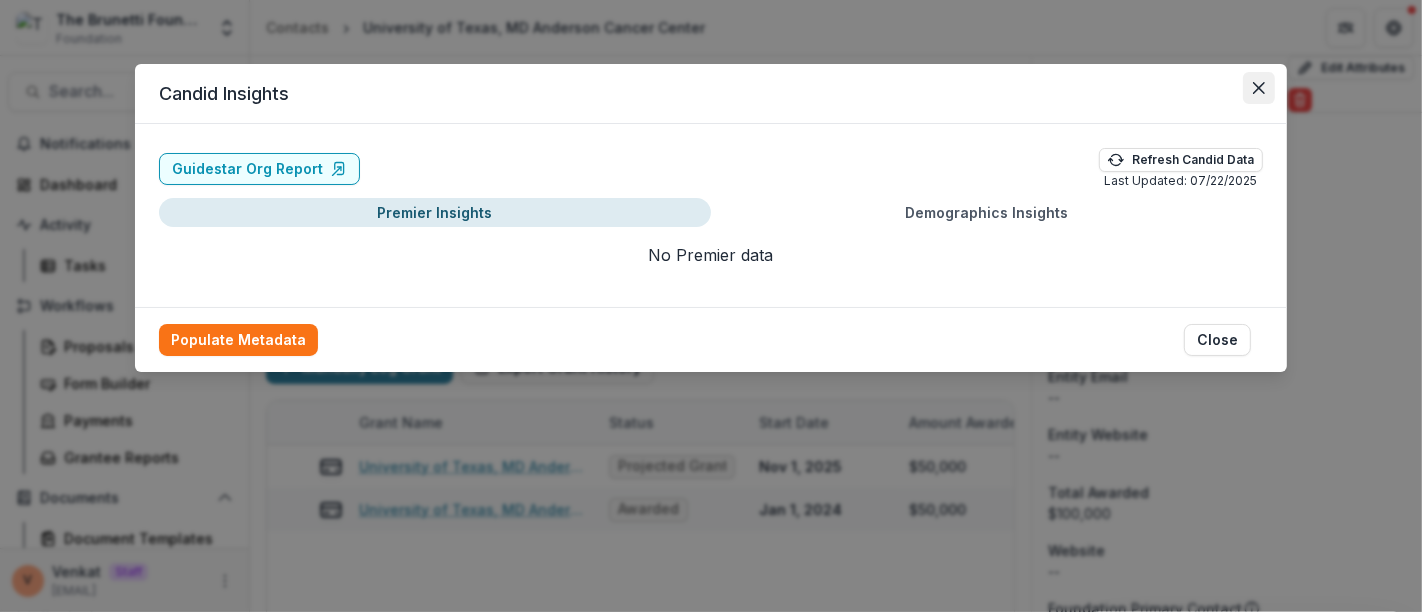 click 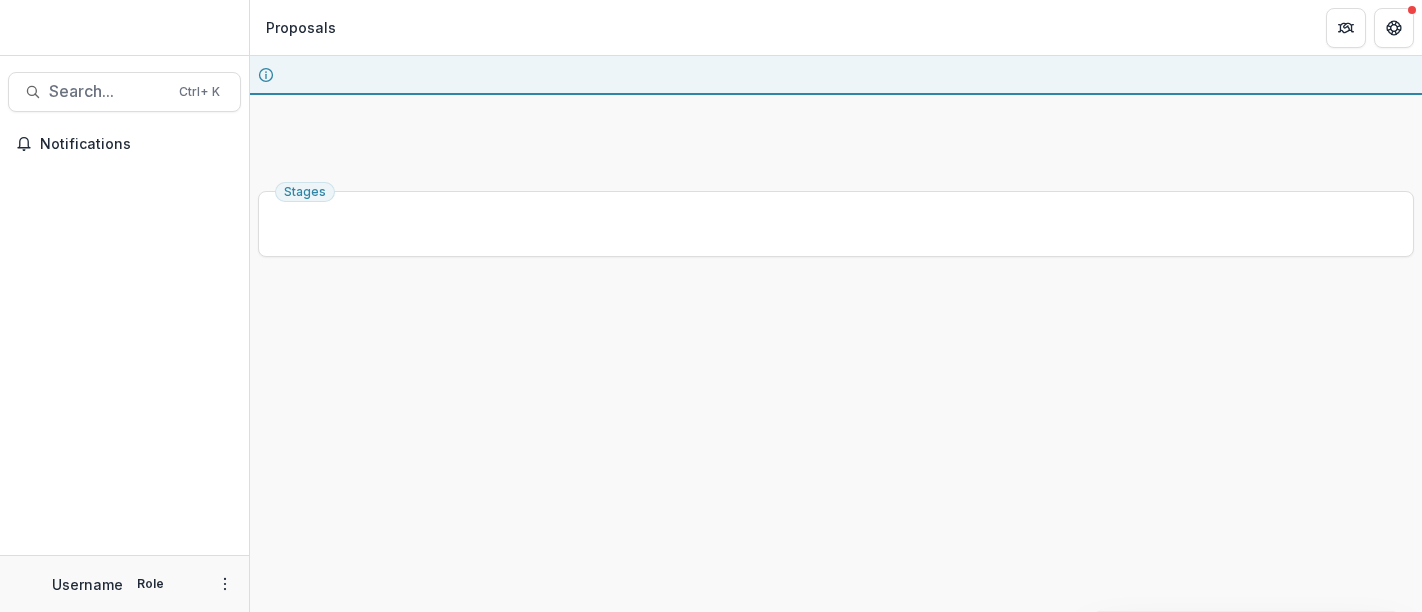 scroll, scrollTop: 0, scrollLeft: 0, axis: both 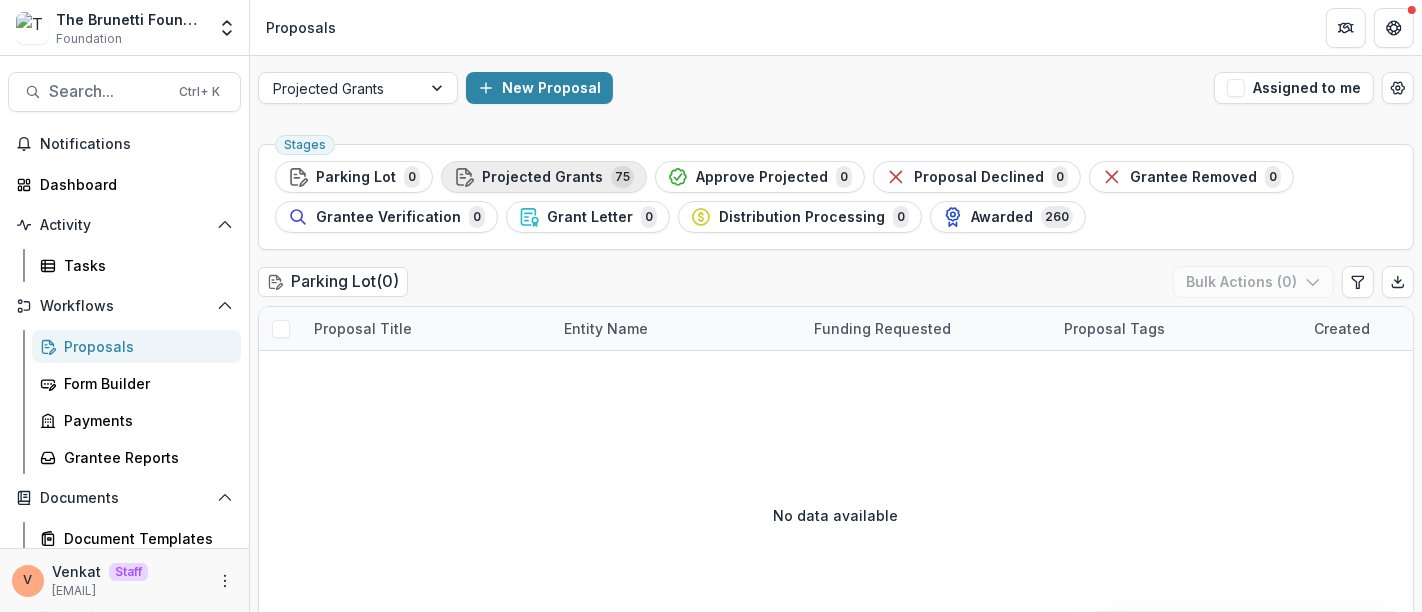 click on "Projected Grants" at bounding box center (542, 177) 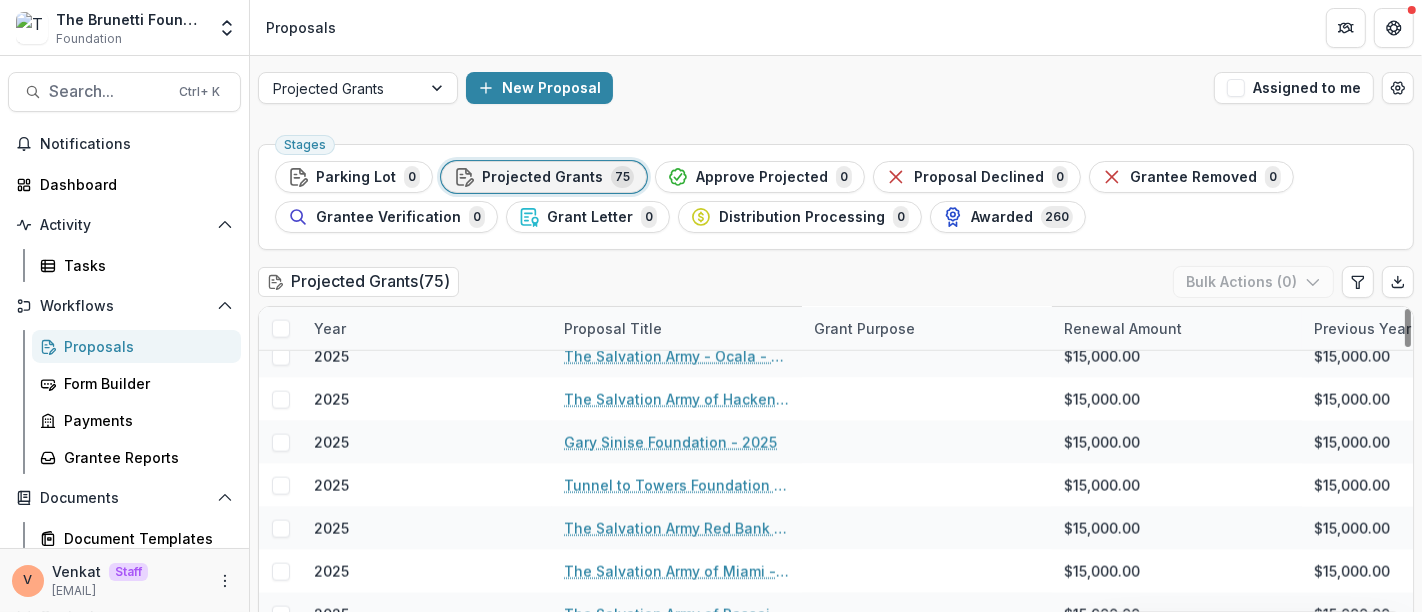scroll, scrollTop: 2910, scrollLeft: 0, axis: vertical 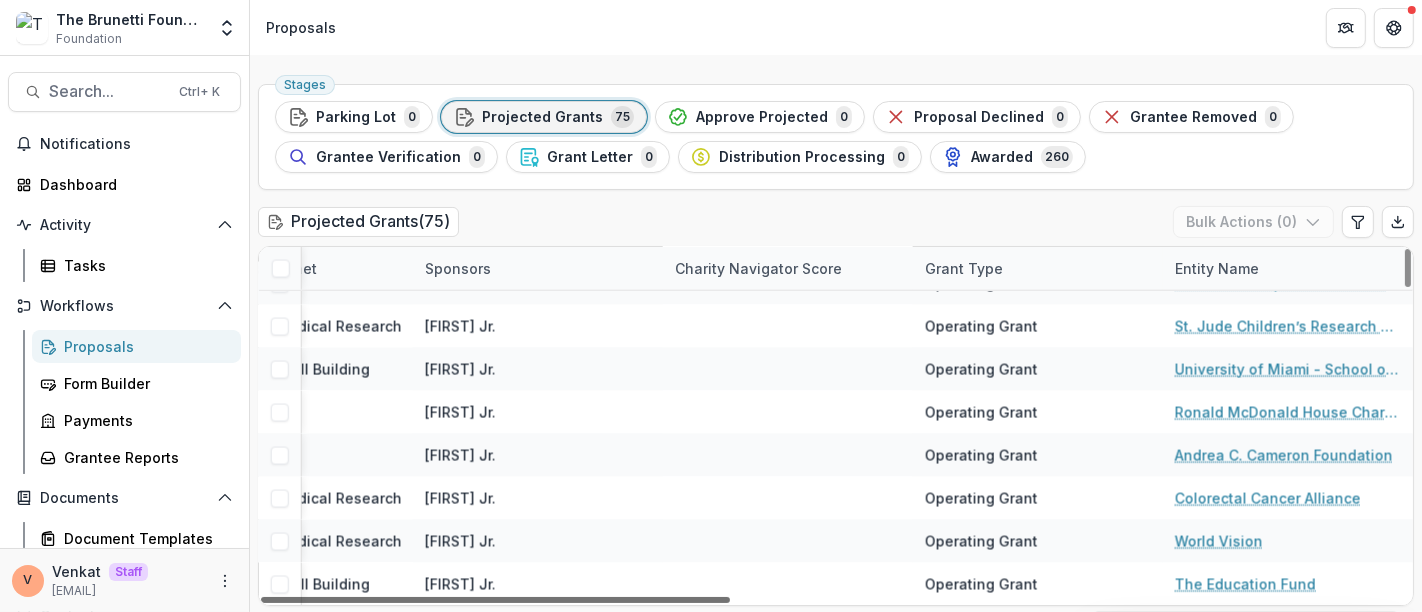 drag, startPoint x: 674, startPoint y: 595, endPoint x: 1421, endPoint y: 592, distance: 747.00604 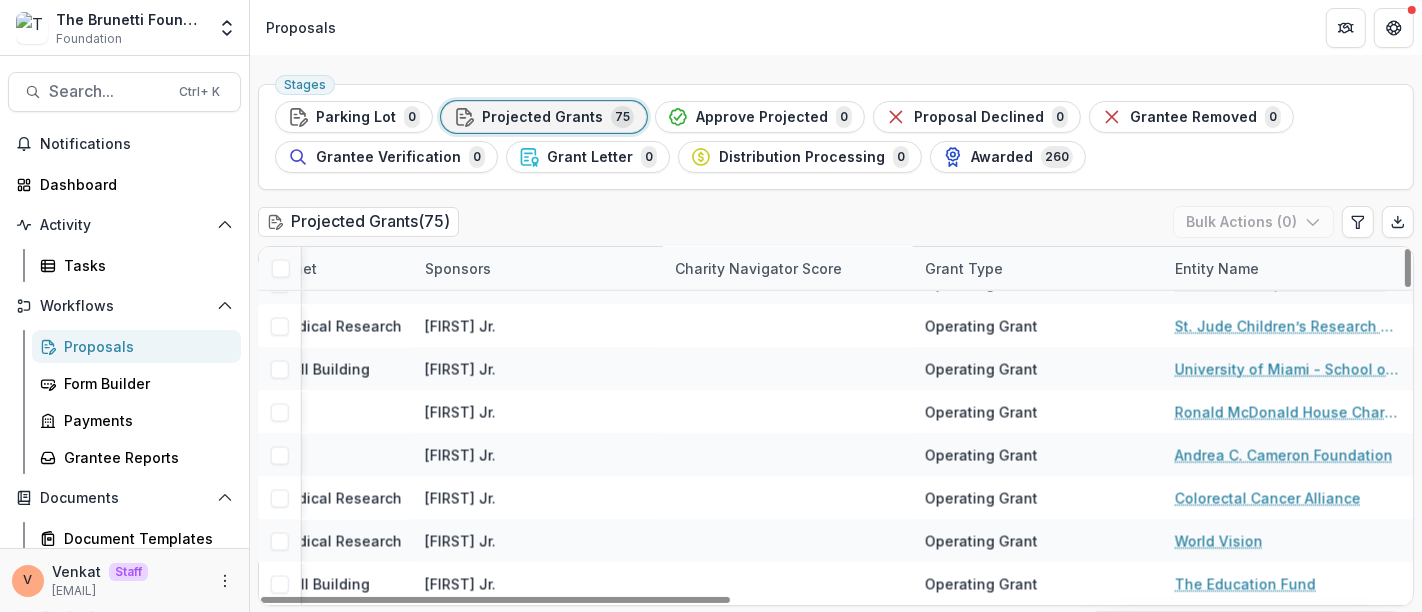 click on "Entity Name" at bounding box center [1217, 268] 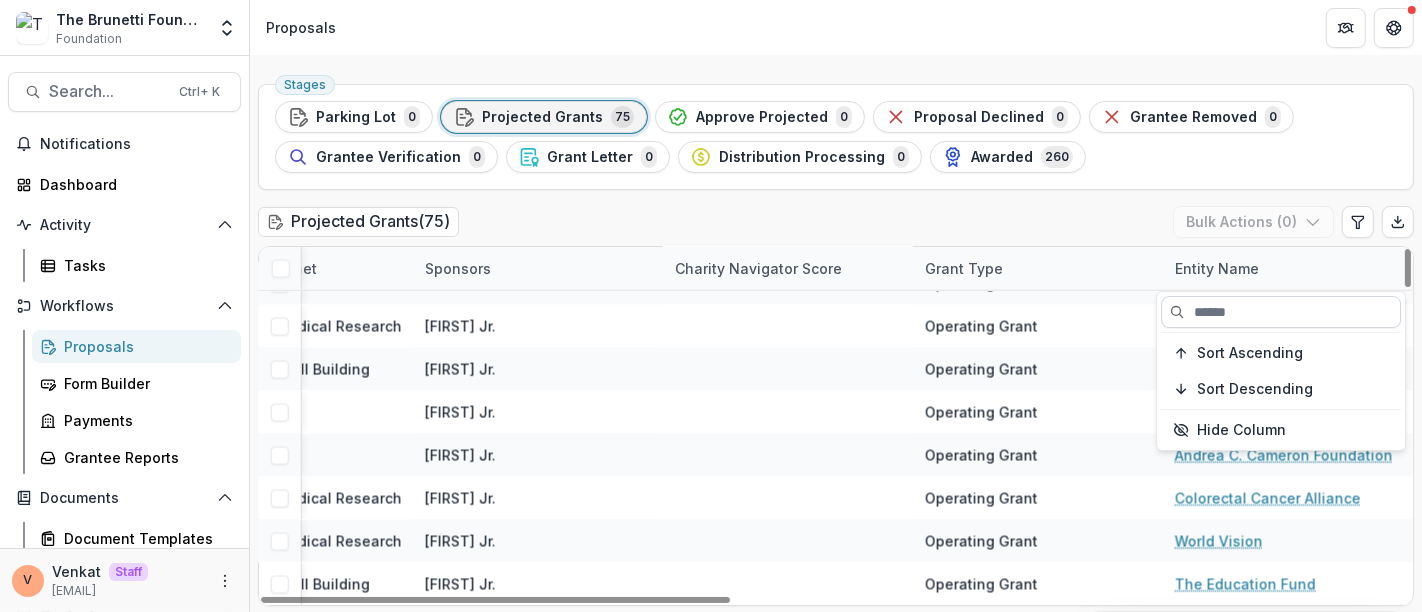 click at bounding box center [1281, 312] 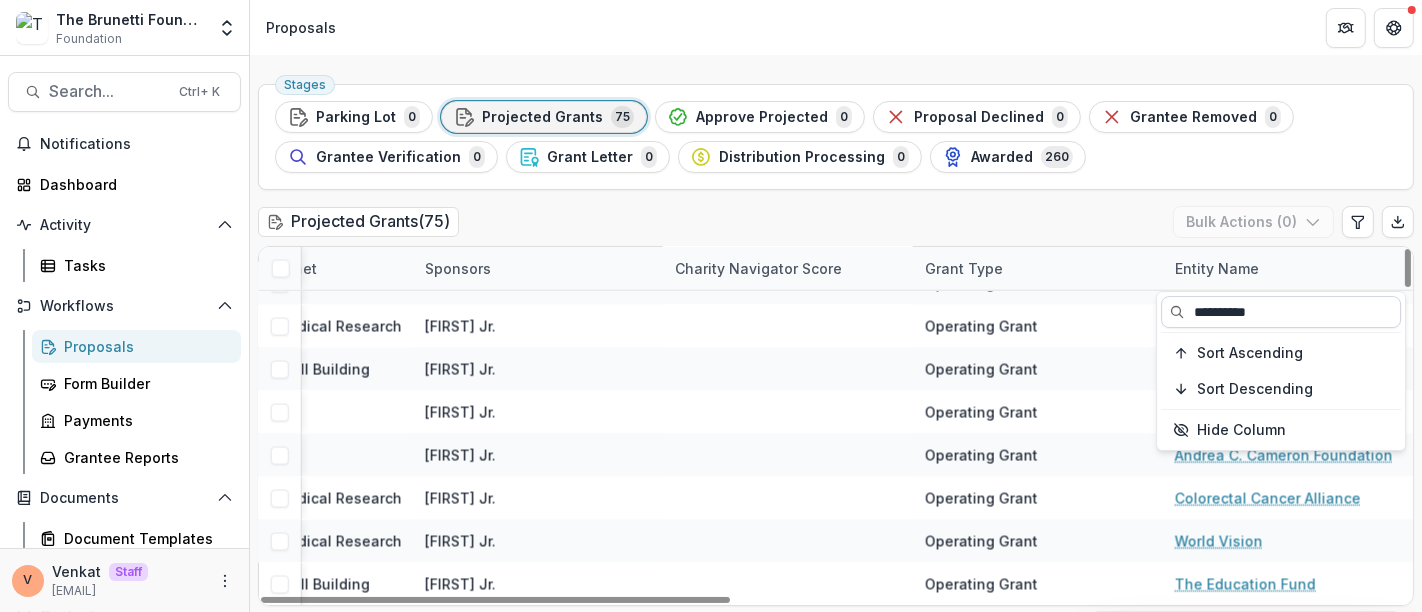 scroll, scrollTop: 0, scrollLeft: 1644, axis: horizontal 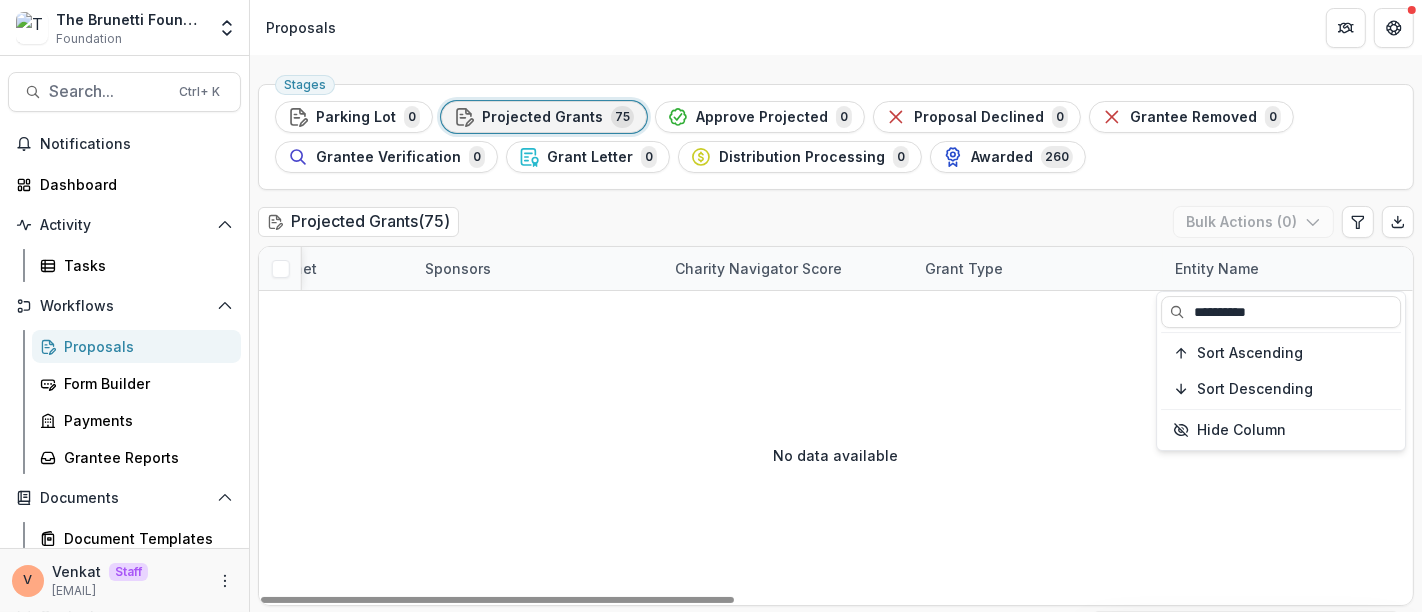 drag, startPoint x: 1284, startPoint y: 303, endPoint x: 1141, endPoint y: 309, distance: 143.12582 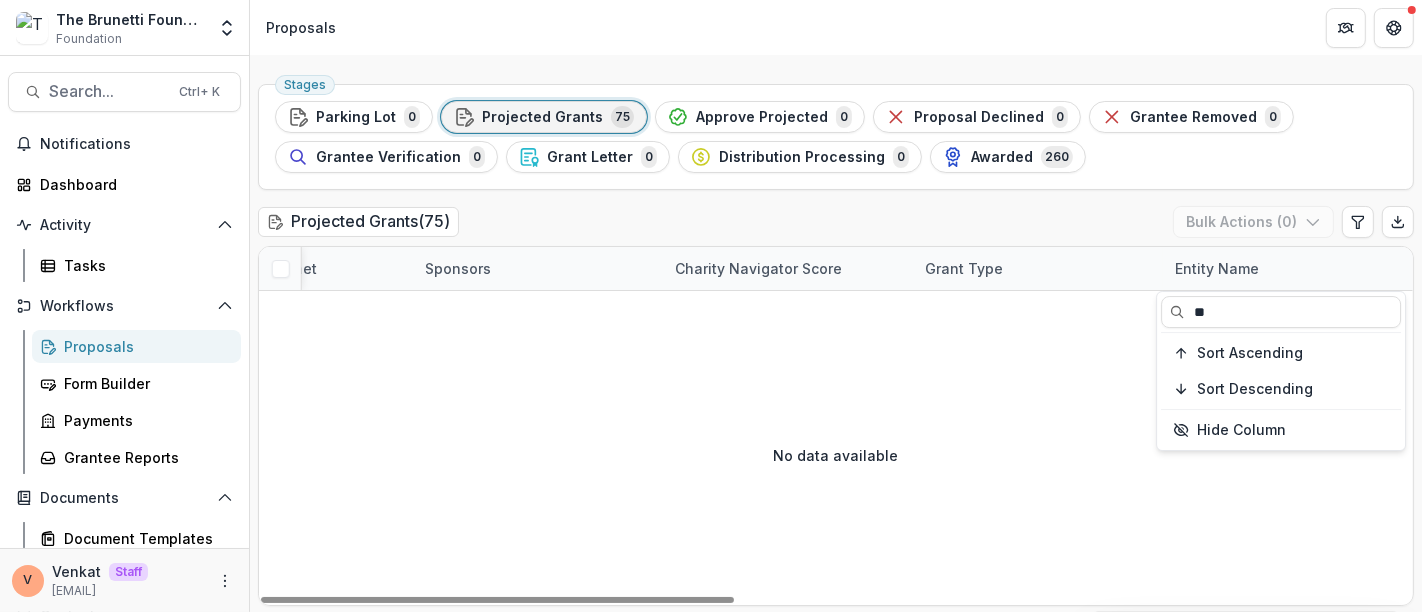 type on "*" 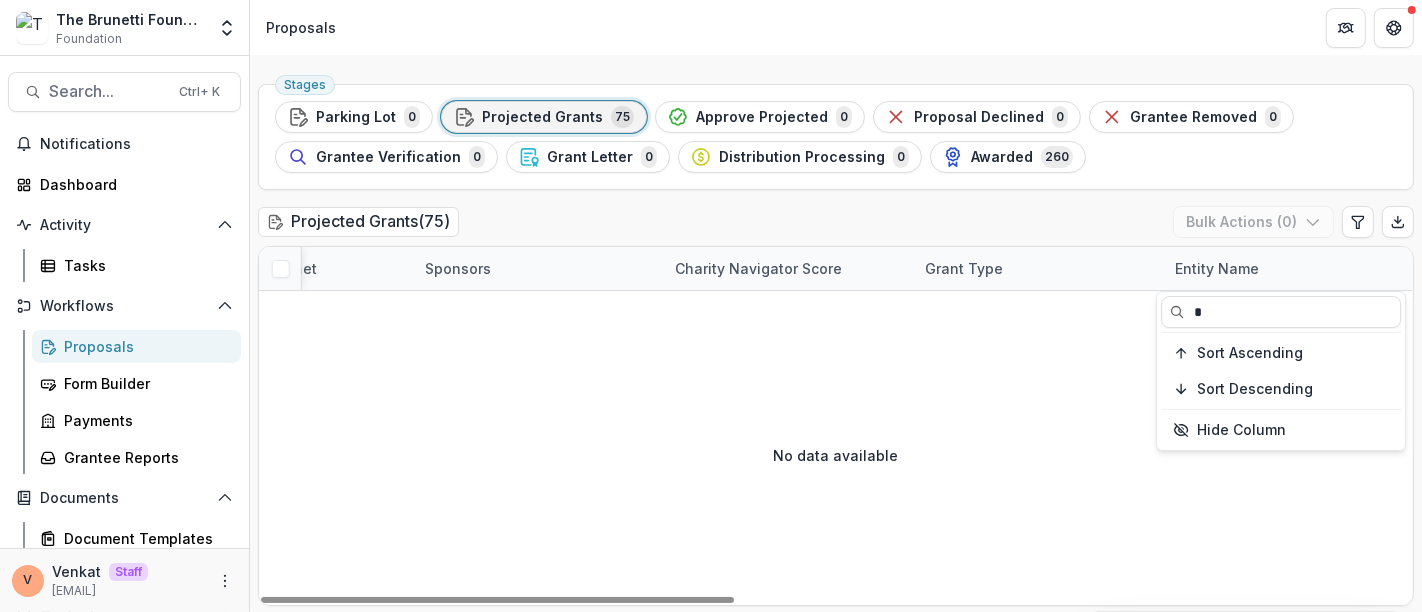 type 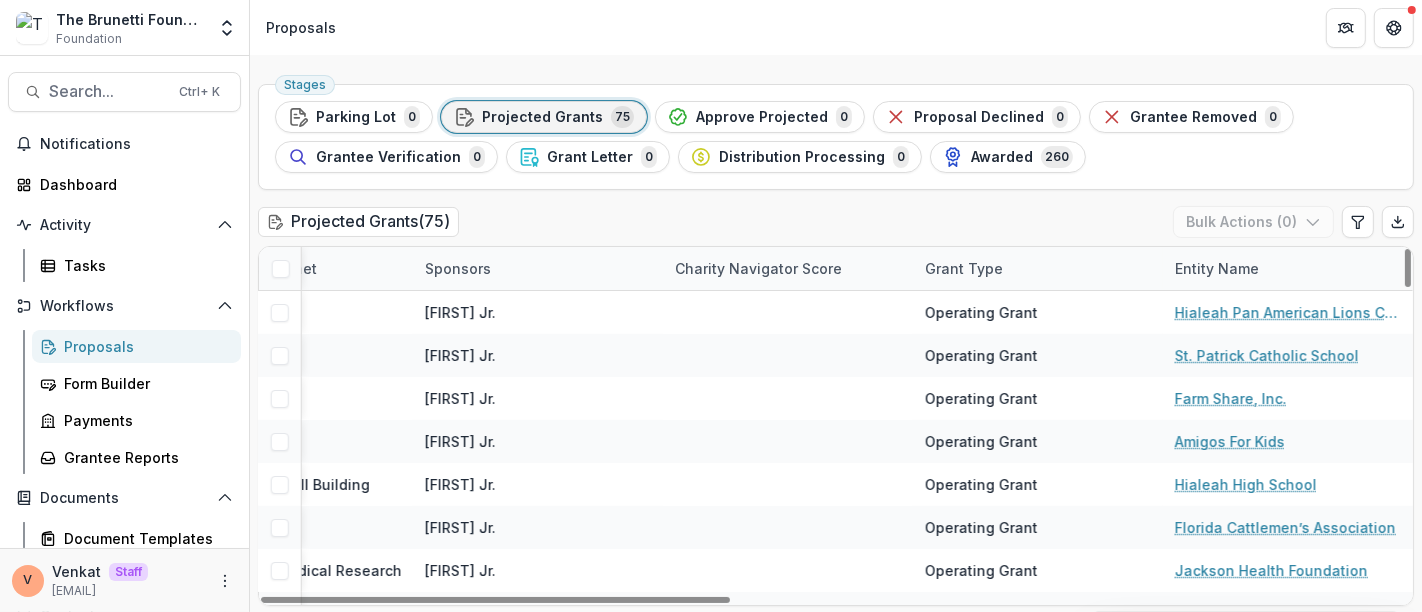 click on "Stages Parking Lot 0 Projected Grants 75 Approve Projected 0 Proposal Declined 0 Grantee Removed 0 Grantee Verification 0 Grant Letter 0 Distribution Processing 0 Awarded 260" at bounding box center (836, 137) 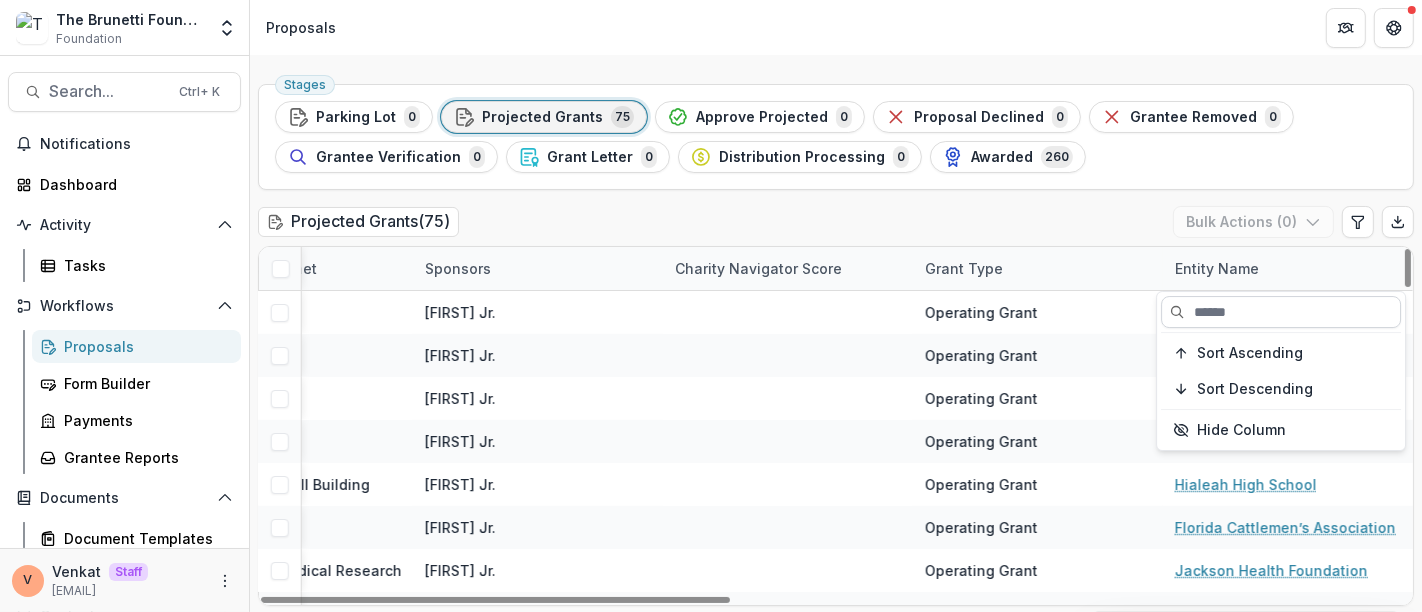 click at bounding box center (1281, 312) 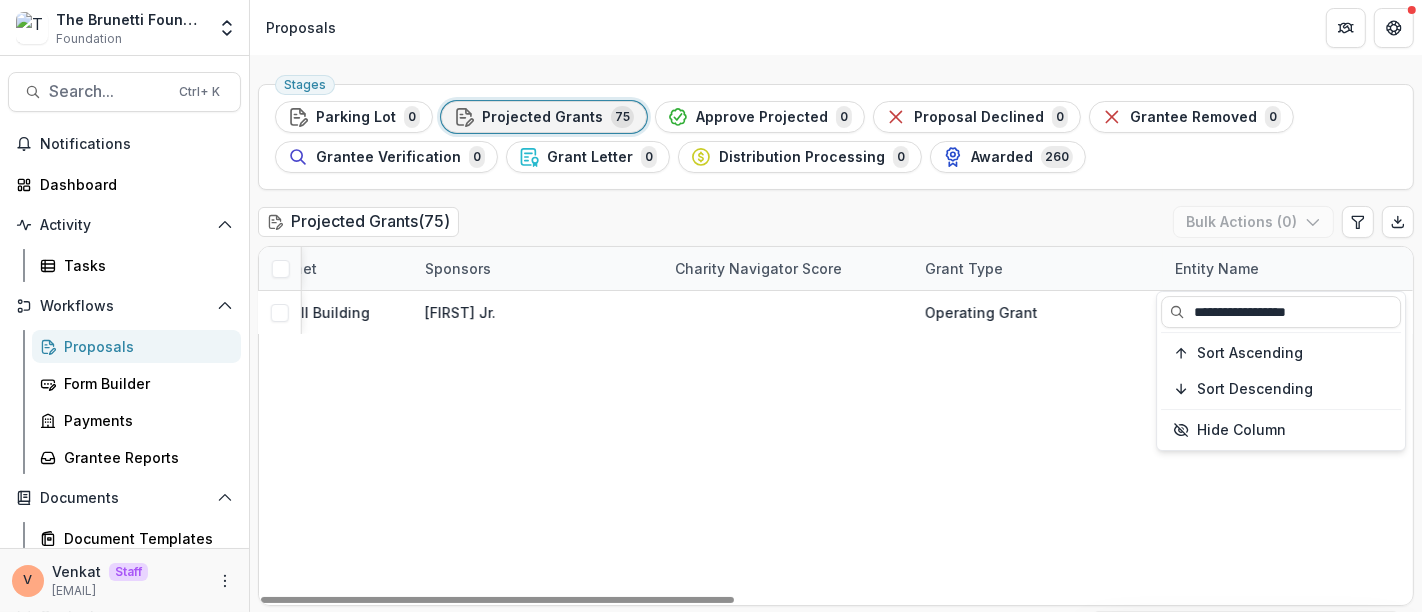 type on "**********" 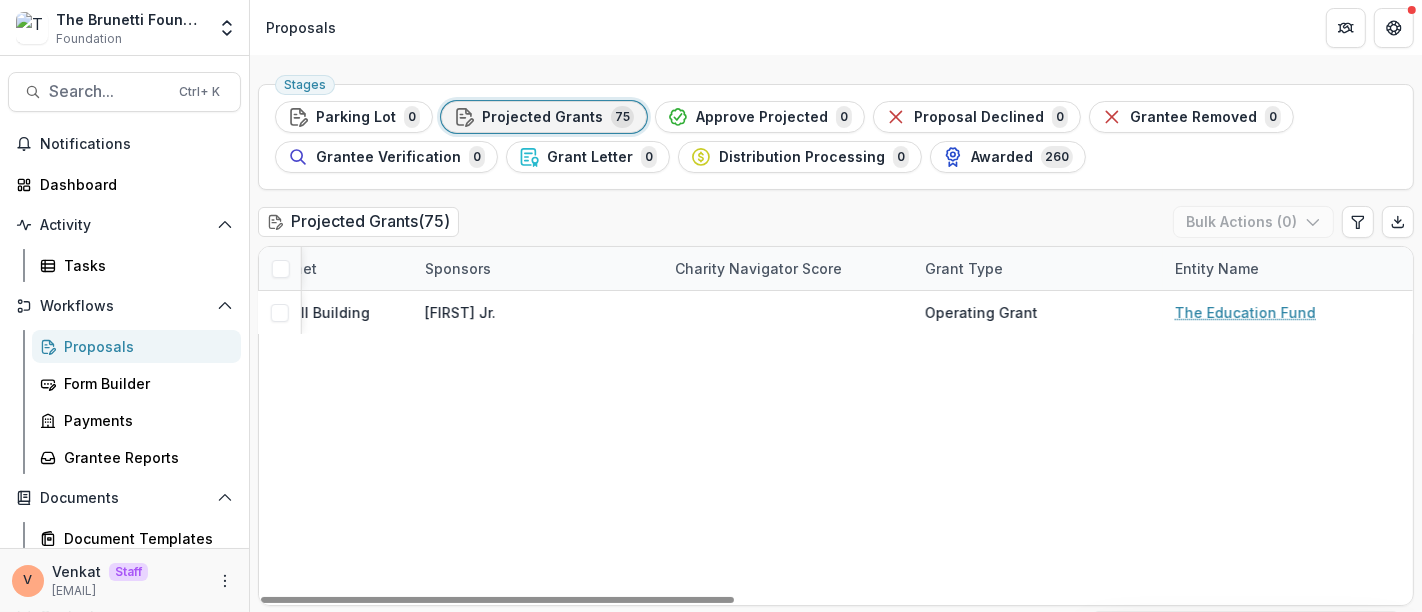 click on "The Education Fund - 2025 $10,000.00 $10,000.00 PROCESSING Education and Skill Building JJB Jr. Operating Grant The Education Fund" at bounding box center [16, 448] 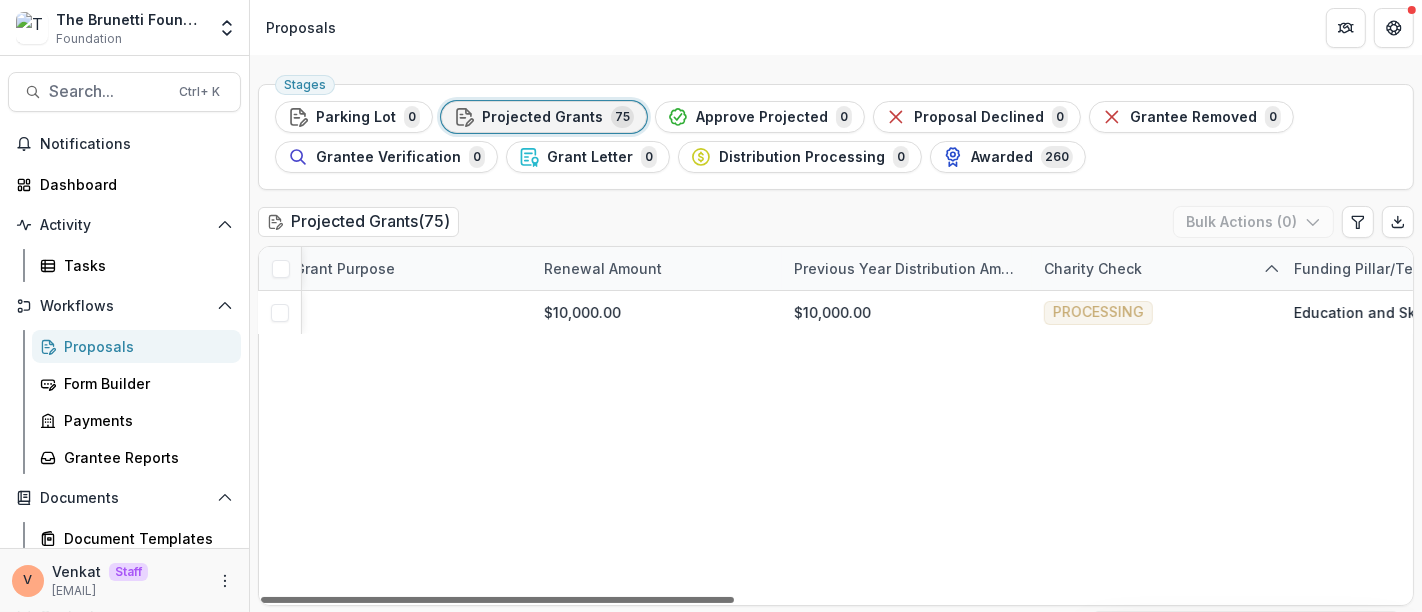 scroll, scrollTop: 0, scrollLeft: 489, axis: horizontal 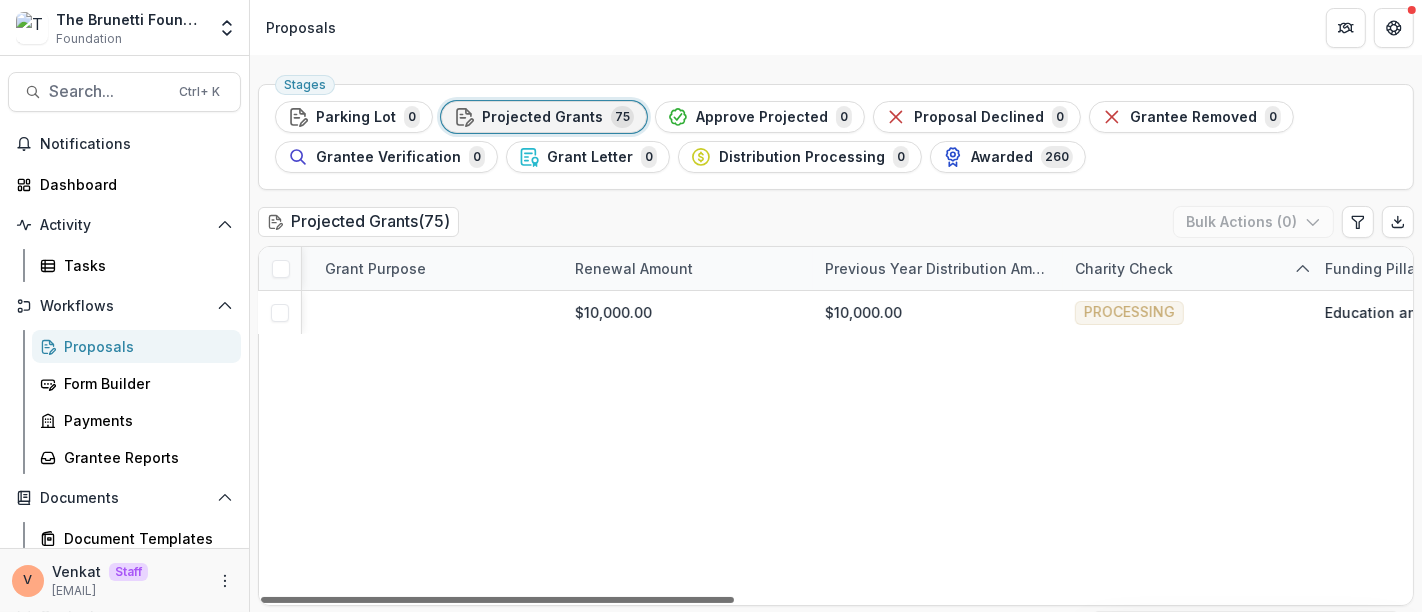 drag, startPoint x: 1054, startPoint y: 592, endPoint x: 581, endPoint y: 592, distance: 473 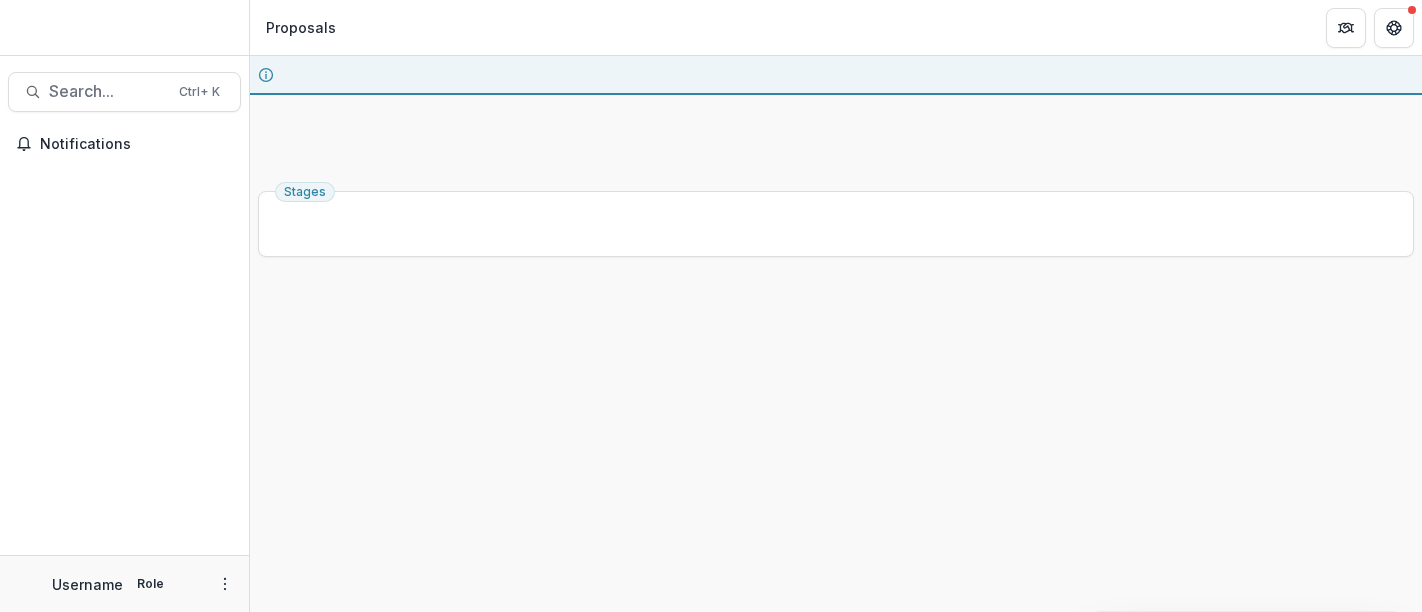 scroll, scrollTop: 0, scrollLeft: 0, axis: both 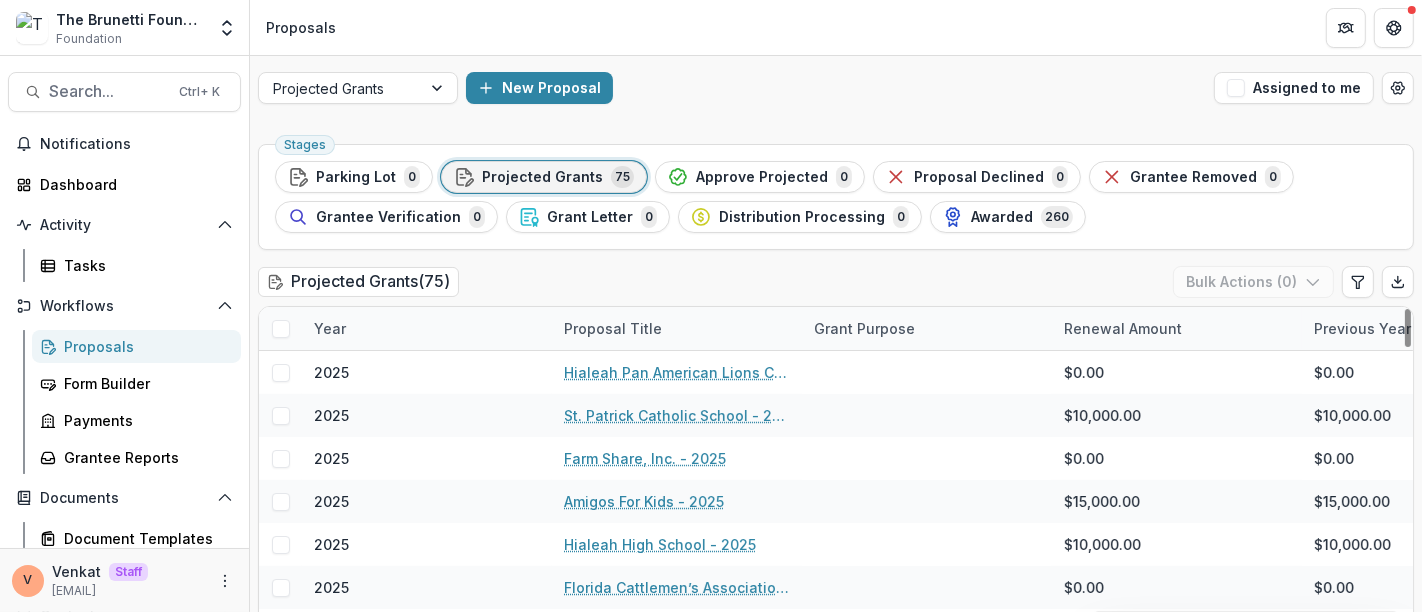 click on "Proposal Title" at bounding box center [613, 328] 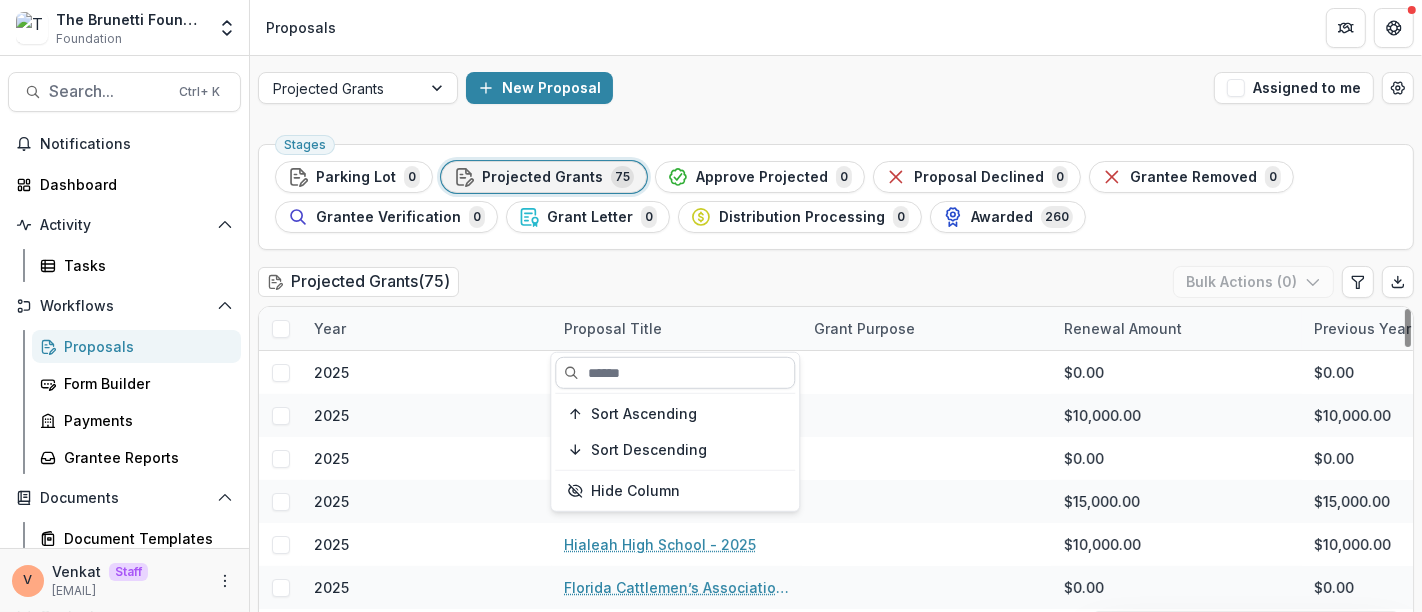 click at bounding box center (675, 373) 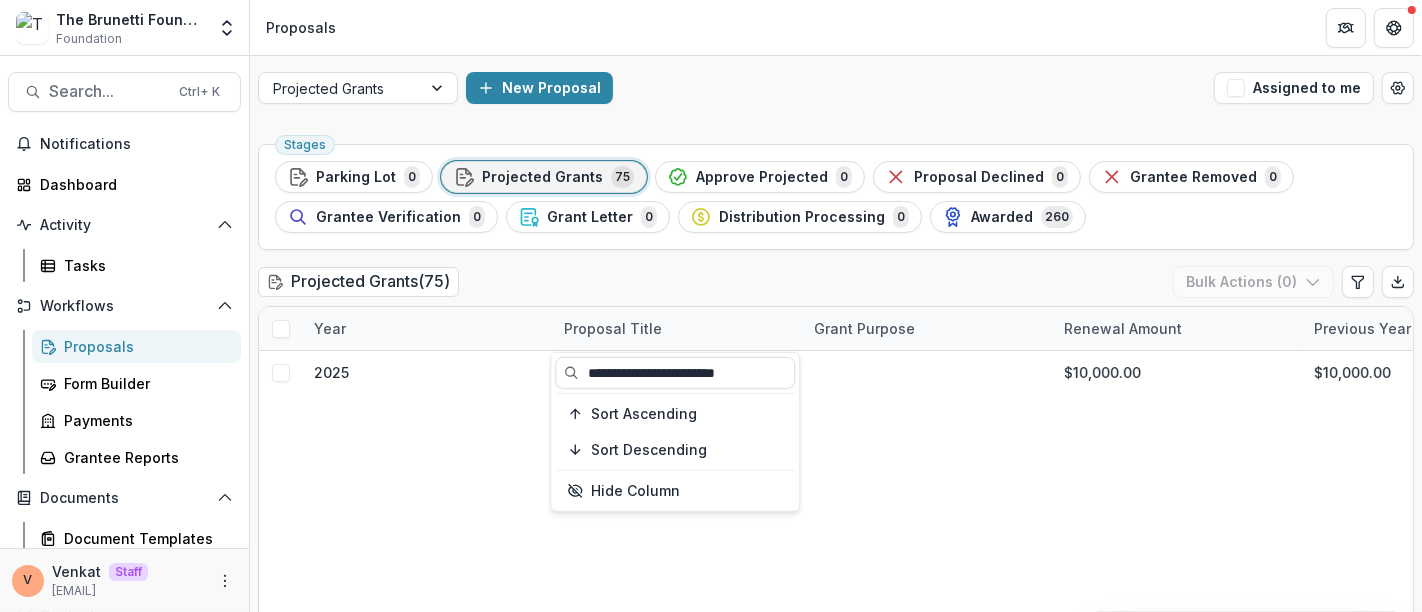 type on "**********" 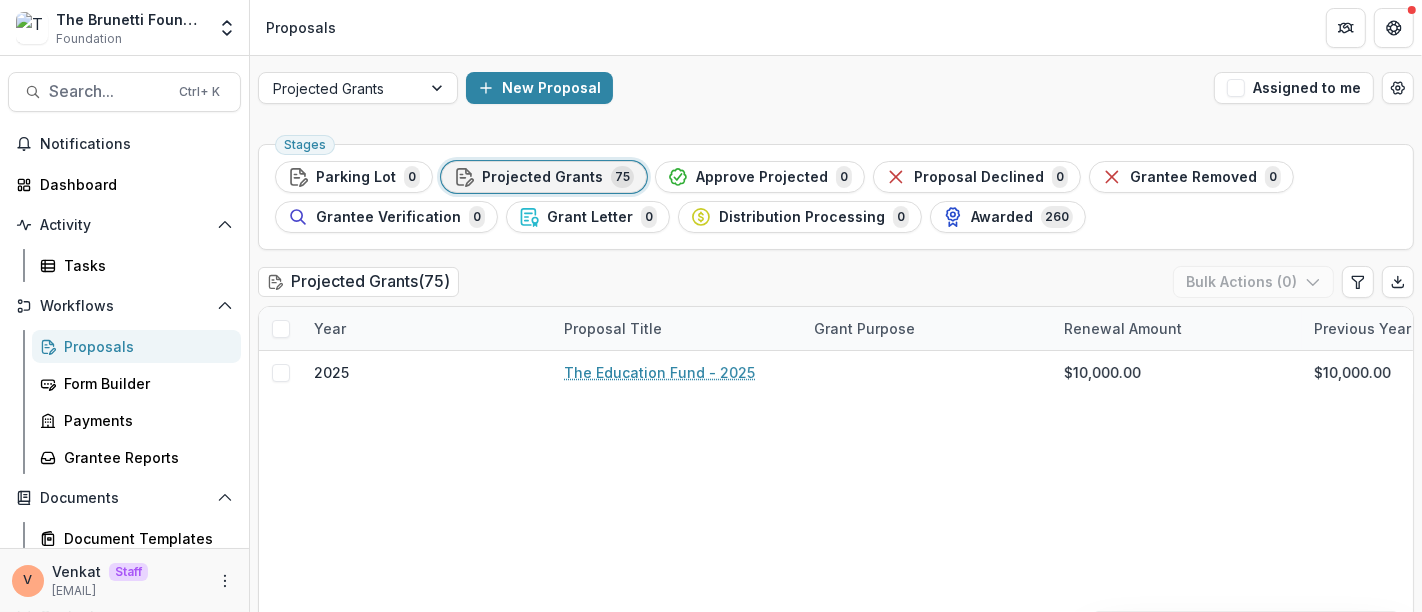 click on "2025 The Education Fund - 2025 $10,000.00 $10,000.00 PROCESSING Education and Skill Building JJB Jr. Operating Grant" at bounding box center [1655, 508] 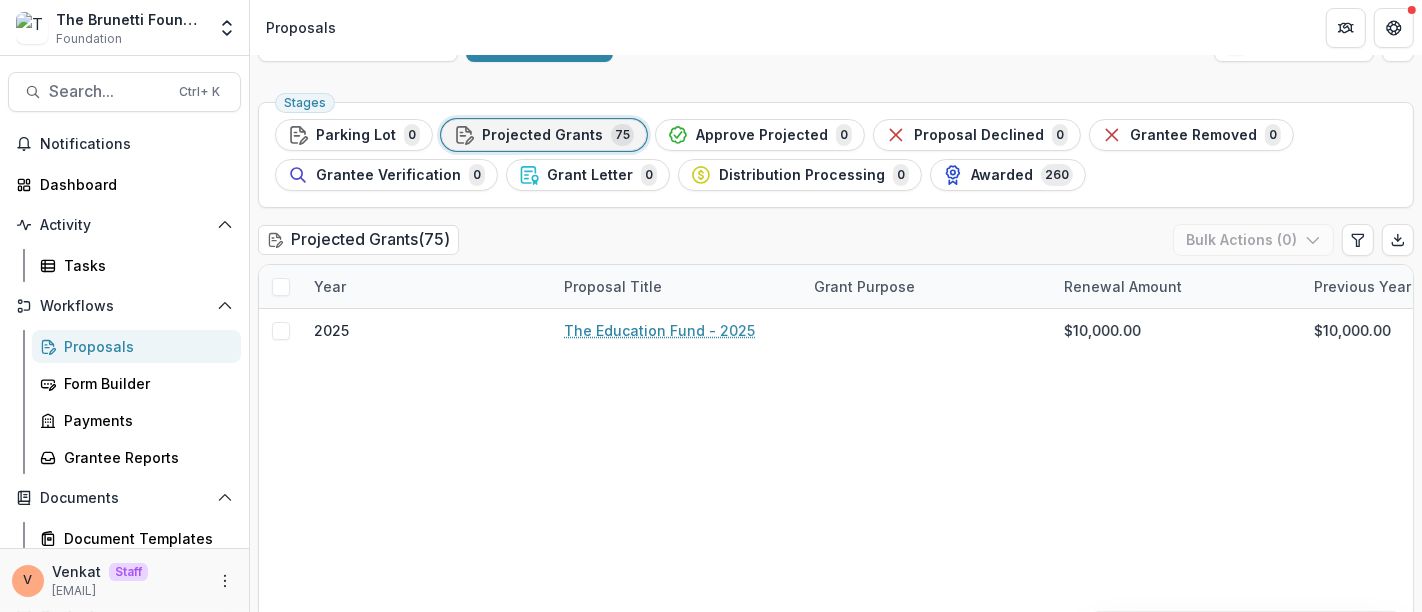 scroll, scrollTop: 60, scrollLeft: 0, axis: vertical 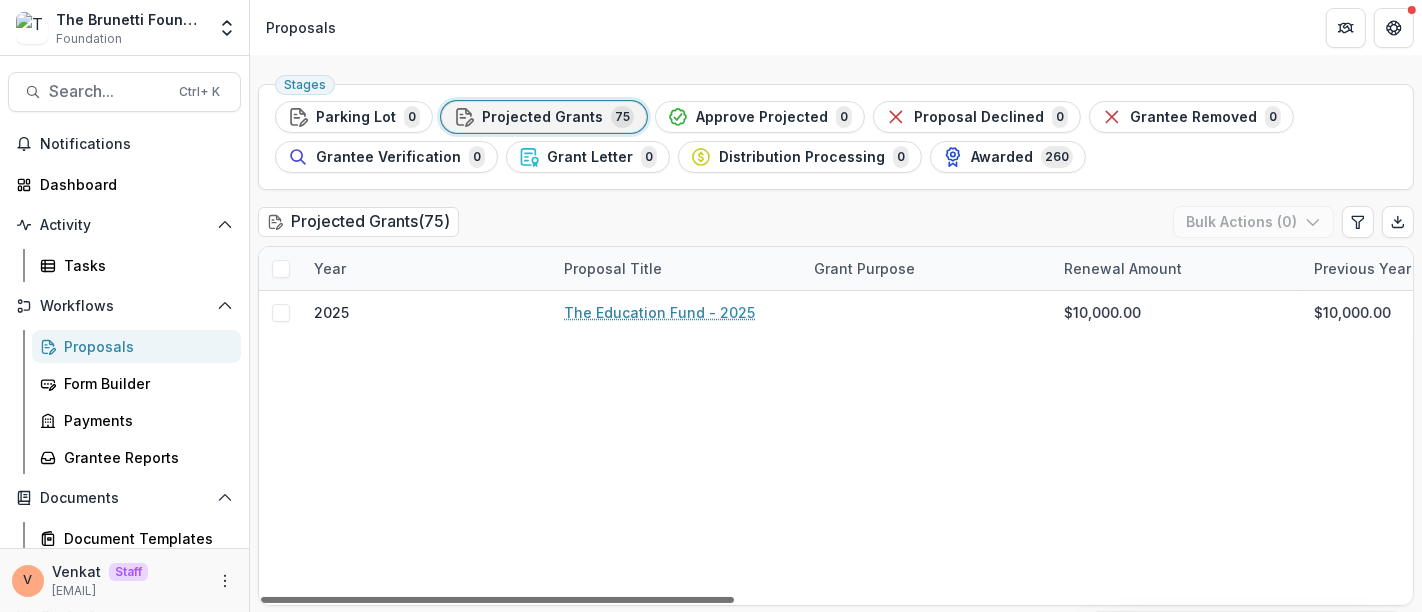 drag, startPoint x: 645, startPoint y: 598, endPoint x: 530, endPoint y: 574, distance: 117.47766 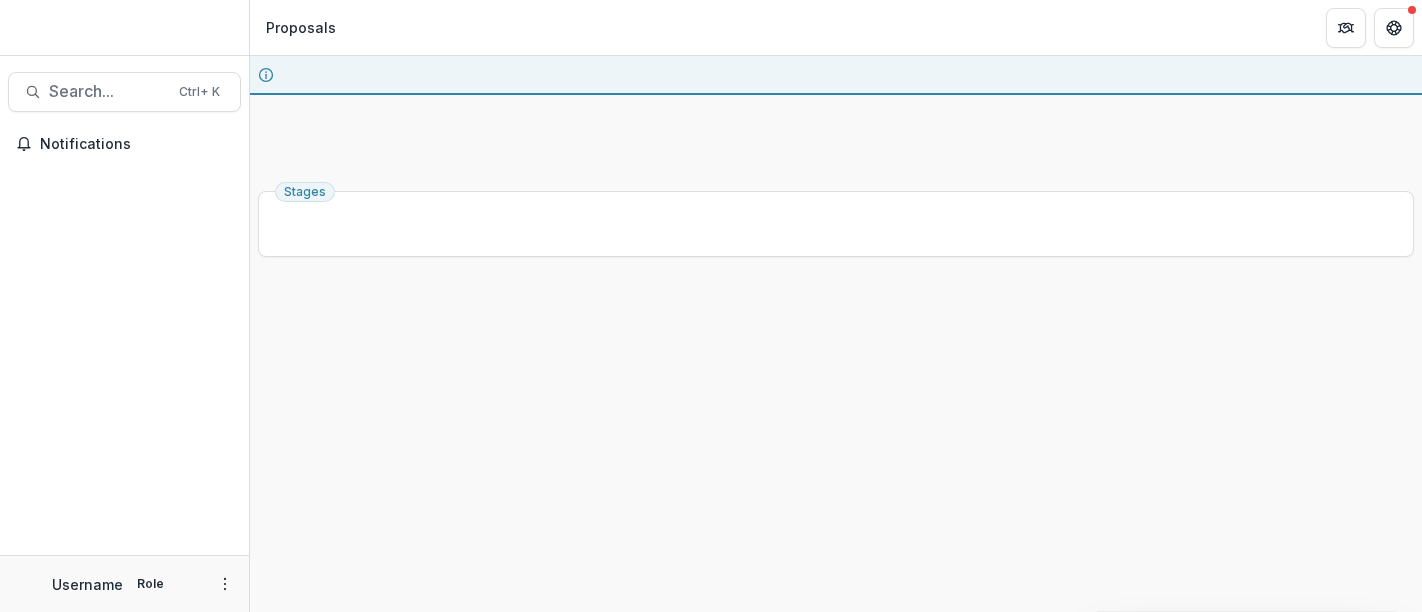 scroll, scrollTop: 0, scrollLeft: 0, axis: both 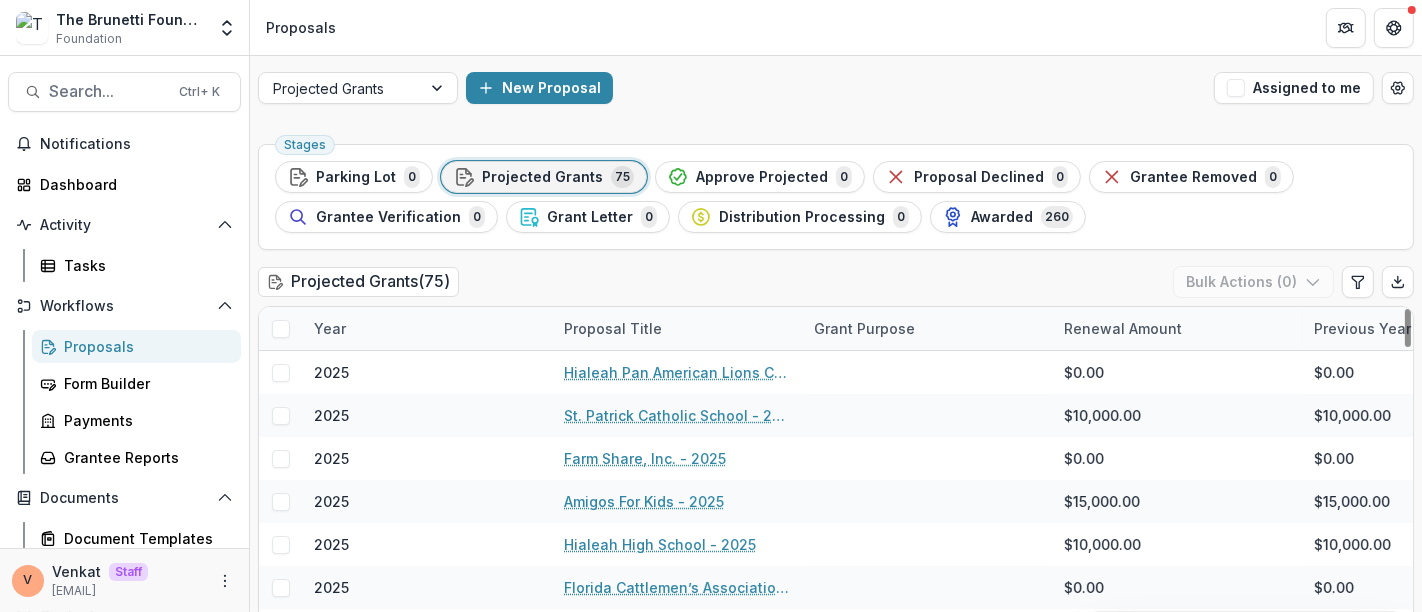 click on "Proposal Title" at bounding box center (613, 328) 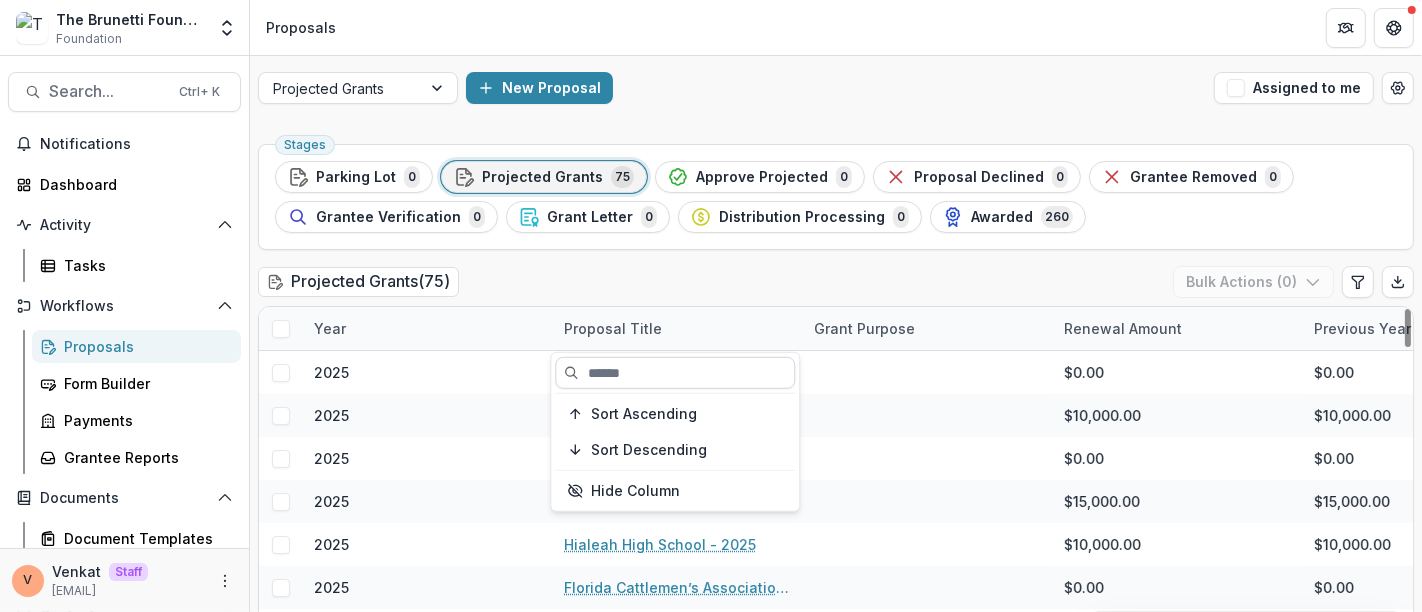 click at bounding box center [675, 373] 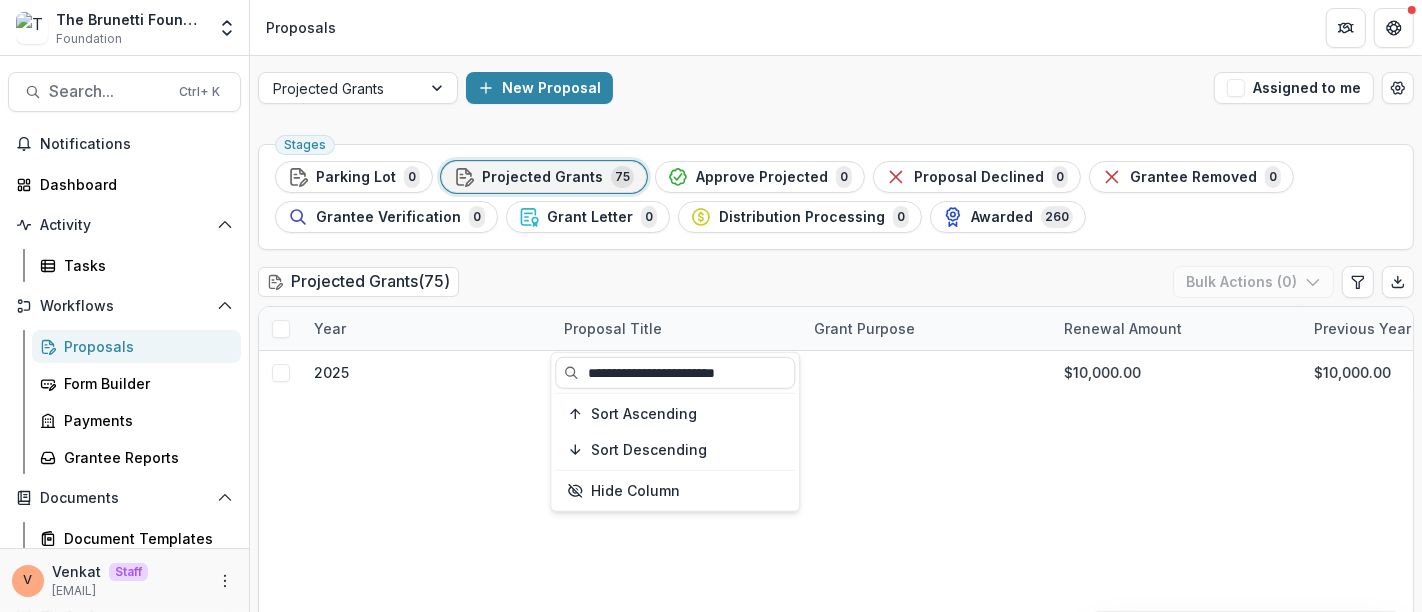 type on "**********" 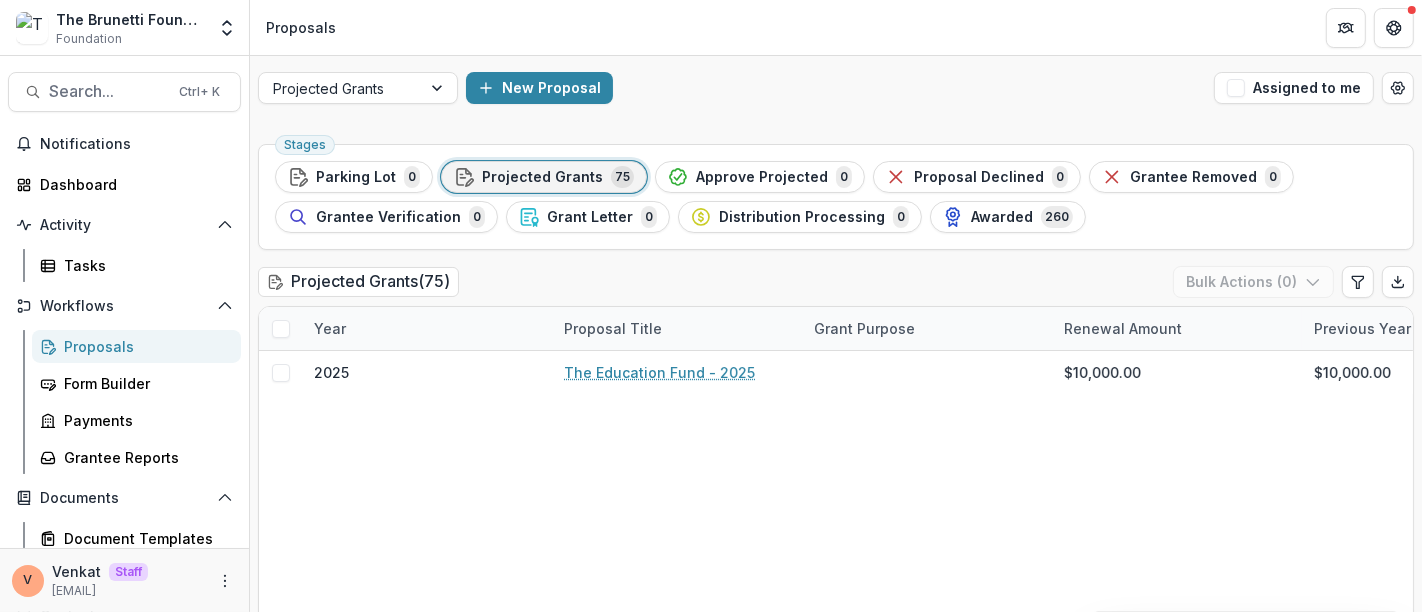 click on "Projected Grants  ( 75 ) Bulk Actions ( 0 )" at bounding box center (836, 286) 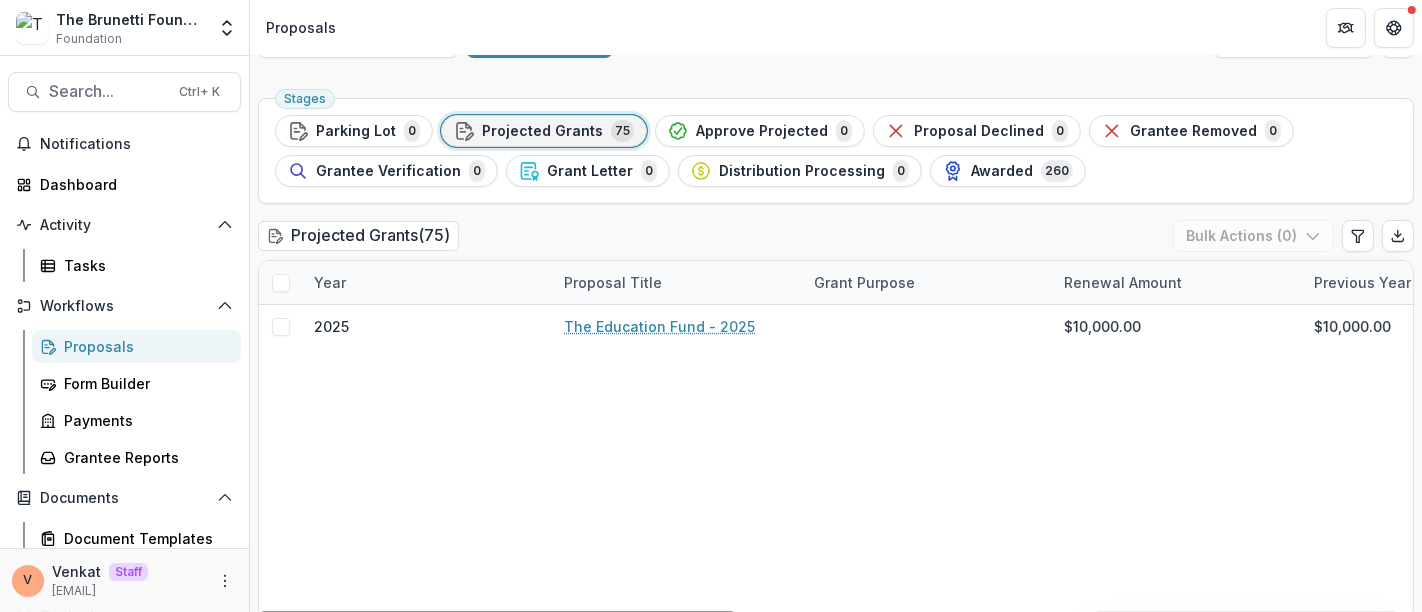 scroll, scrollTop: 60, scrollLeft: 0, axis: vertical 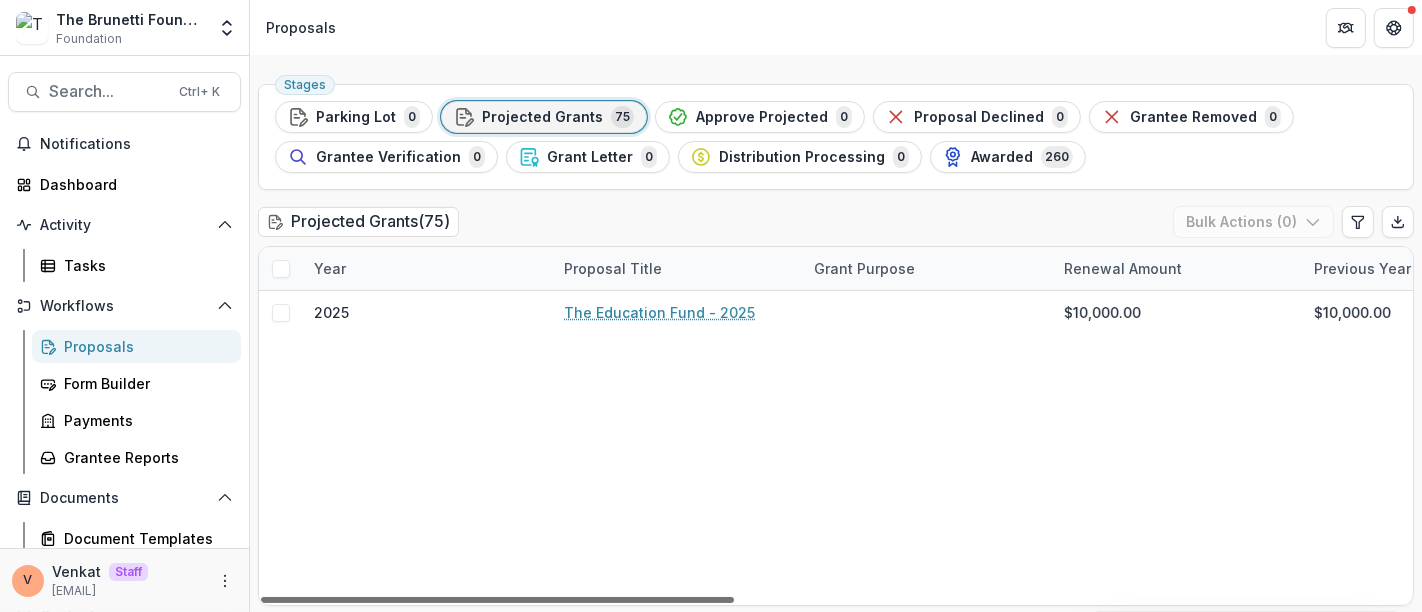 drag, startPoint x: 651, startPoint y: 595, endPoint x: 529, endPoint y: 587, distance: 122.26202 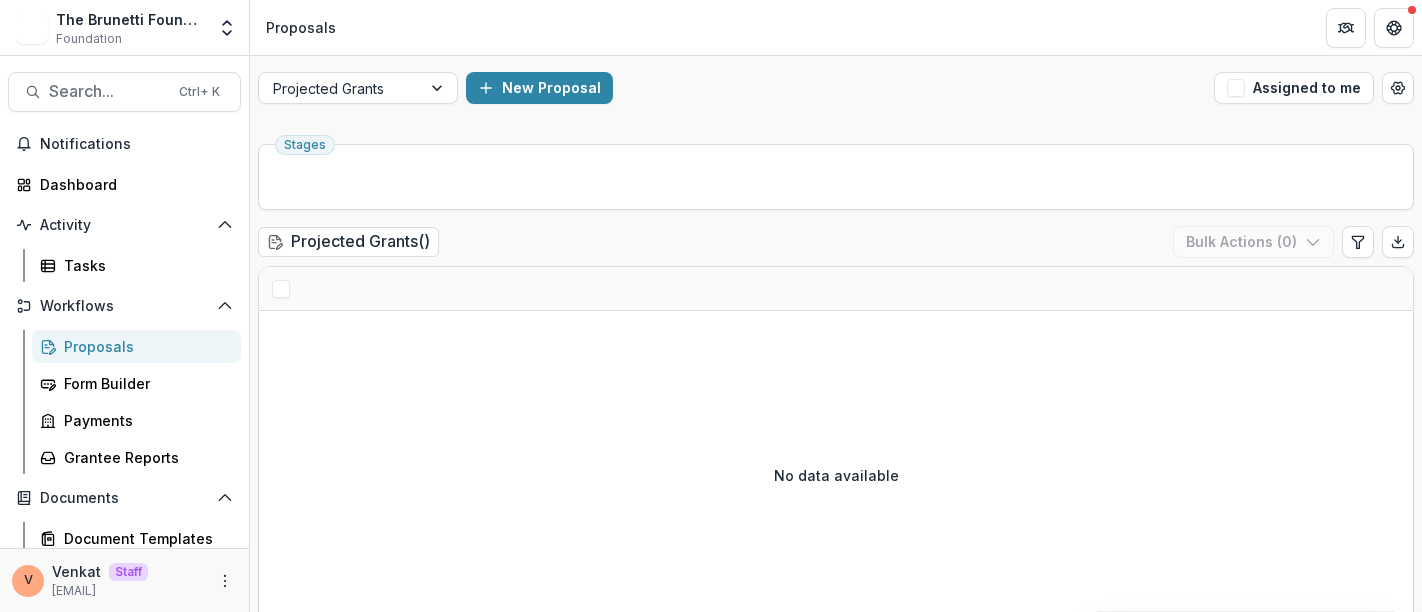 scroll, scrollTop: 0, scrollLeft: 0, axis: both 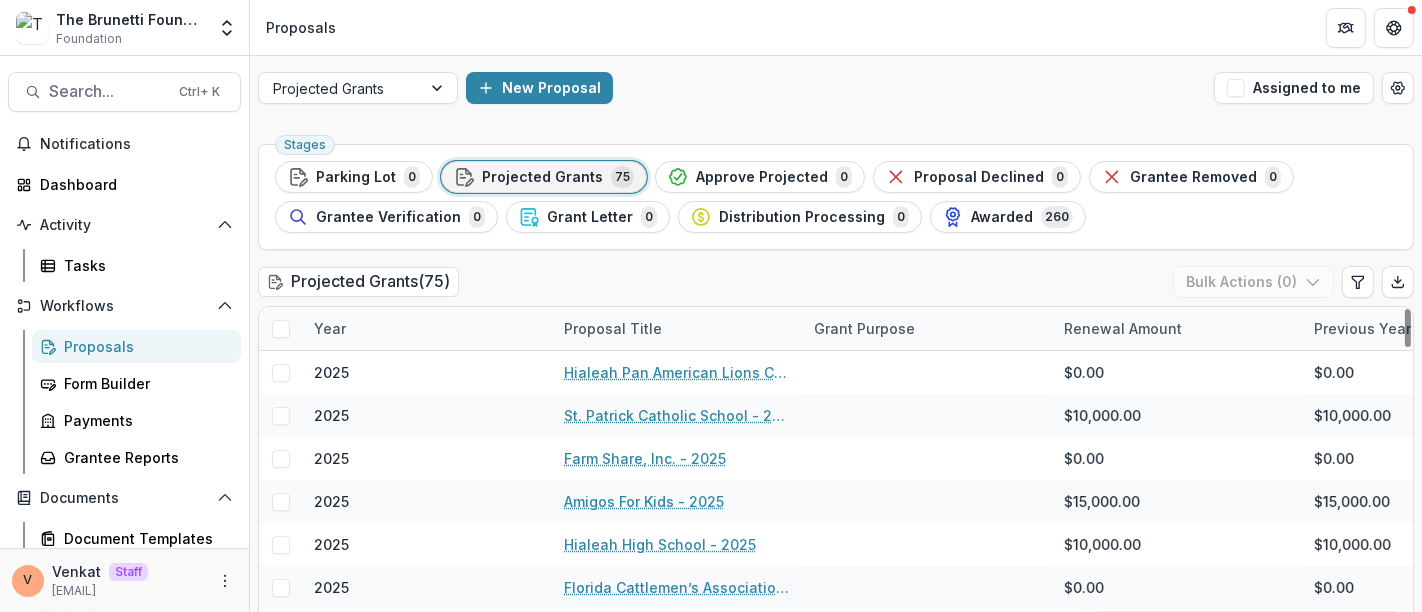 click on "Proposal Title" at bounding box center [613, 328] 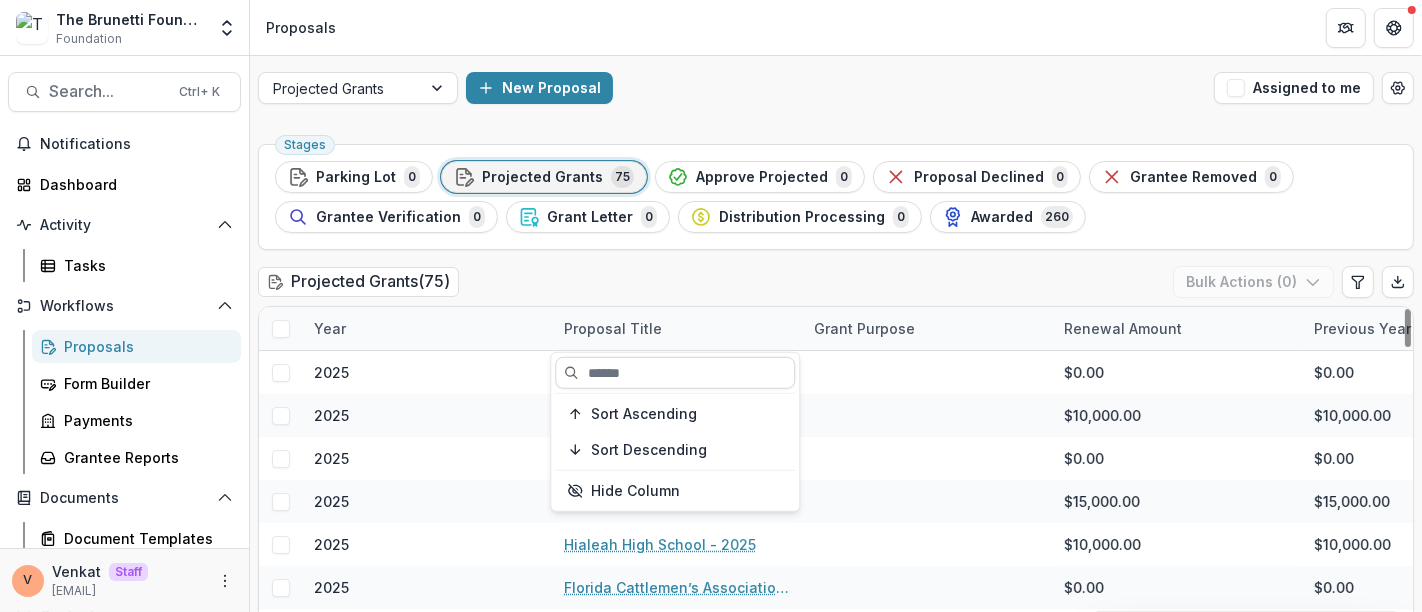 click at bounding box center (675, 373) 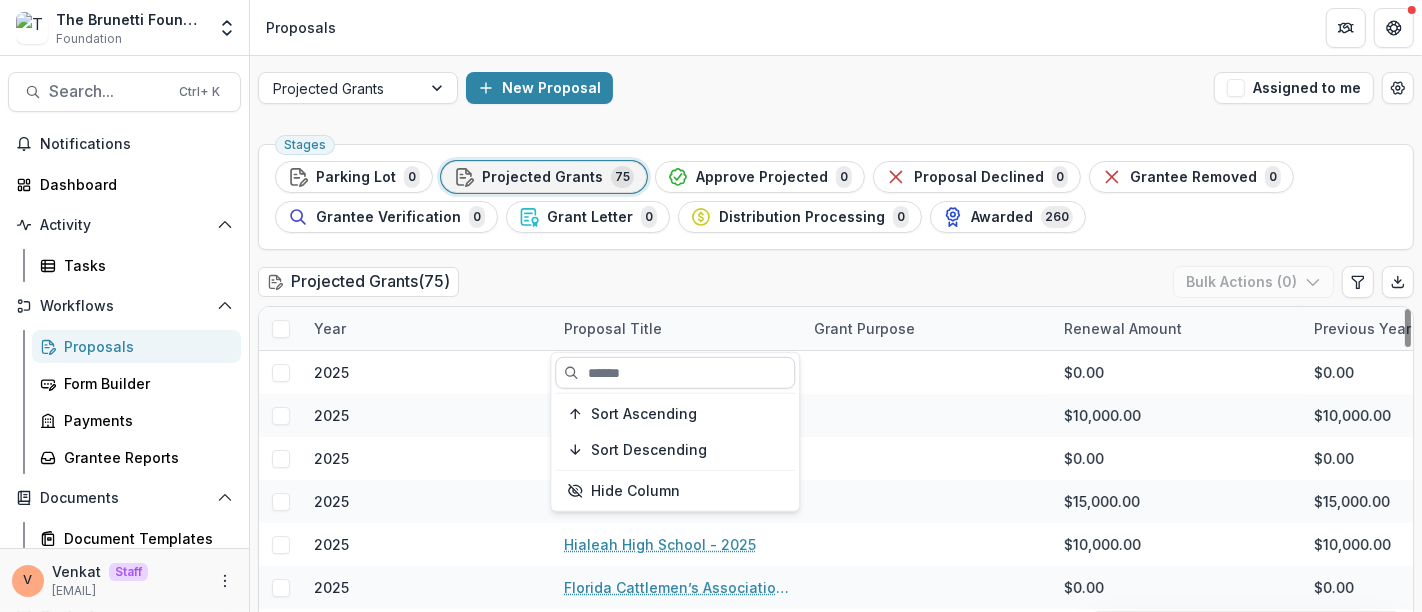 paste on "**********" 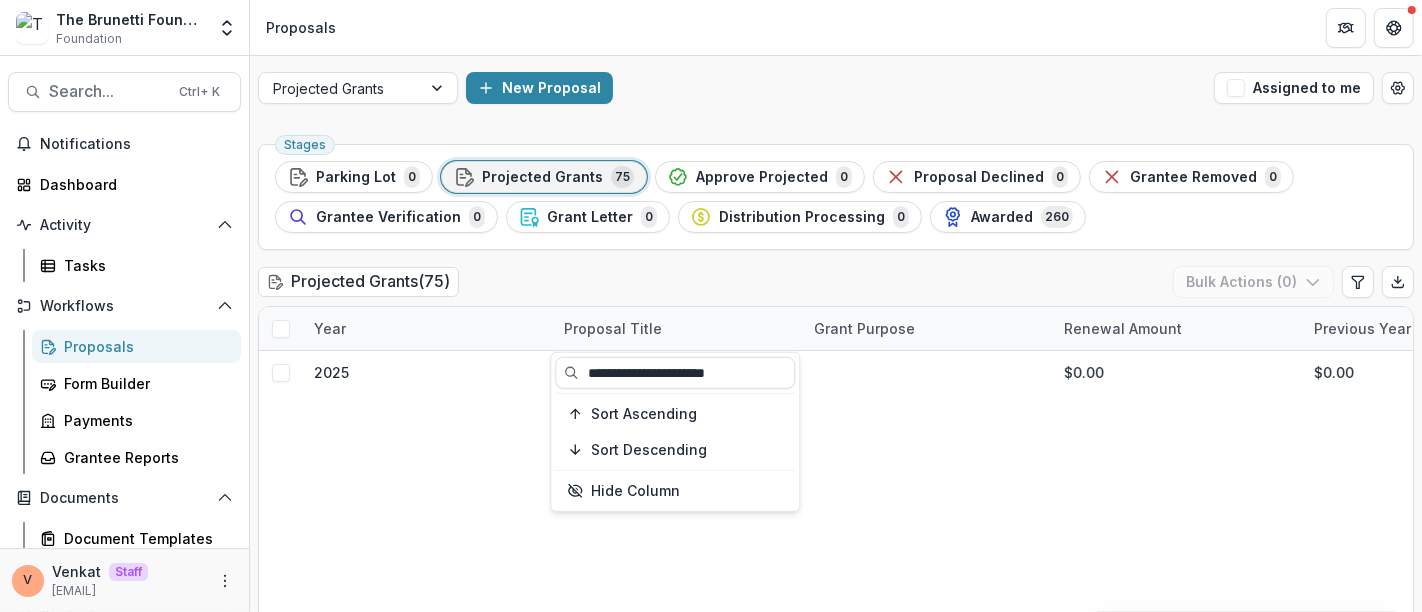 type on "**********" 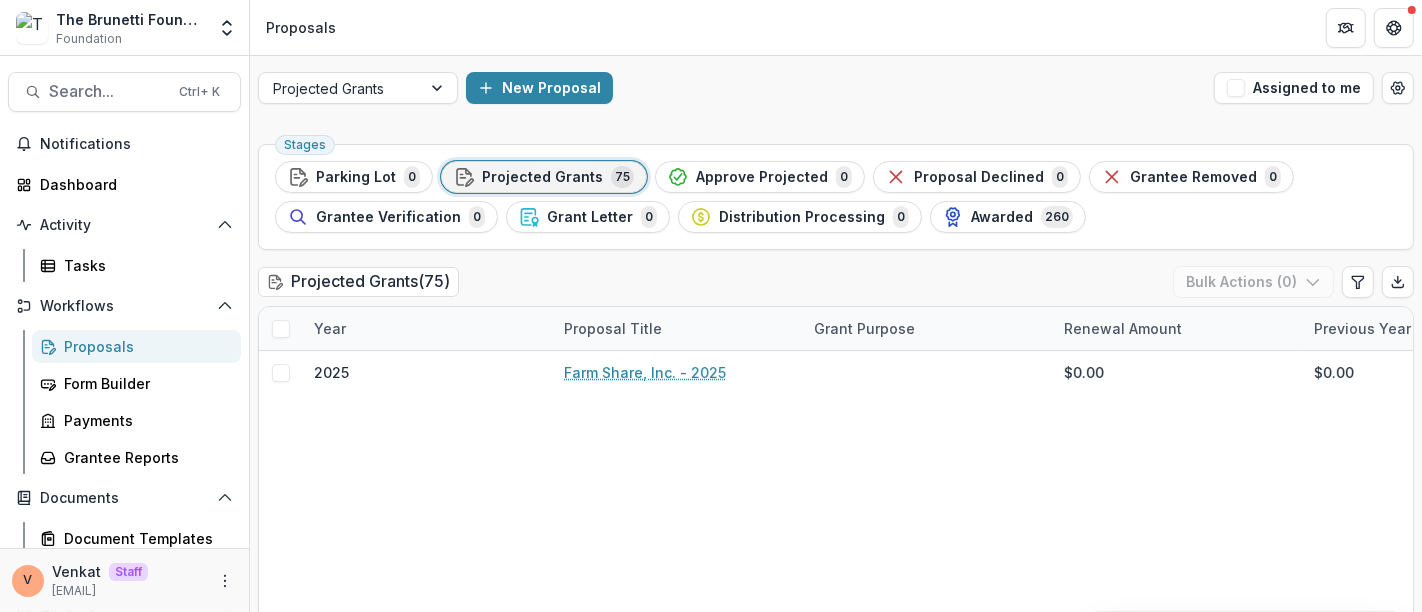 click on "Projected Grants  ( 75 ) Bulk Actions ( 0 )" at bounding box center (836, 286) 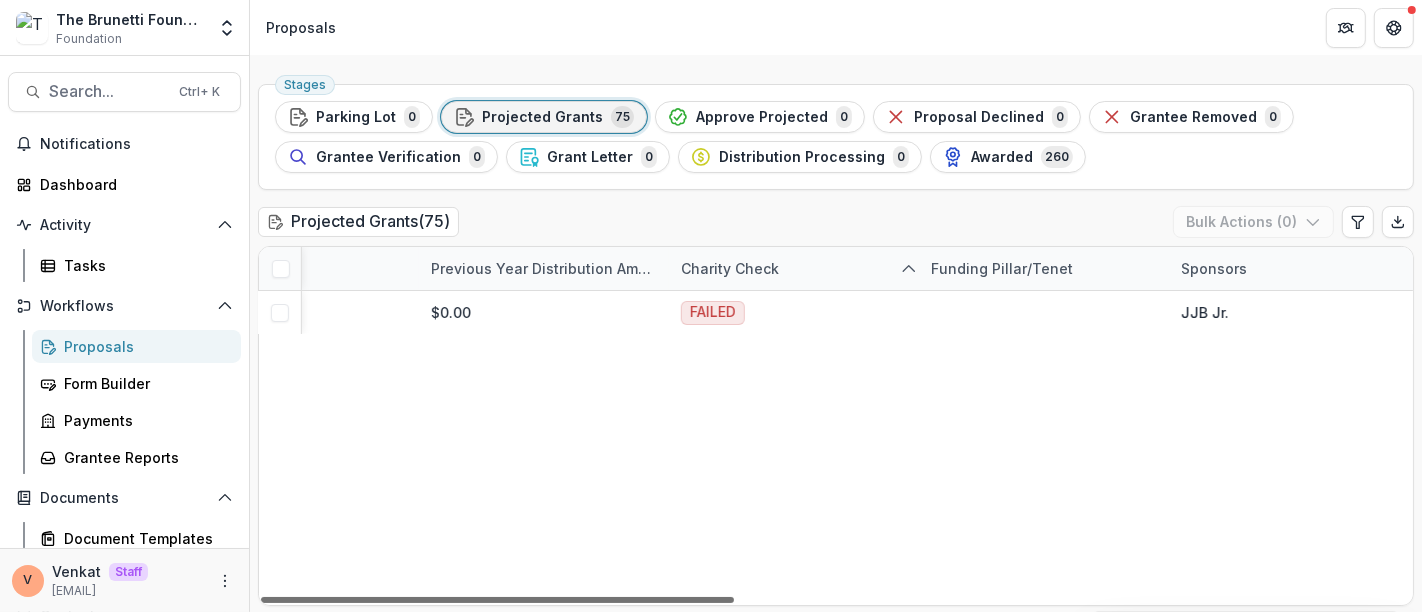 scroll, scrollTop: 0, scrollLeft: 885, axis: horizontal 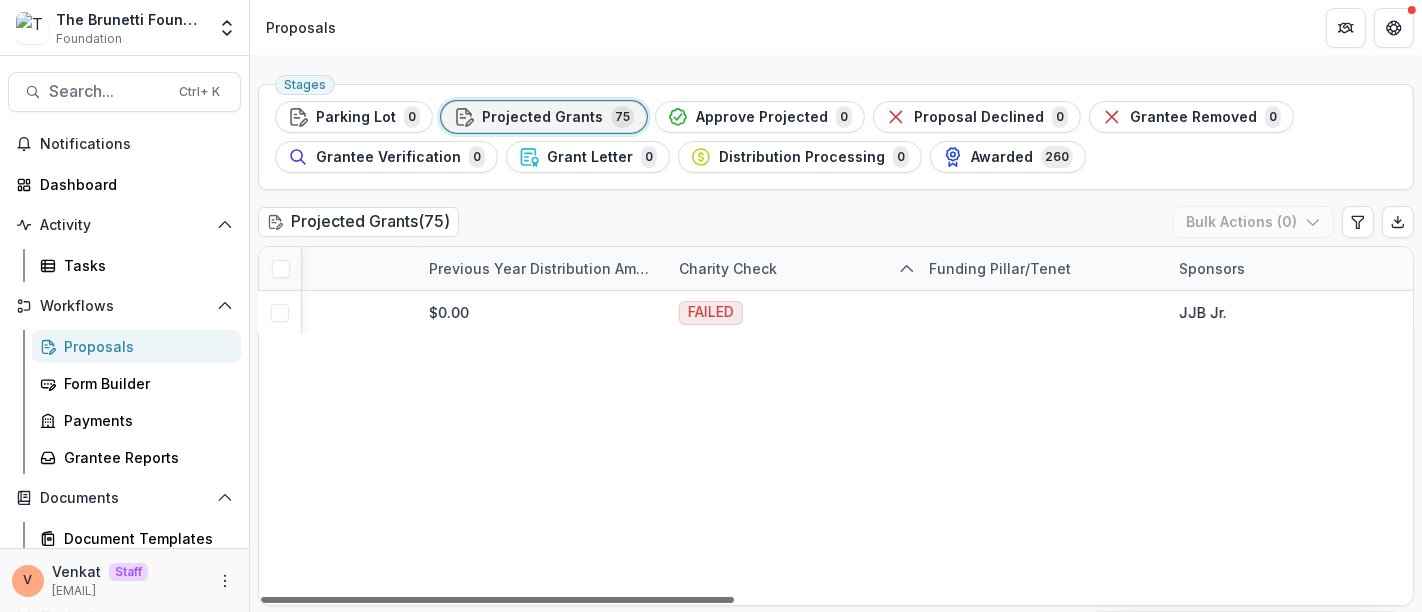 drag, startPoint x: 667, startPoint y: 596, endPoint x: 1029, endPoint y: 590, distance: 362.0497 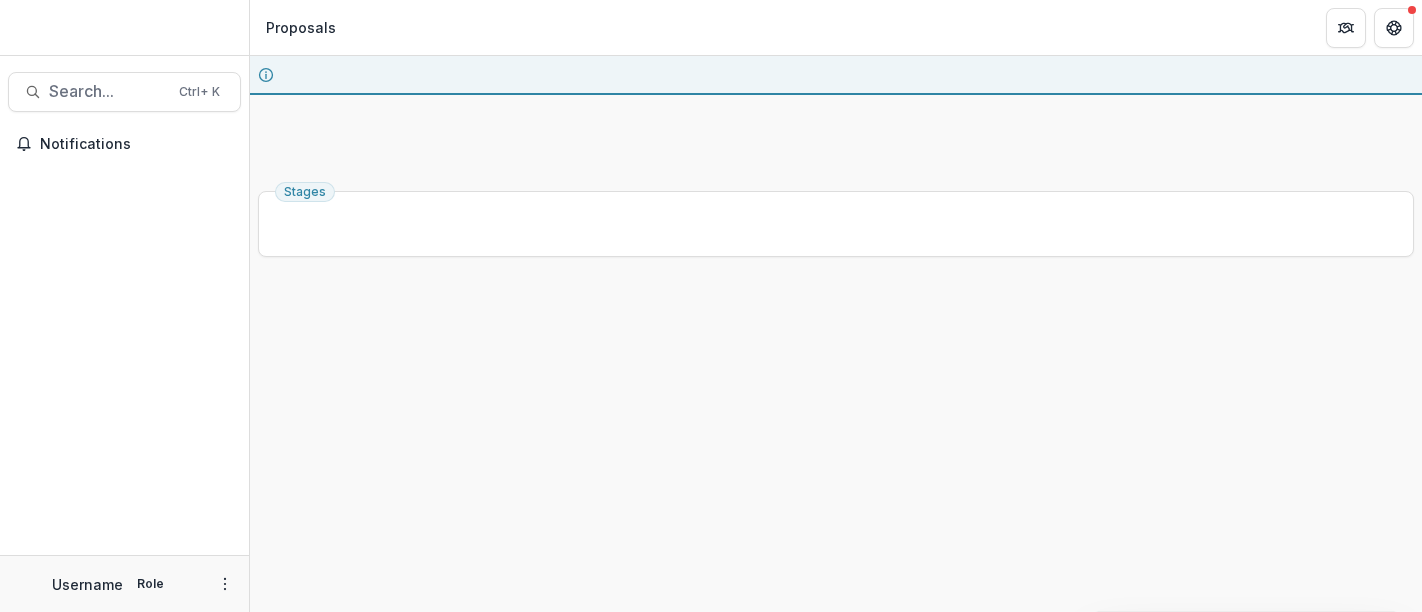 scroll, scrollTop: 0, scrollLeft: 0, axis: both 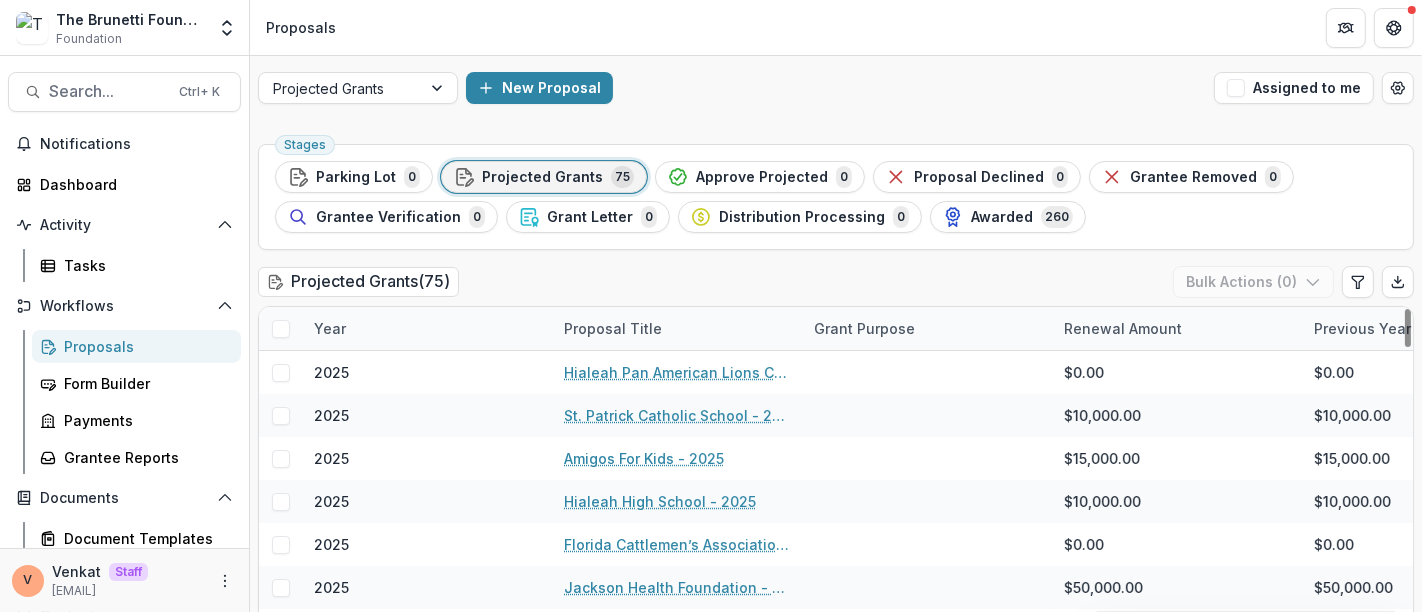 click on "Proposal Title" at bounding box center [613, 328] 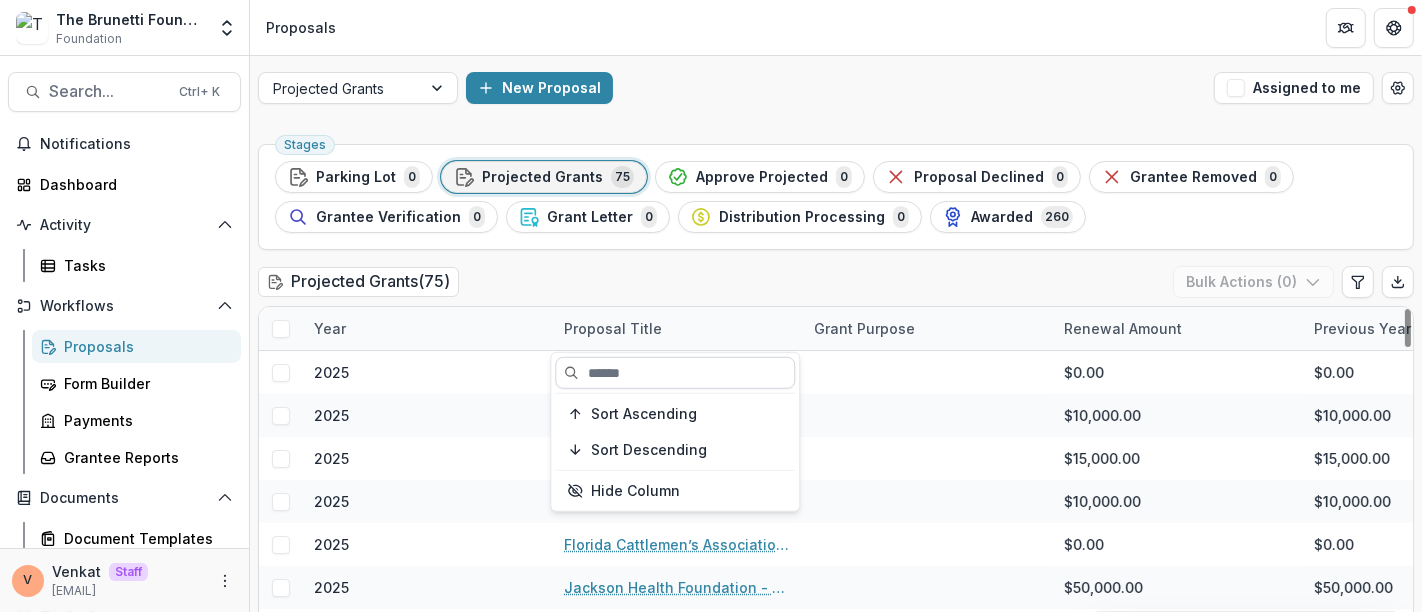 click at bounding box center [675, 373] 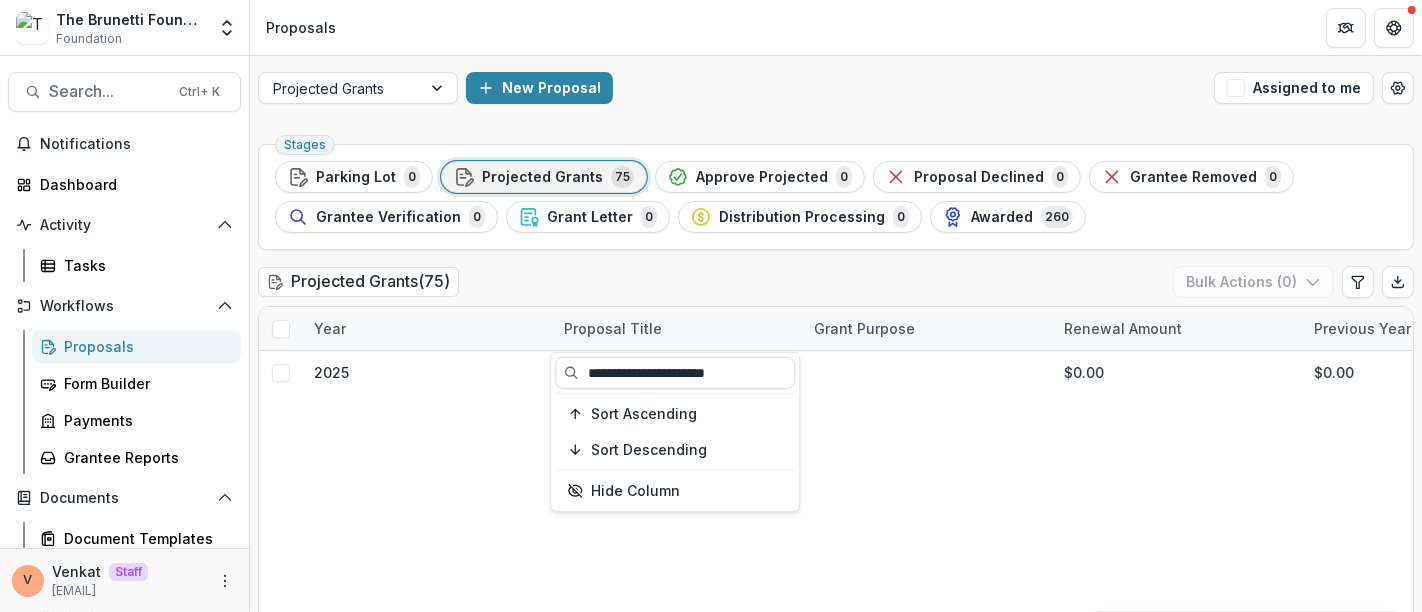 type on "**********" 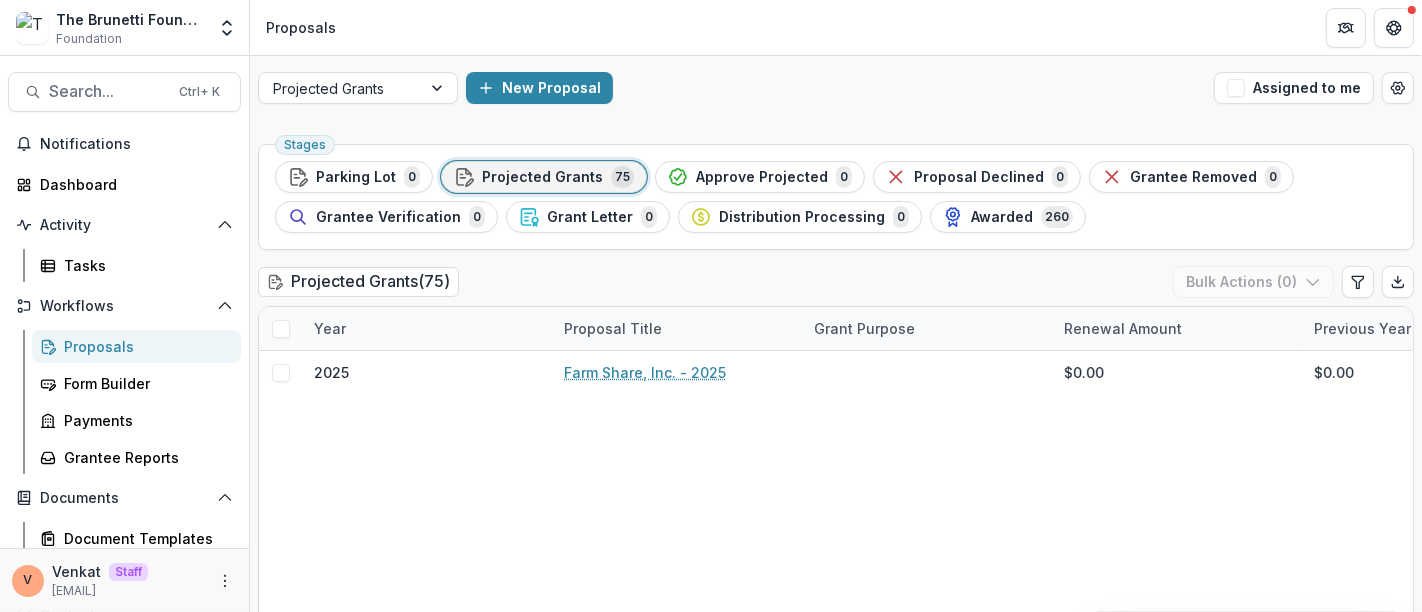 click on "Projected Grants  ( 75 ) Bulk Actions ( 0 )" at bounding box center (836, 286) 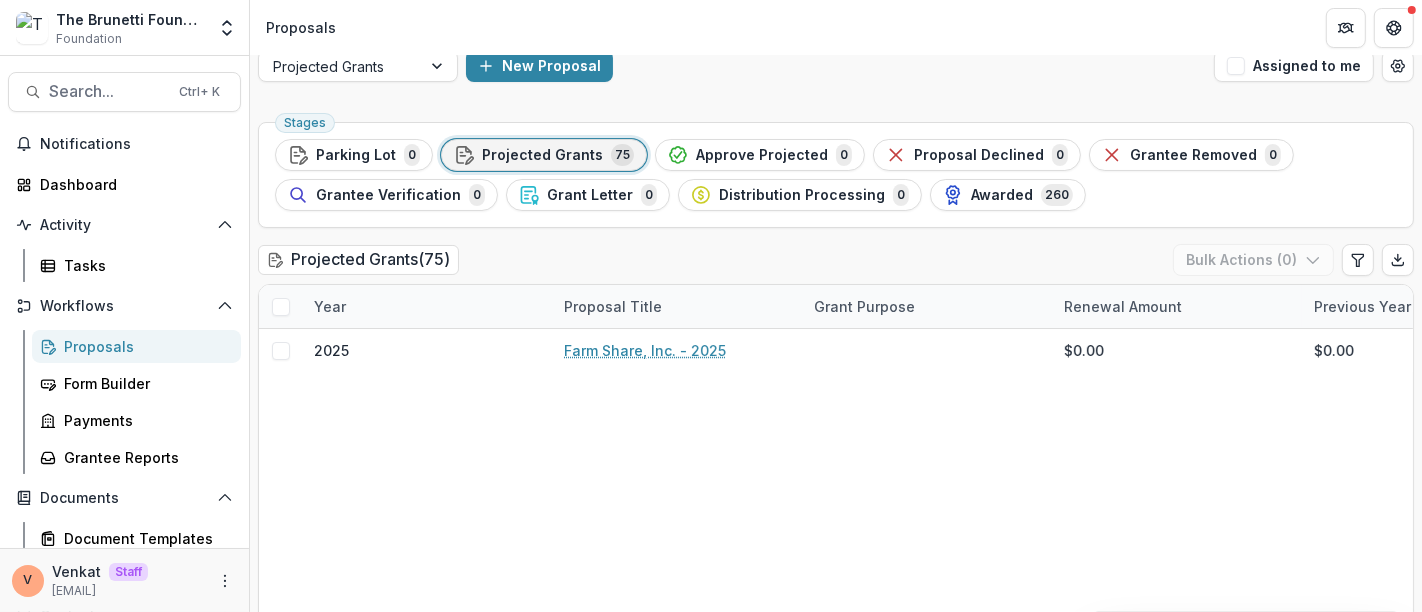scroll, scrollTop: 60, scrollLeft: 0, axis: vertical 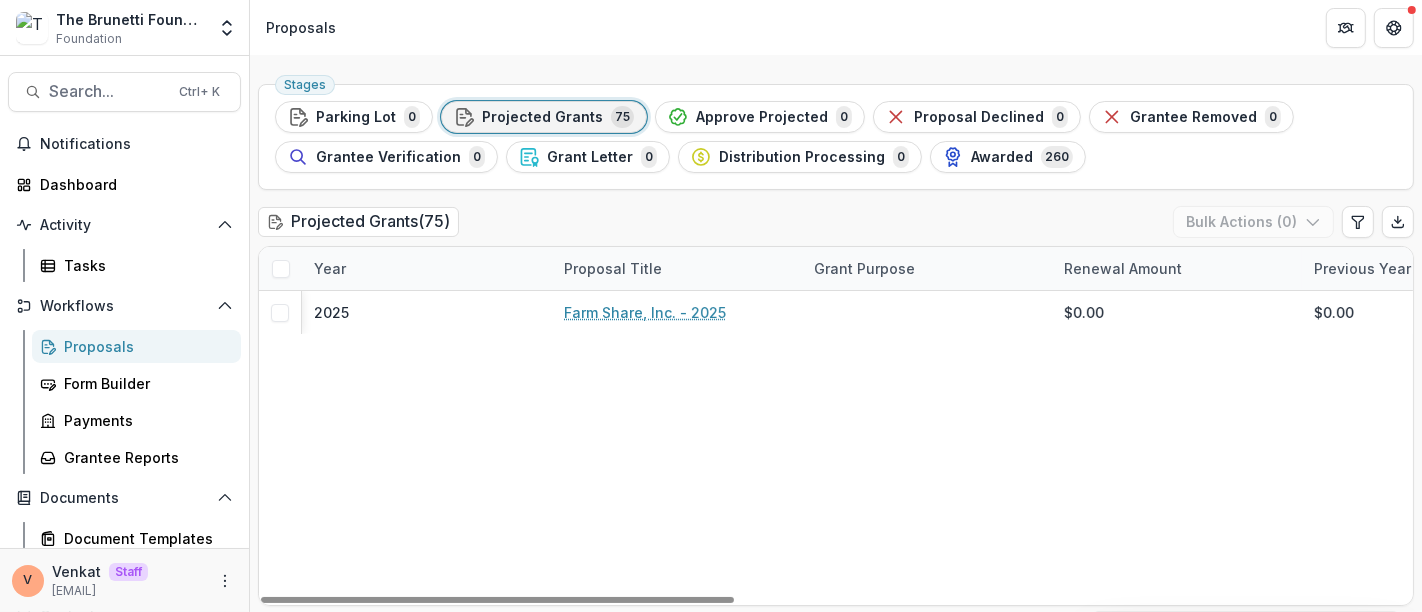 drag, startPoint x: 648, startPoint y: 597, endPoint x: 583, endPoint y: 529, distance: 94.06912 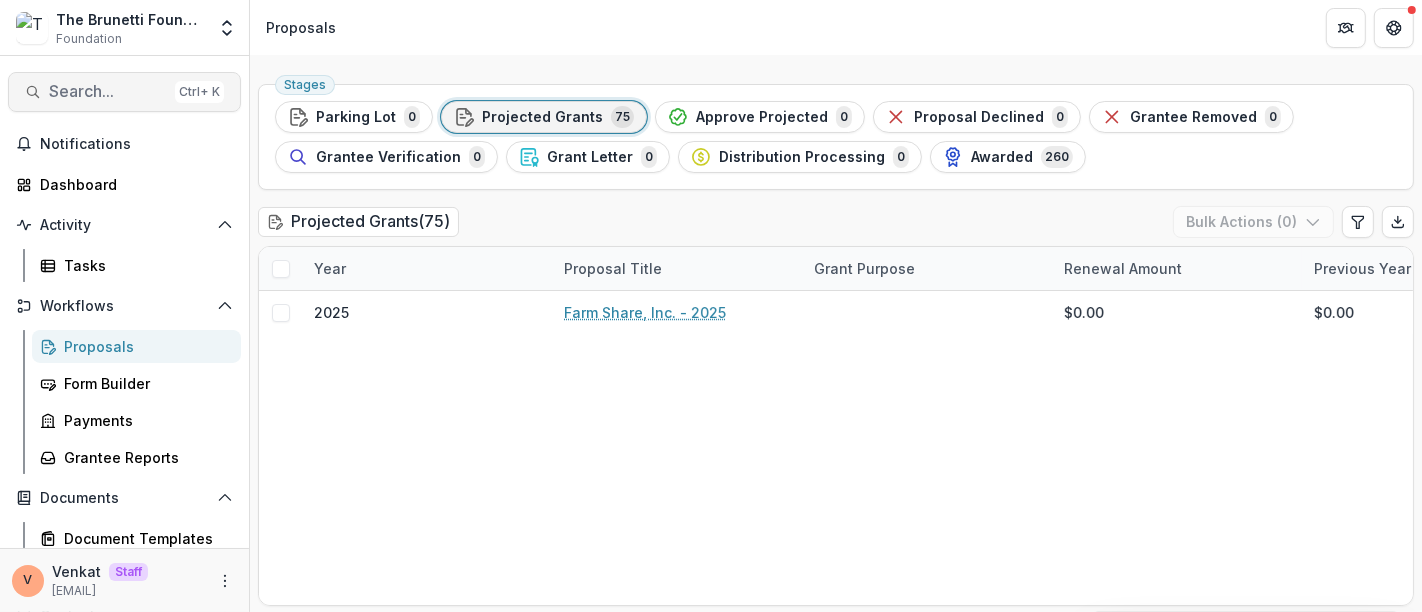 click on "Search..." at bounding box center [108, 91] 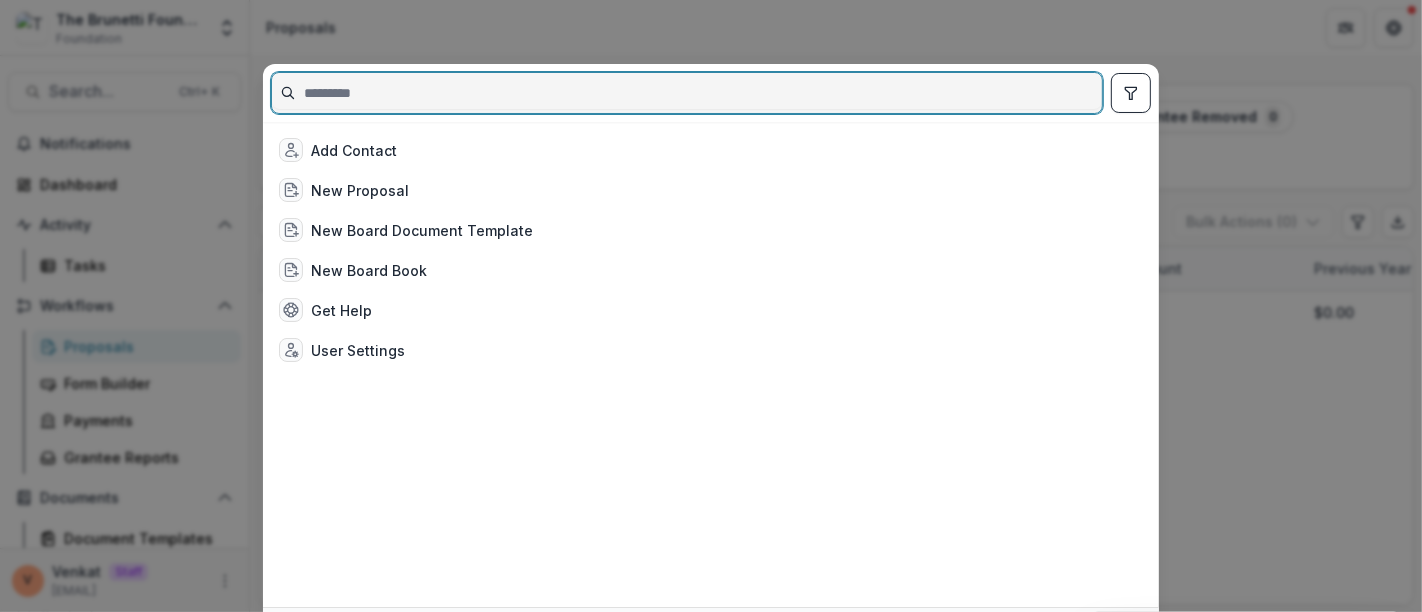paste on "**********" 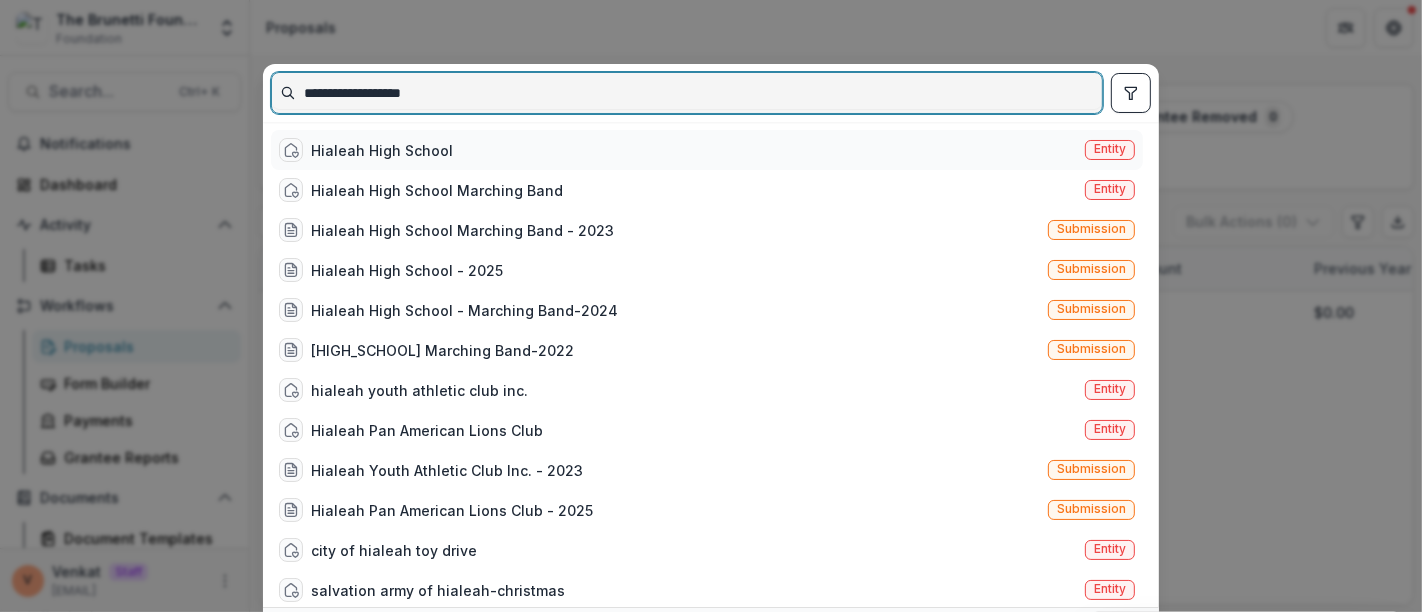 type on "**********" 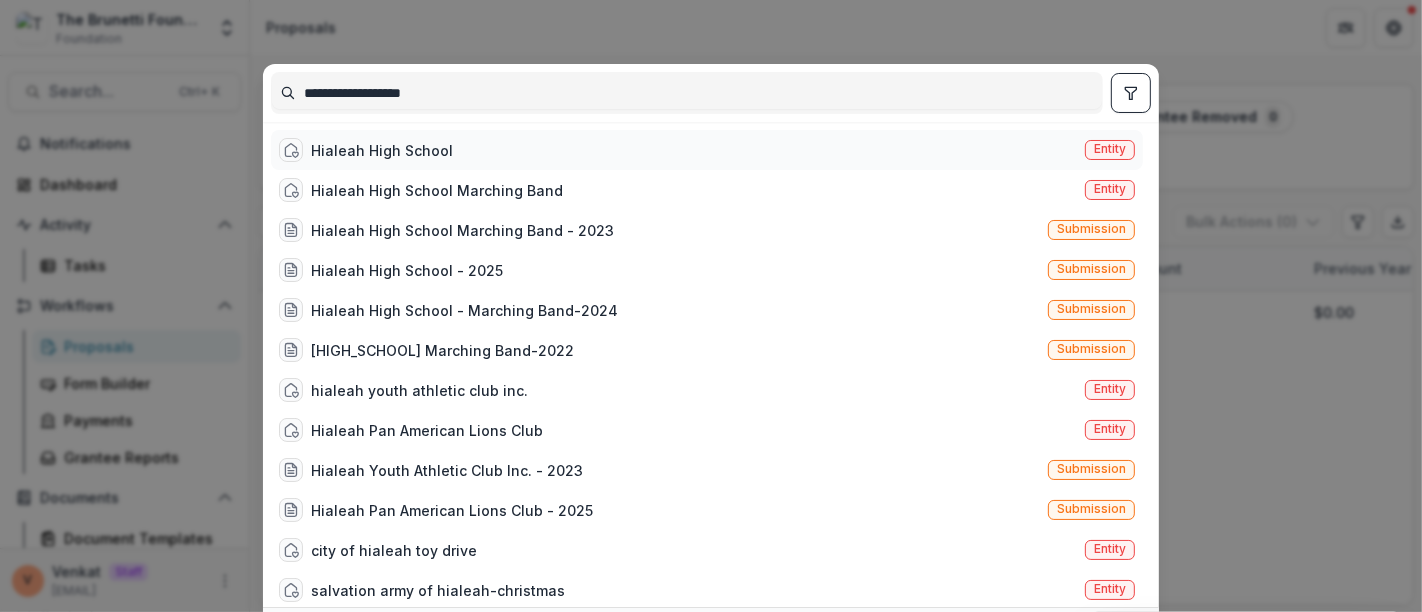 click on "Hialeah High School" at bounding box center (382, 150) 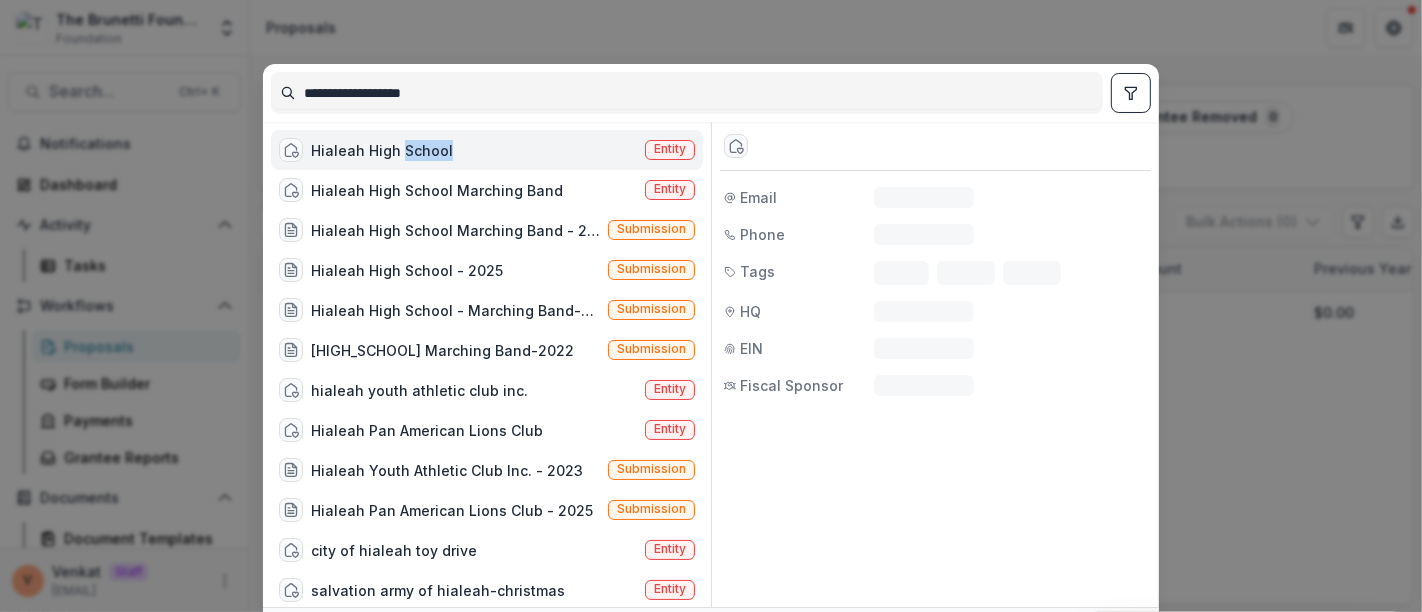 click on "Hialeah High School" at bounding box center (382, 150) 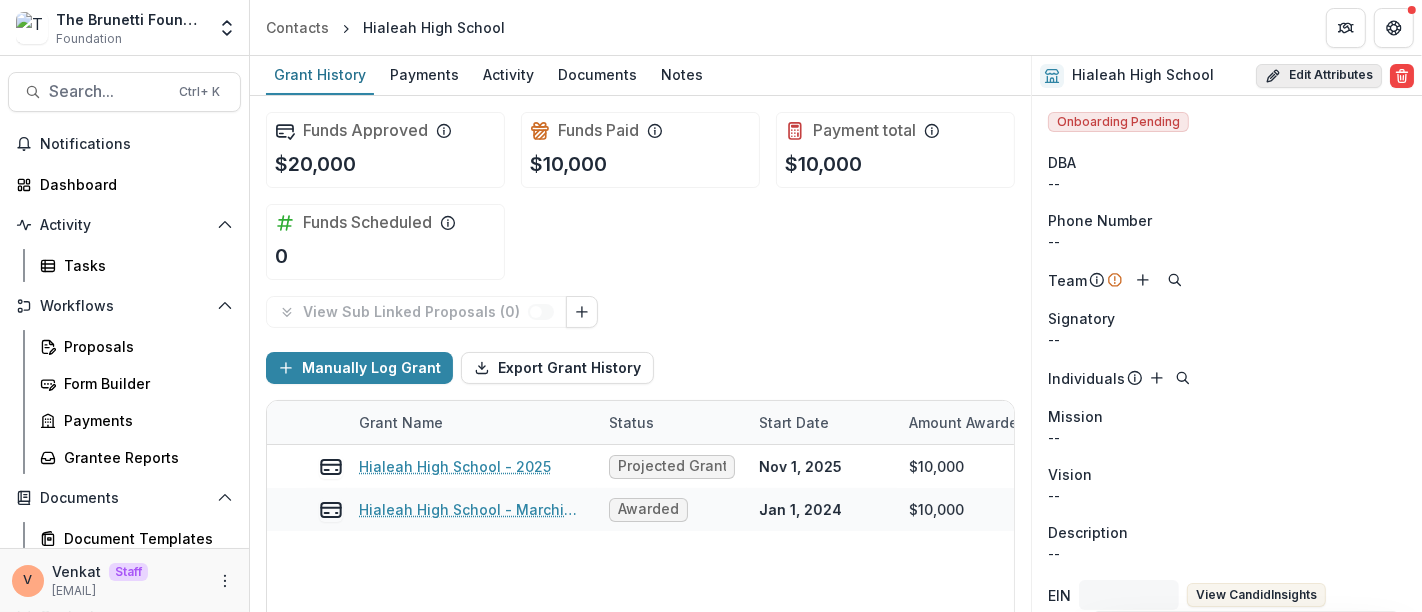 click on "Edit Attributes" at bounding box center (1319, 76) 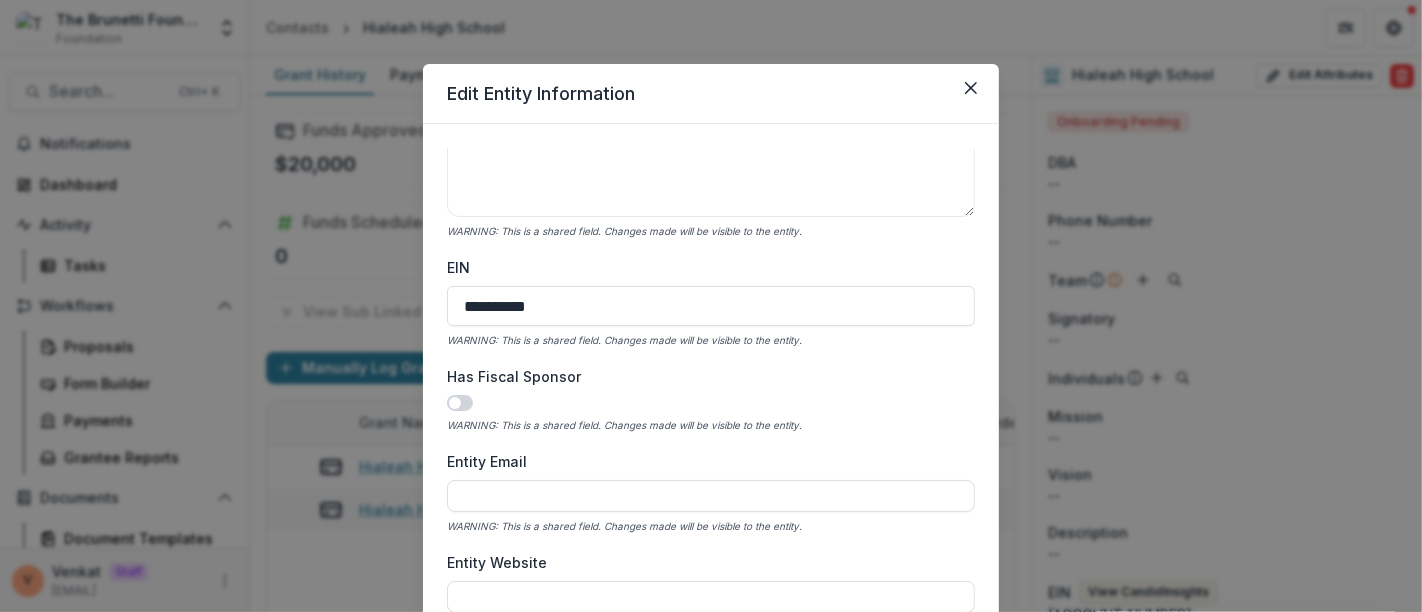 scroll, scrollTop: 666, scrollLeft: 0, axis: vertical 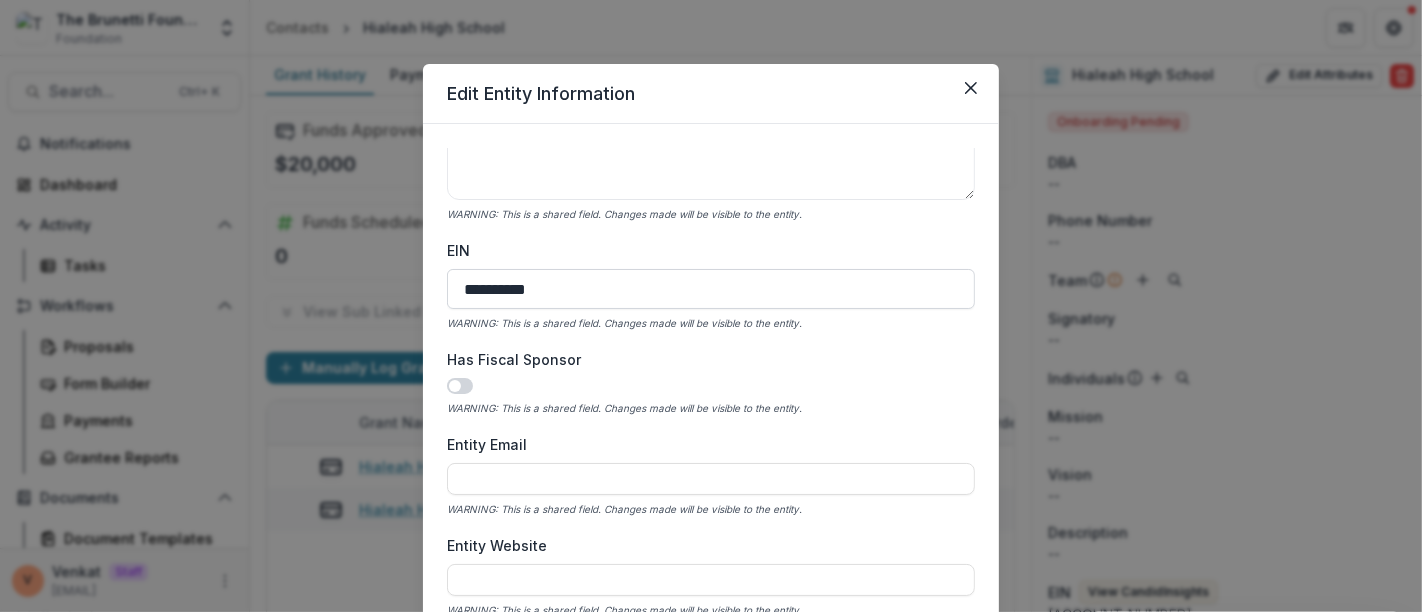 click on "**********" at bounding box center [711, 289] 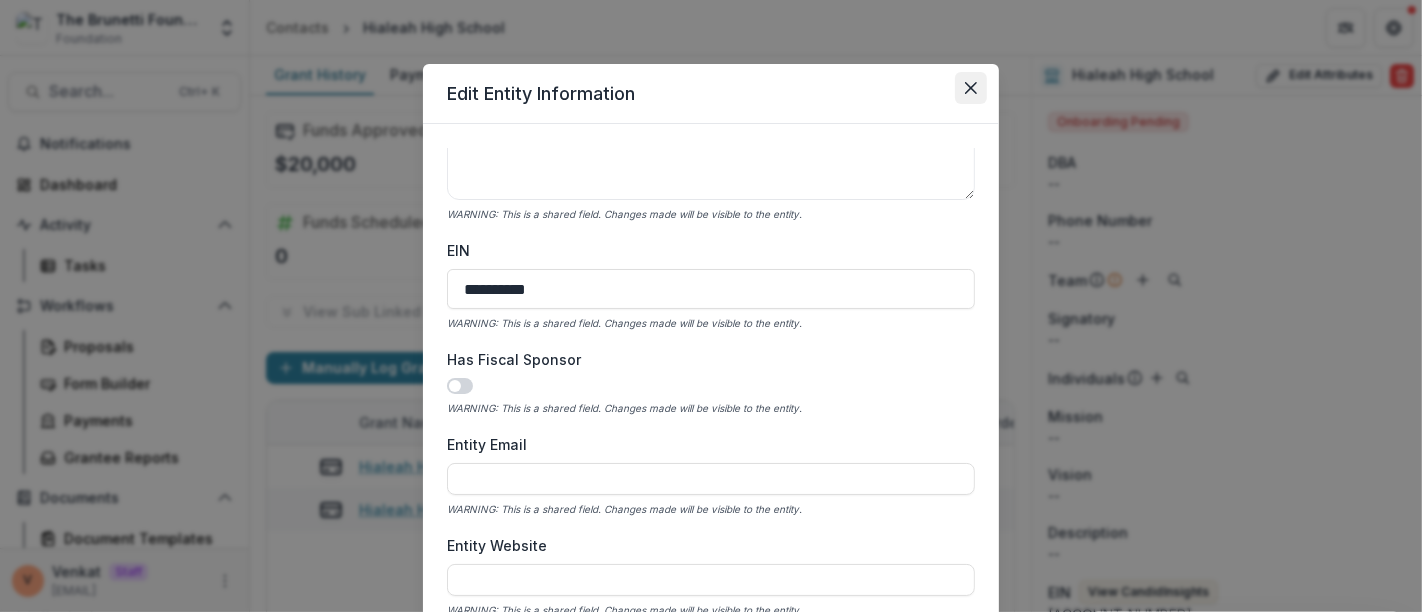 click 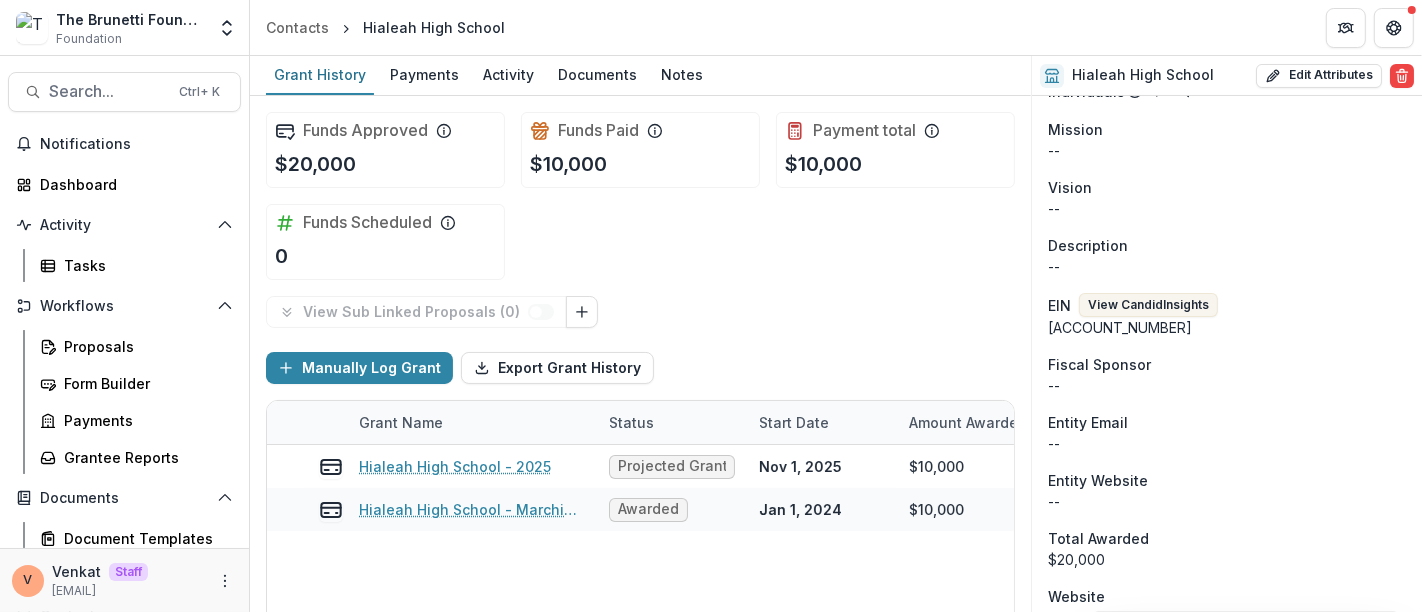 scroll, scrollTop: 444, scrollLeft: 0, axis: vertical 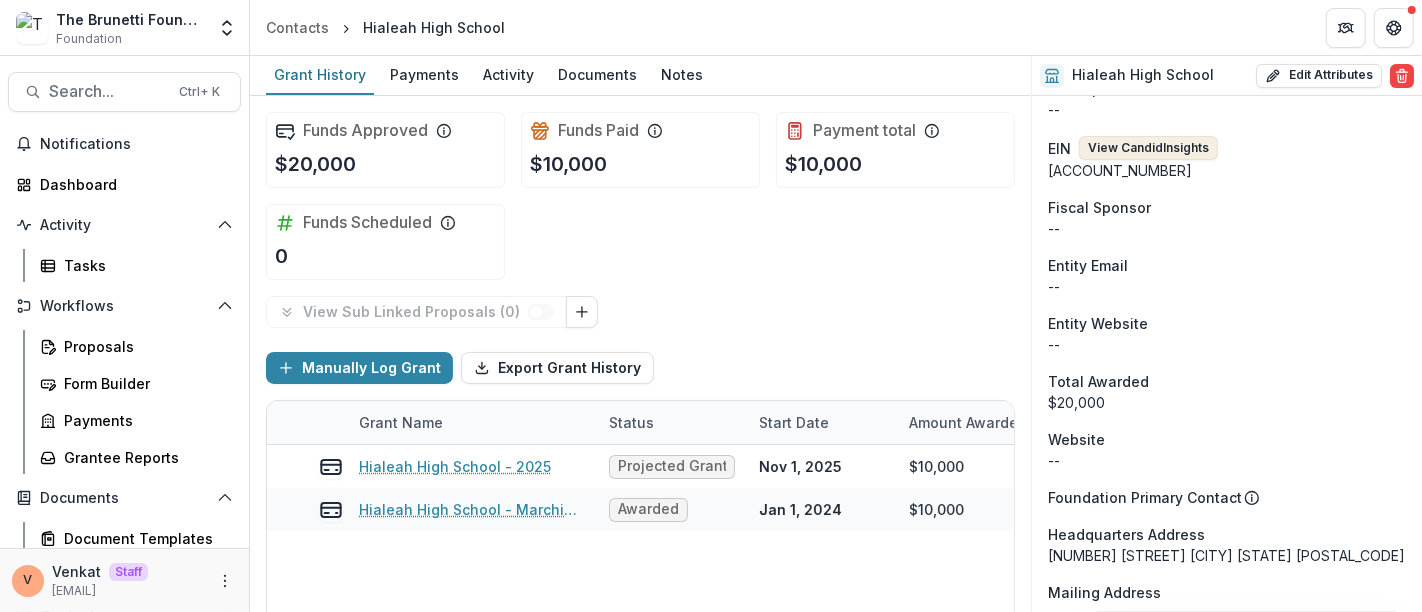 click on "View Candid  Insights" at bounding box center (1148, 148) 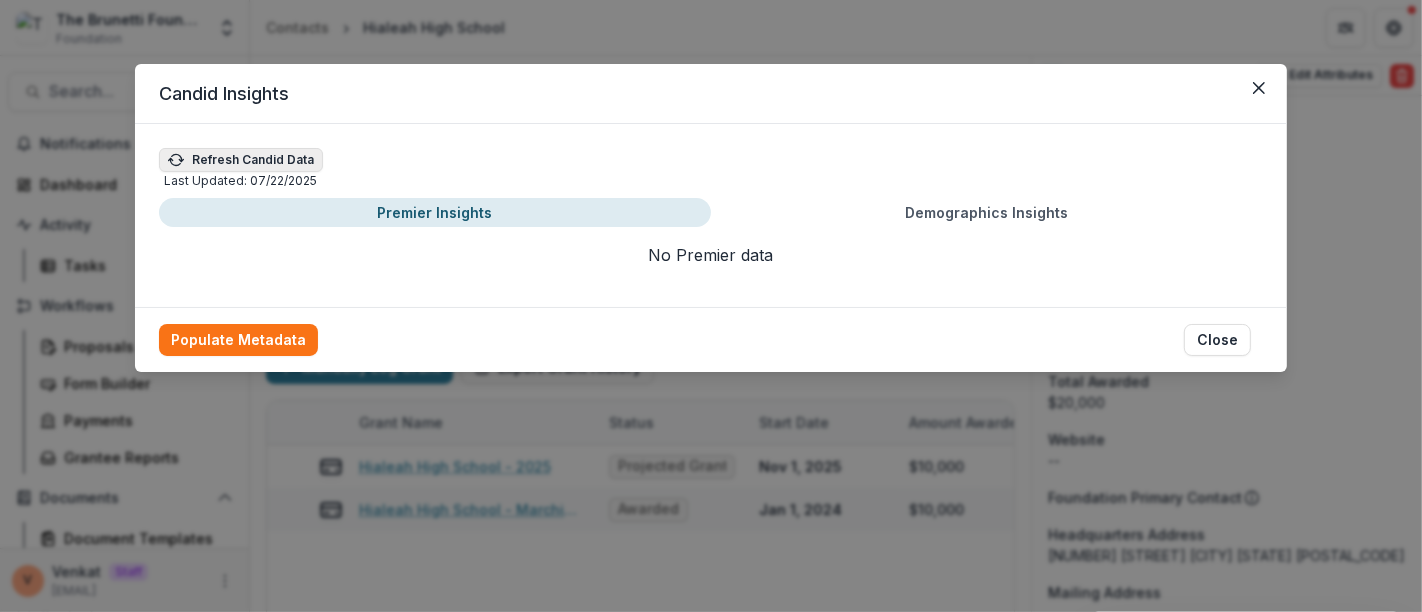 click on "Refresh Candid Data" at bounding box center (241, 160) 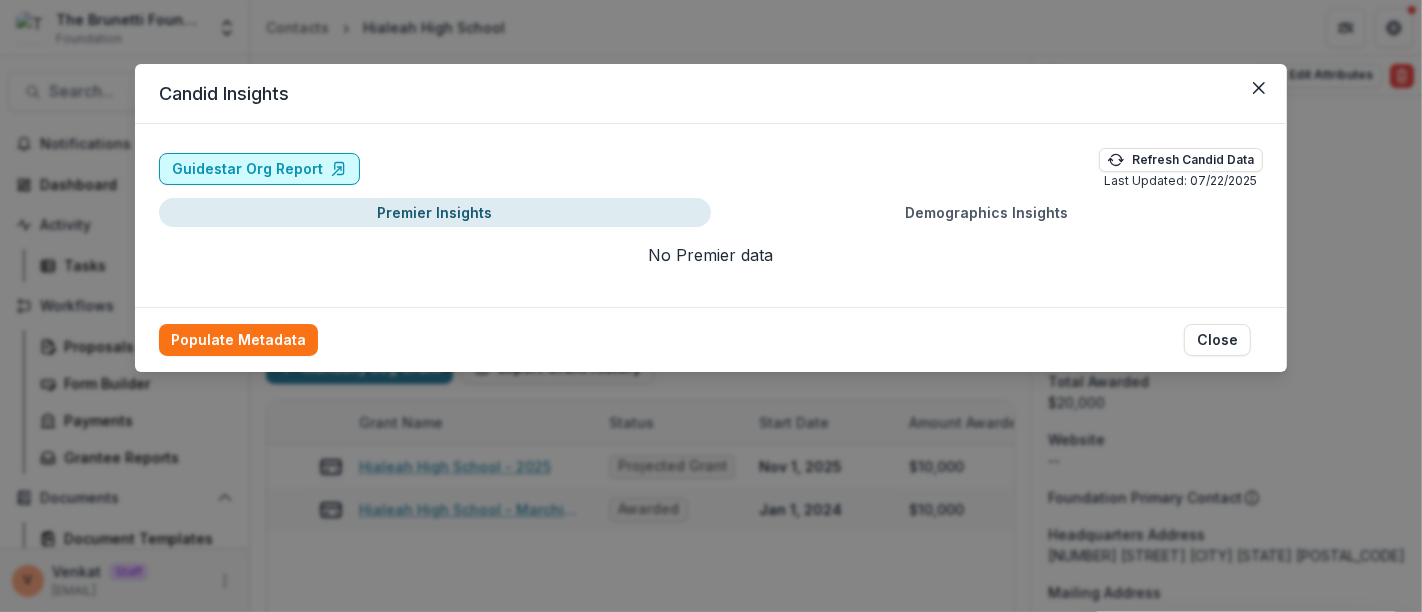 click on "Guidestar Org Report" at bounding box center (259, 169) 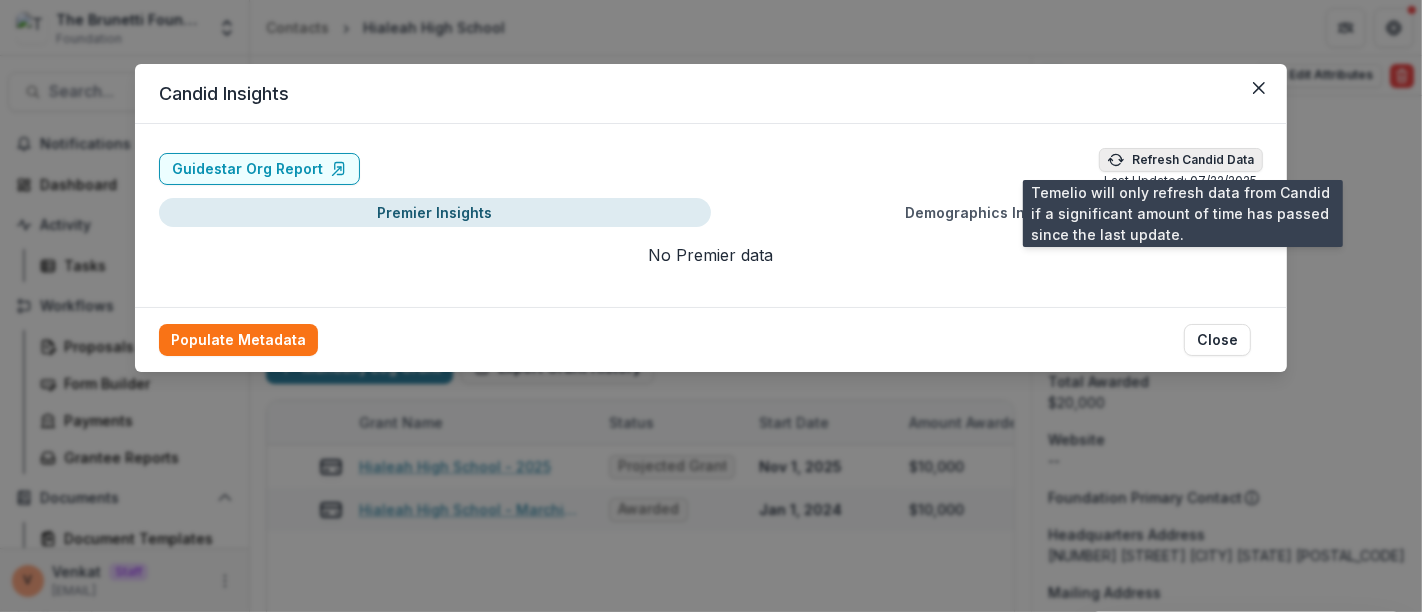click on "Refresh Candid Data" at bounding box center [1181, 160] 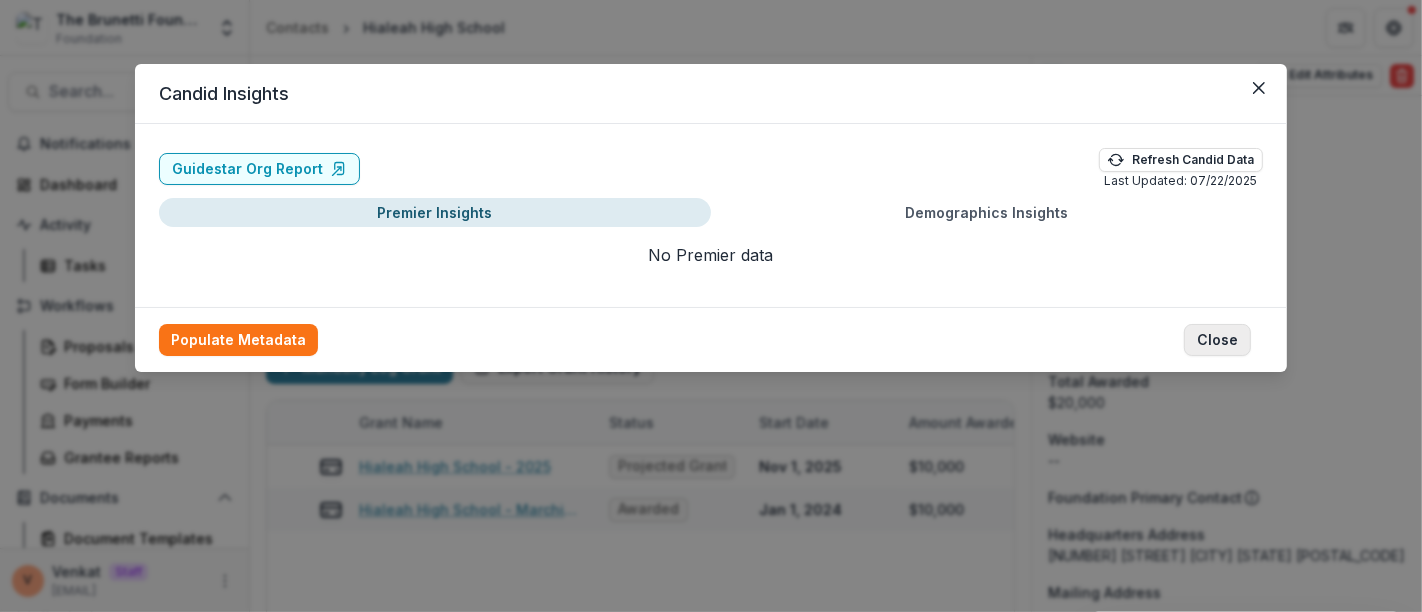click on "Close" at bounding box center (1217, 340) 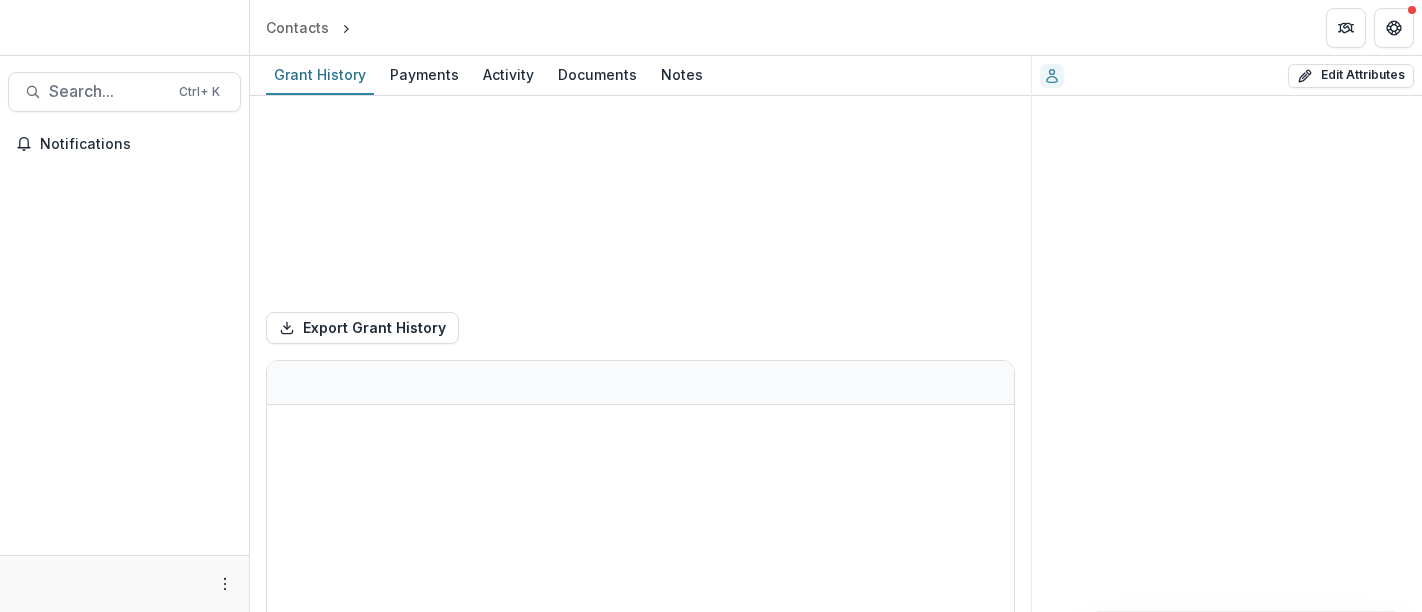 scroll, scrollTop: 0, scrollLeft: 0, axis: both 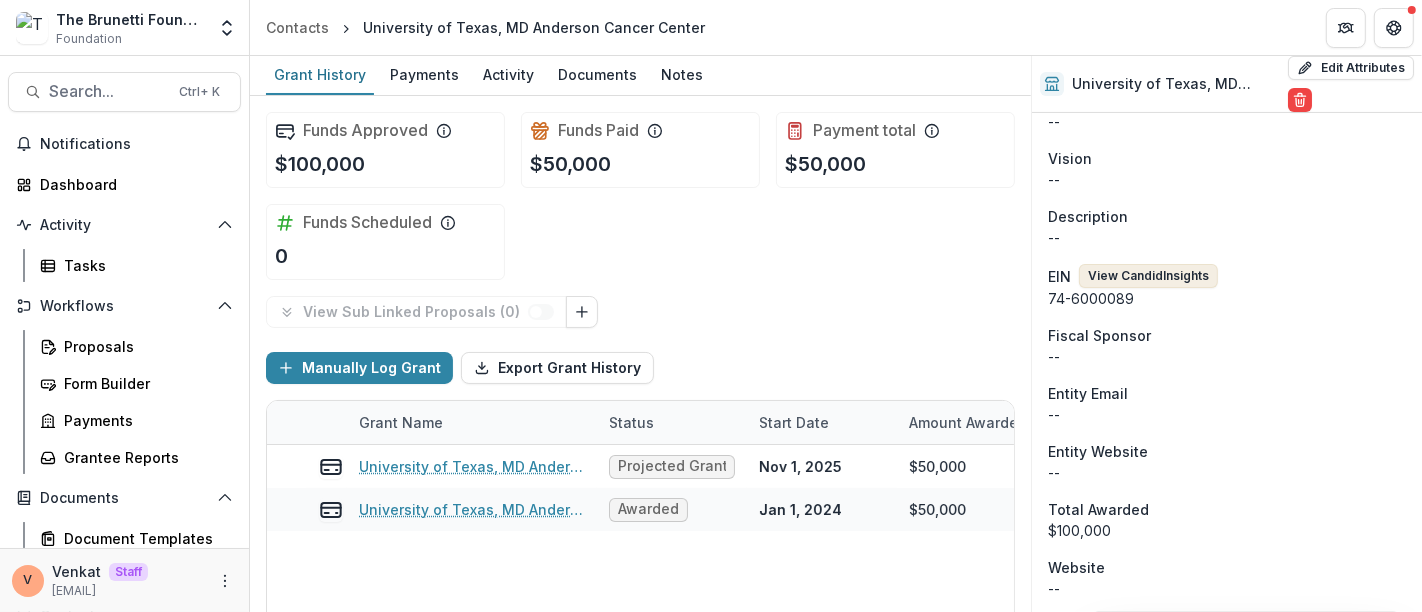 click on "View Candid  Insights" at bounding box center (1148, 276) 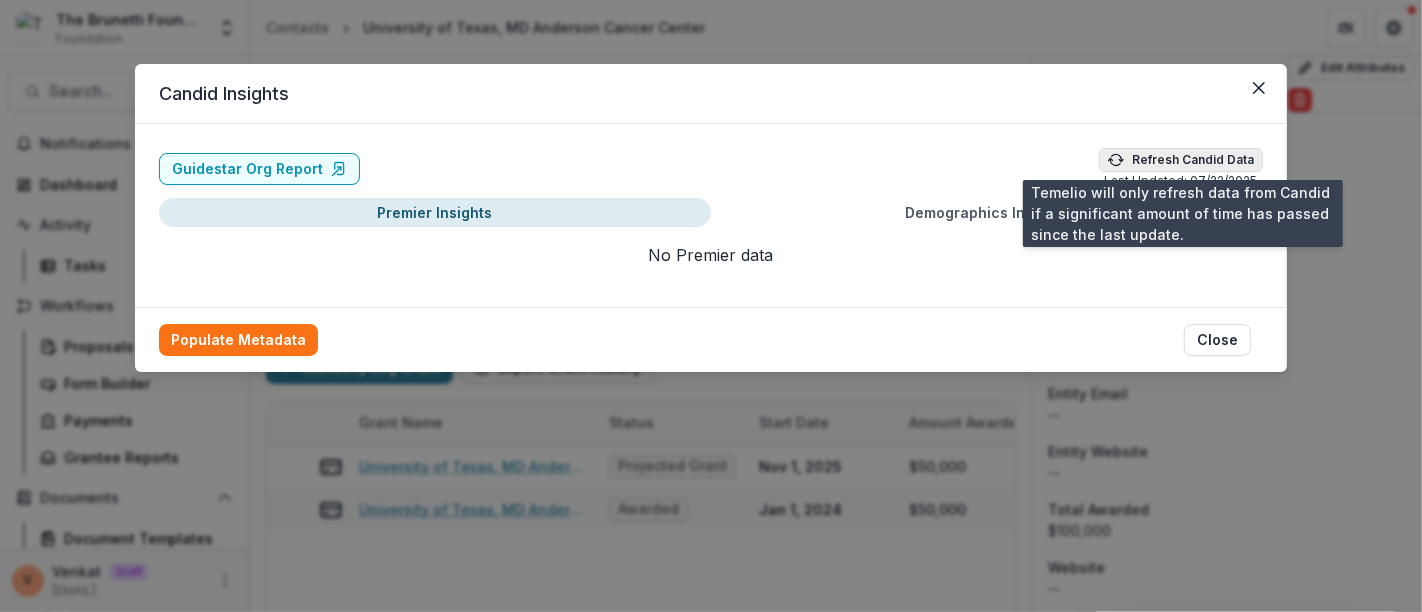 click on "Refresh Candid Data" at bounding box center [1181, 160] 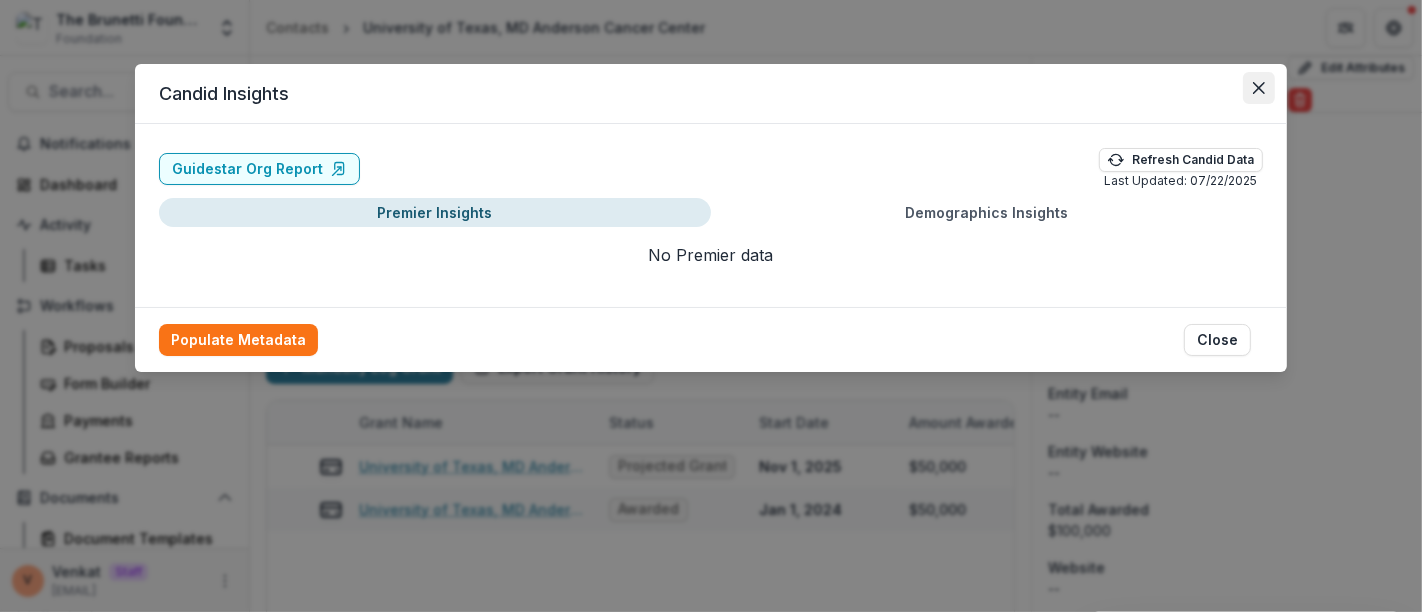 click 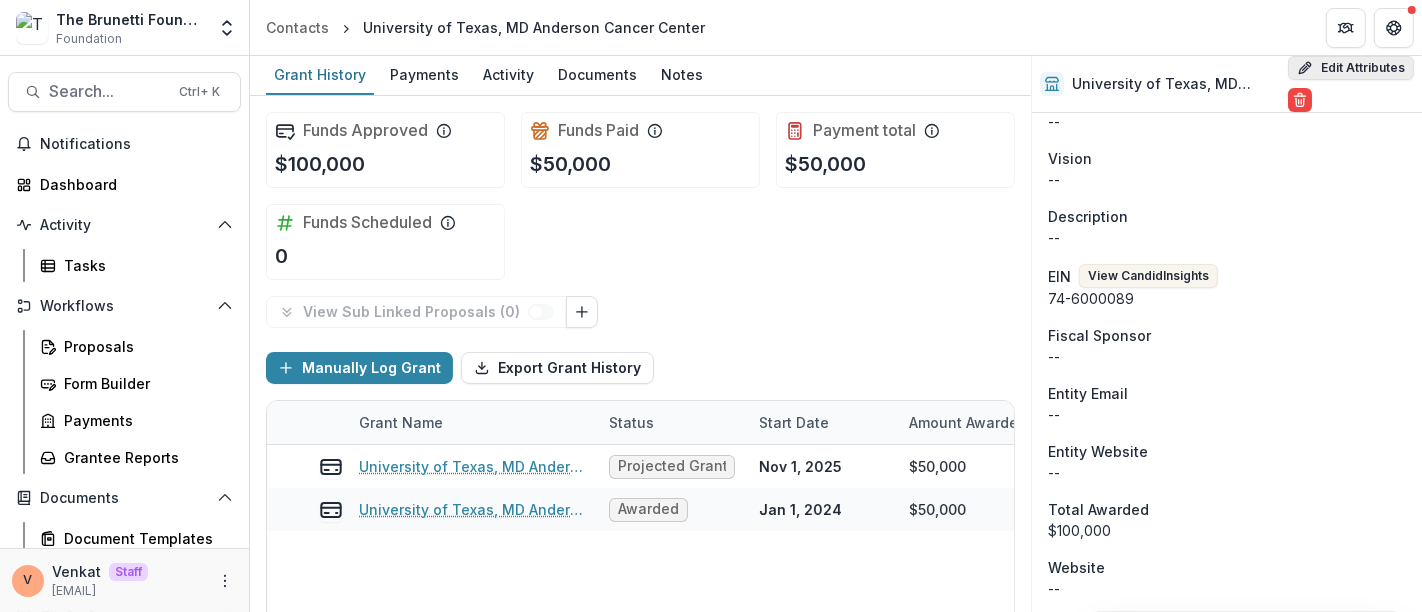 click on "Edit Attributes" at bounding box center (1351, 68) 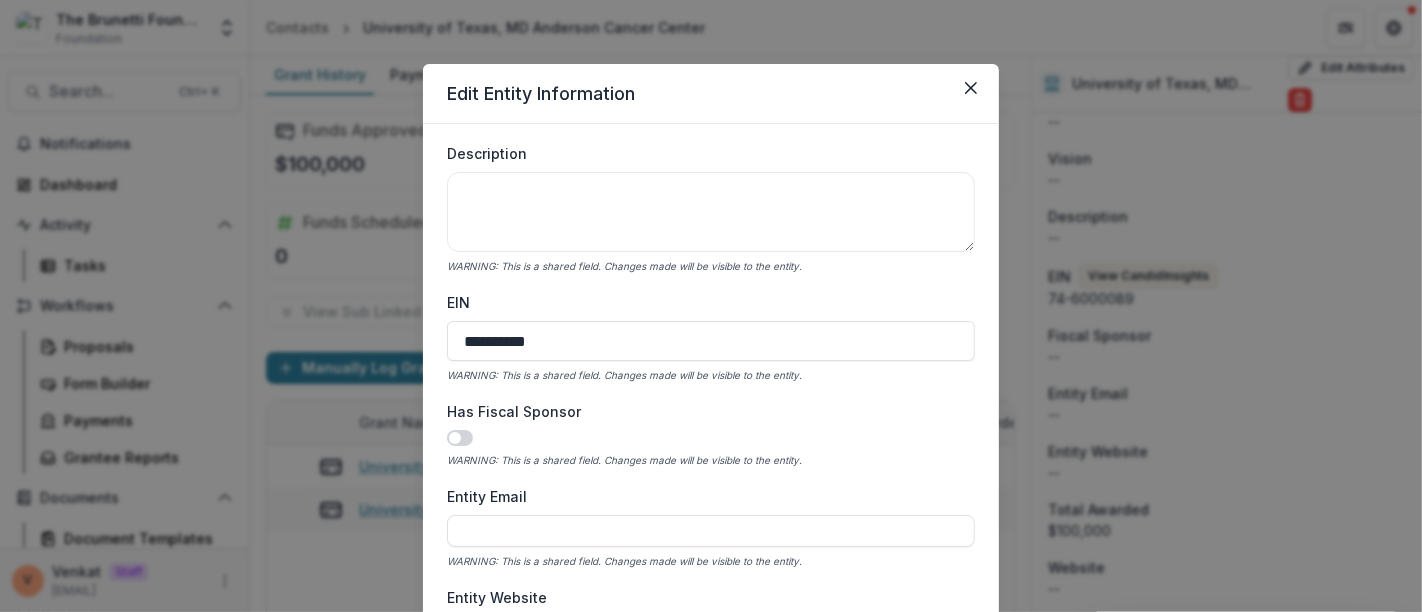 scroll, scrollTop: 666, scrollLeft: 0, axis: vertical 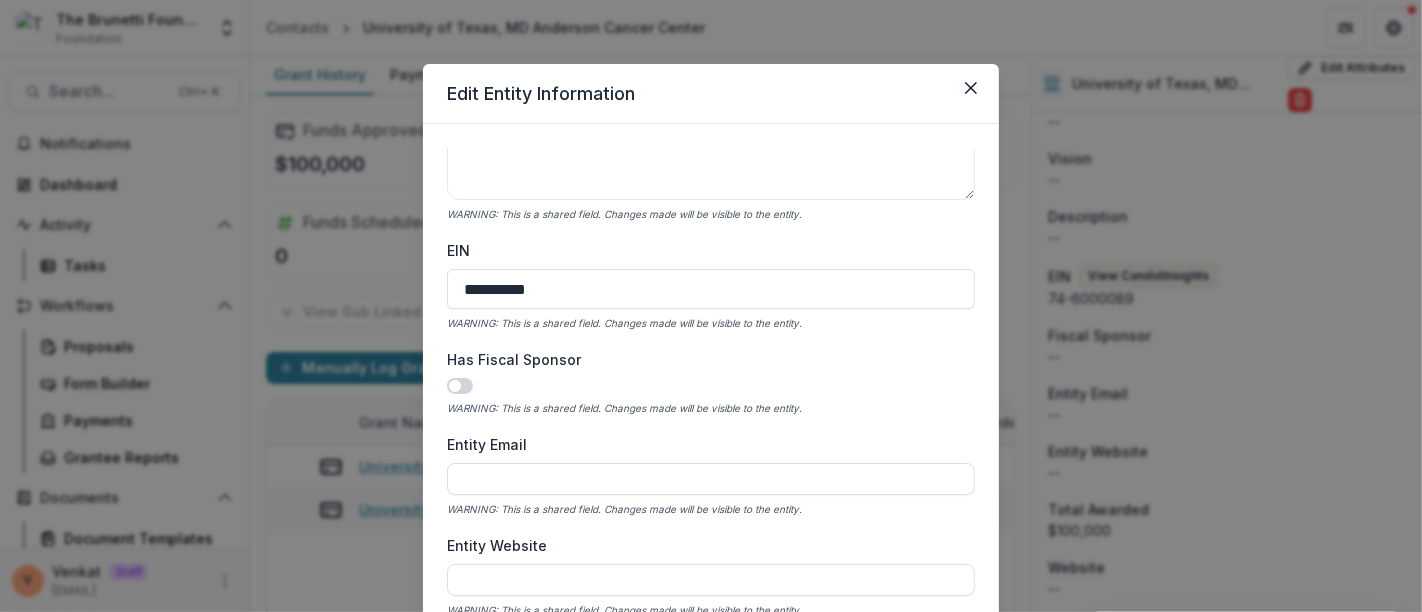 drag, startPoint x: 570, startPoint y: 289, endPoint x: 307, endPoint y: 295, distance: 263.06842 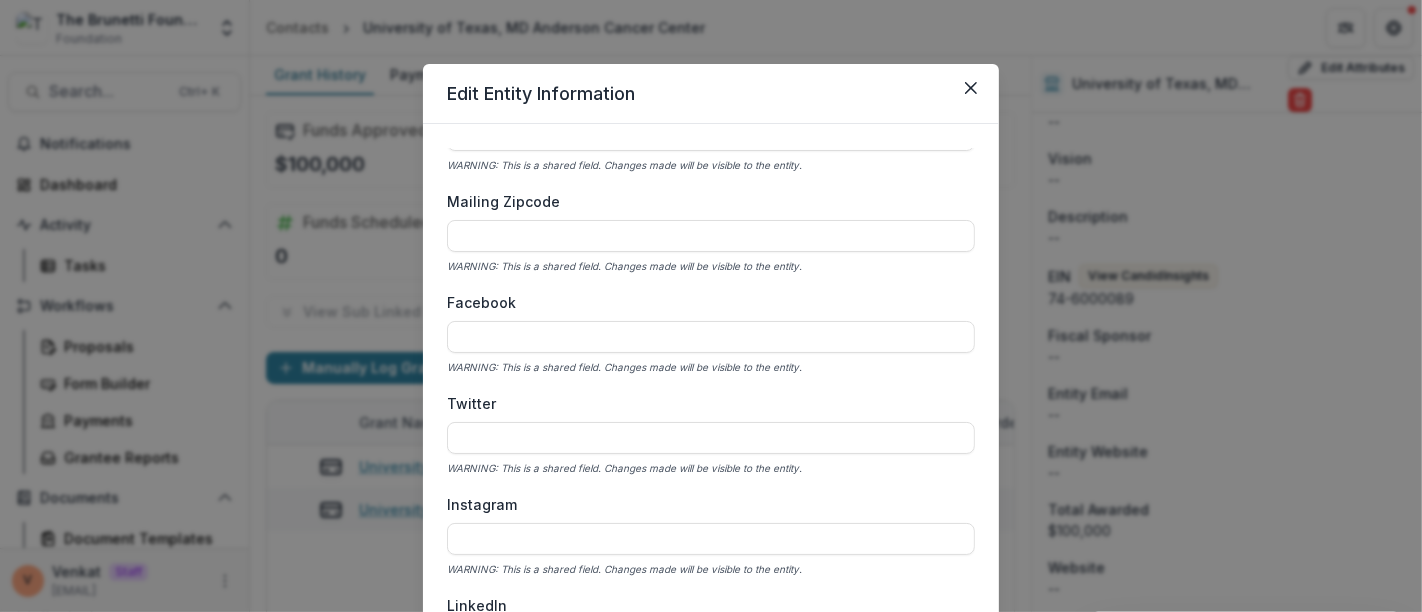 scroll, scrollTop: 2777, scrollLeft: 0, axis: vertical 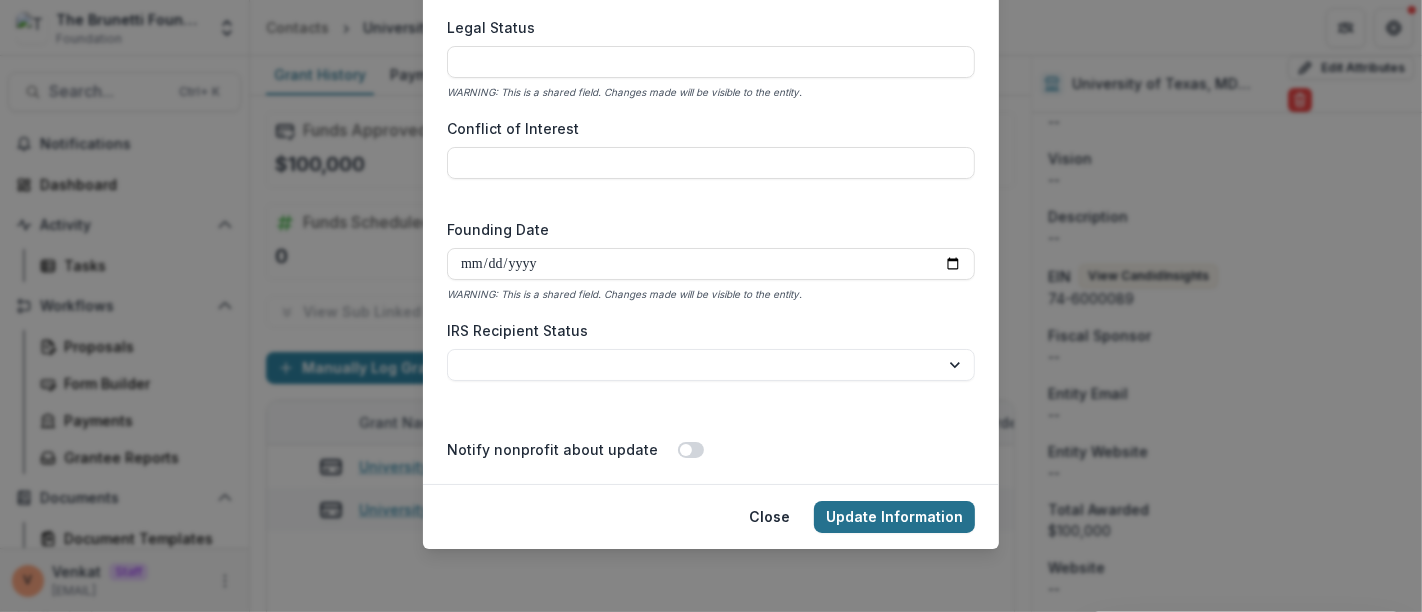 type on "**********" 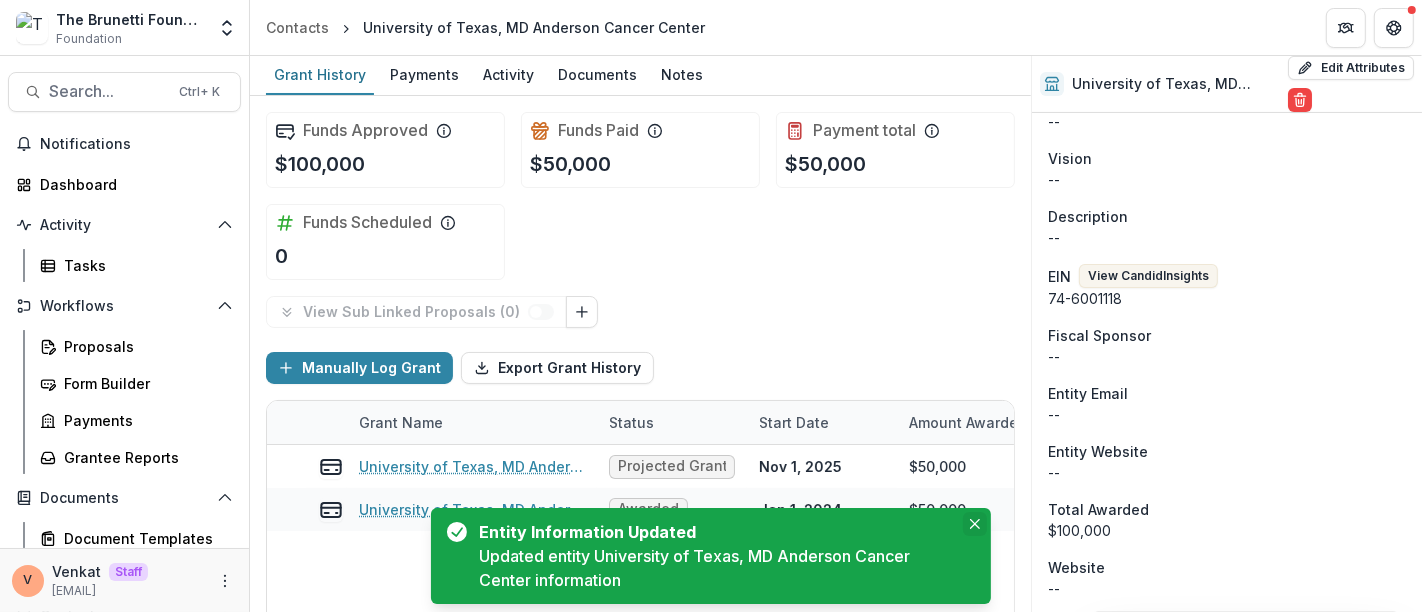 click 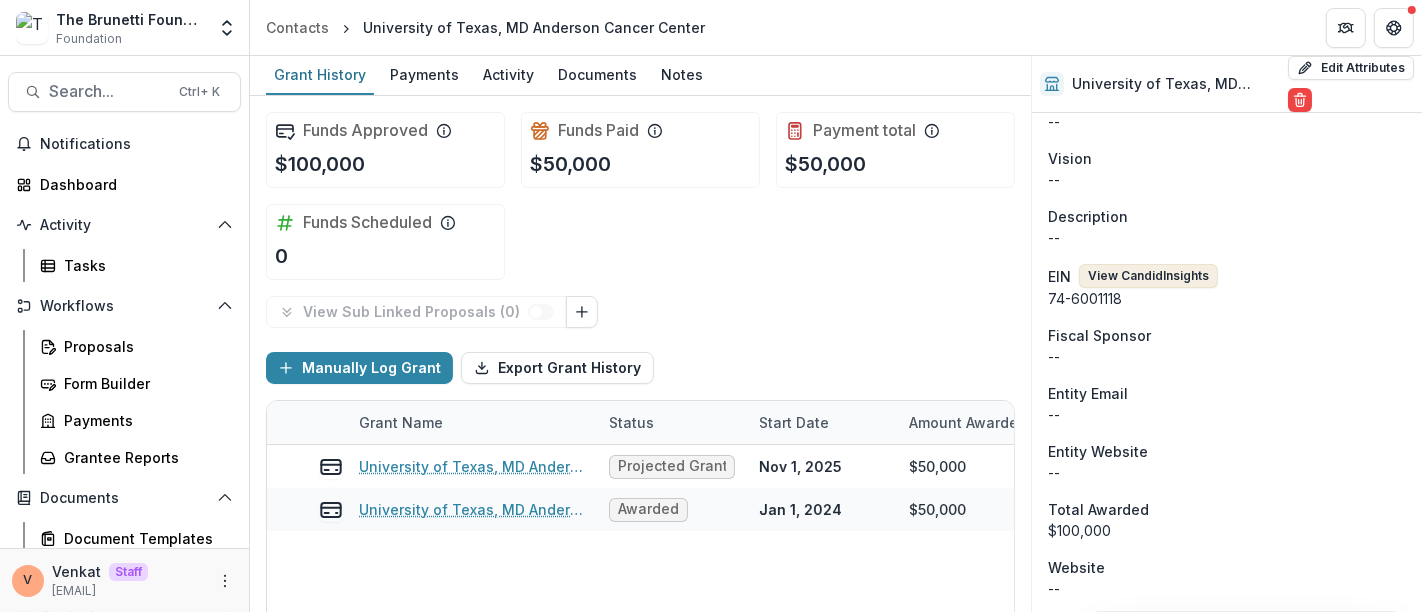 click on "View Candid  Insights" at bounding box center [1148, 276] 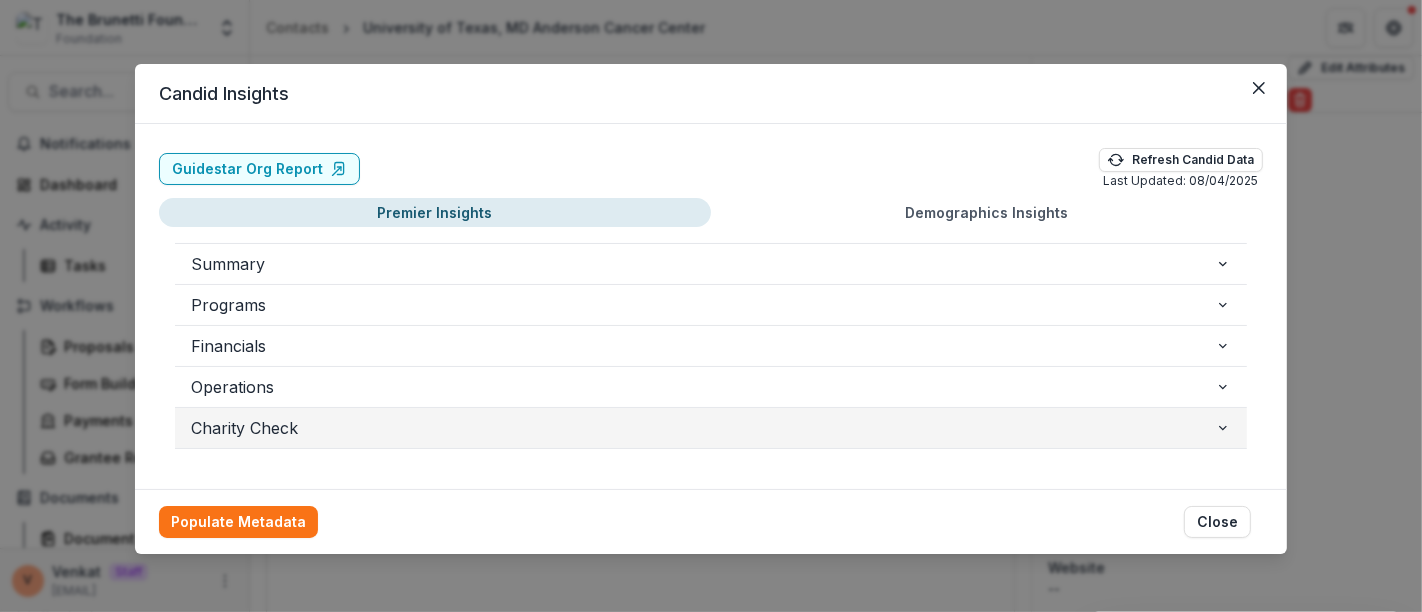 click on "Charity Check" at bounding box center [703, 428] 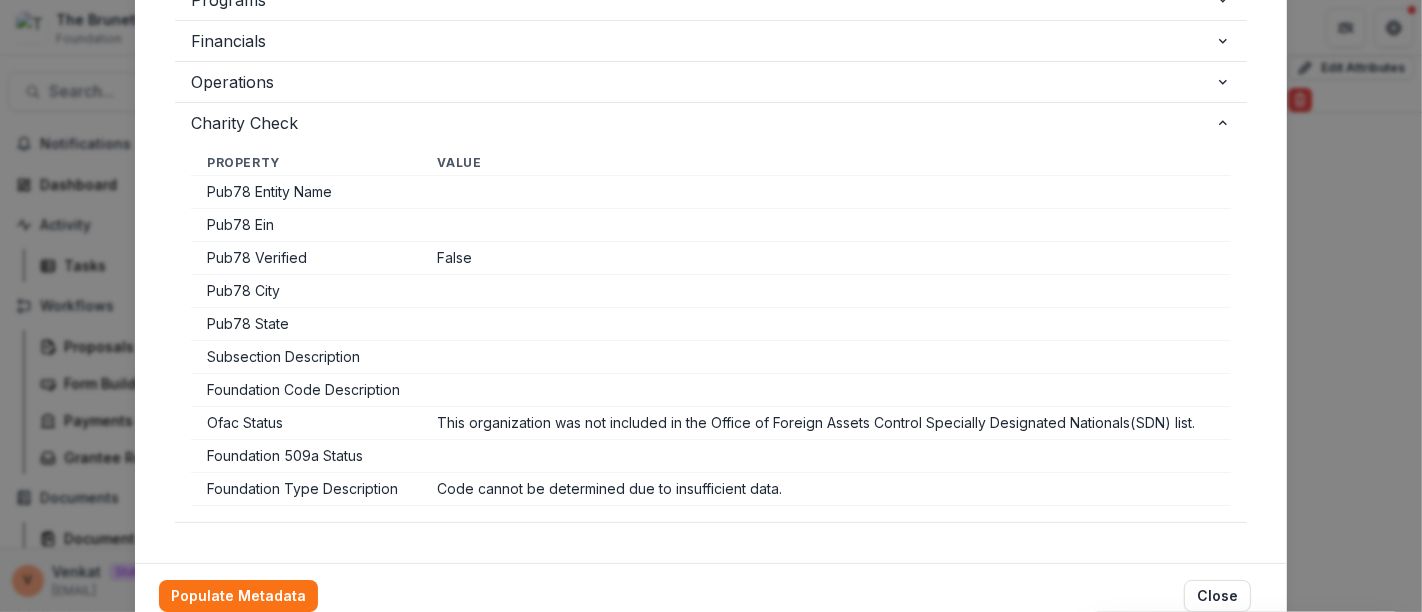scroll, scrollTop: 333, scrollLeft: 0, axis: vertical 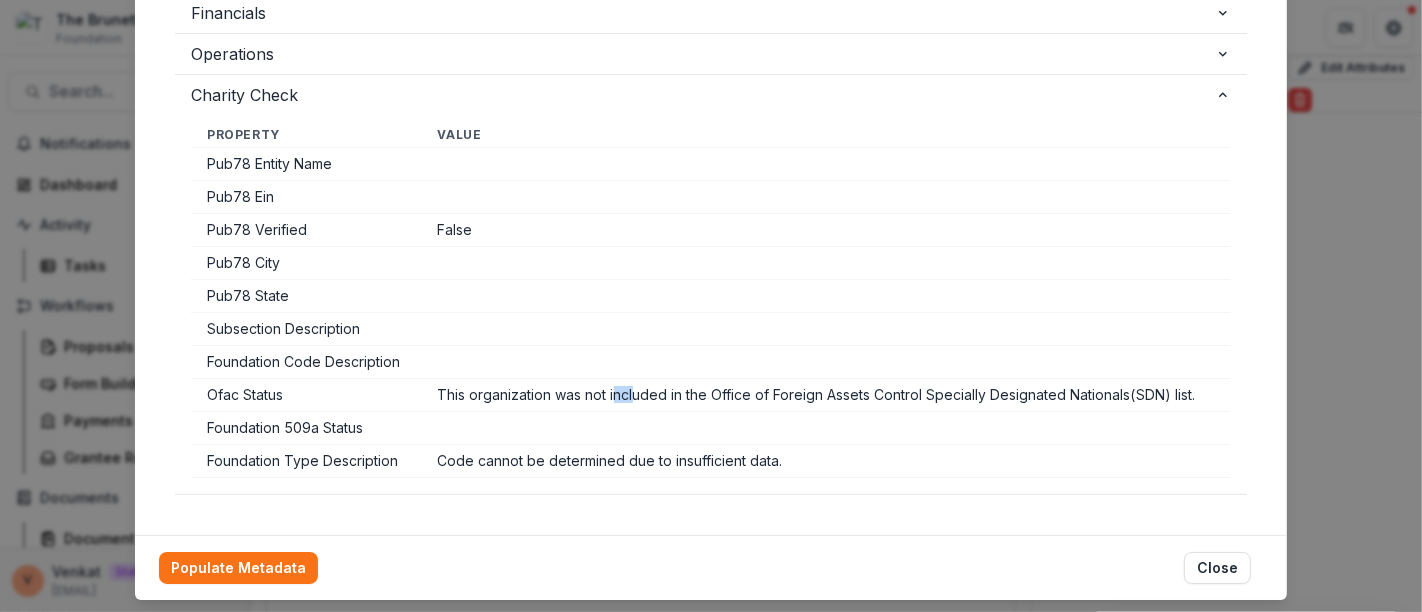 drag, startPoint x: 628, startPoint y: 392, endPoint x: 612, endPoint y: 385, distance: 17.464249 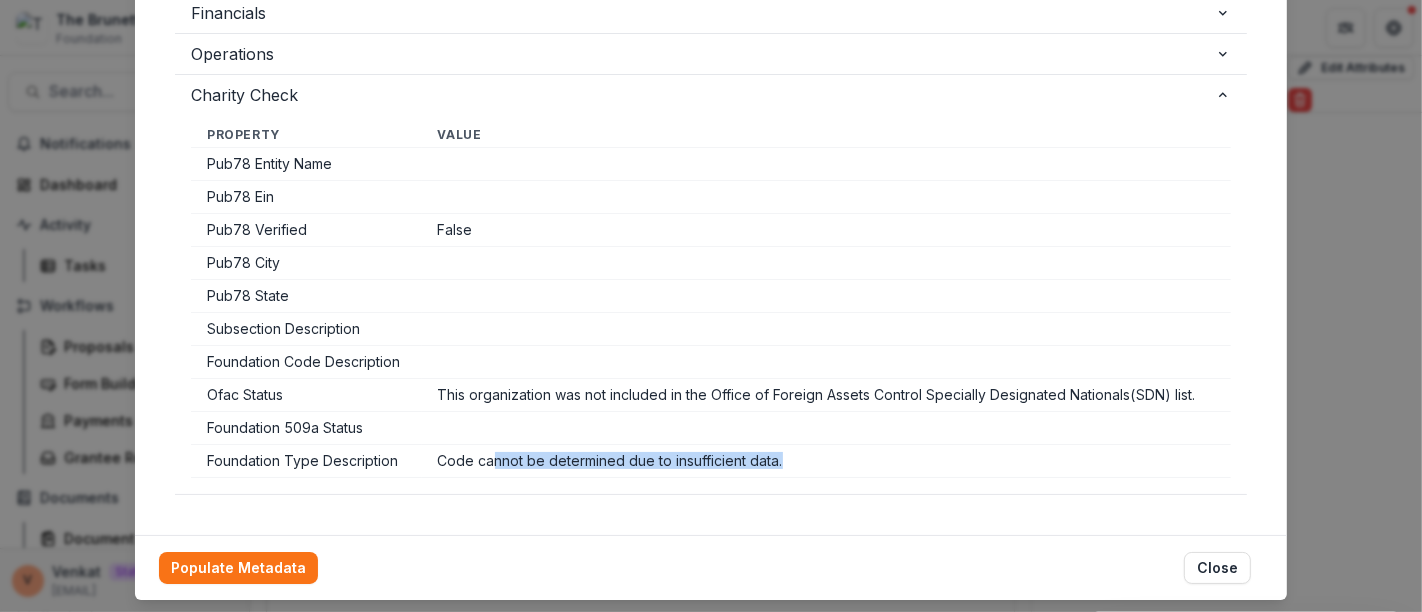 drag, startPoint x: 491, startPoint y: 455, endPoint x: 815, endPoint y: 452, distance: 324.0139 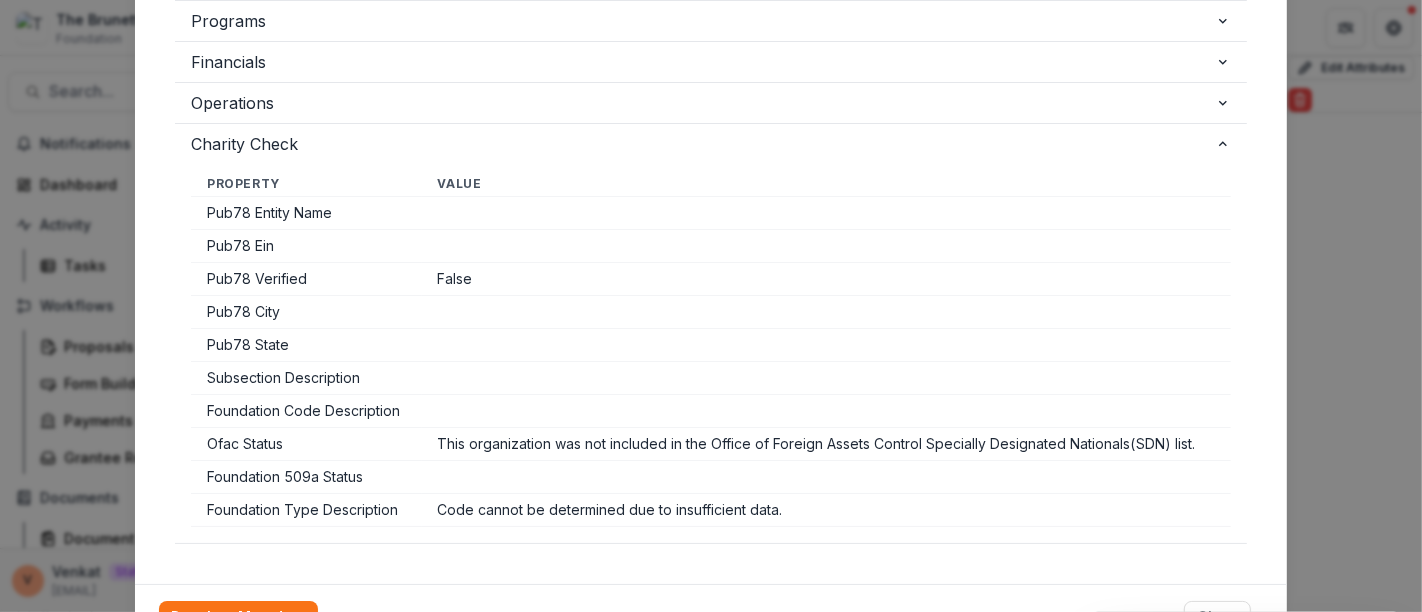 scroll, scrollTop: 333, scrollLeft: 0, axis: vertical 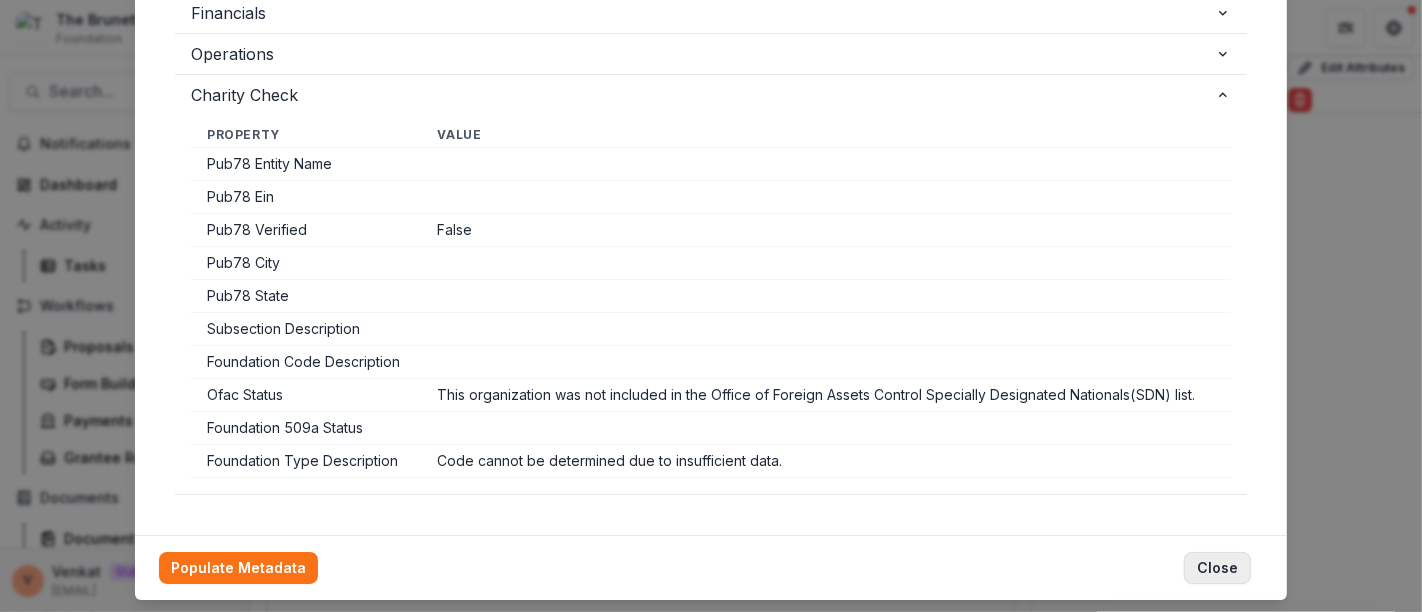 click on "Close" at bounding box center (1217, 568) 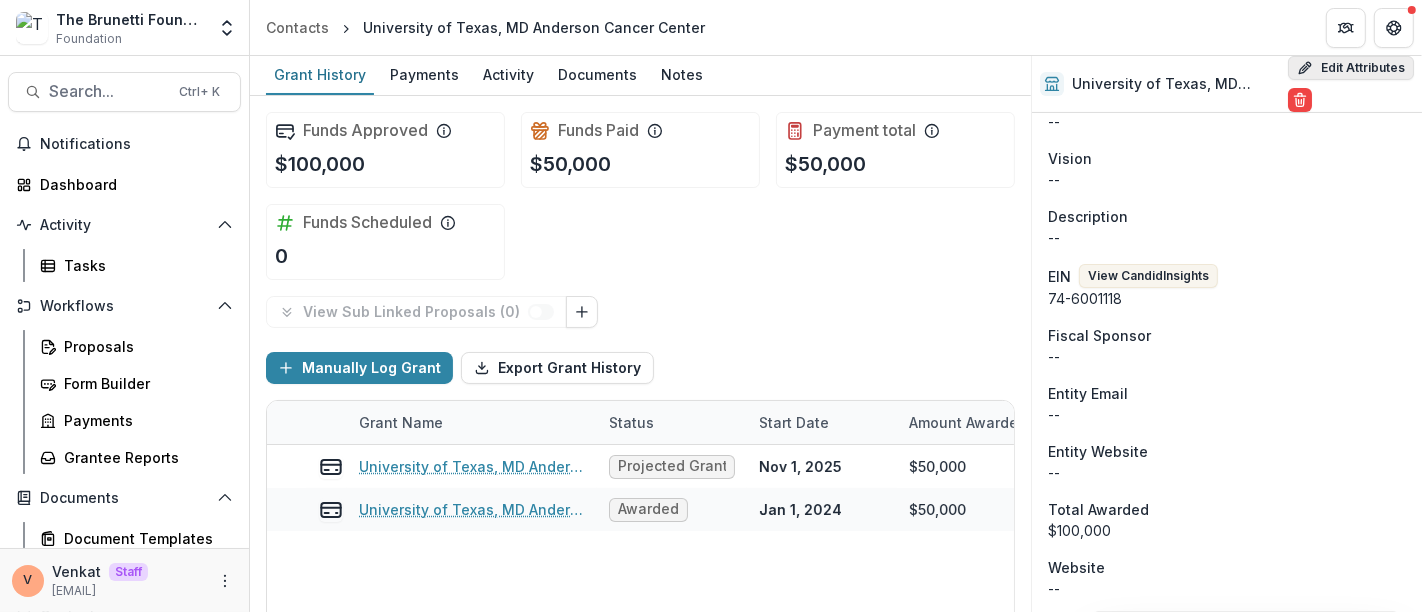 click on "Edit Attributes" at bounding box center (1351, 68) 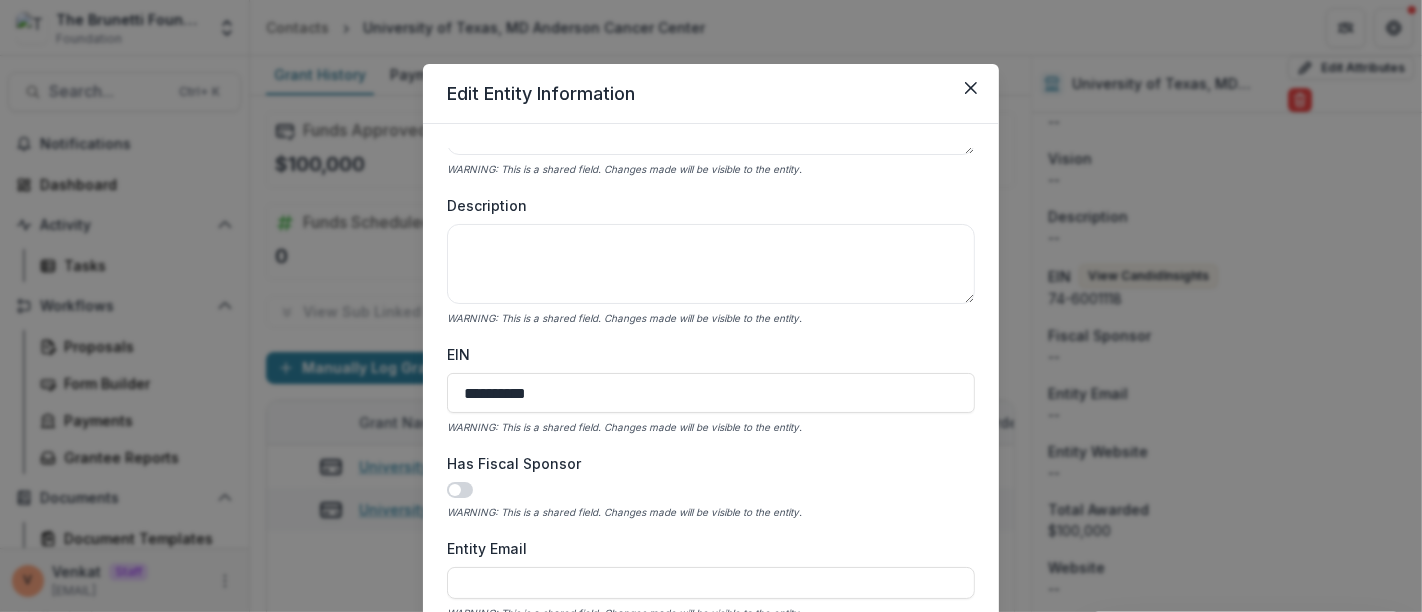 scroll, scrollTop: 666, scrollLeft: 0, axis: vertical 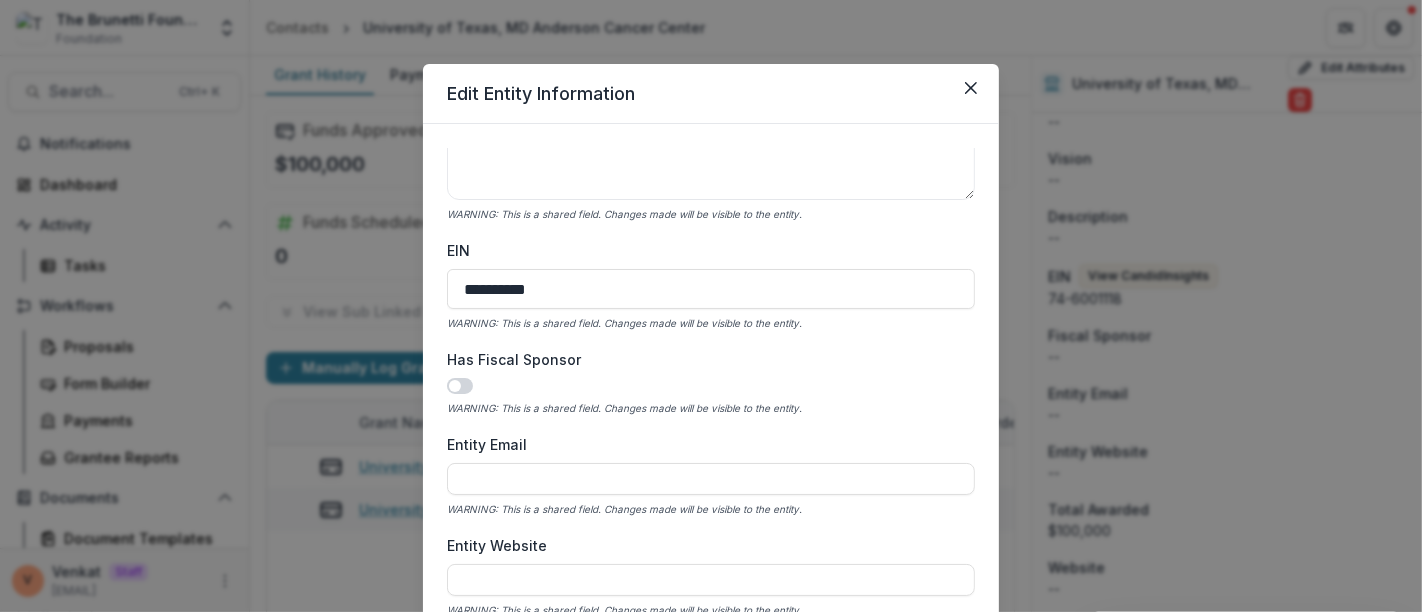 drag, startPoint x: 565, startPoint y: 278, endPoint x: 383, endPoint y: 278, distance: 182 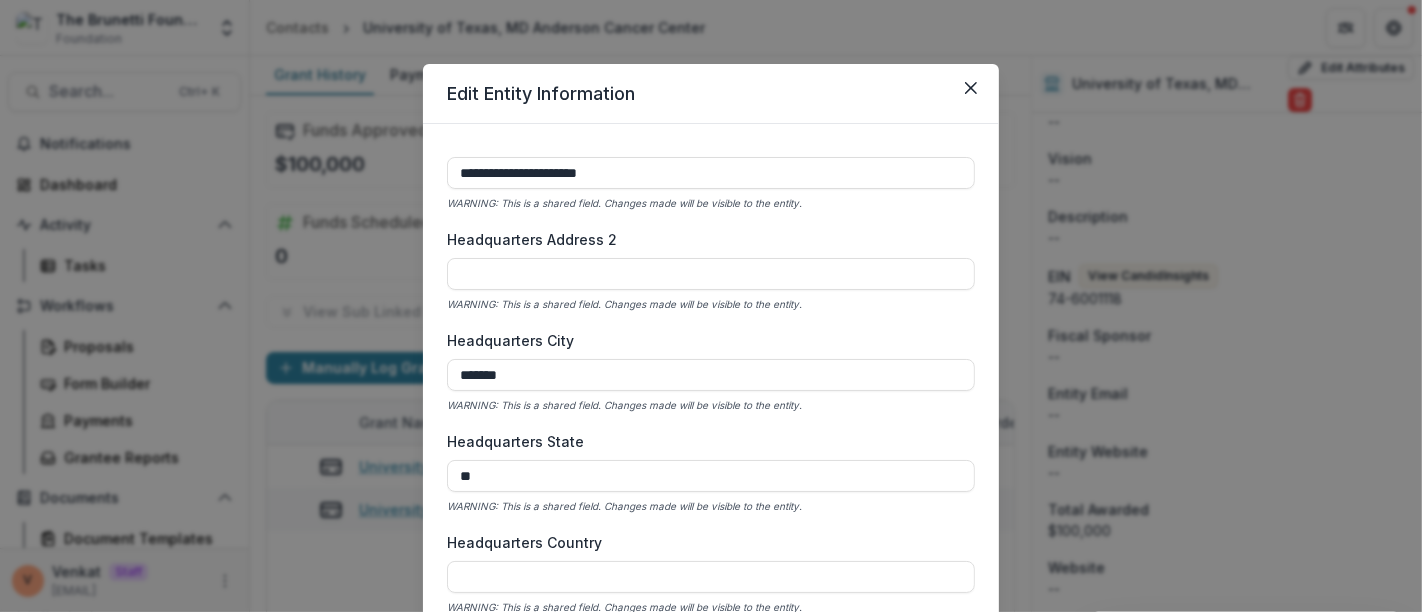 scroll, scrollTop: 1333, scrollLeft: 0, axis: vertical 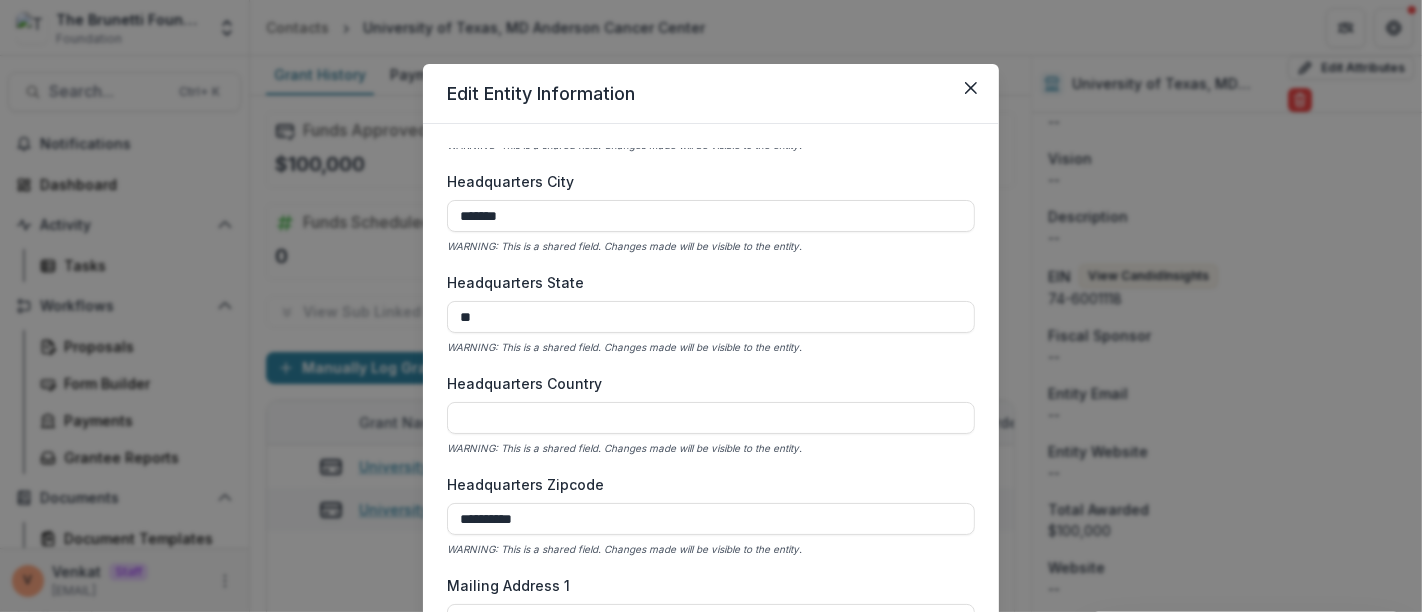 type on "**********" 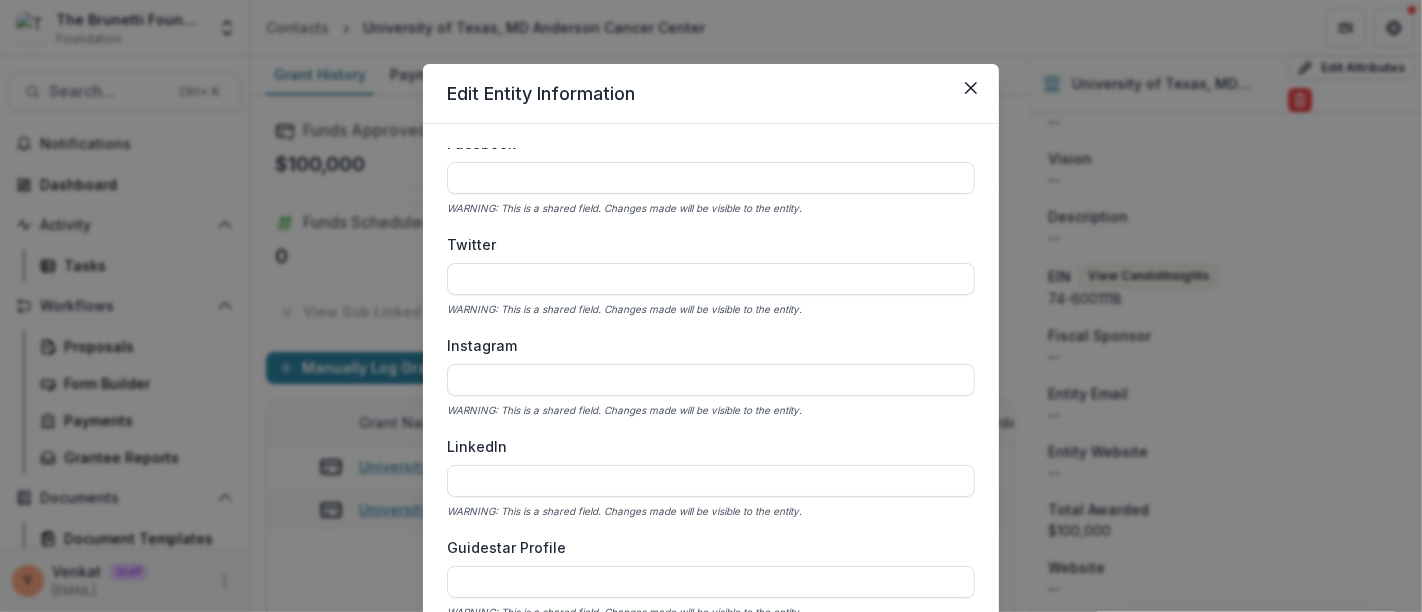 scroll, scrollTop: 2391, scrollLeft: 0, axis: vertical 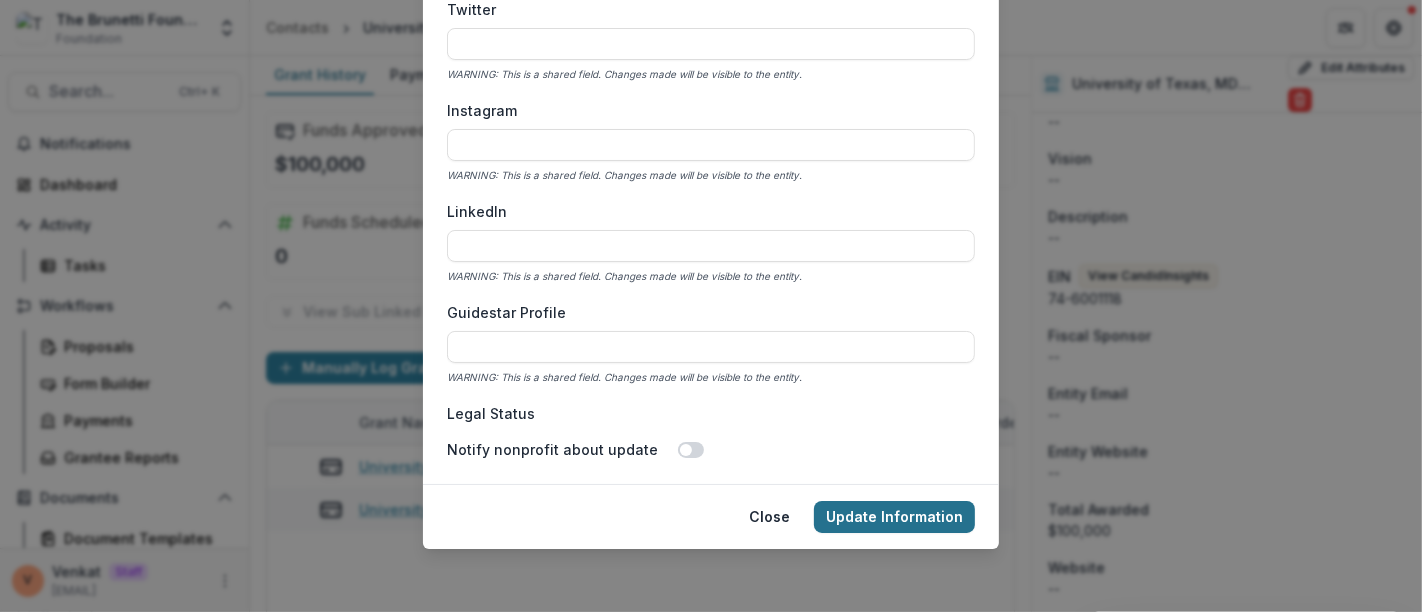 click on "Update Information" at bounding box center (894, 517) 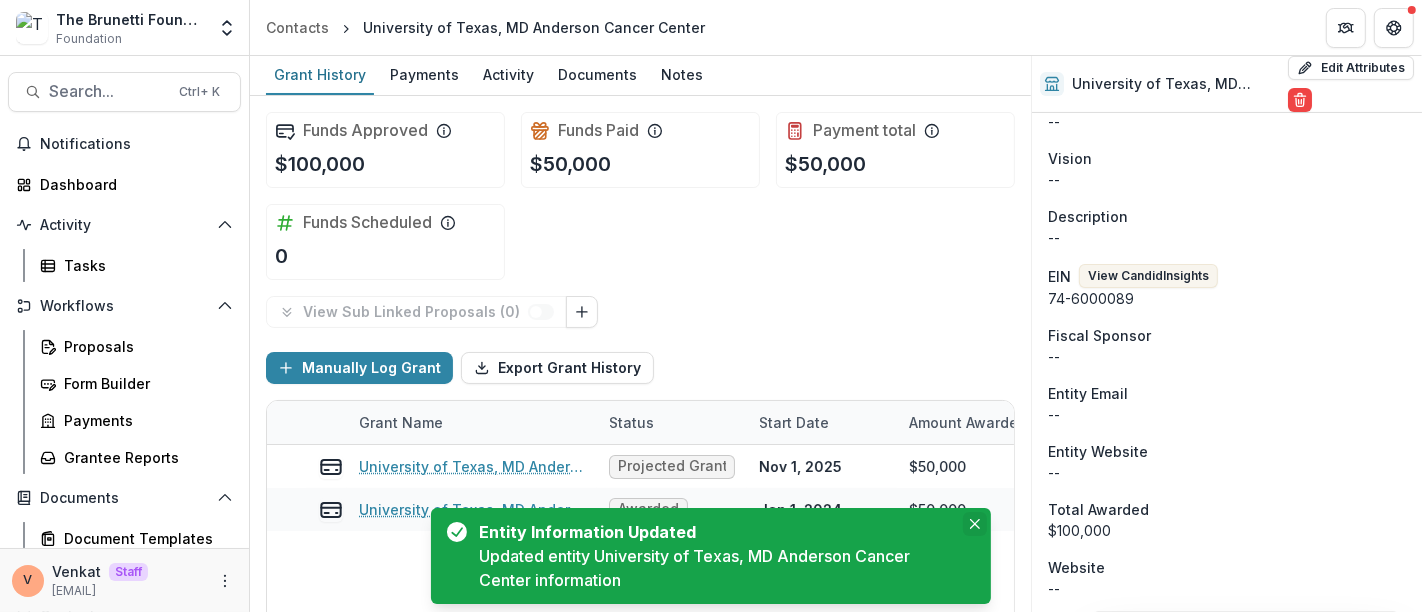 click 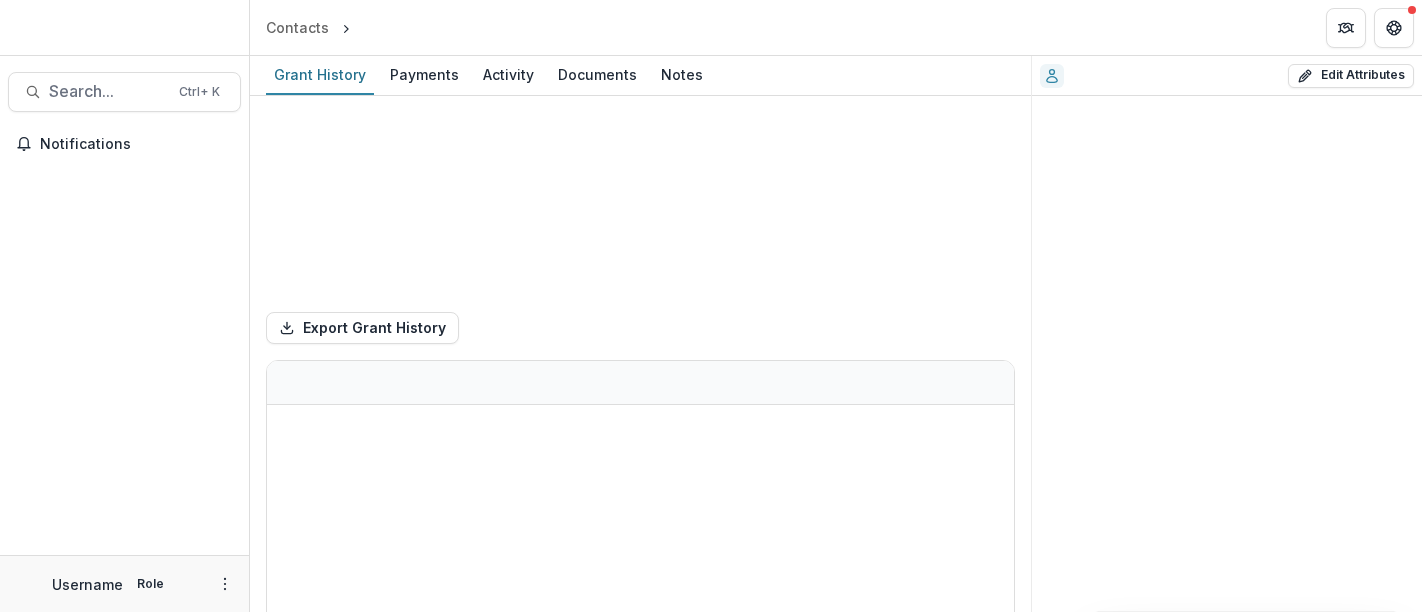 scroll, scrollTop: 0, scrollLeft: 0, axis: both 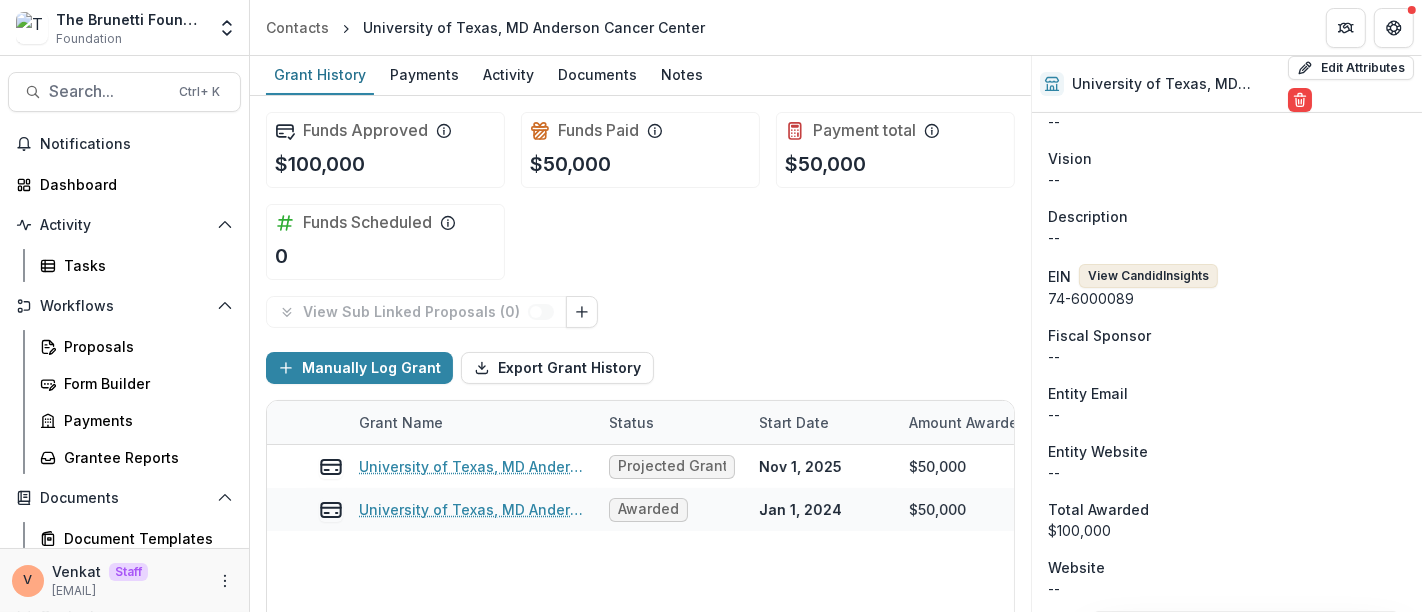 click on "View Candid  Insights" at bounding box center [1148, 276] 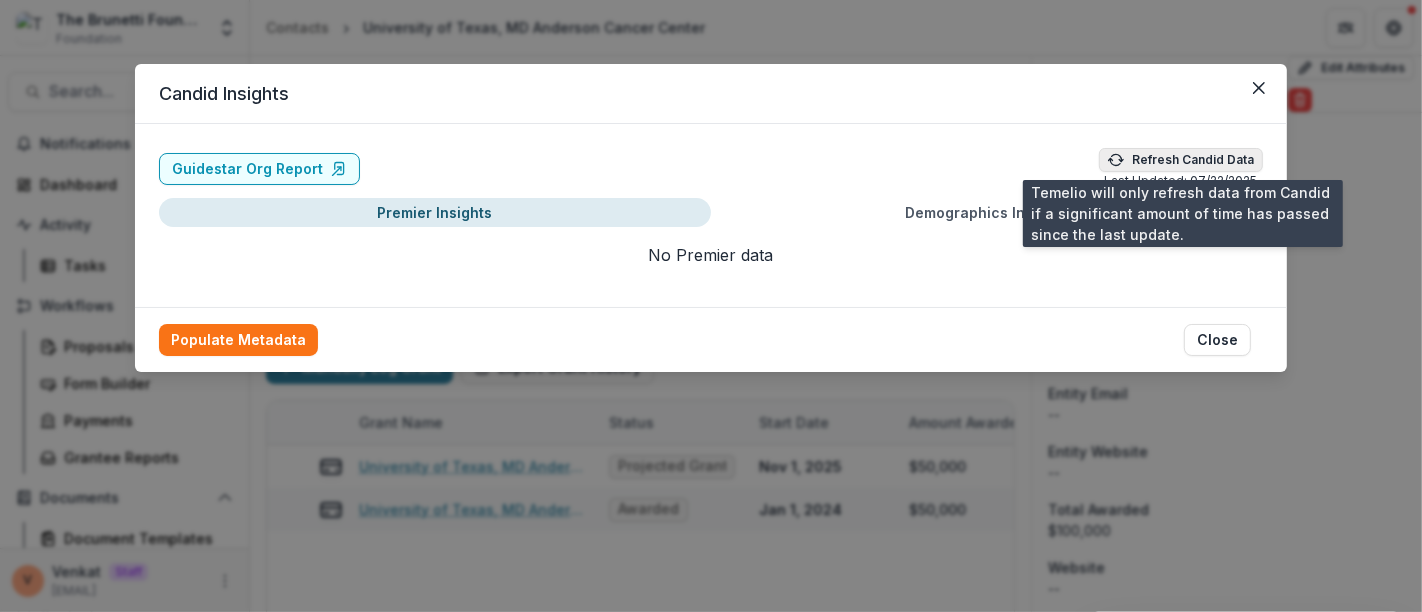click on "Refresh Candid Data" at bounding box center (1181, 160) 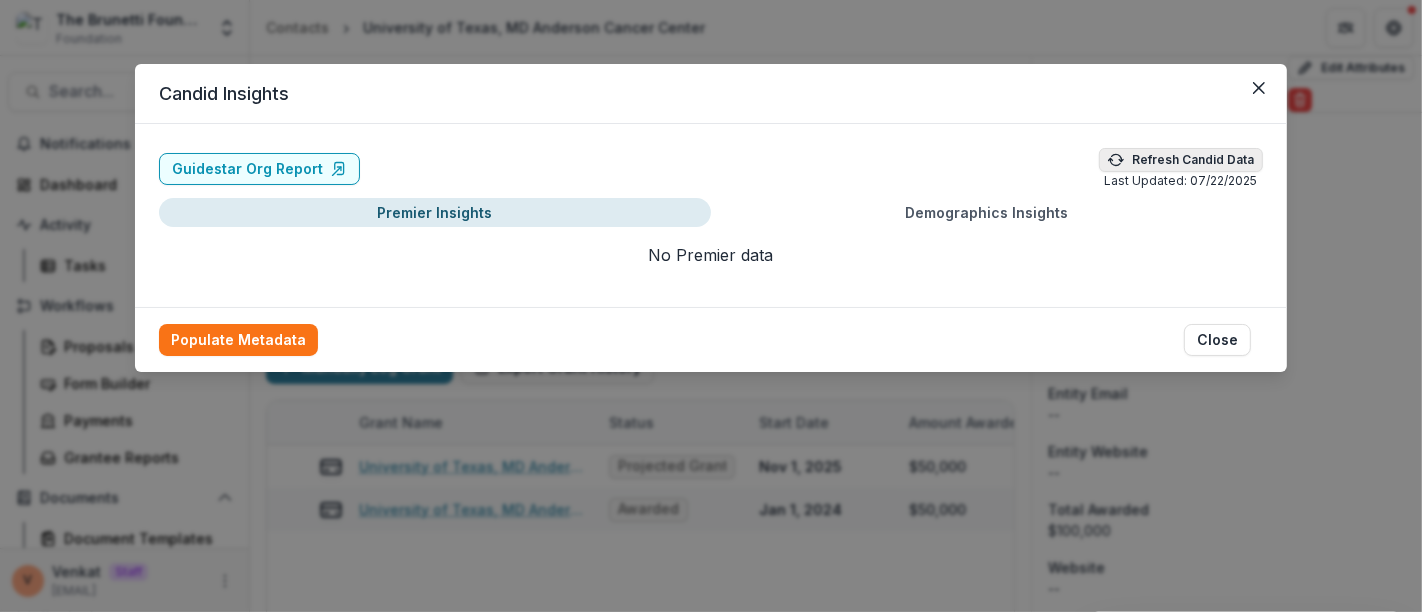 click on "Refresh Candid Data" at bounding box center [1181, 160] 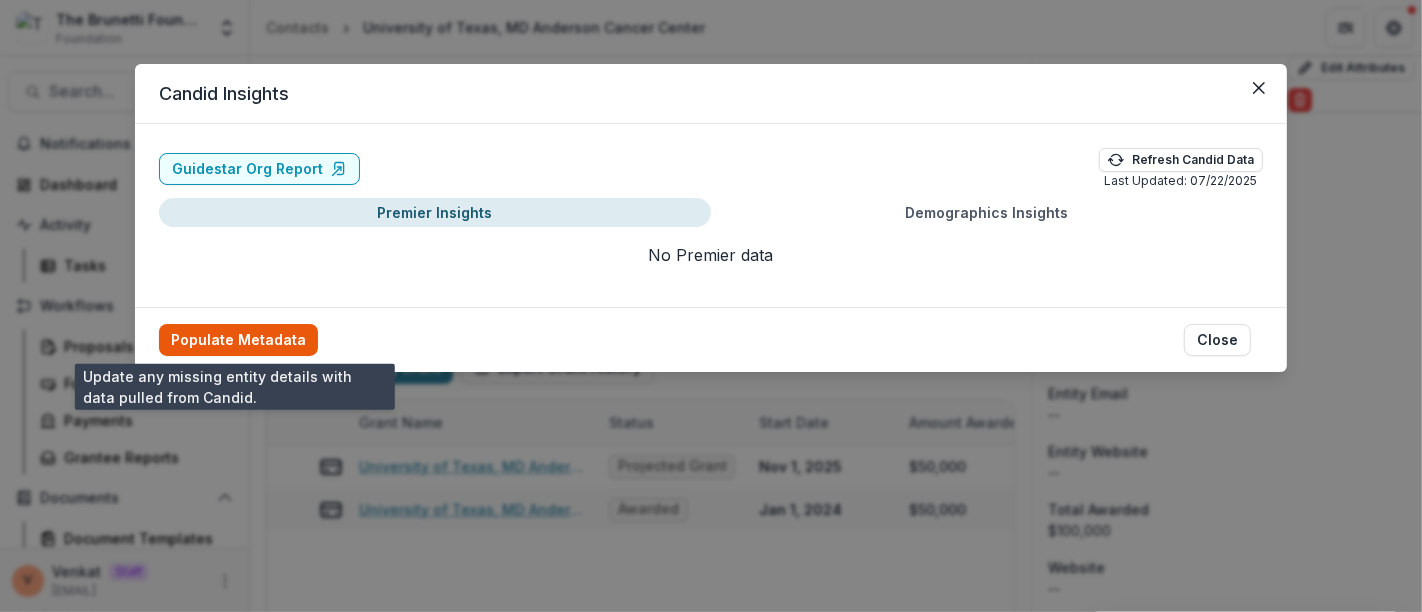 click on "Populate Metadata" at bounding box center [238, 340] 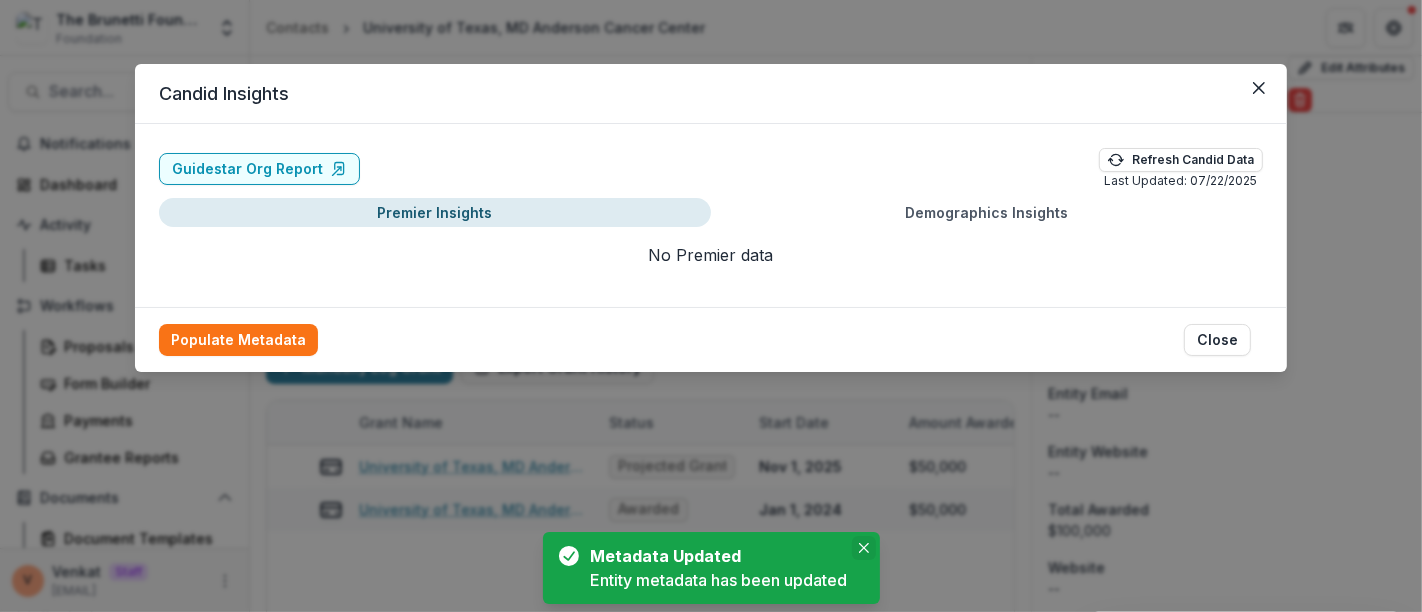 click at bounding box center (864, 548) 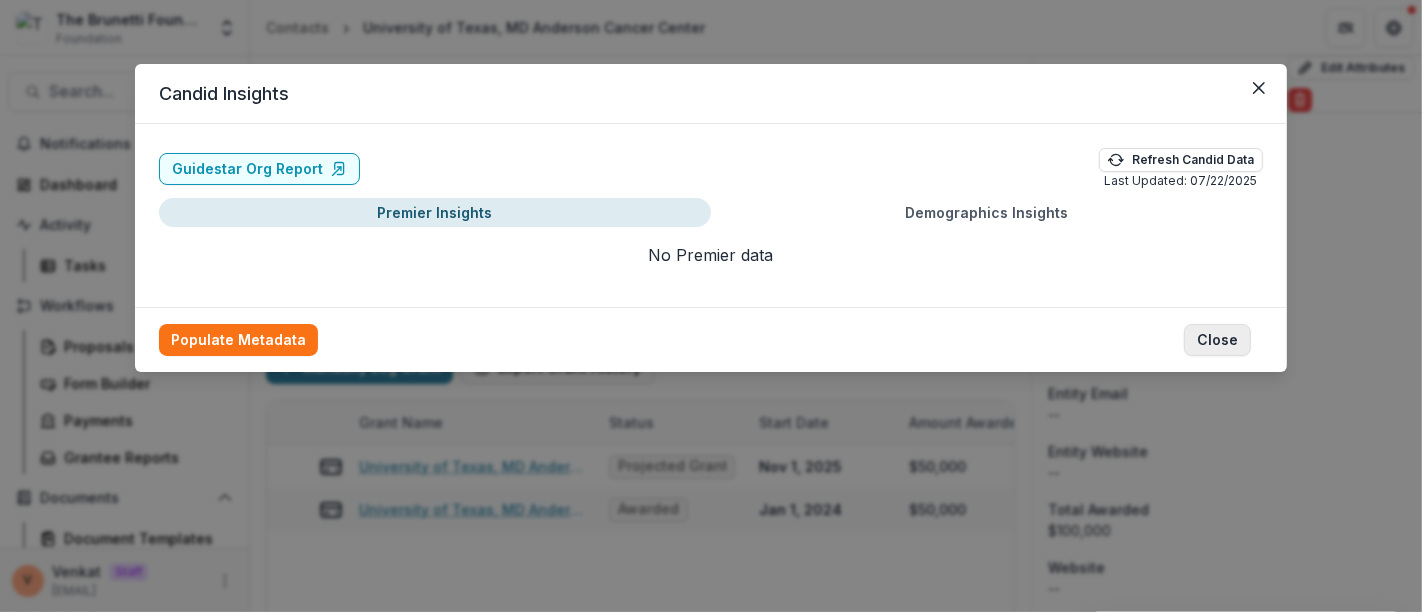 click on "Close" at bounding box center [1217, 340] 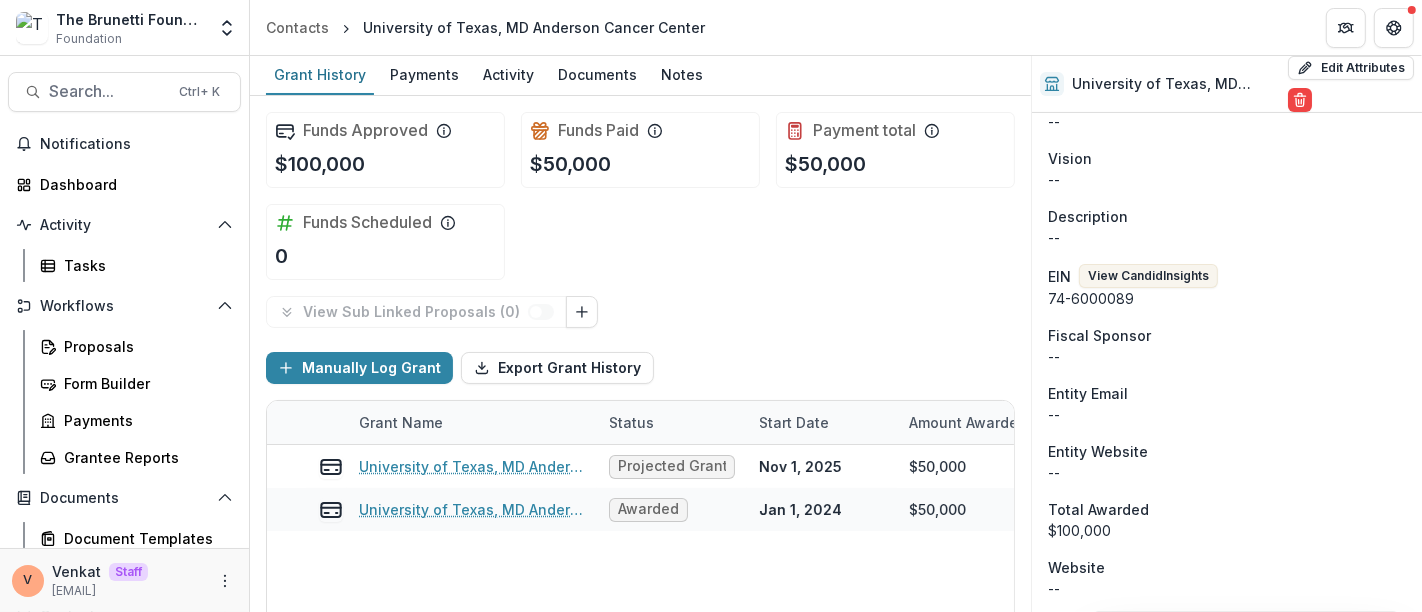 type 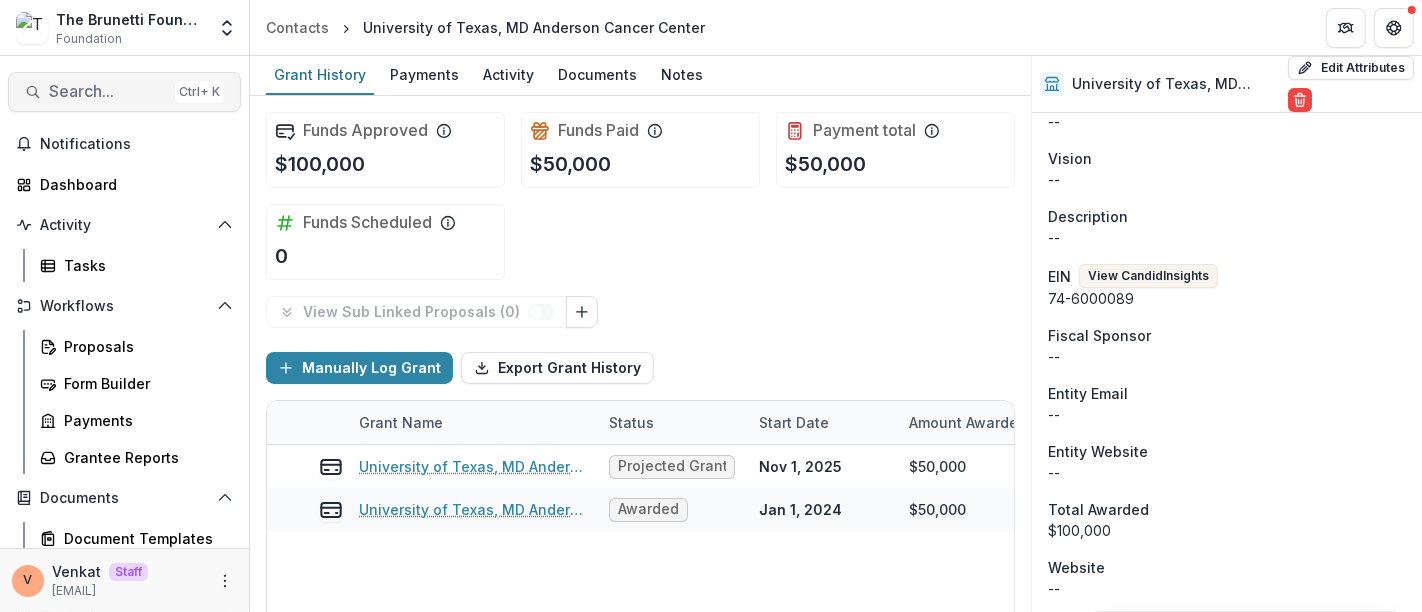 click on "Search..." at bounding box center [108, 91] 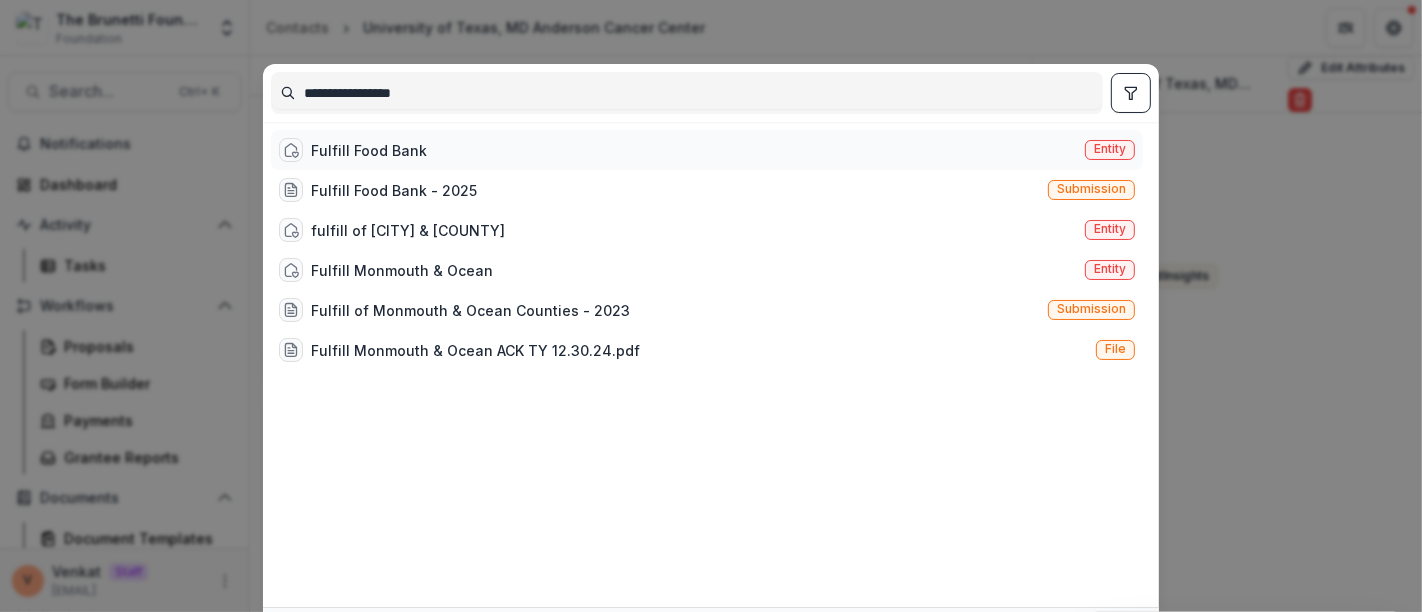 type on "**********" 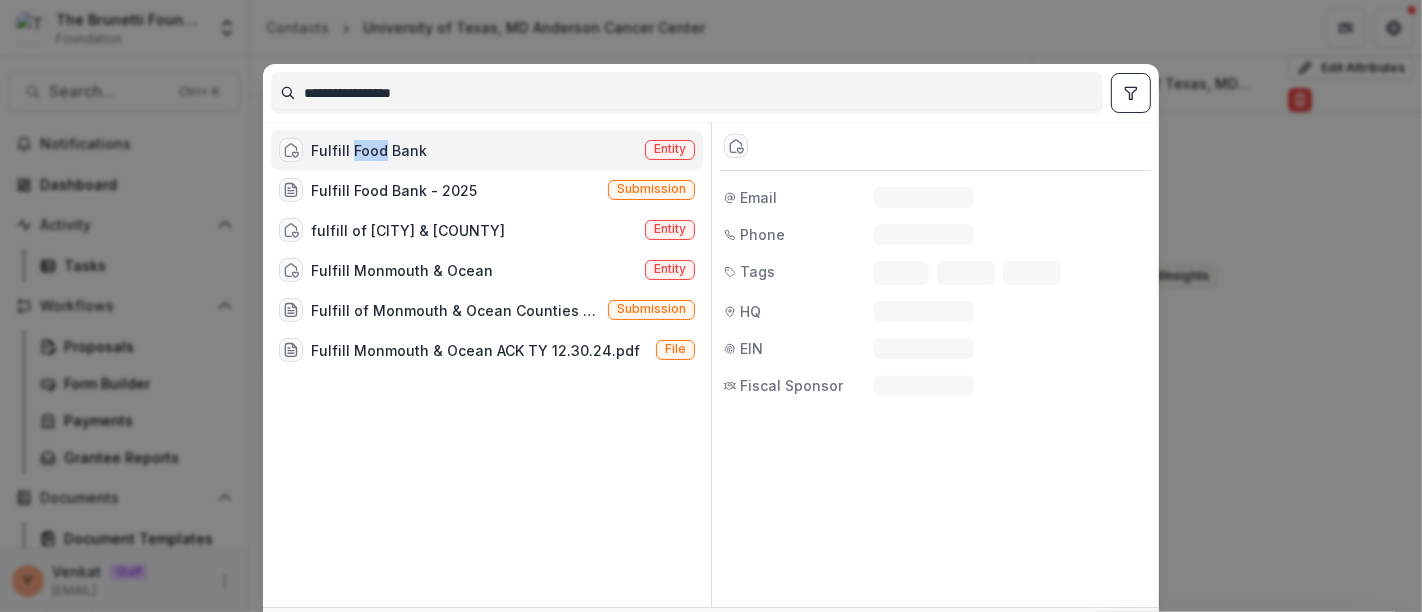 click on "Fulfill Food Bank" at bounding box center (369, 150) 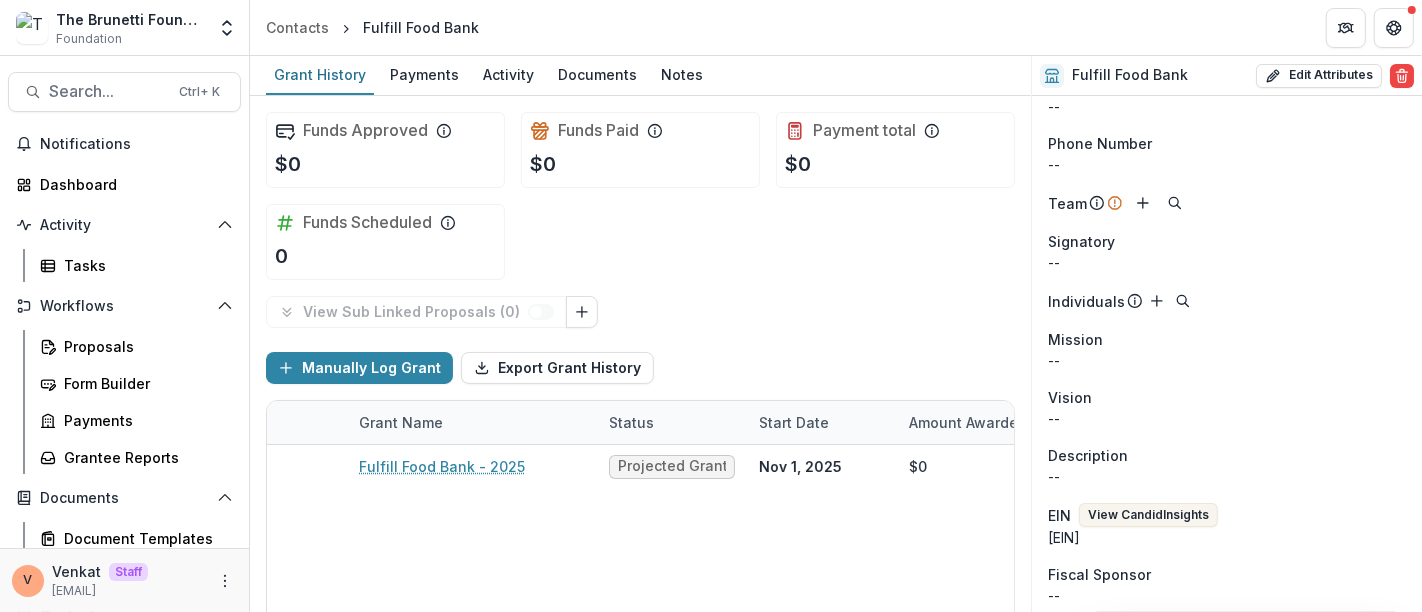 scroll, scrollTop: 222, scrollLeft: 0, axis: vertical 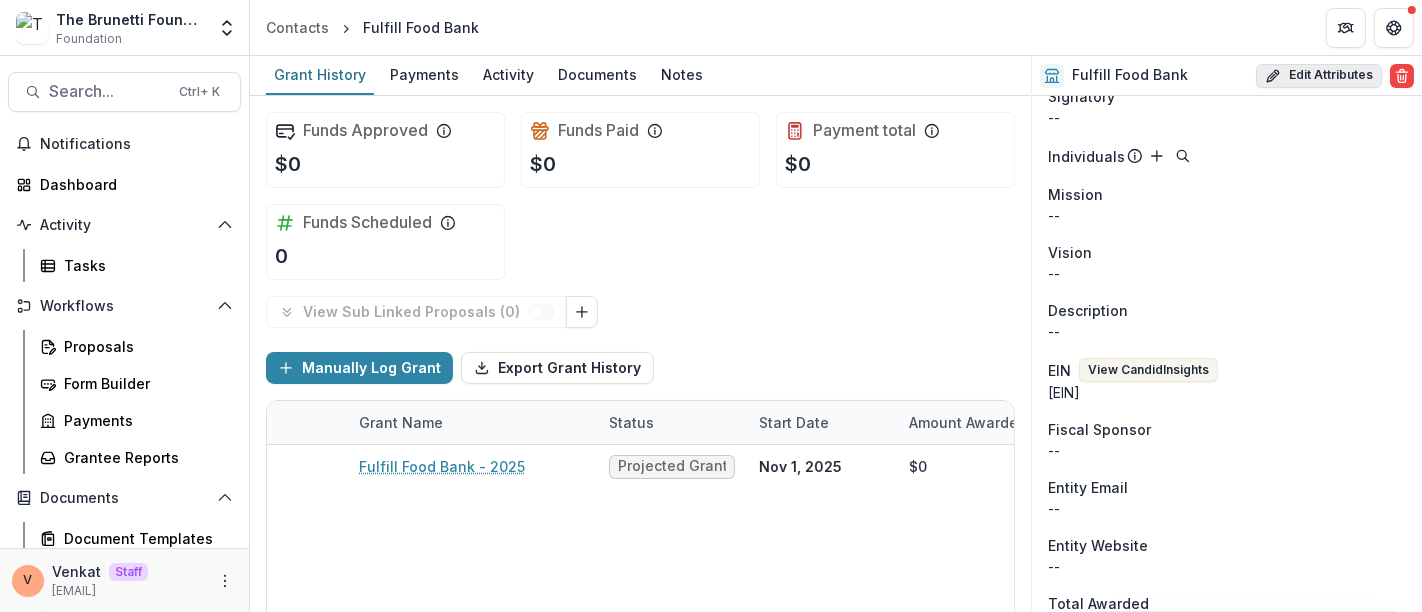 click on "Edit Attributes" at bounding box center [1319, 76] 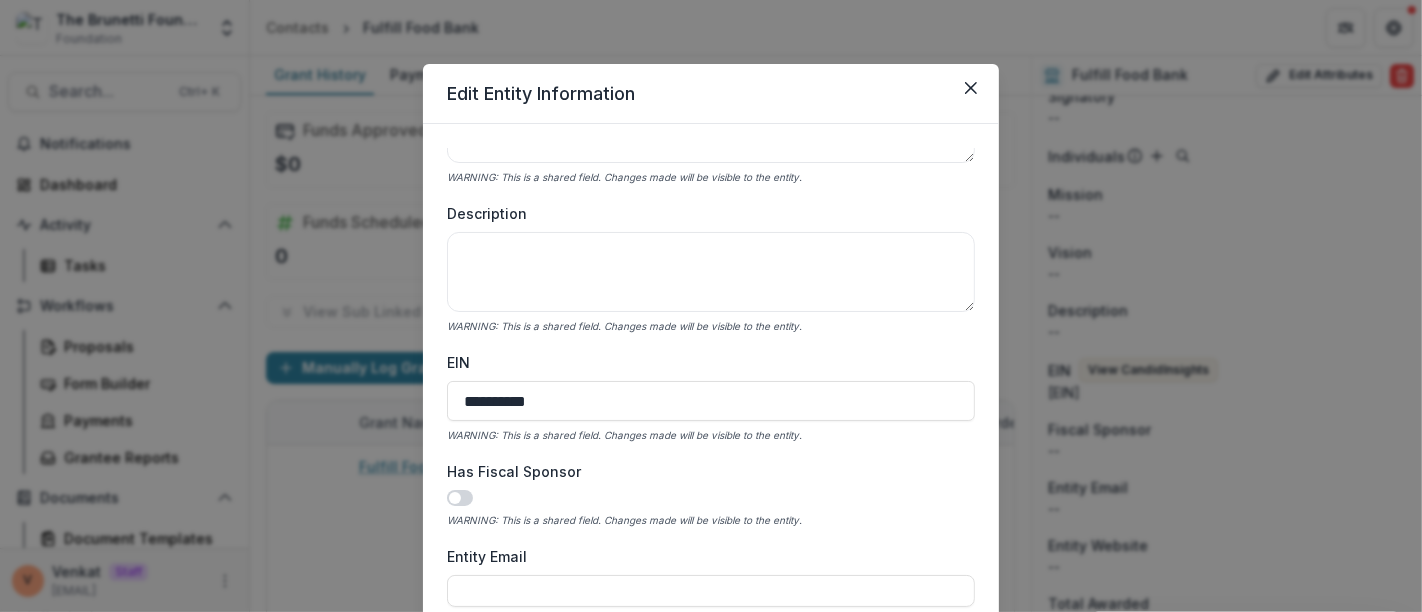 scroll, scrollTop: 666, scrollLeft: 0, axis: vertical 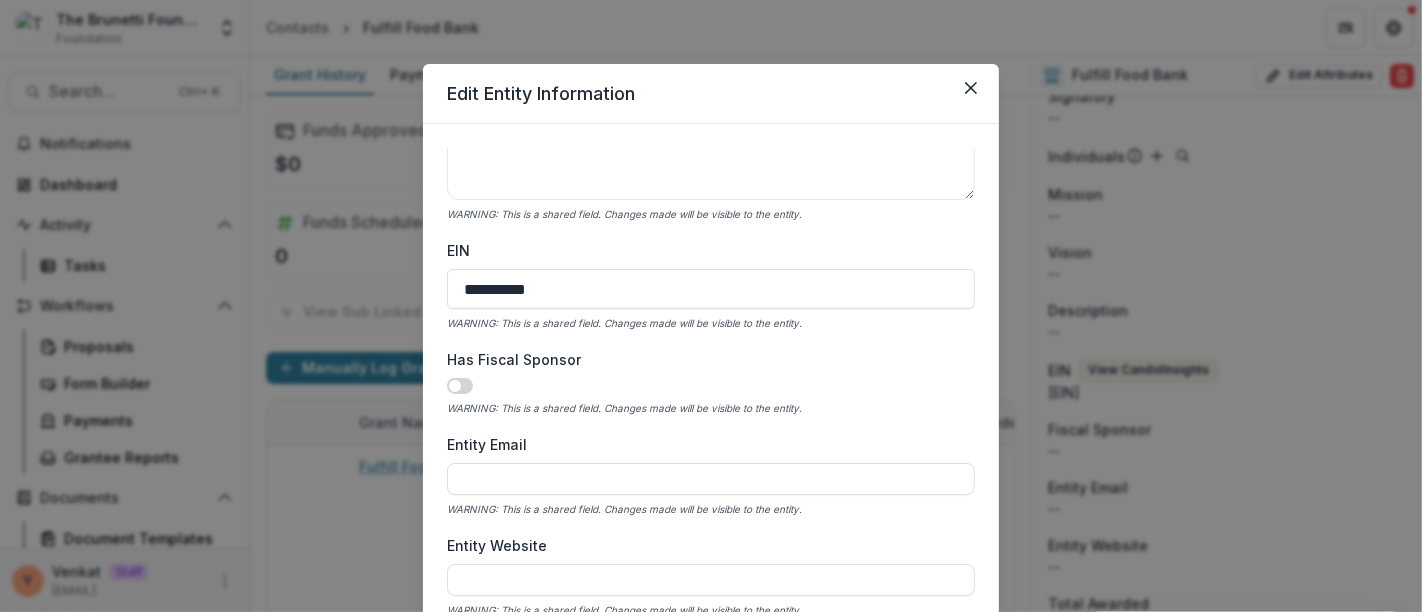 drag, startPoint x: 554, startPoint y: 290, endPoint x: 355, endPoint y: 297, distance: 199.12308 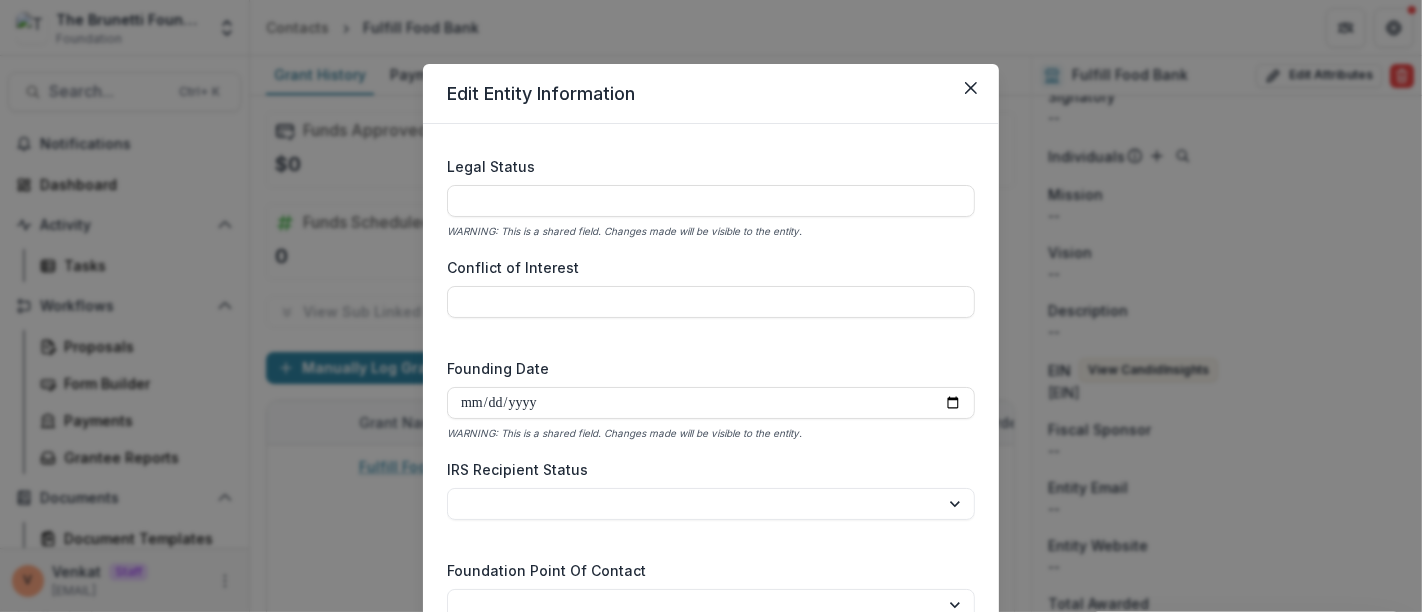 scroll, scrollTop: 2936, scrollLeft: 0, axis: vertical 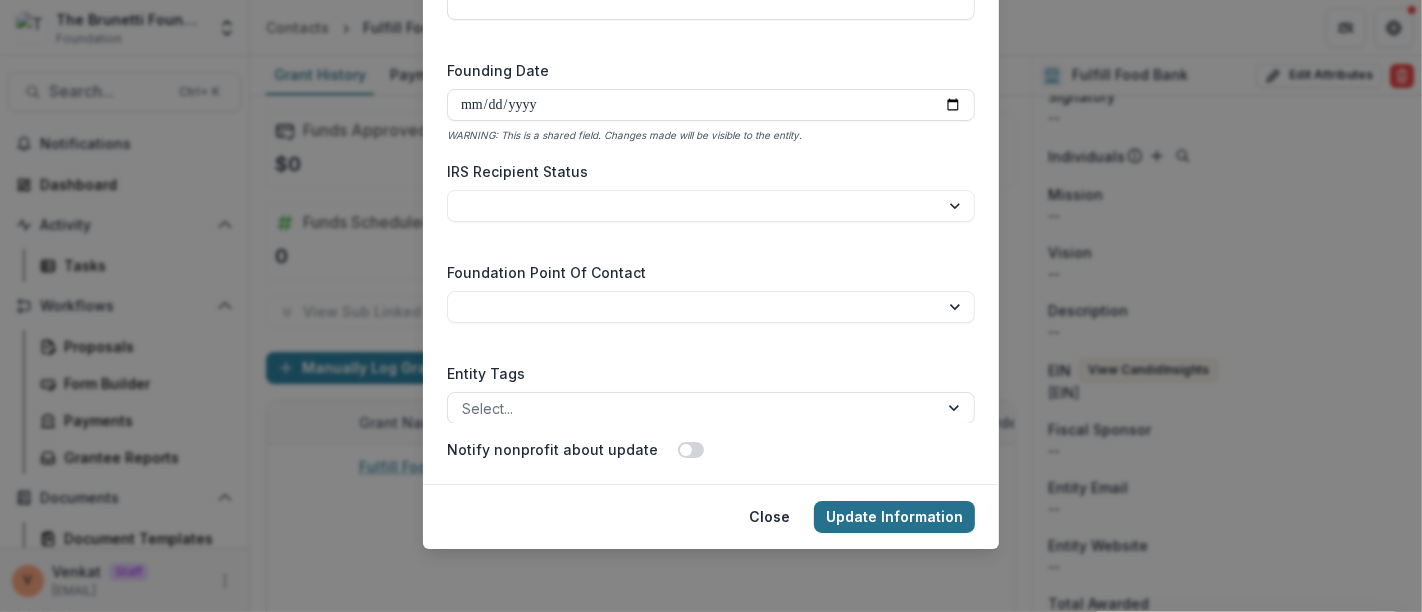 type on "**********" 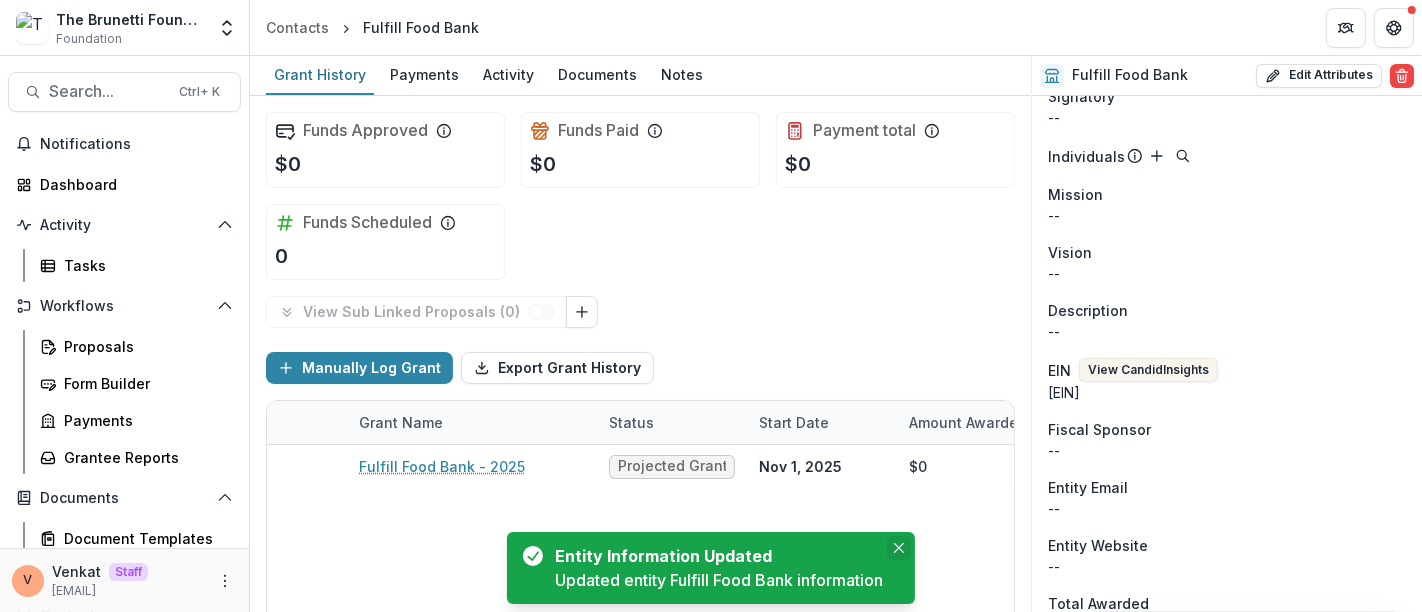 click 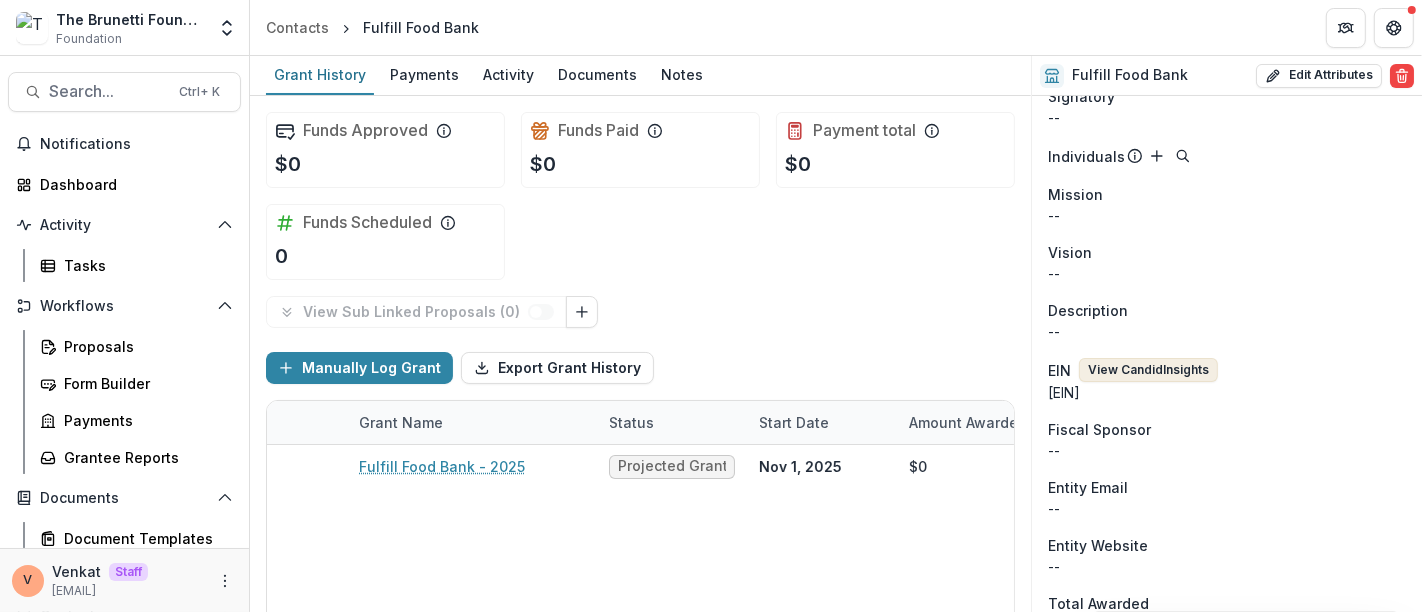 click on "View Candid  Insights" at bounding box center [1148, 370] 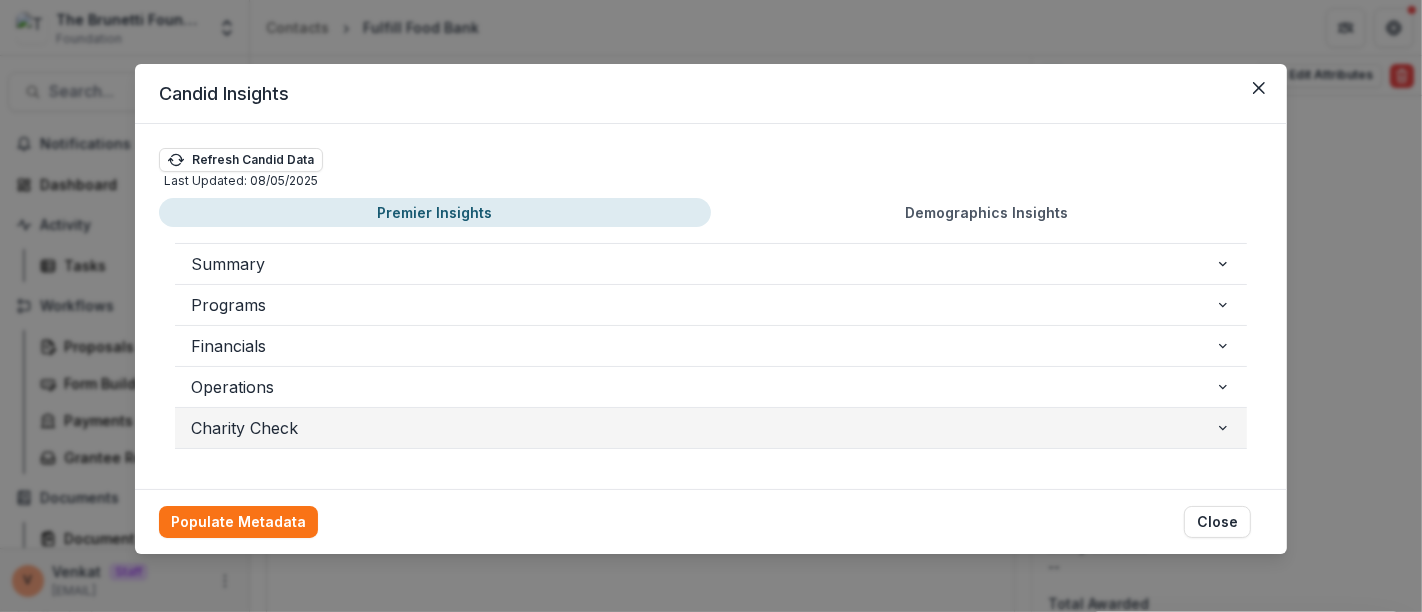 click on "Charity Check" at bounding box center [703, 428] 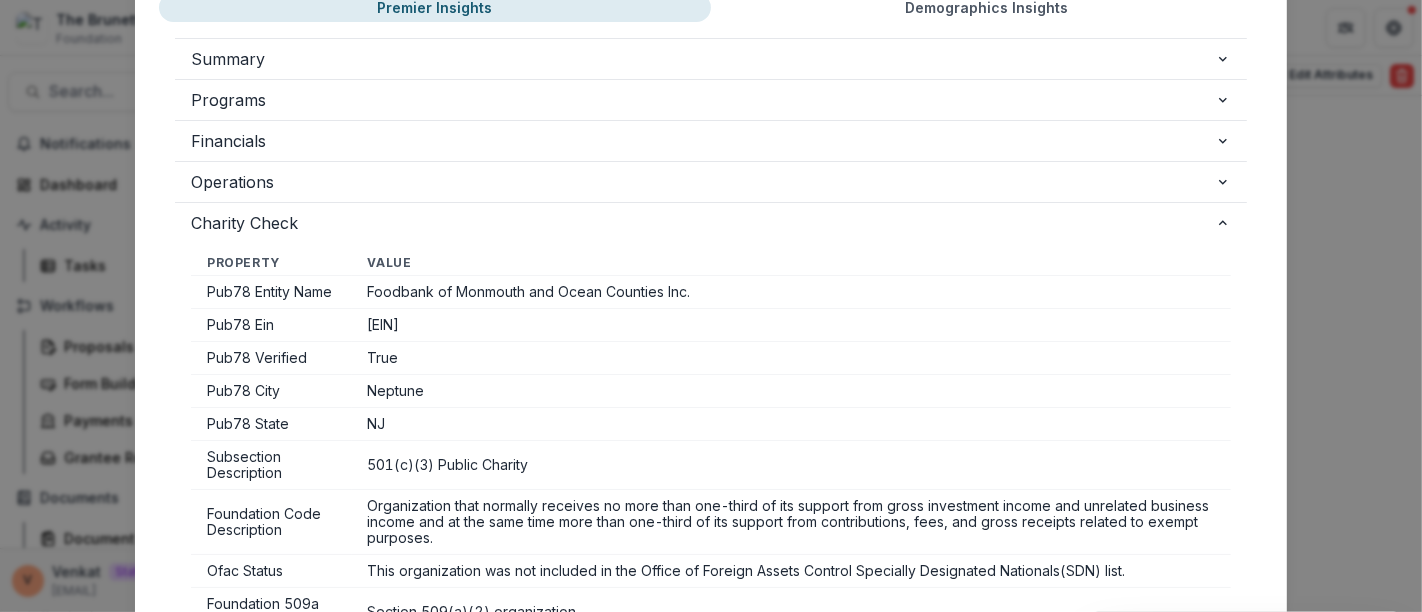 scroll, scrollTop: 222, scrollLeft: 0, axis: vertical 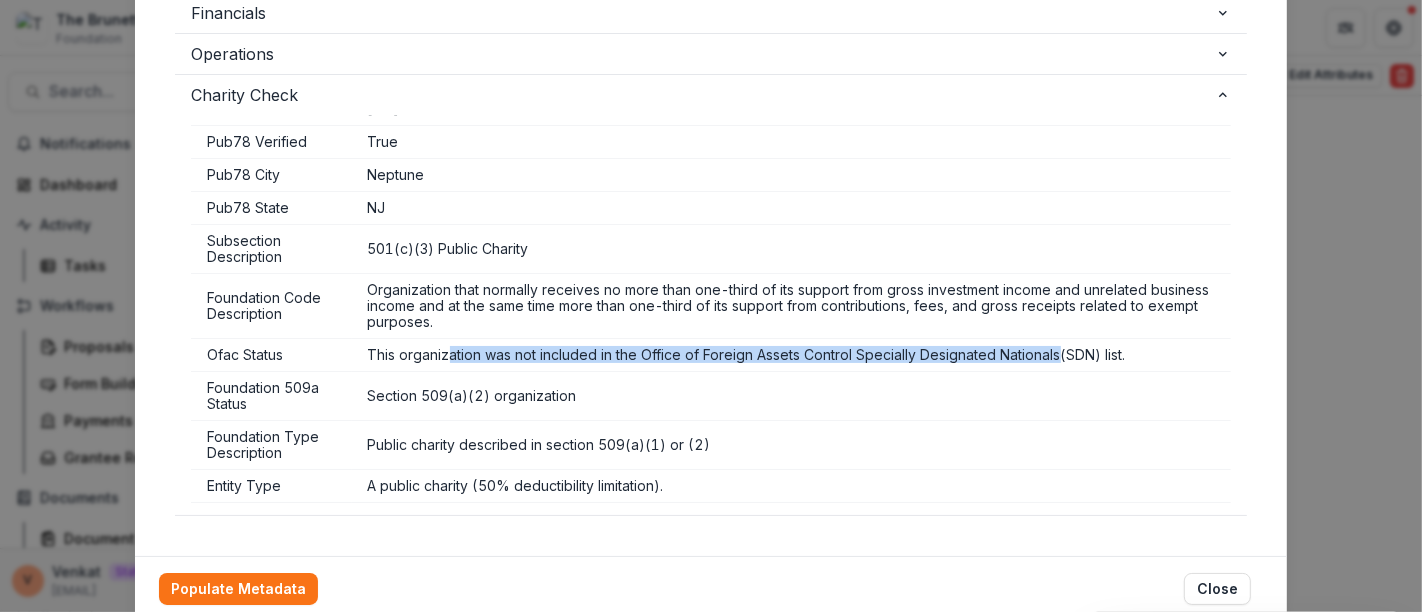 drag, startPoint x: 447, startPoint y: 353, endPoint x: 1026, endPoint y: 349, distance: 579.0138 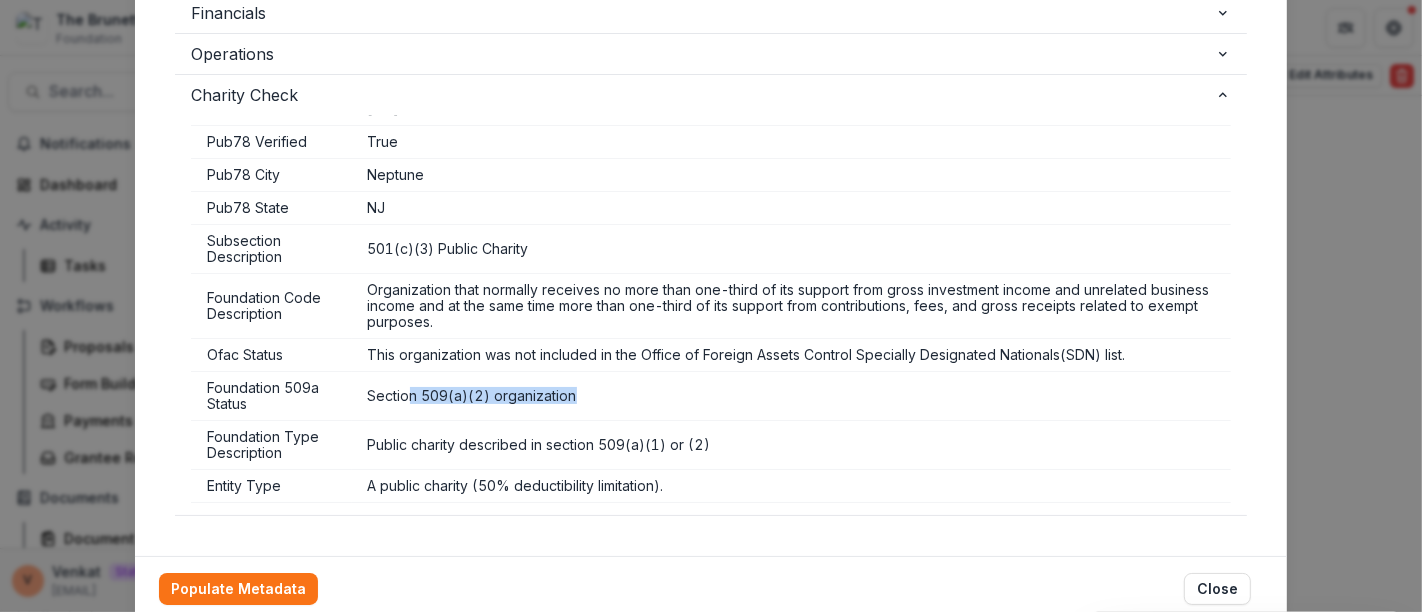 drag, startPoint x: 405, startPoint y: 392, endPoint x: 595, endPoint y: 385, distance: 190.1289 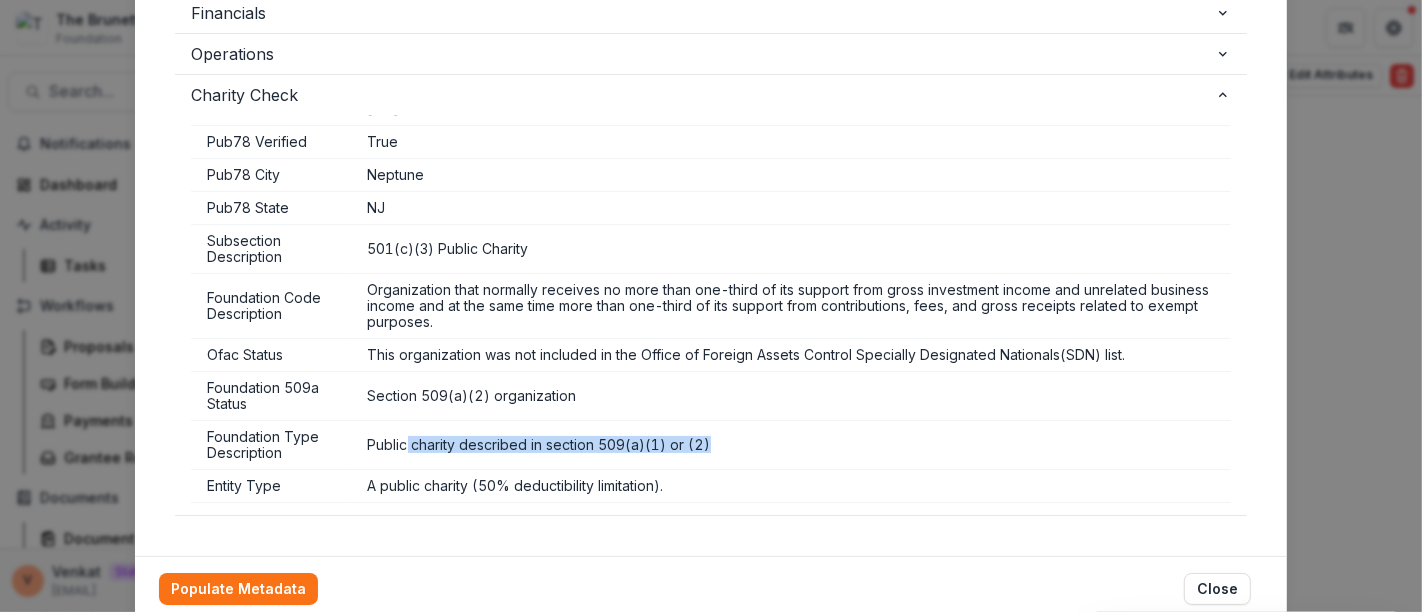 drag, startPoint x: 414, startPoint y: 441, endPoint x: 776, endPoint y: 433, distance: 362.08838 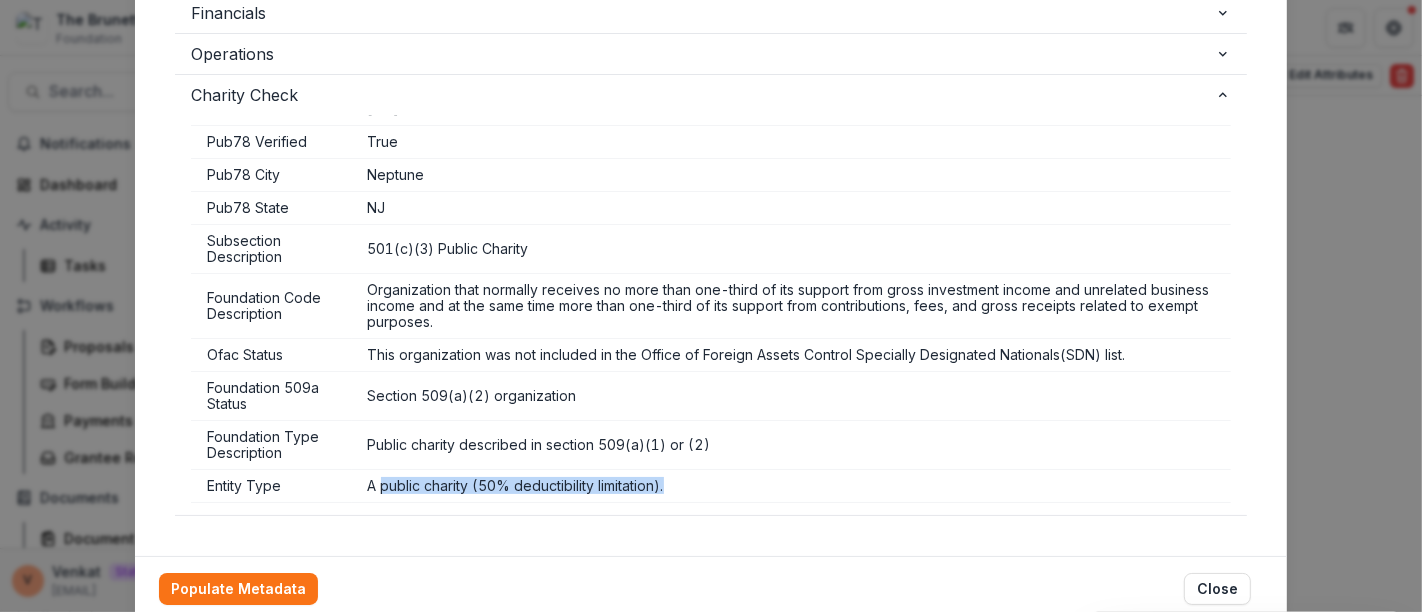 drag, startPoint x: 375, startPoint y: 482, endPoint x: 726, endPoint y: 471, distance: 351.17233 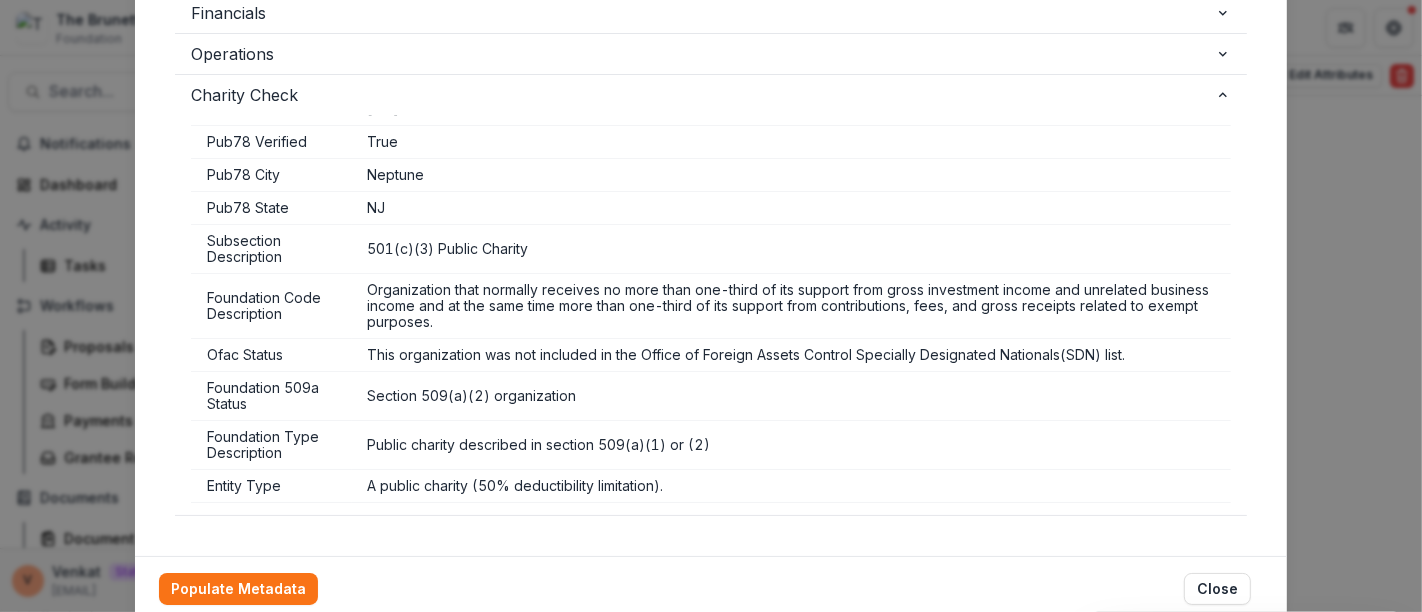 scroll, scrollTop: 0, scrollLeft: 0, axis: both 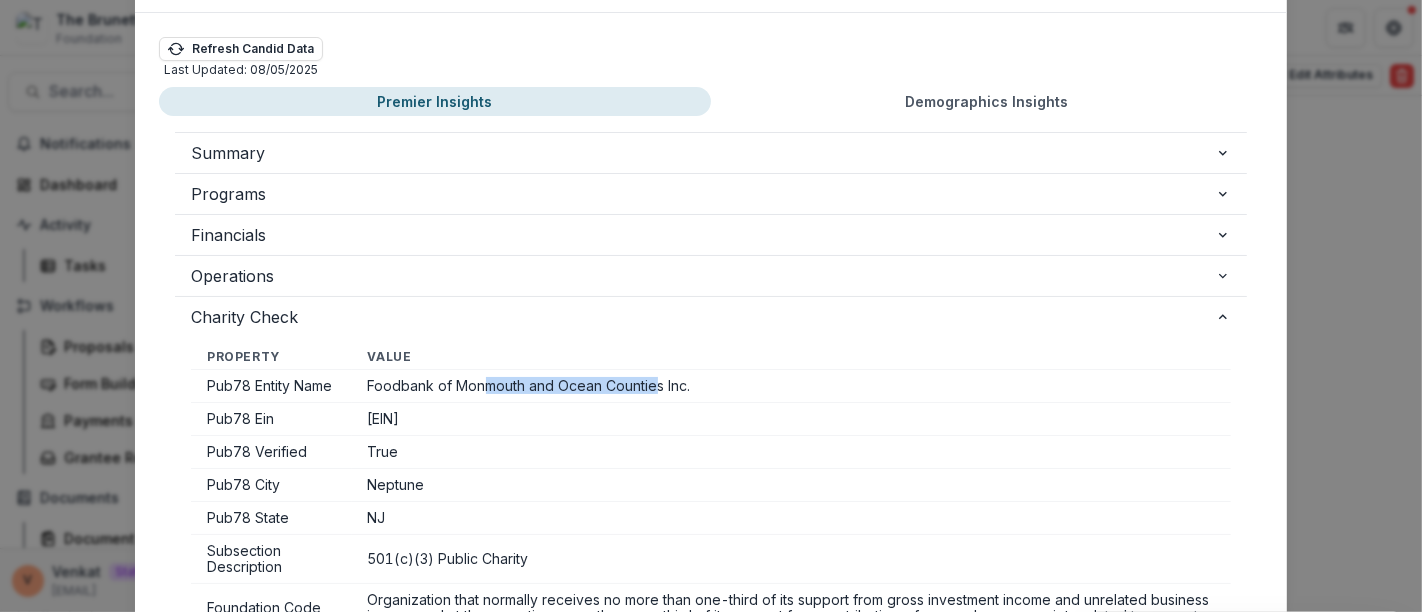 drag, startPoint x: 477, startPoint y: 382, endPoint x: 655, endPoint y: 382, distance: 178 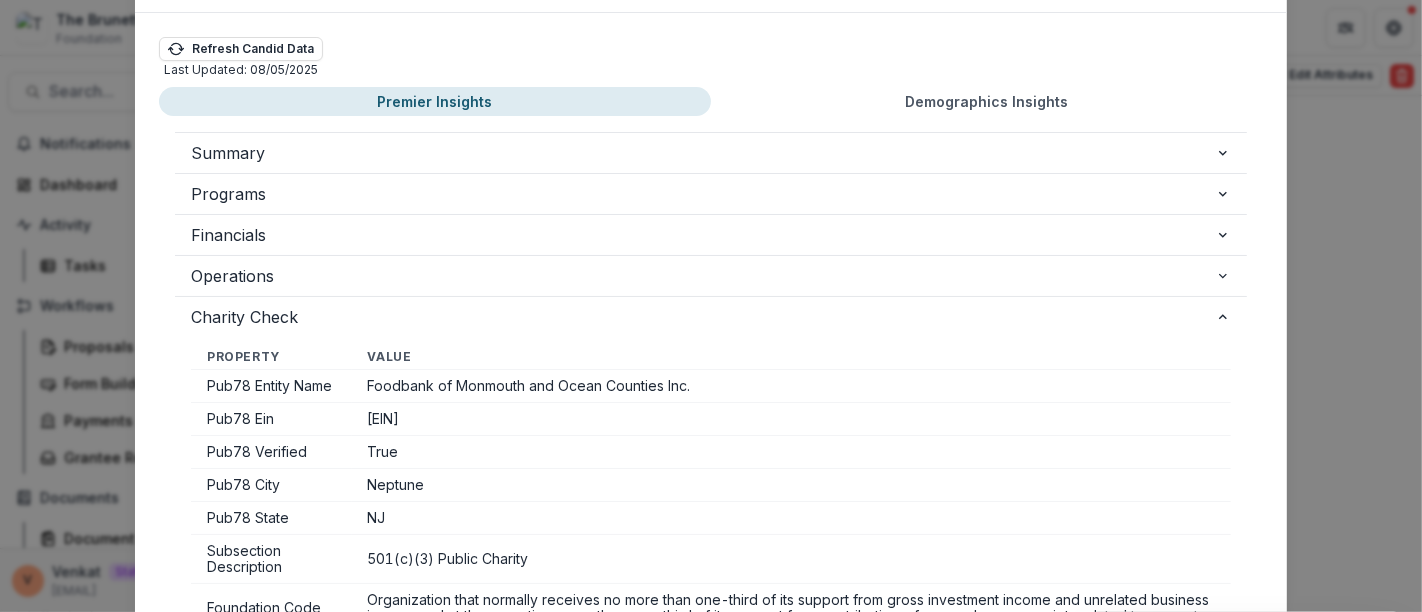 click on "Foodbank of Monmouth and Ocean Counties Inc." at bounding box center (792, 386) 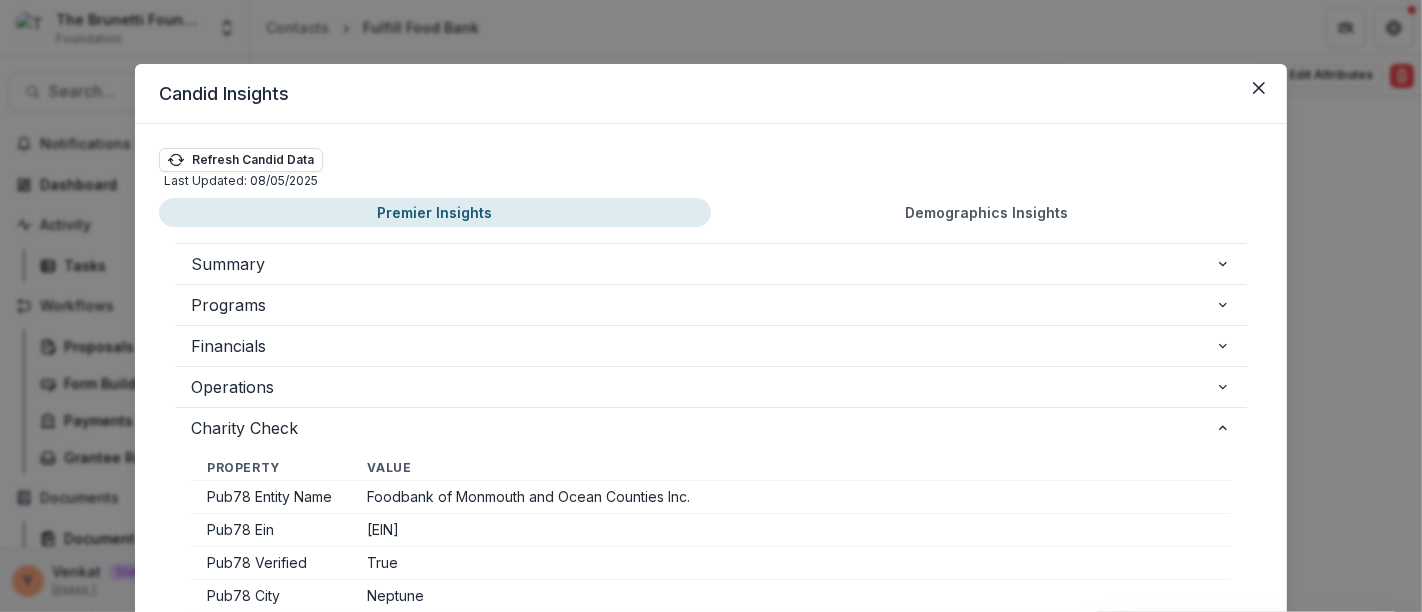scroll, scrollTop: 222, scrollLeft: 0, axis: vertical 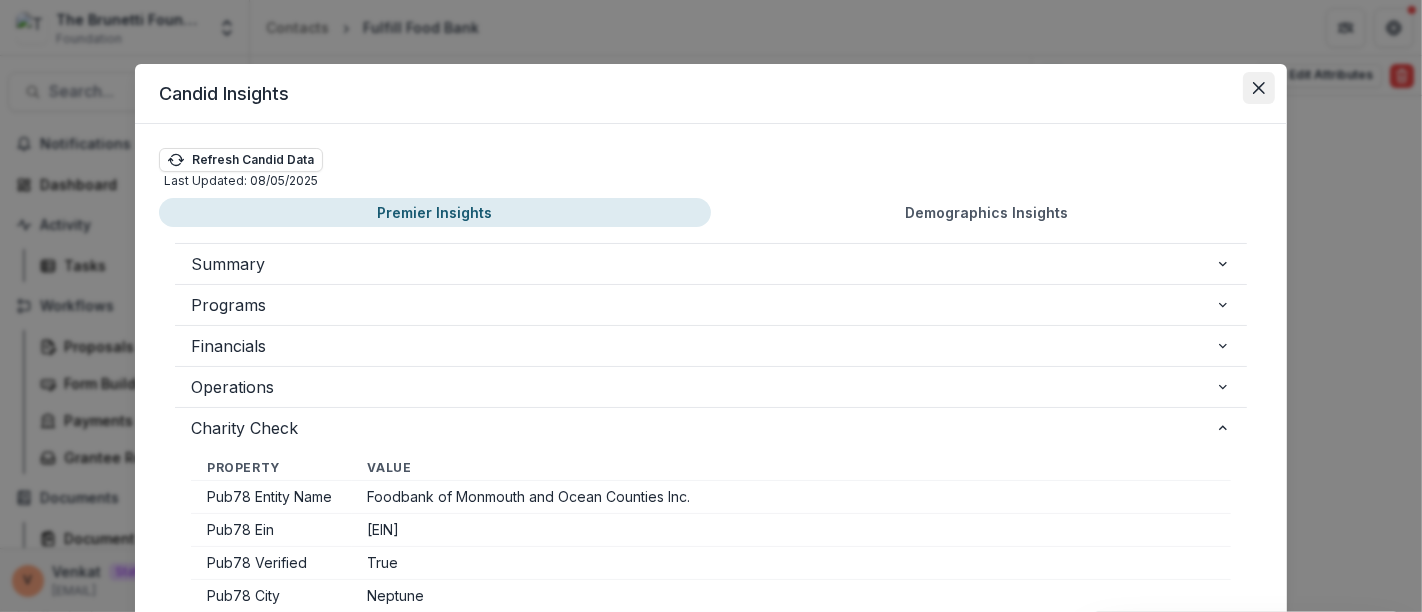 click 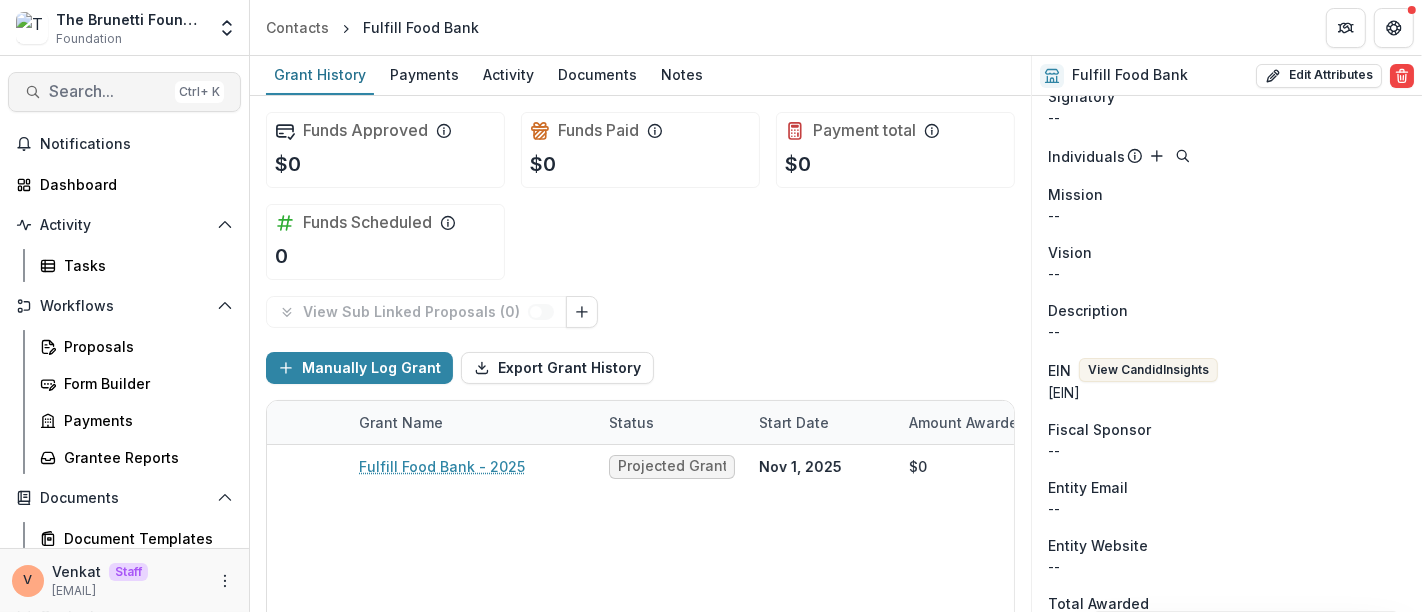 click on "Search..." at bounding box center (108, 91) 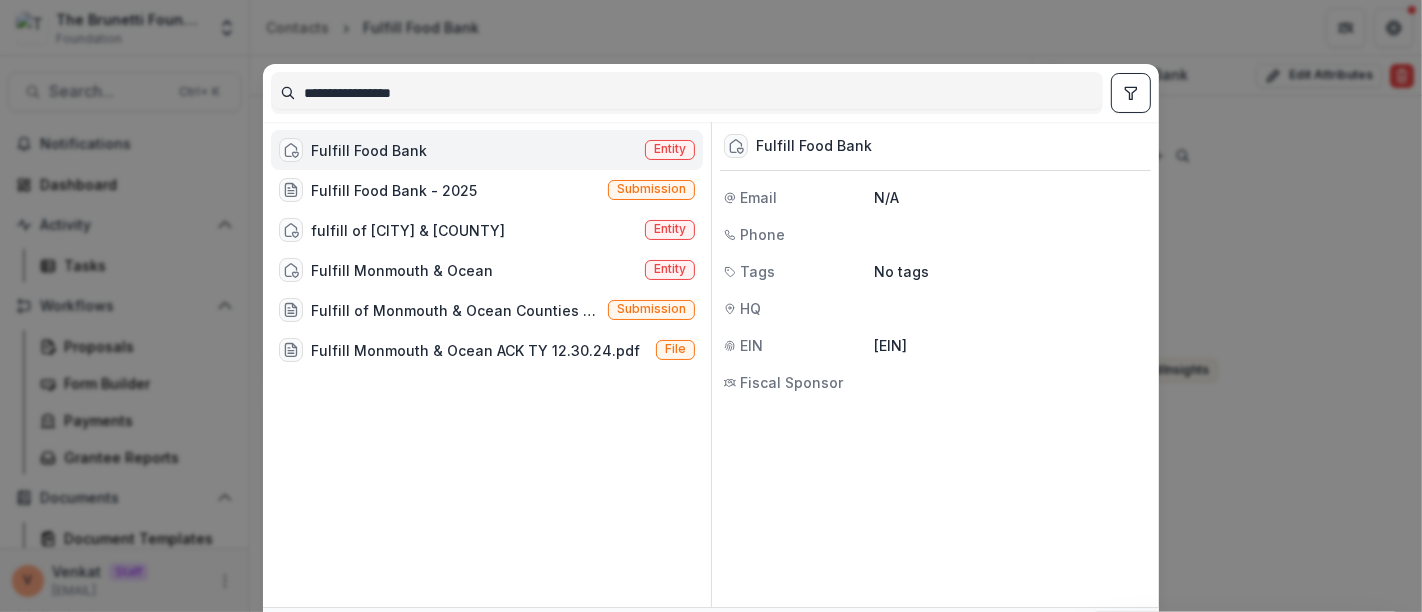 drag, startPoint x: 403, startPoint y: 87, endPoint x: 173, endPoint y: 77, distance: 230.21729 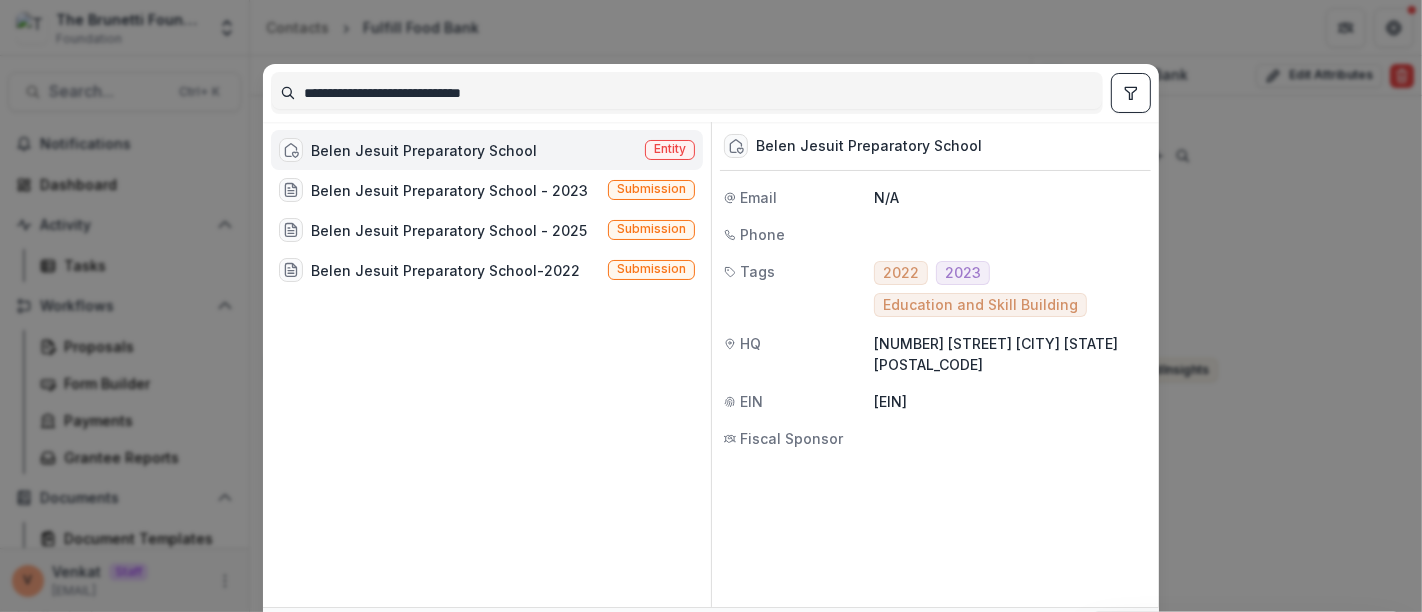 type on "**********" 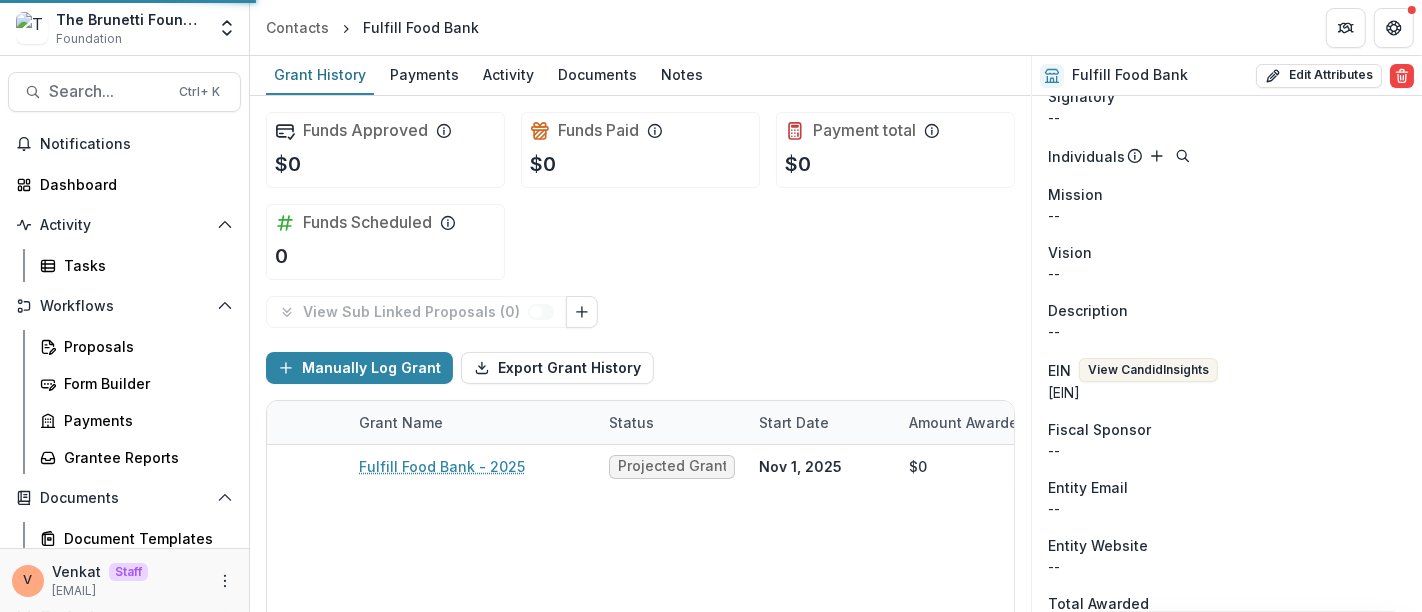 scroll, scrollTop: 239, scrollLeft: 0, axis: vertical 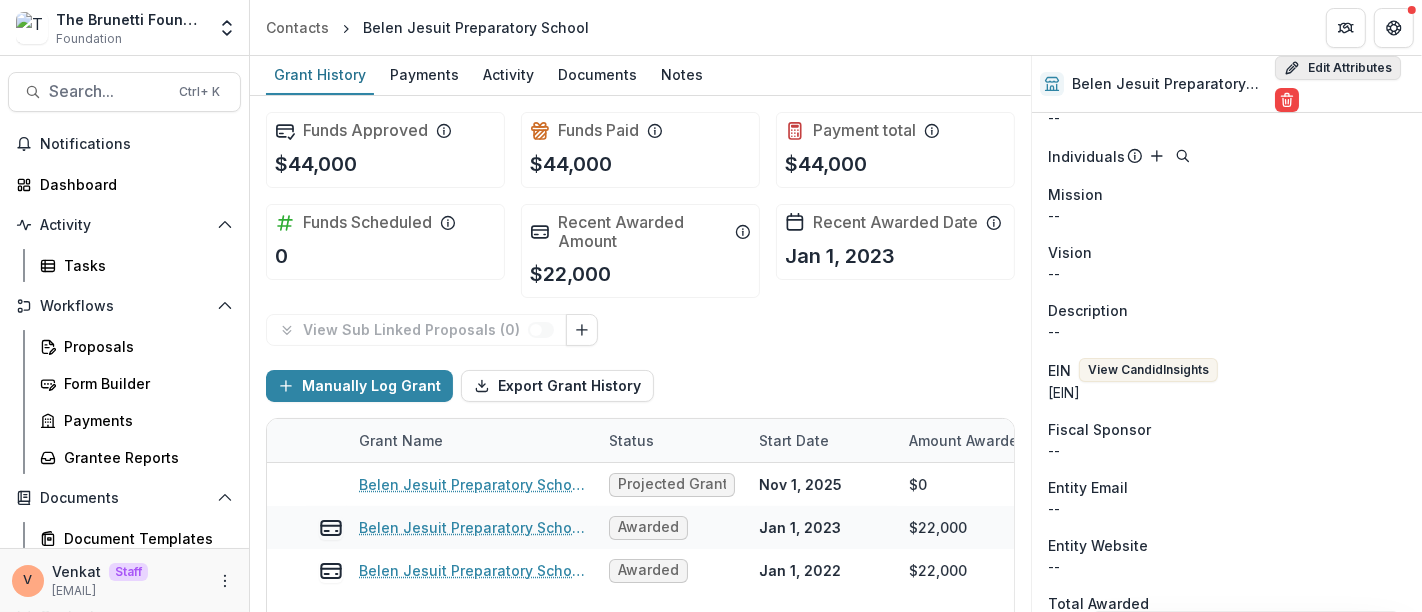 click on "Edit Attributes" at bounding box center (1338, 68) 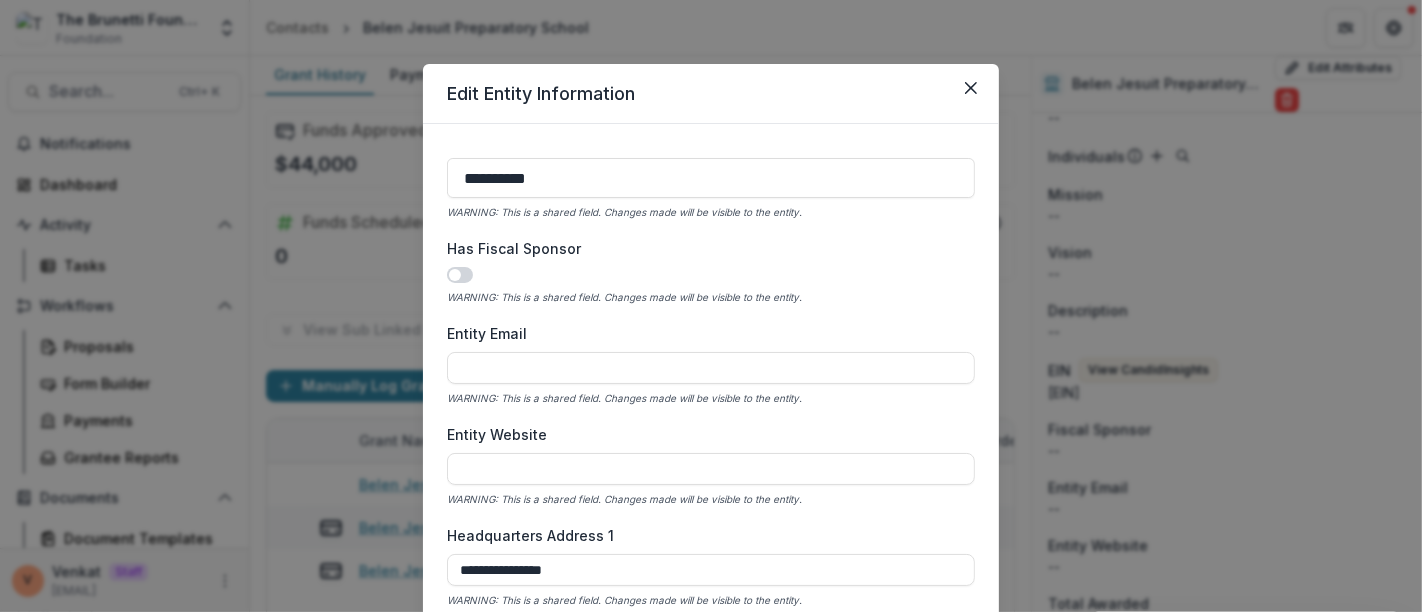 scroll, scrollTop: 666, scrollLeft: 0, axis: vertical 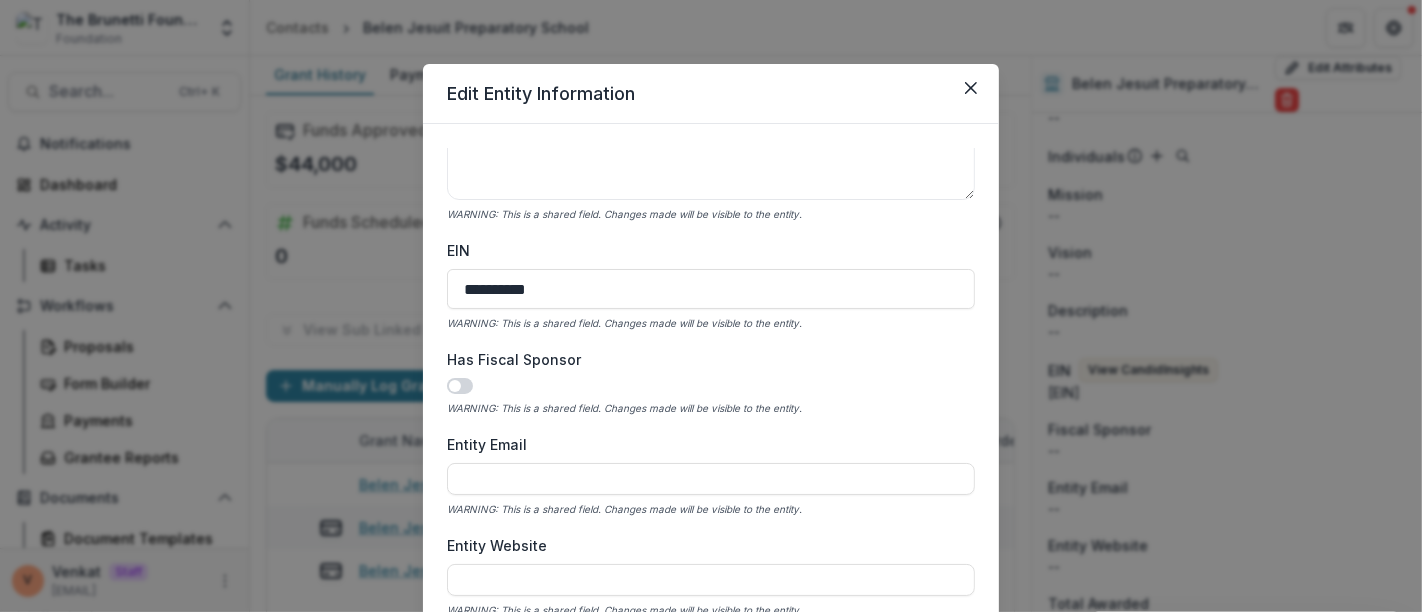 drag, startPoint x: 383, startPoint y: 286, endPoint x: 328, endPoint y: 286, distance: 55 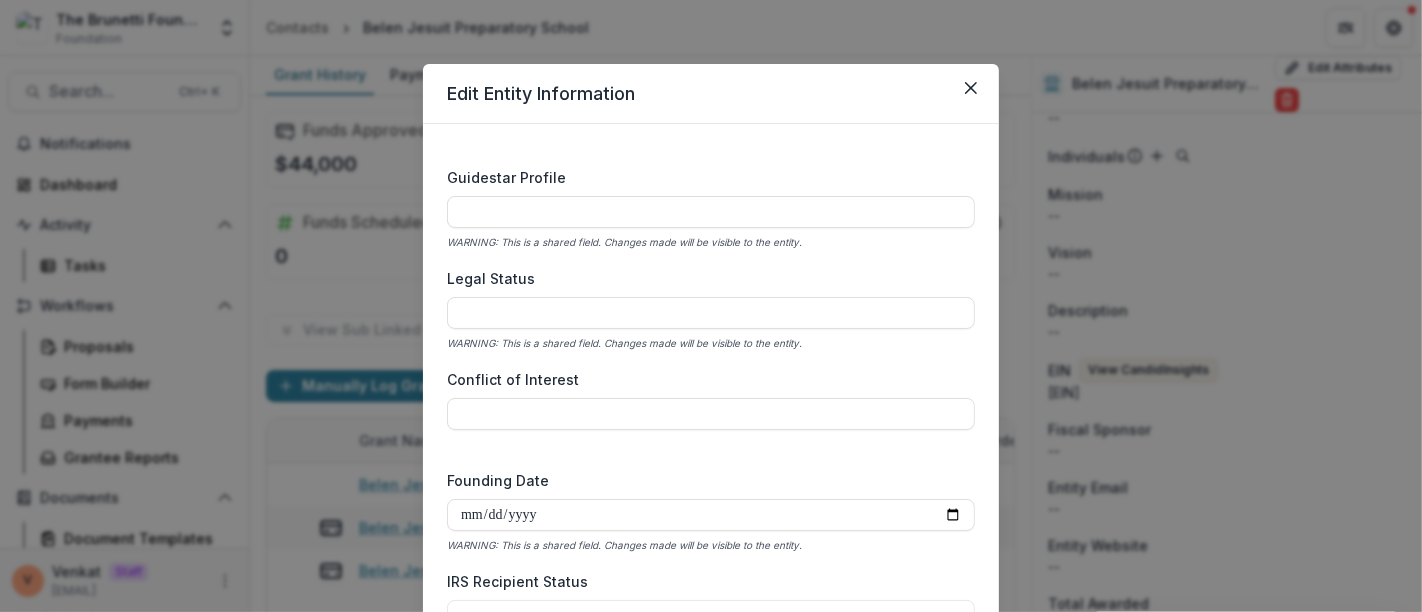 scroll, scrollTop: 2936, scrollLeft: 0, axis: vertical 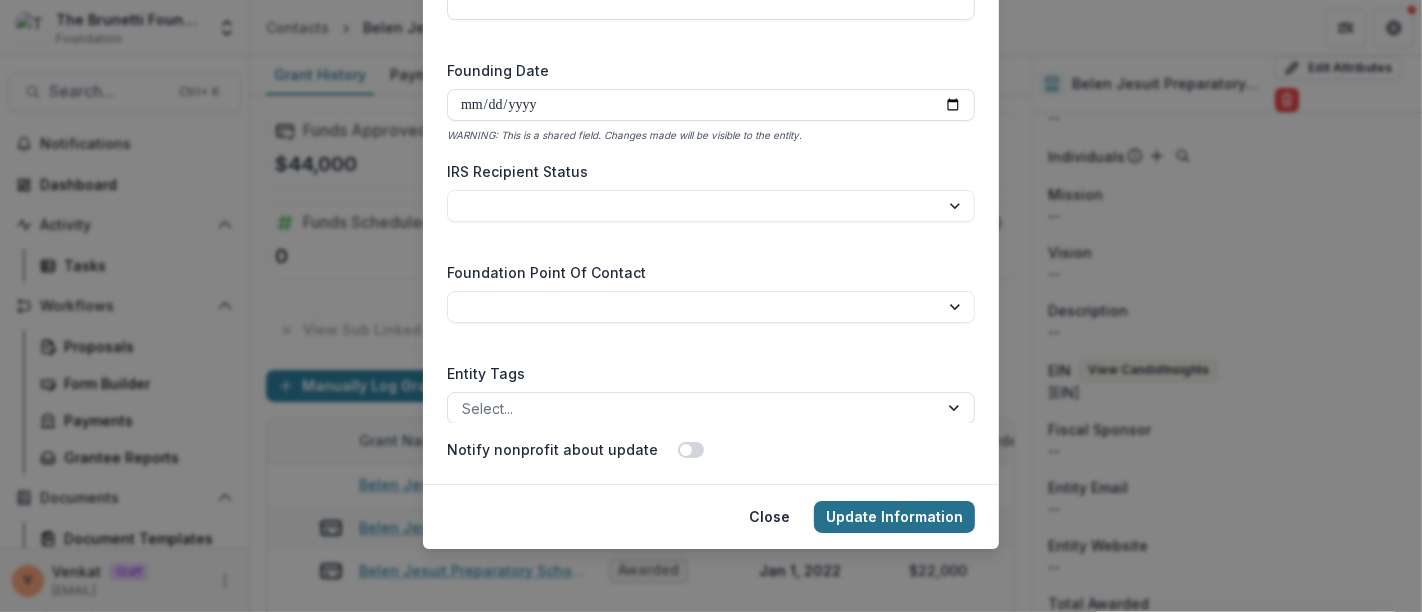 type on "**********" 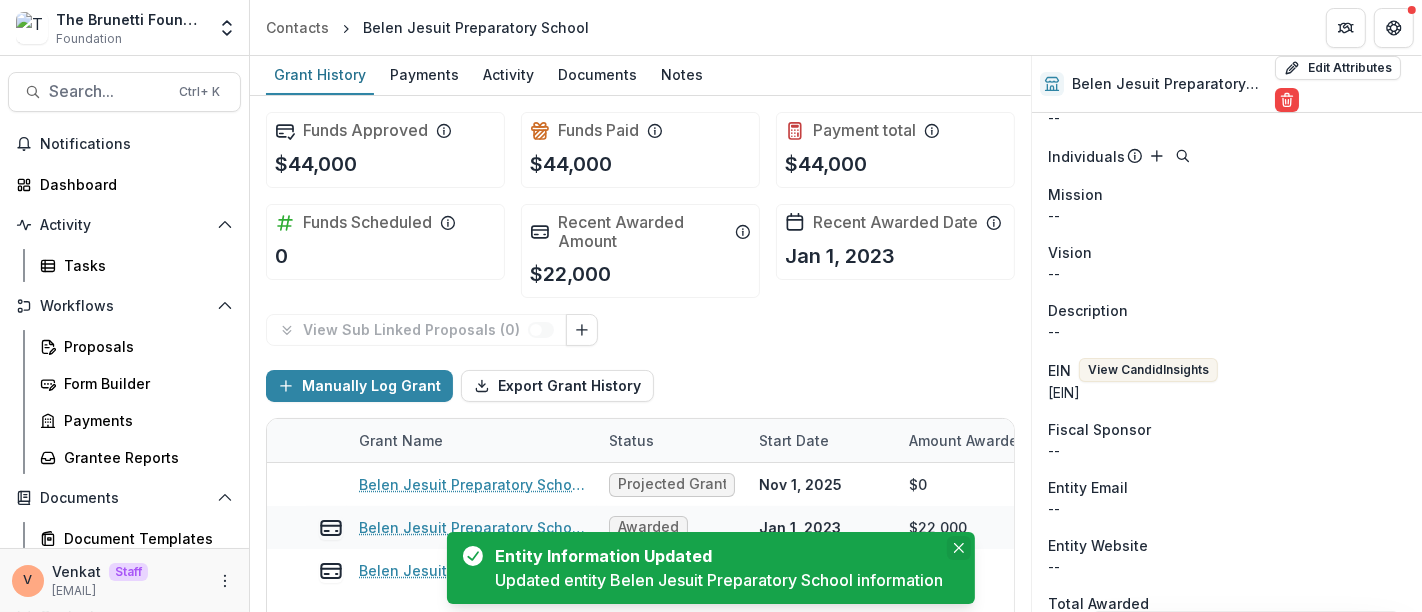 click 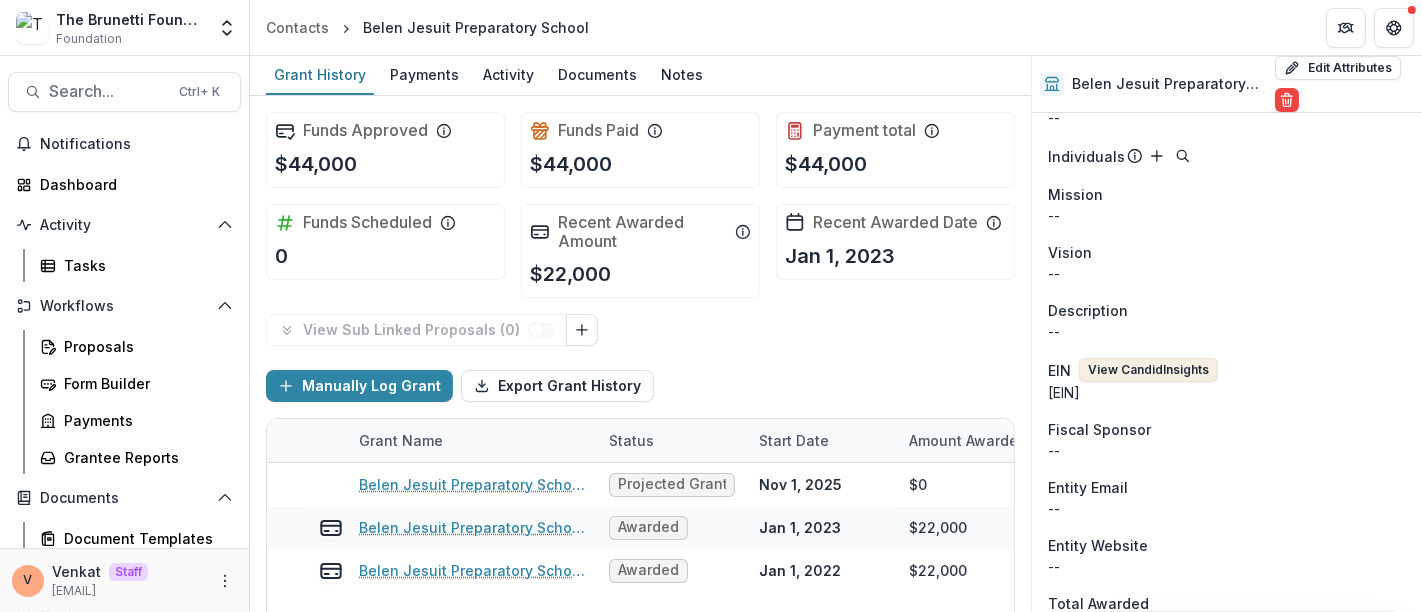 click on "View Candid  Insights" at bounding box center (1148, 370) 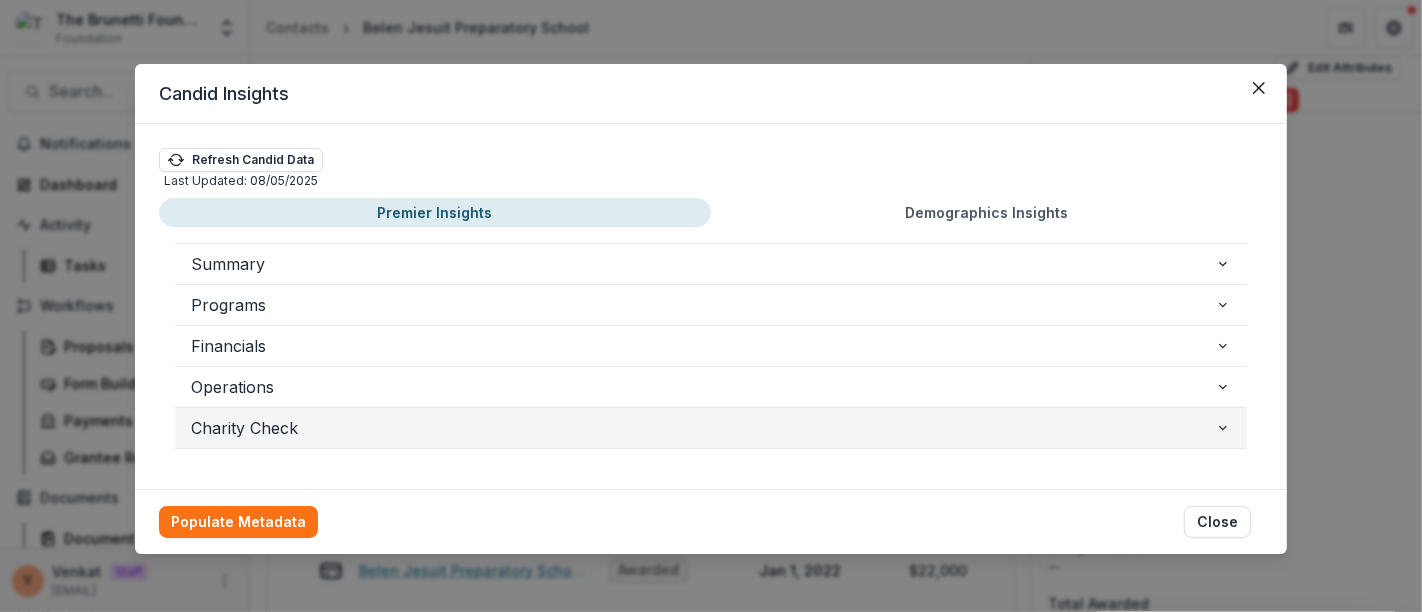 click on "Charity Check" at bounding box center [703, 428] 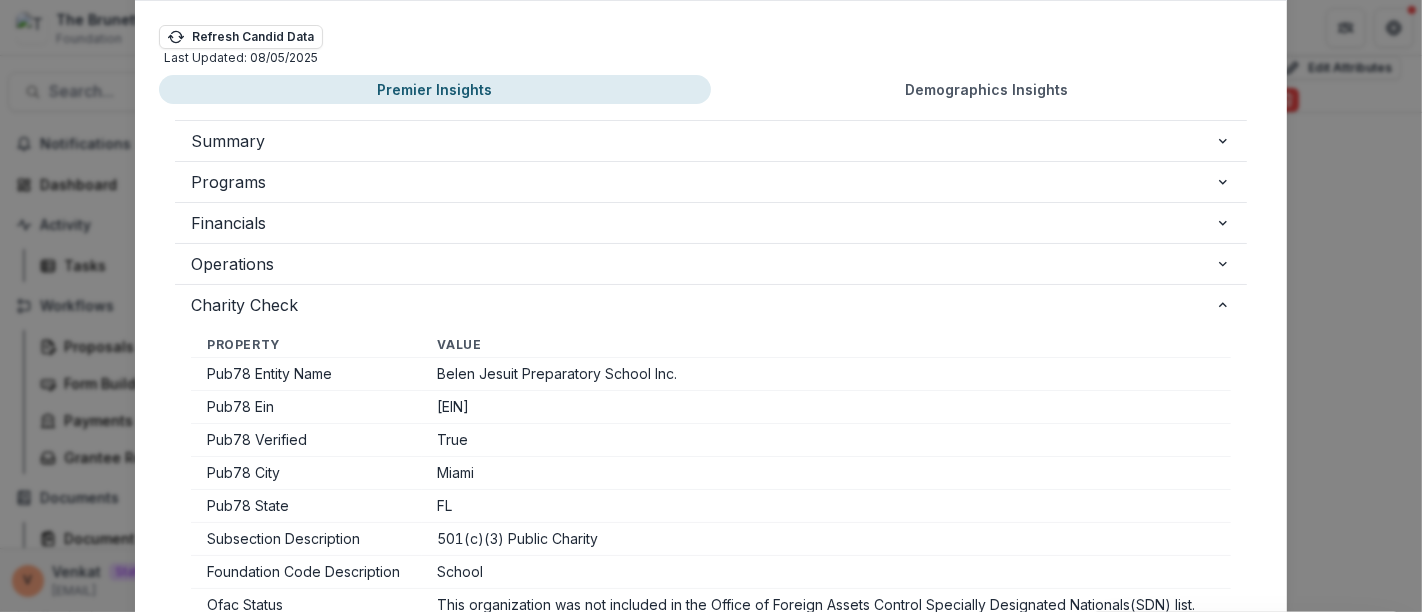 scroll, scrollTop: 222, scrollLeft: 0, axis: vertical 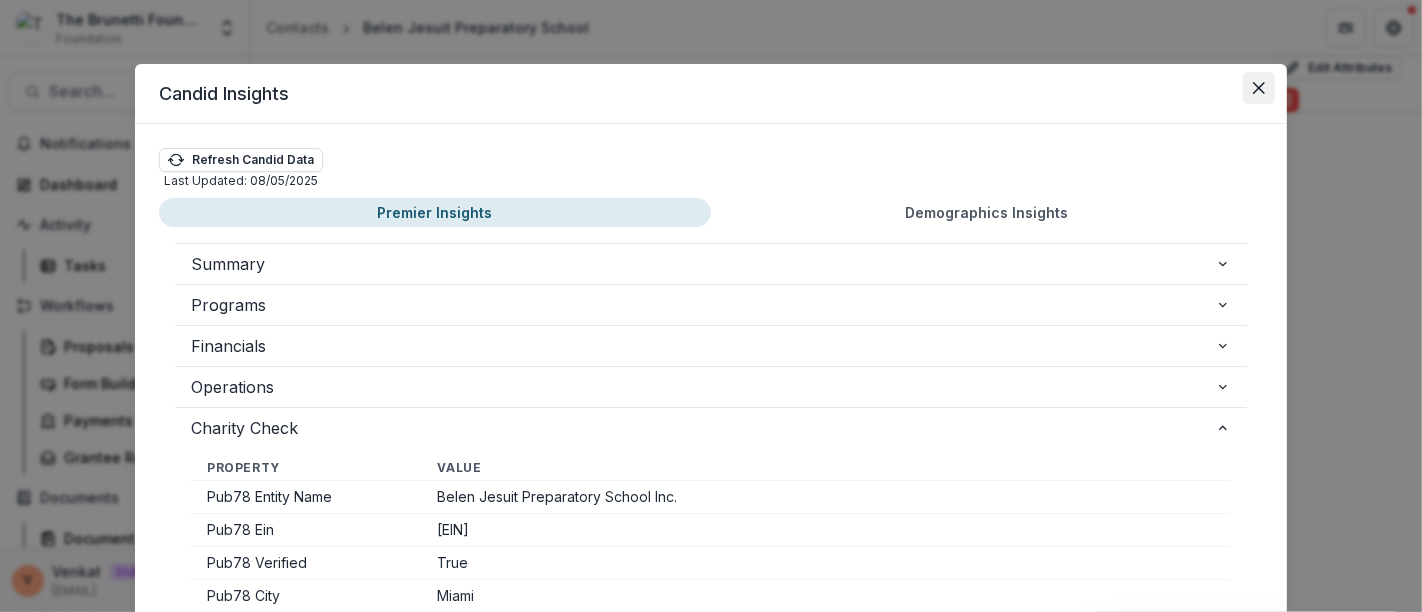 click 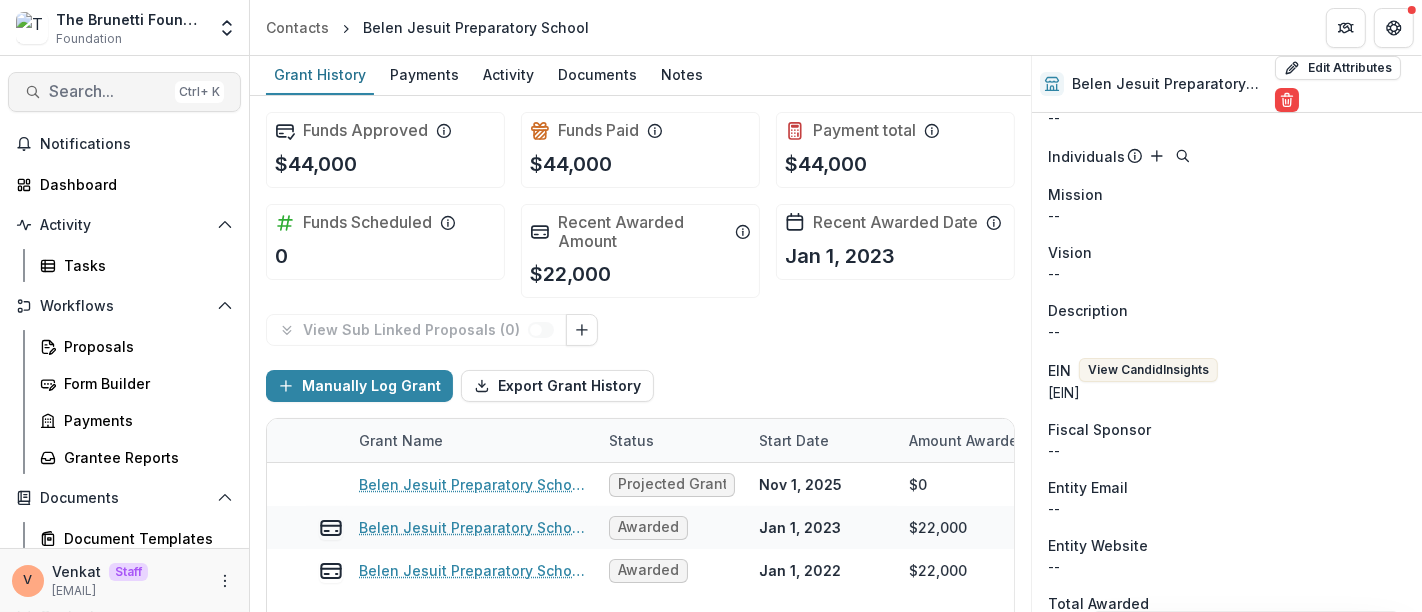 click on "Search..." at bounding box center (108, 91) 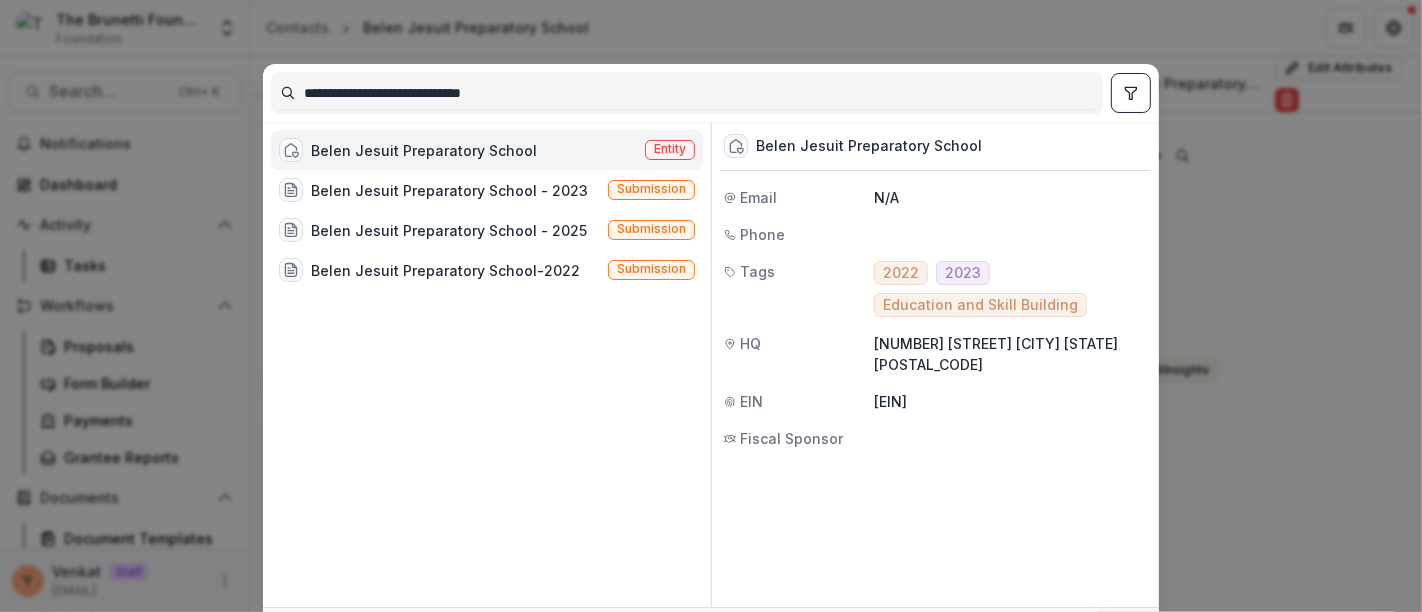 drag, startPoint x: 548, startPoint y: 87, endPoint x: 238, endPoint y: 90, distance: 310.01453 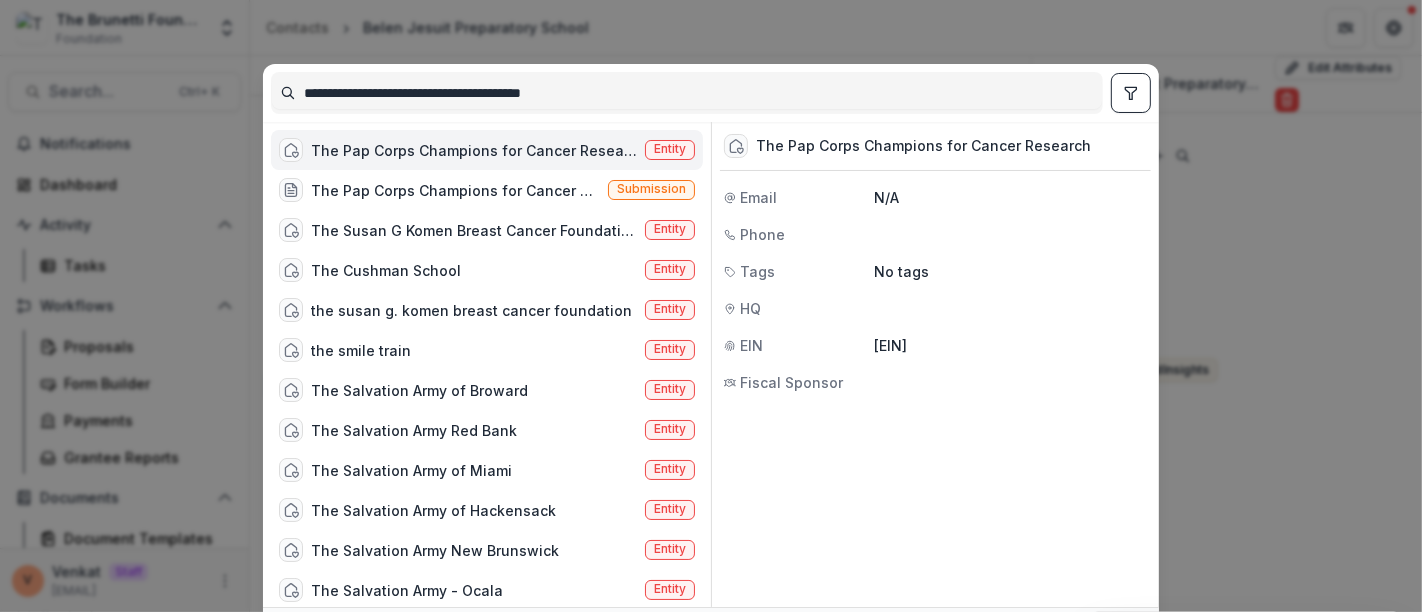 type on "**********" 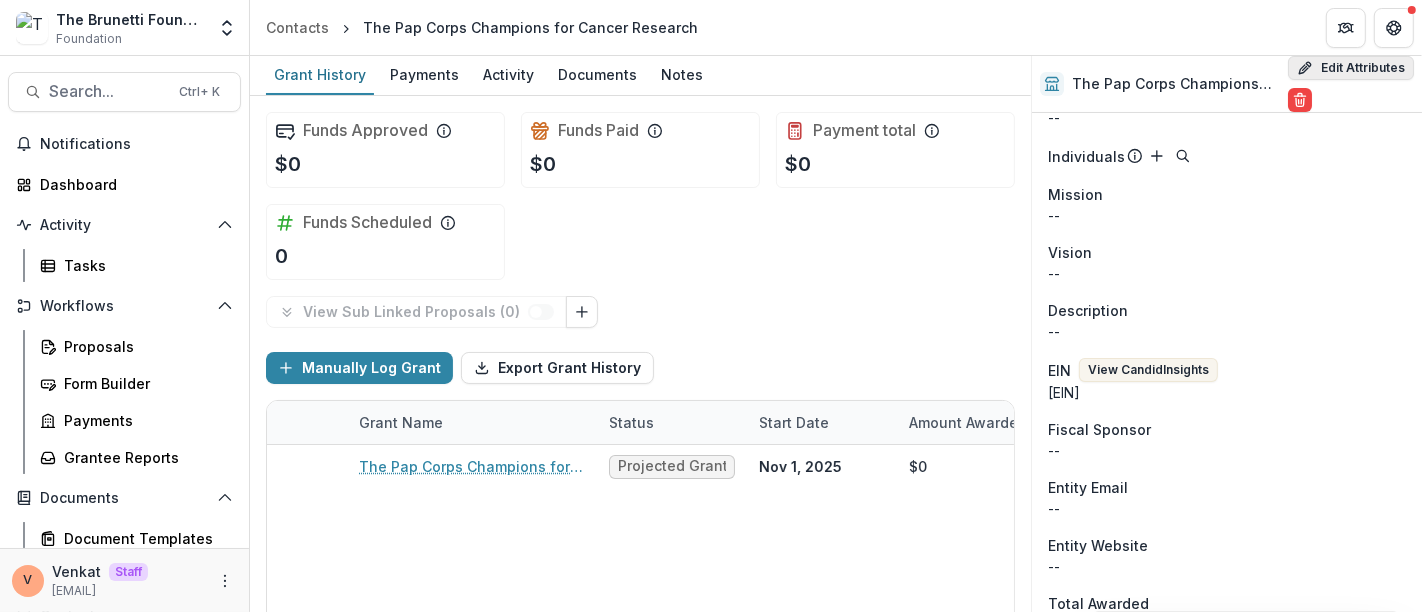 click on "Edit Attributes" at bounding box center (1351, 68) 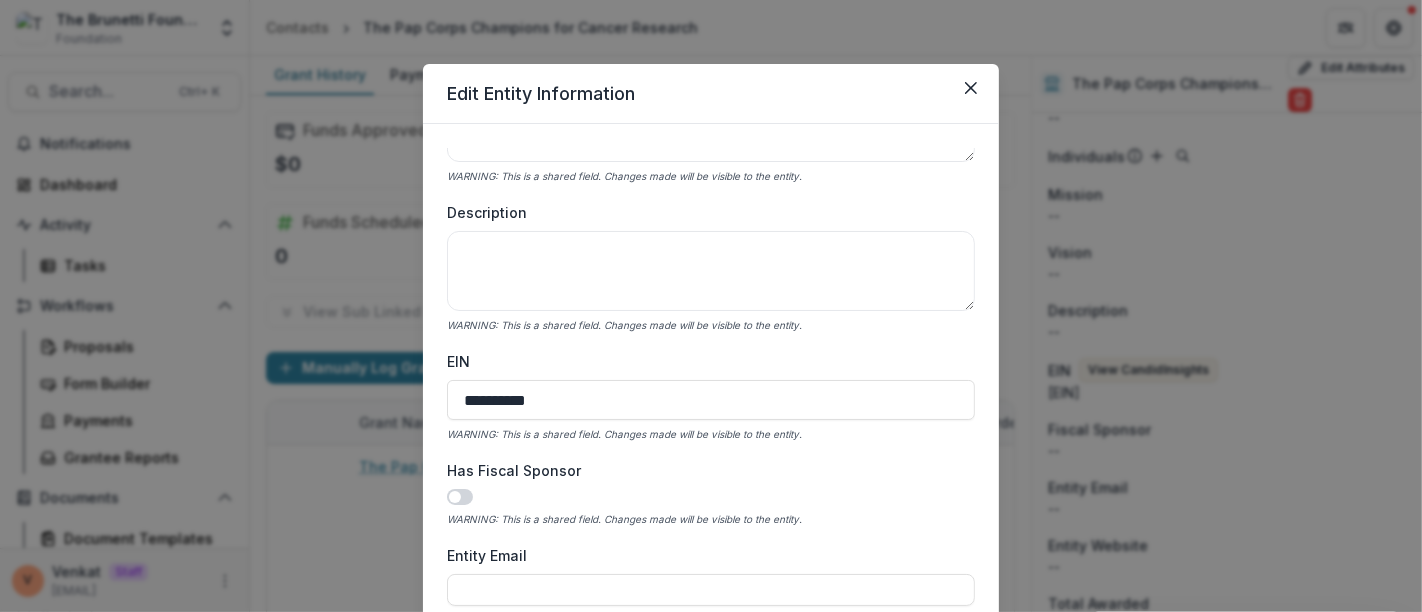 scroll, scrollTop: 666, scrollLeft: 0, axis: vertical 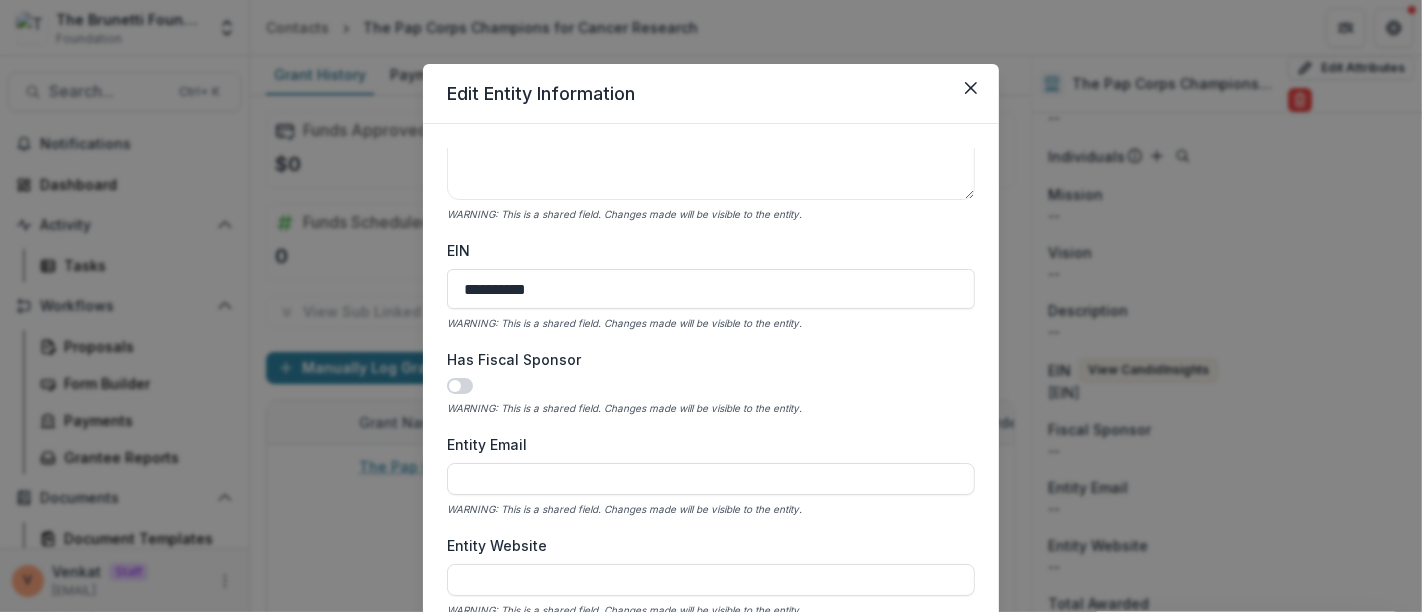 type 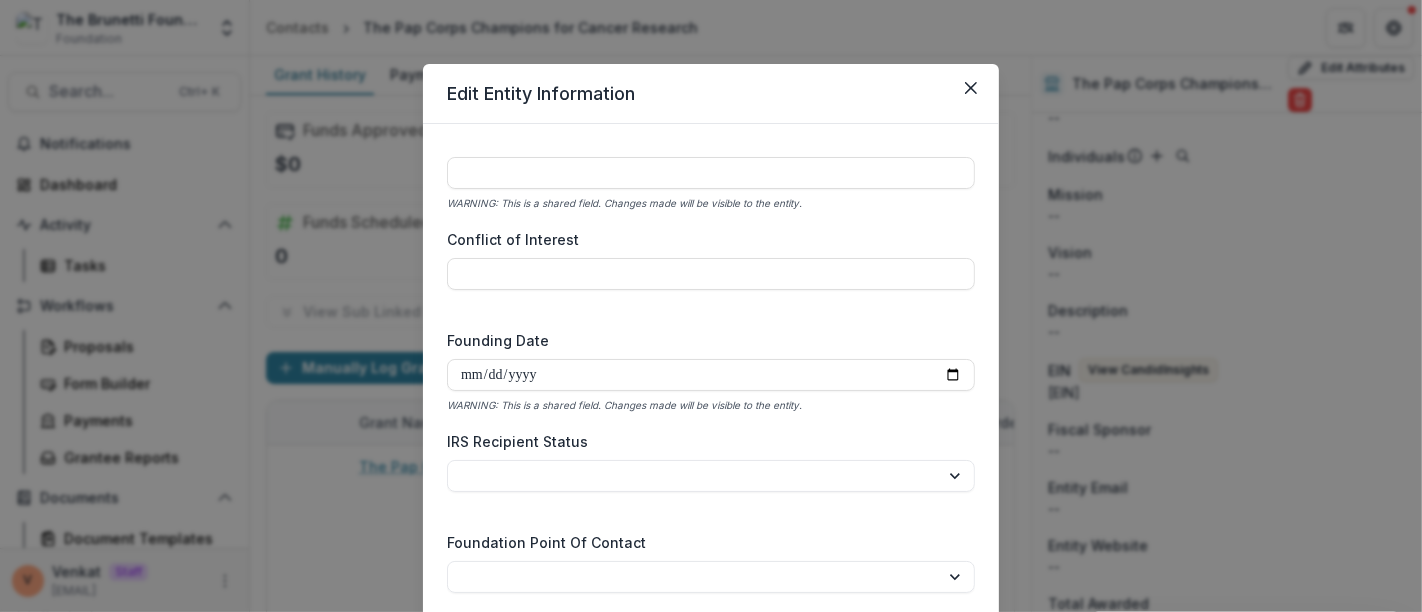 scroll, scrollTop: 2936, scrollLeft: 0, axis: vertical 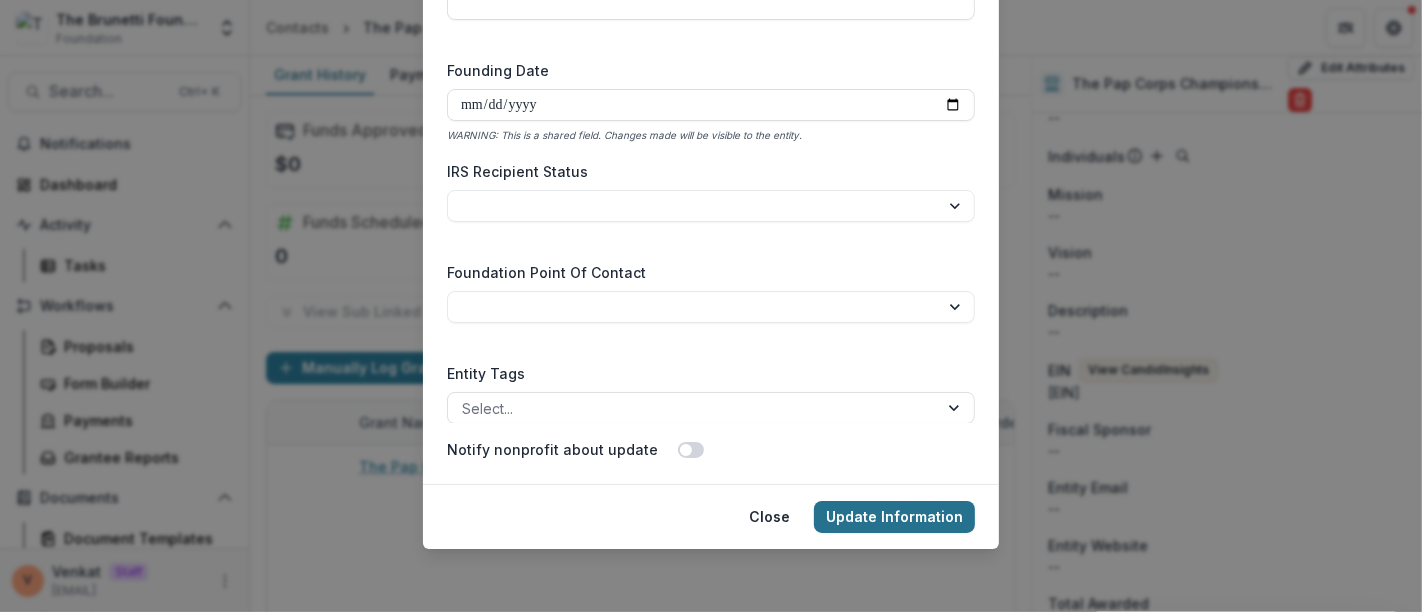 type on "**********" 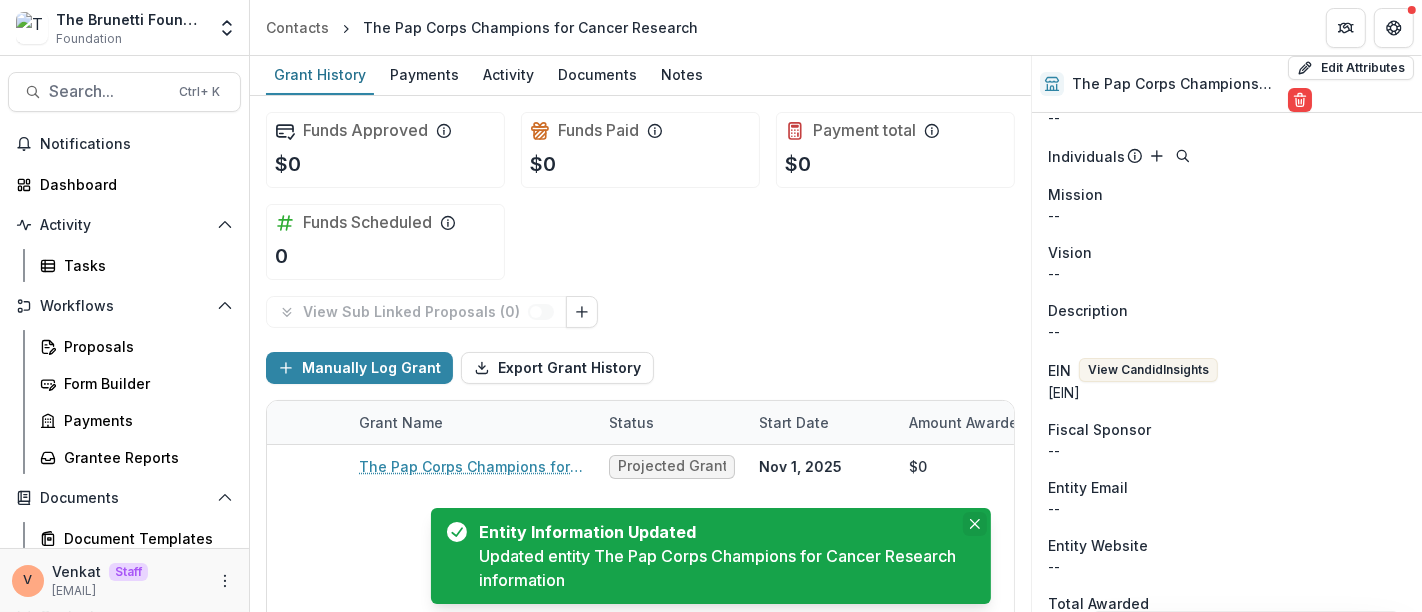 click 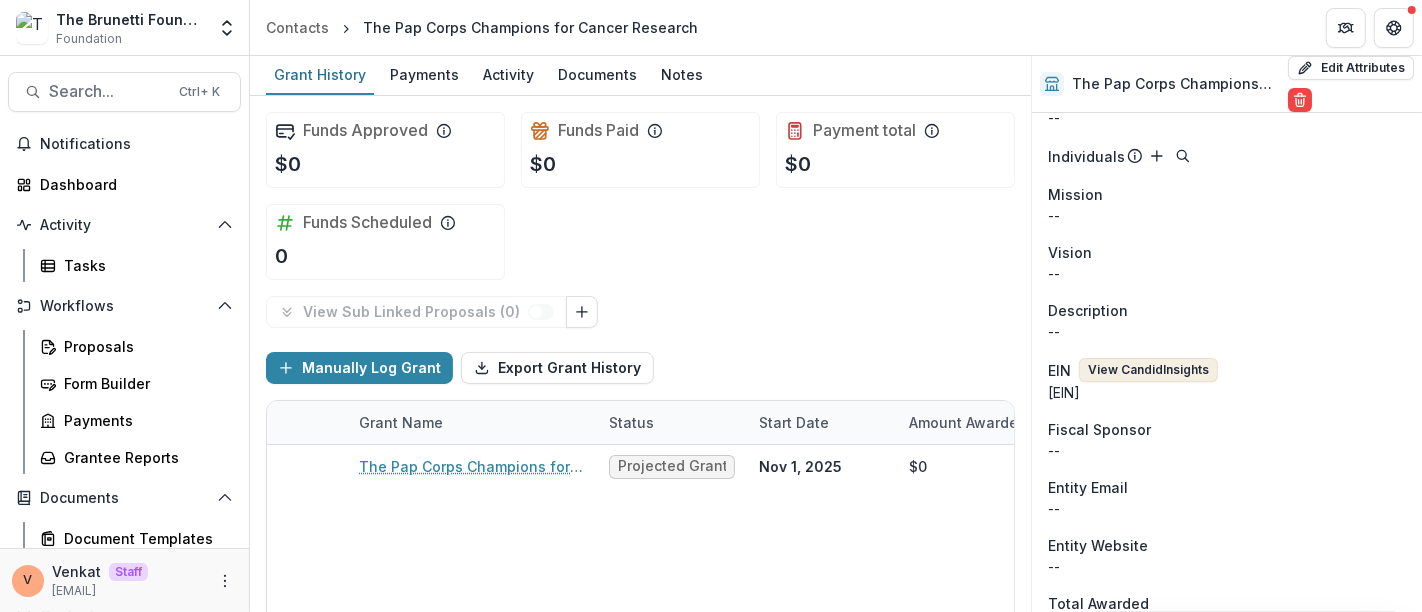click on "View Candid  Insights" at bounding box center (1148, 370) 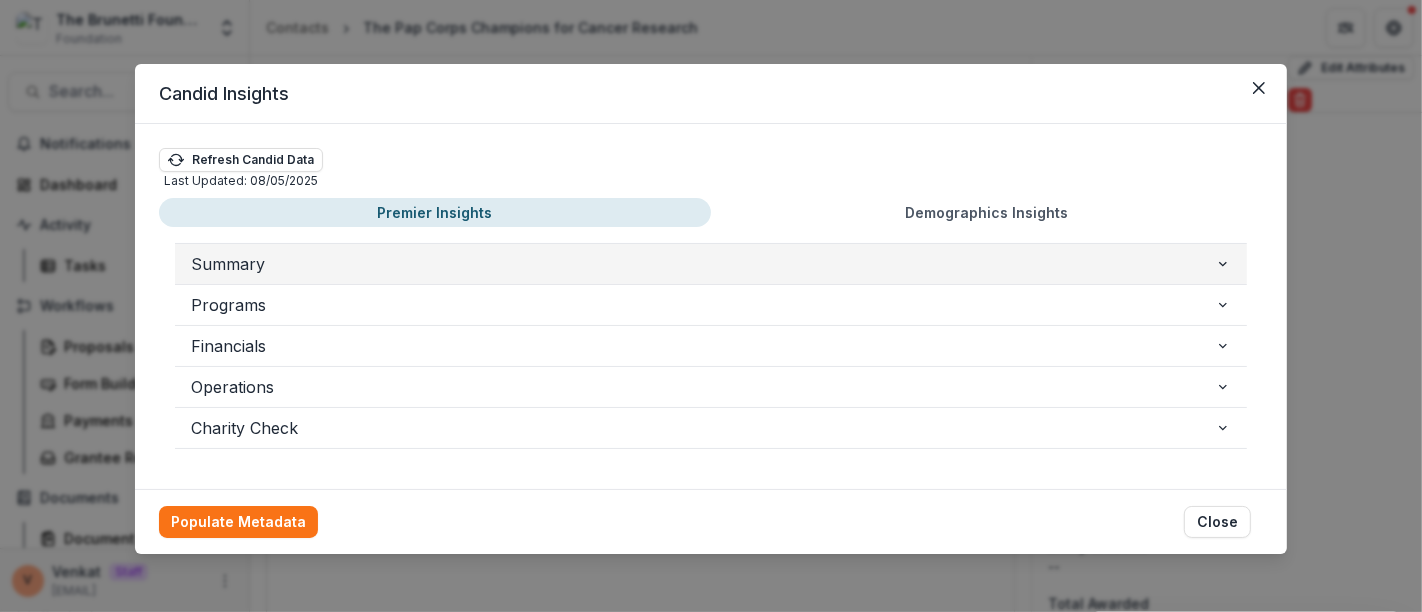 scroll, scrollTop: 2, scrollLeft: 0, axis: vertical 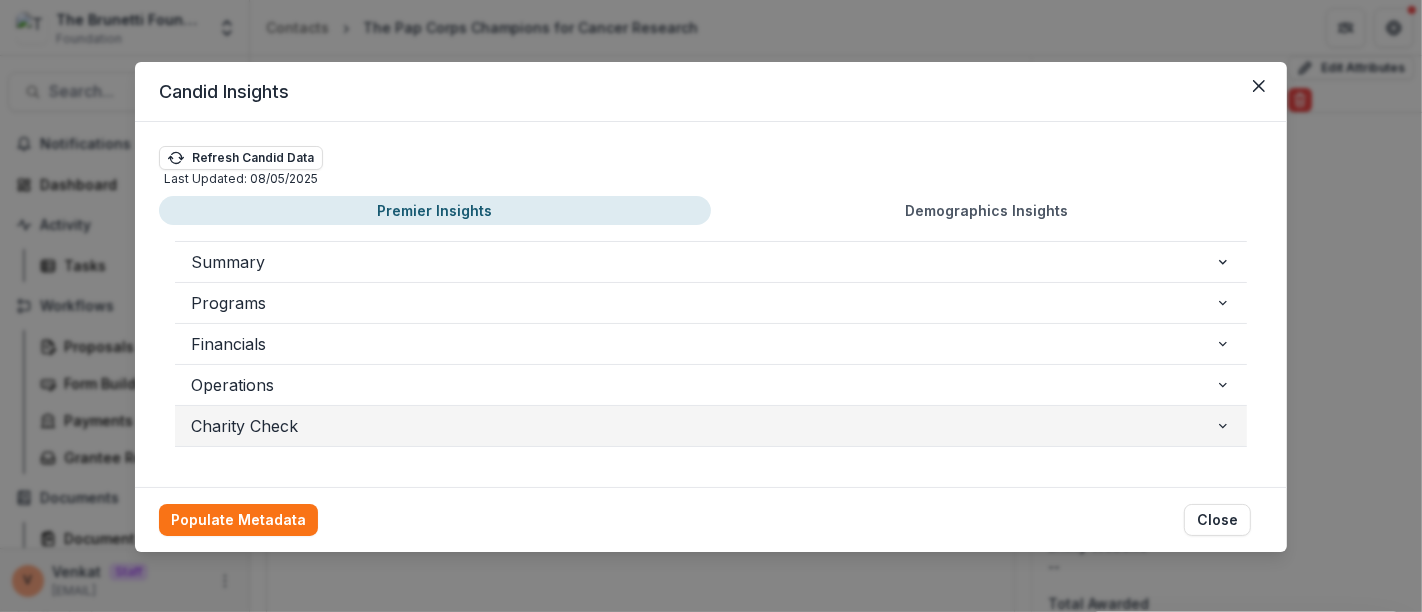 click on "Charity Check" at bounding box center (703, 426) 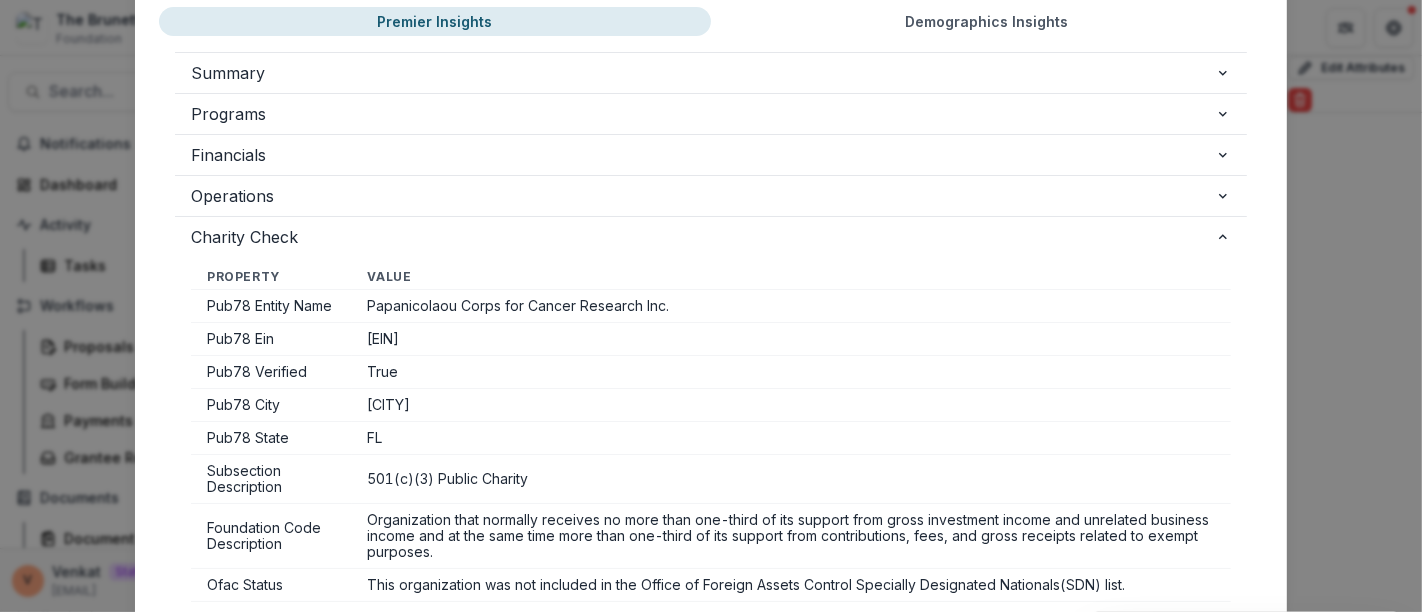 scroll, scrollTop: 225, scrollLeft: 0, axis: vertical 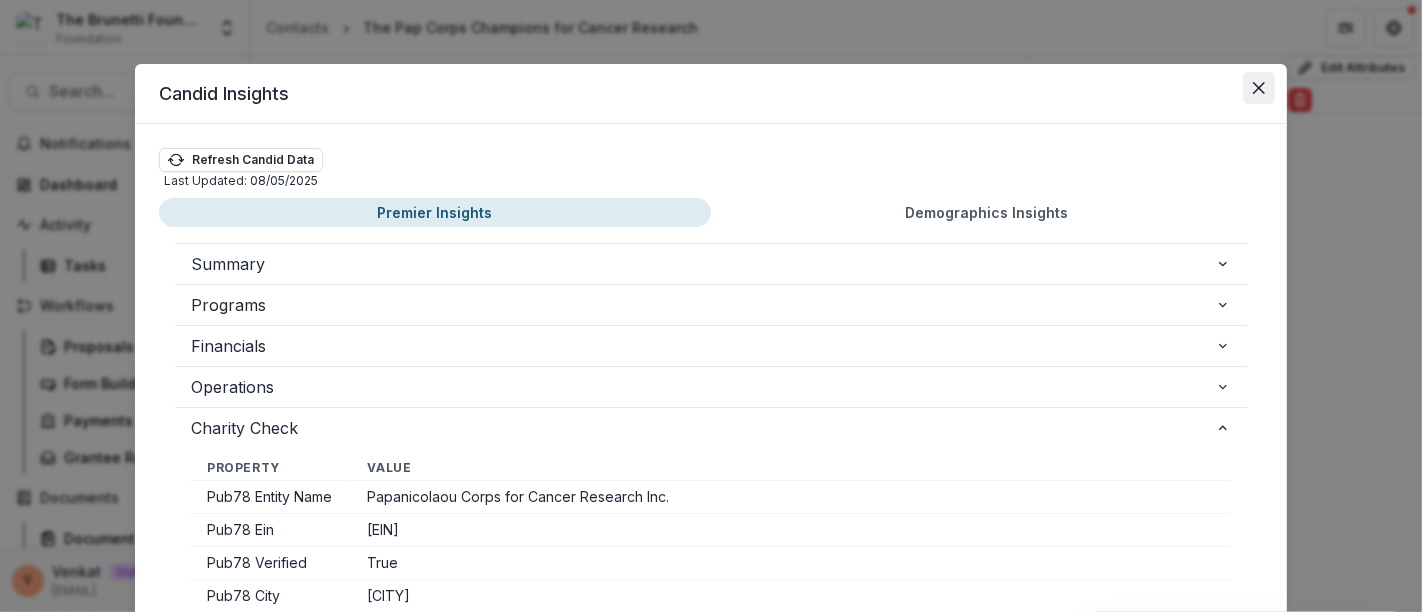 click 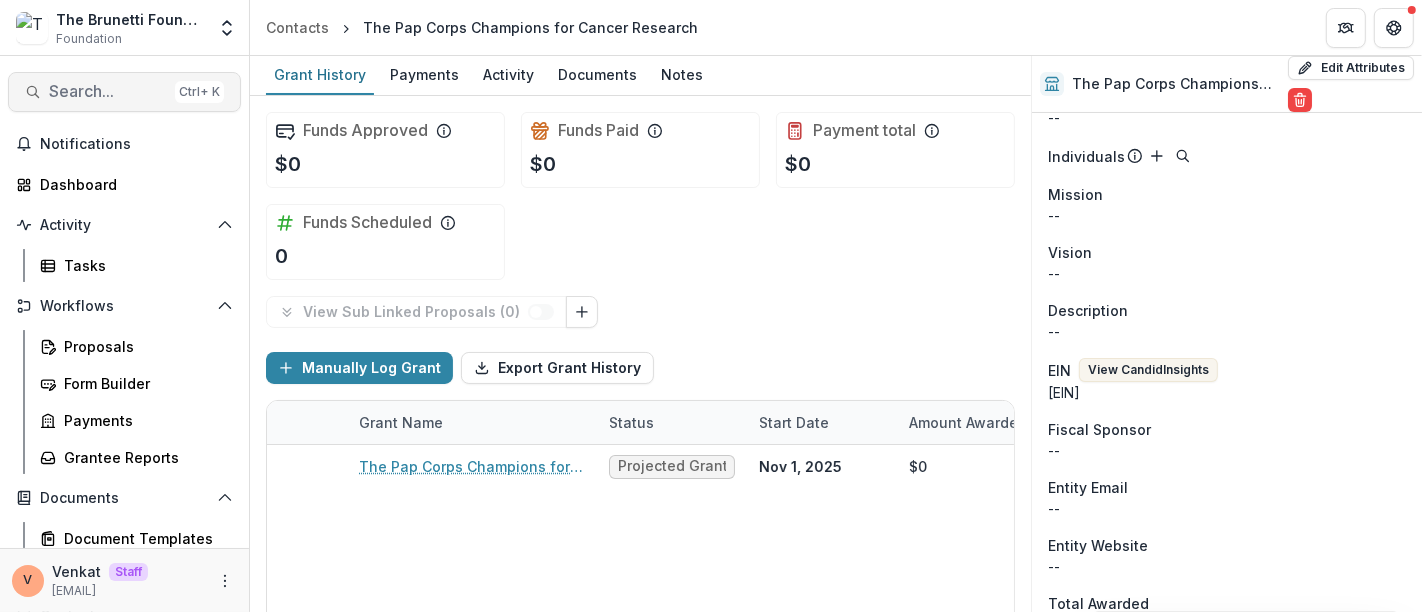 click on "Search..." at bounding box center [108, 91] 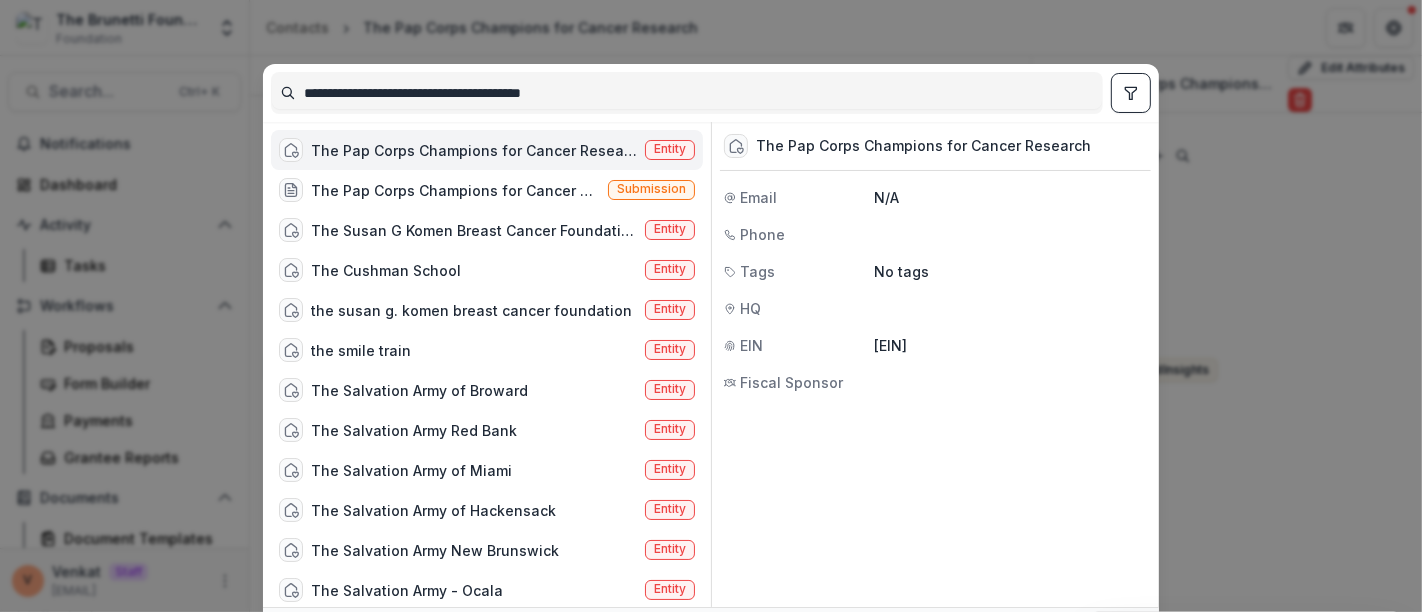drag, startPoint x: 653, startPoint y: 95, endPoint x: 155, endPoint y: 83, distance: 498.14456 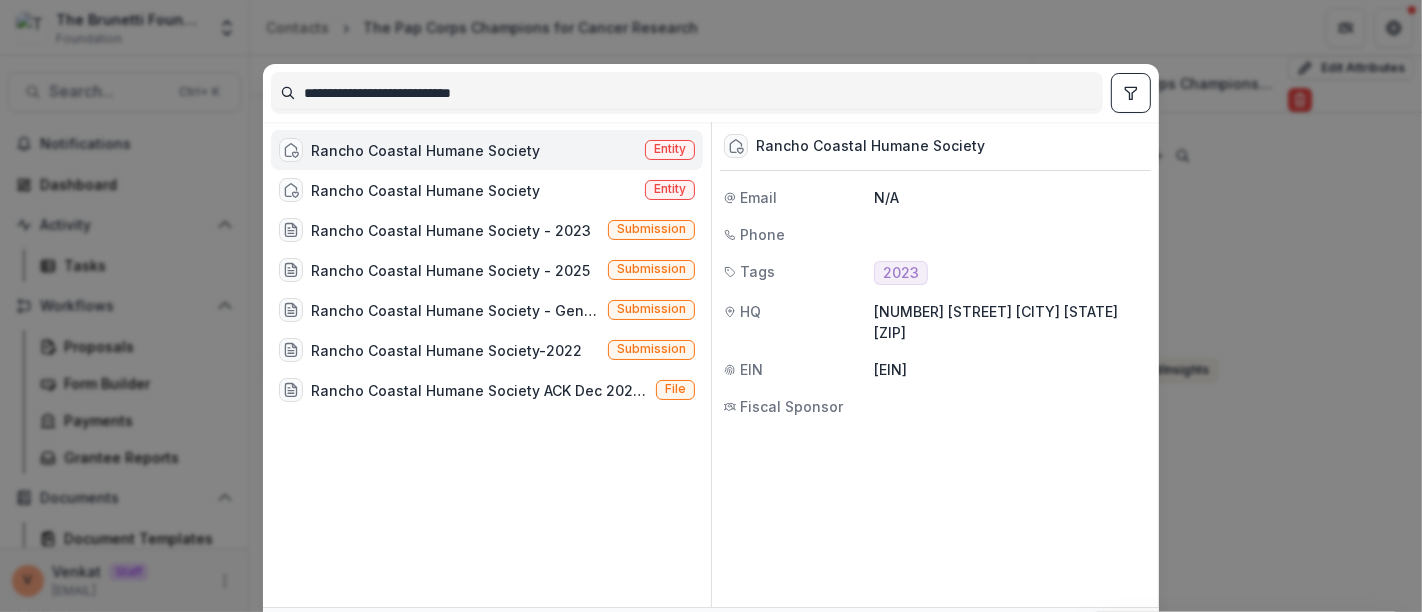 type on "**********" 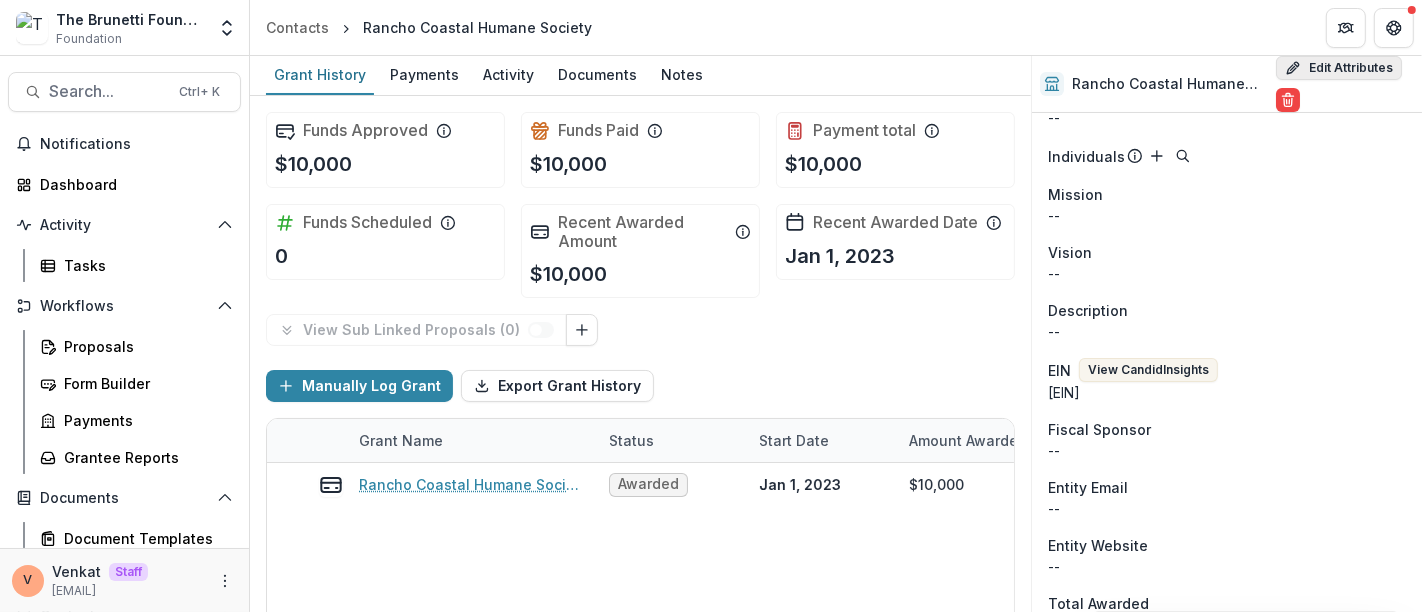 click on "Edit Attributes" at bounding box center (1339, 68) 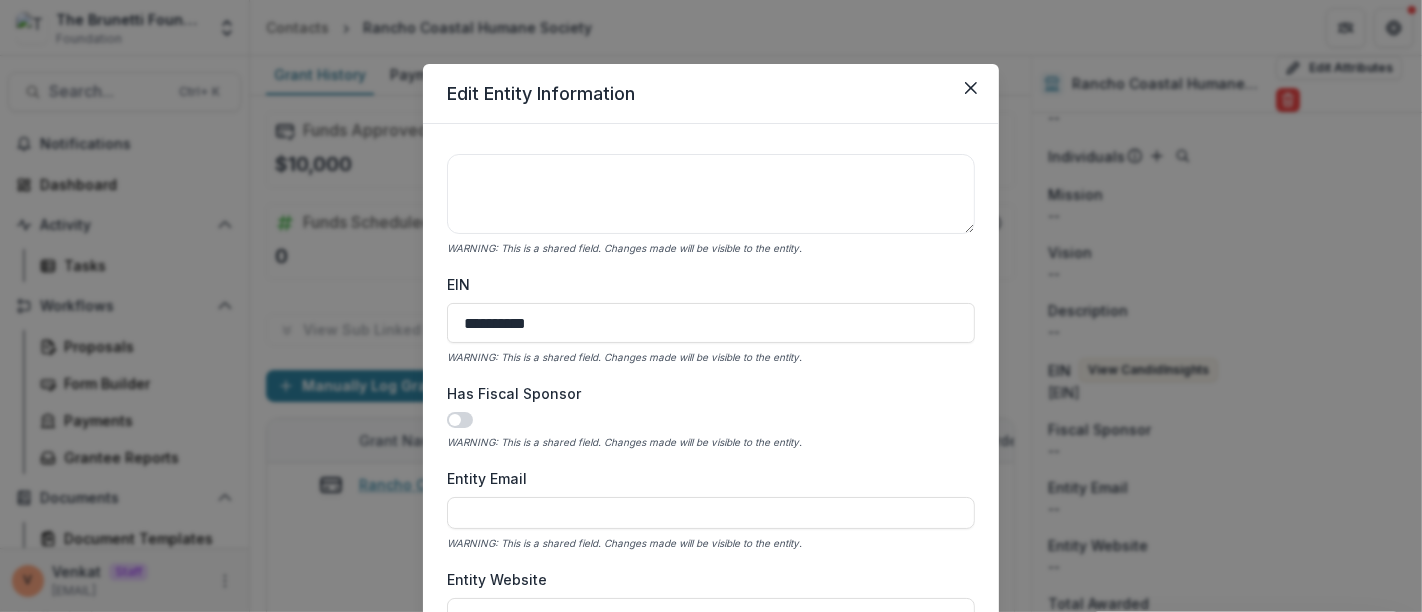 scroll, scrollTop: 666, scrollLeft: 0, axis: vertical 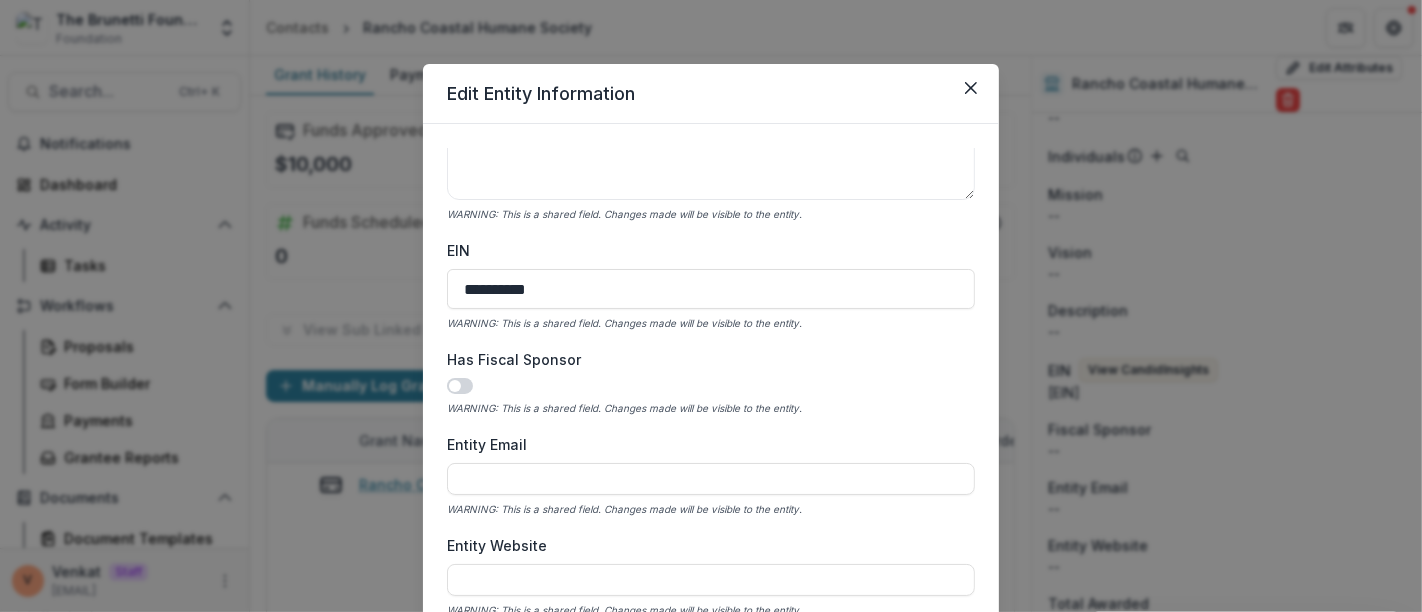 drag, startPoint x: 571, startPoint y: 288, endPoint x: 351, endPoint y: 281, distance: 220.11133 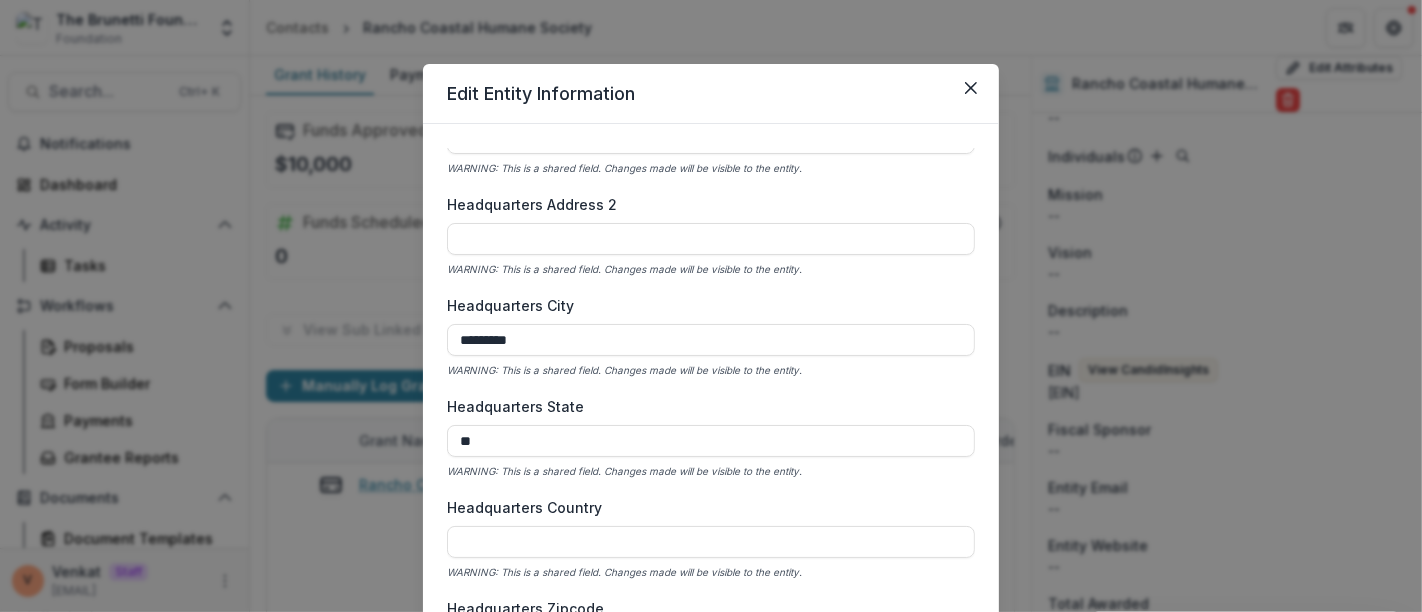 scroll, scrollTop: 1222, scrollLeft: 0, axis: vertical 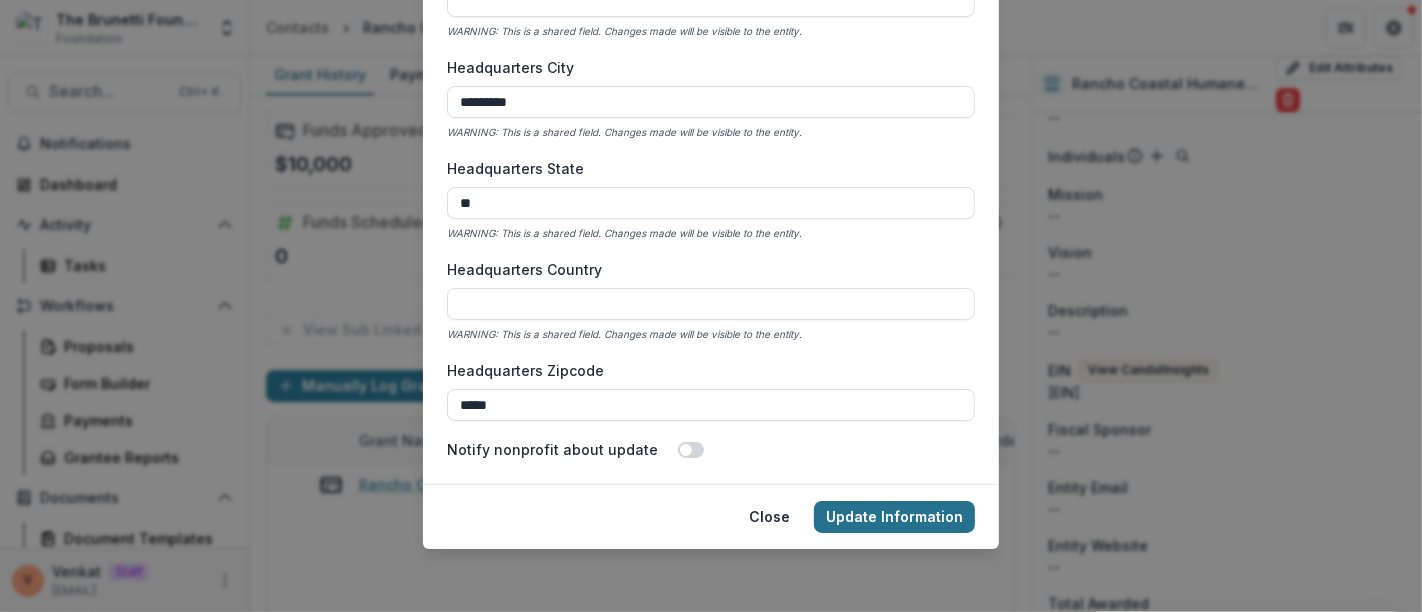 type on "**********" 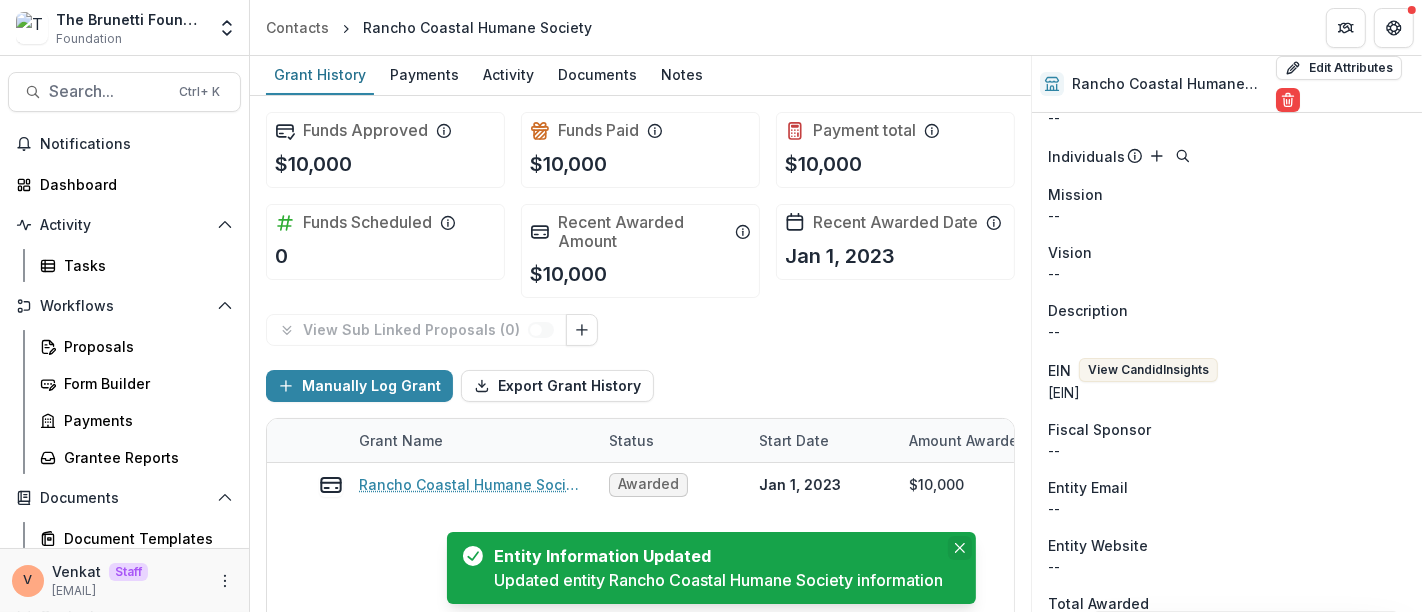 click 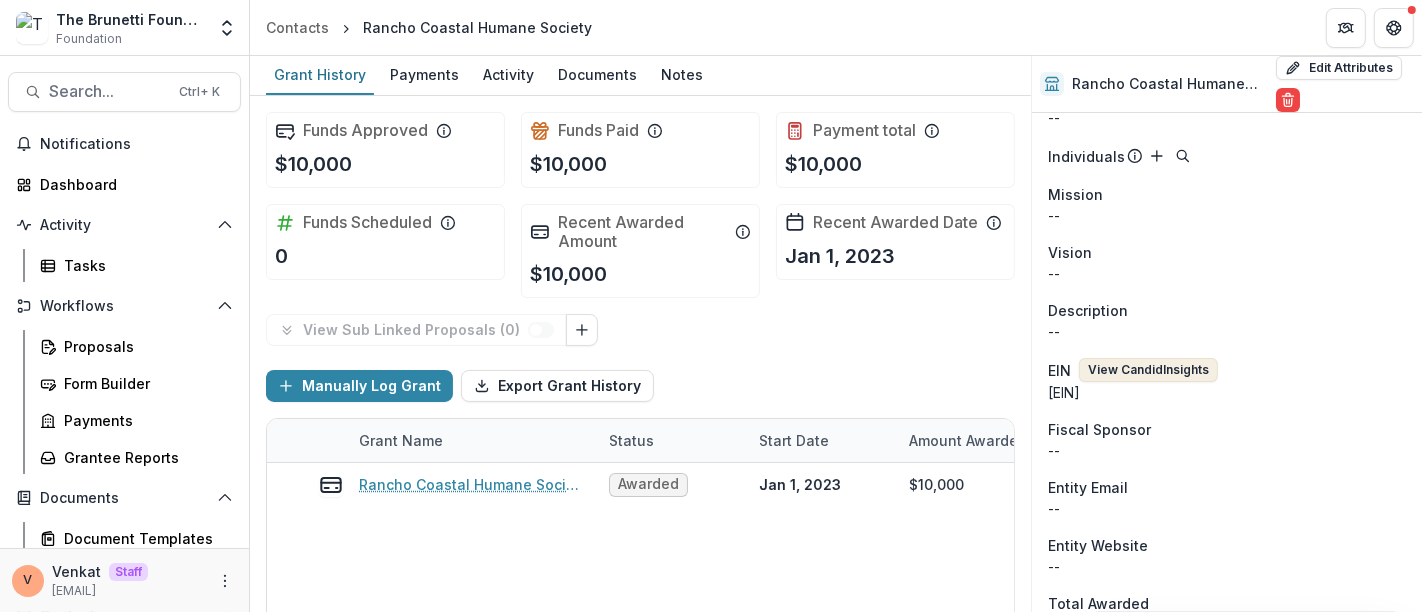 click on "View Candid  Insights" at bounding box center (1148, 370) 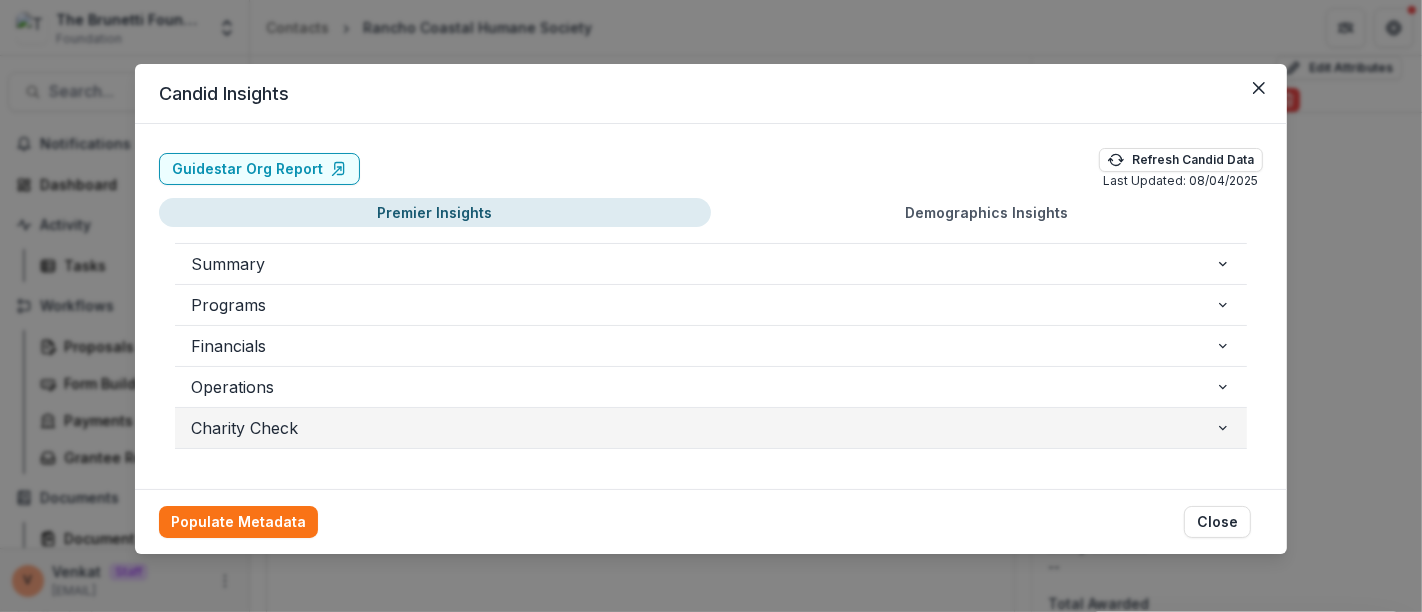 click on "Charity Check" at bounding box center (703, 428) 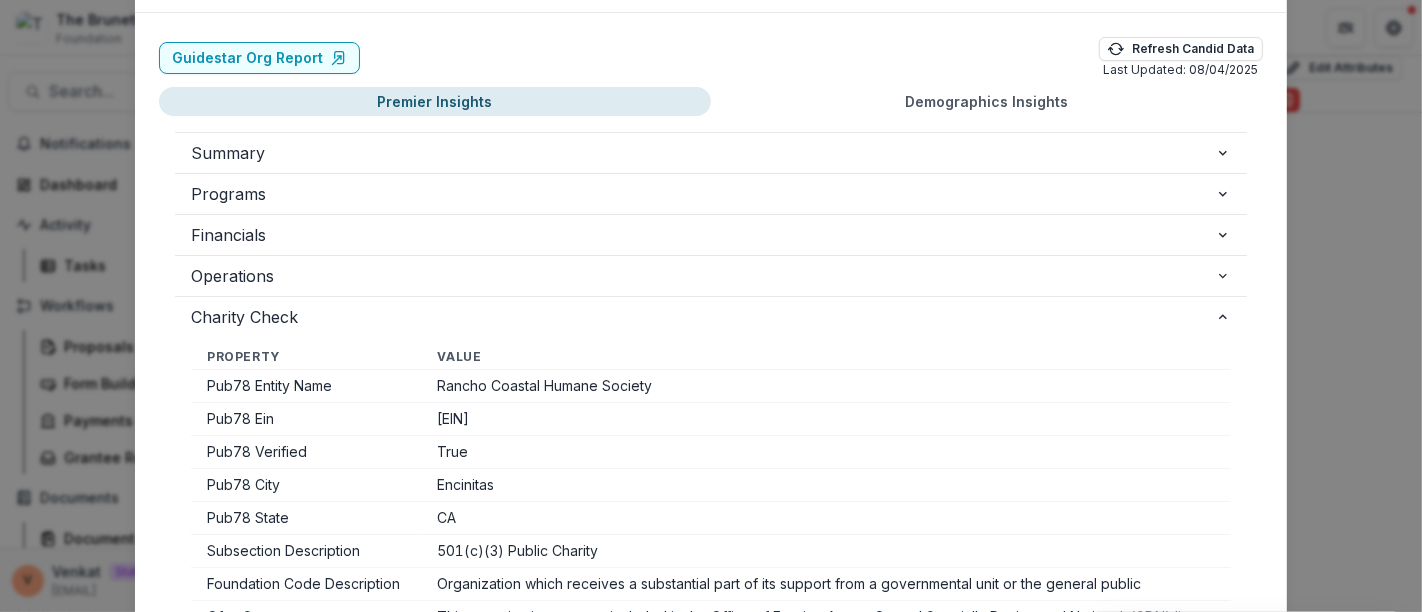 scroll, scrollTop: 222, scrollLeft: 0, axis: vertical 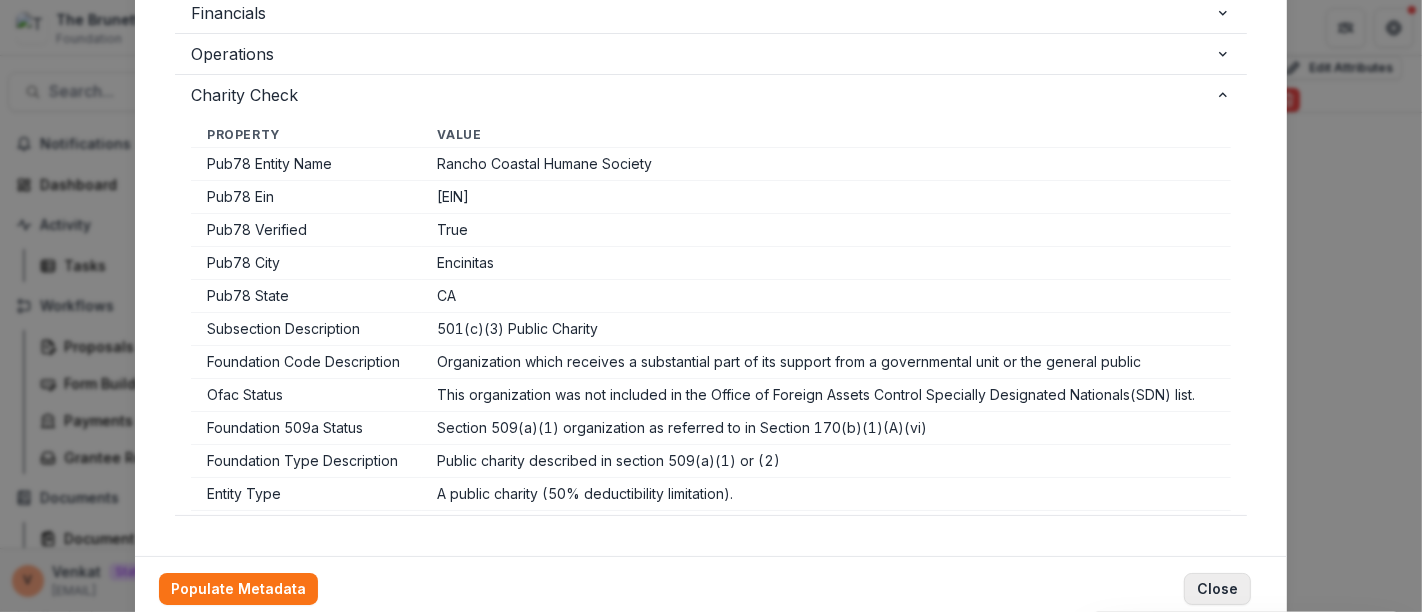 click on "Close" at bounding box center (1217, 589) 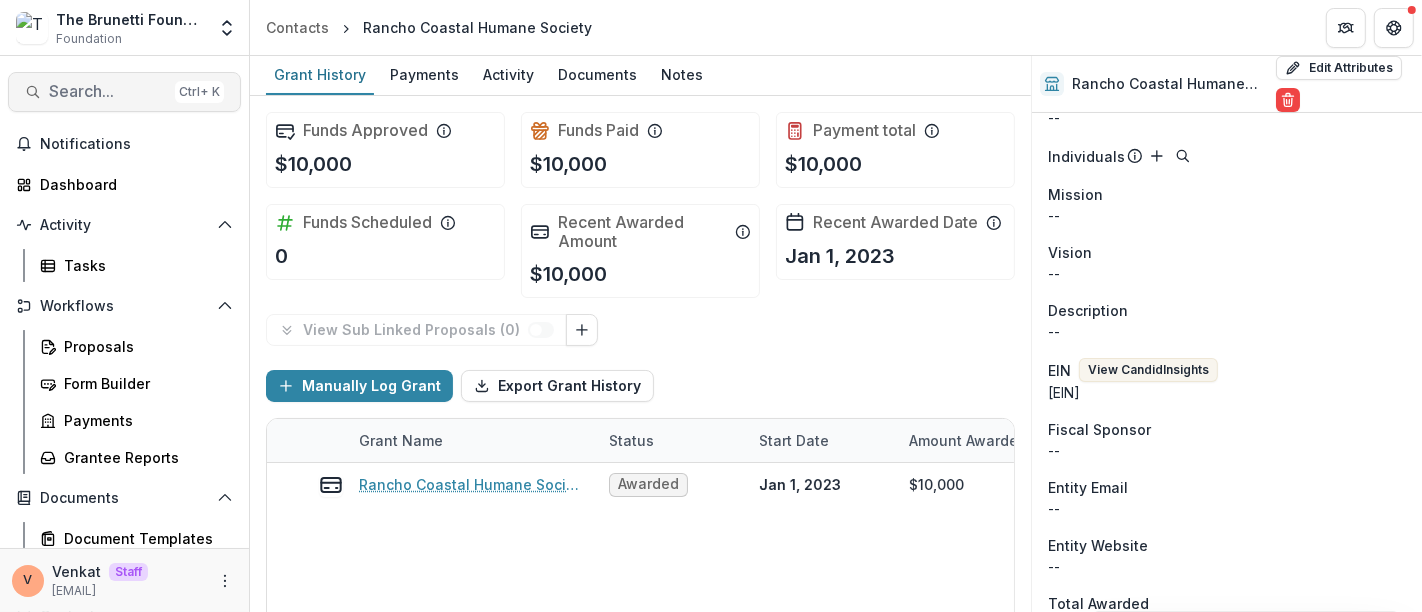 click on "Search..." at bounding box center [108, 91] 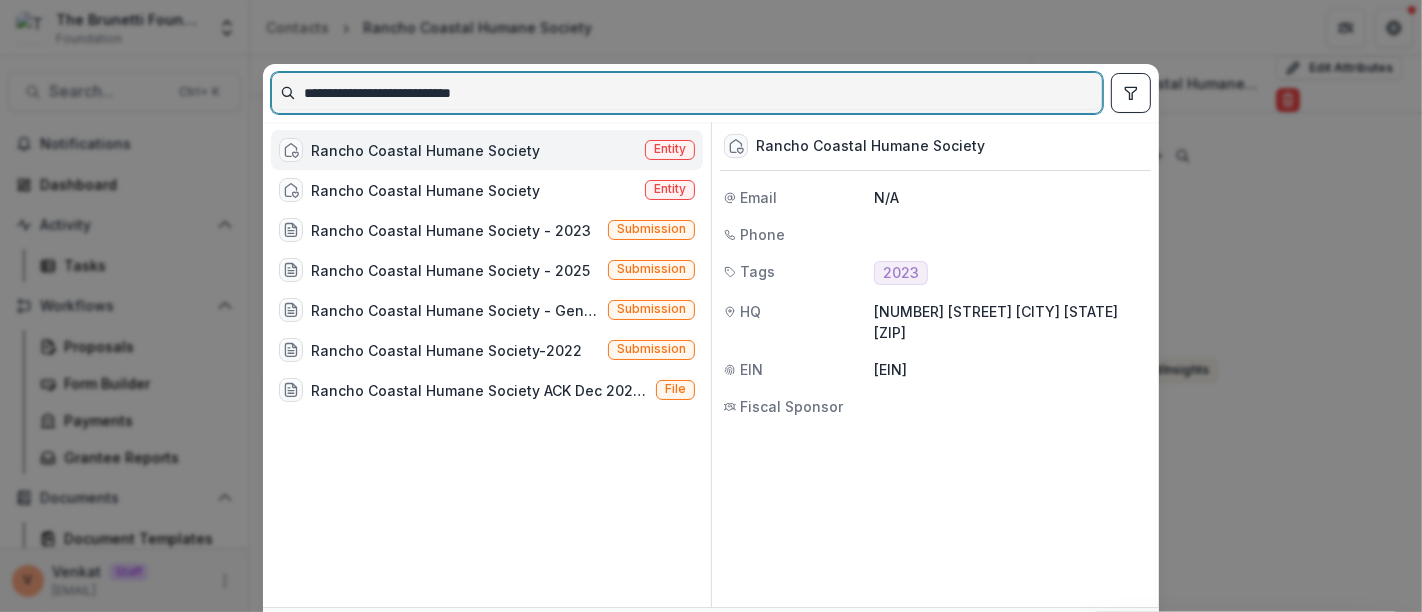 drag, startPoint x: 552, startPoint y: 81, endPoint x: 131, endPoint y: 96, distance: 421.26715 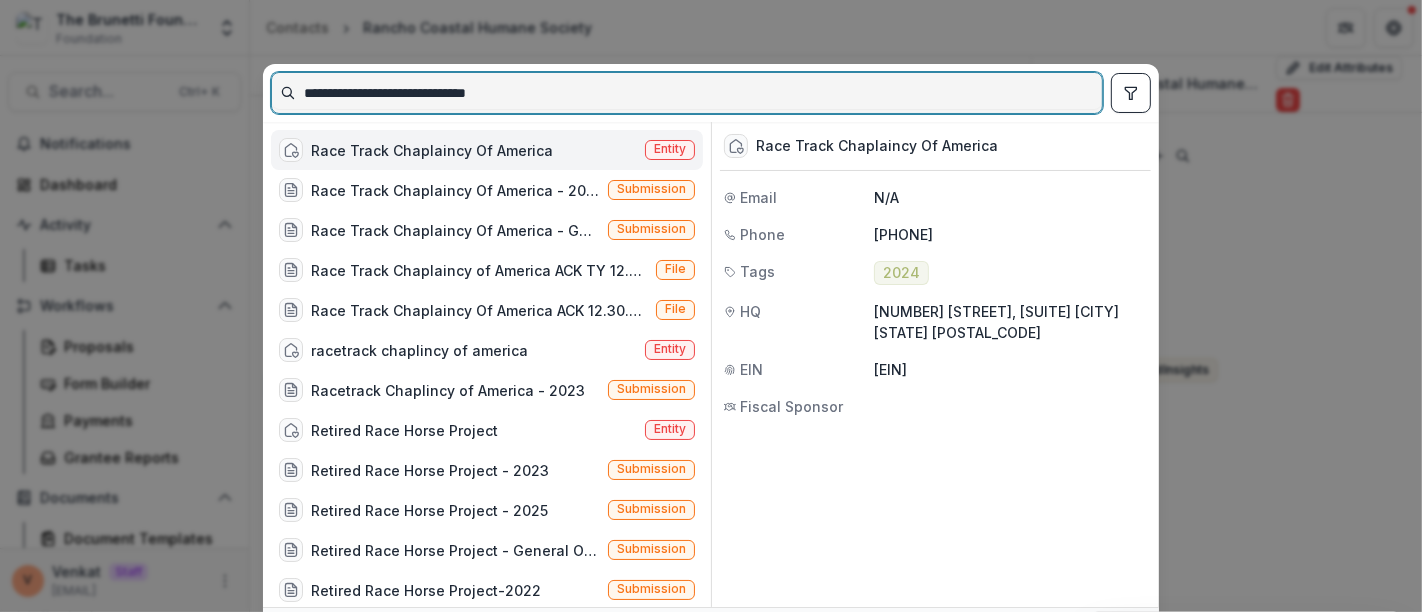 type on "**********" 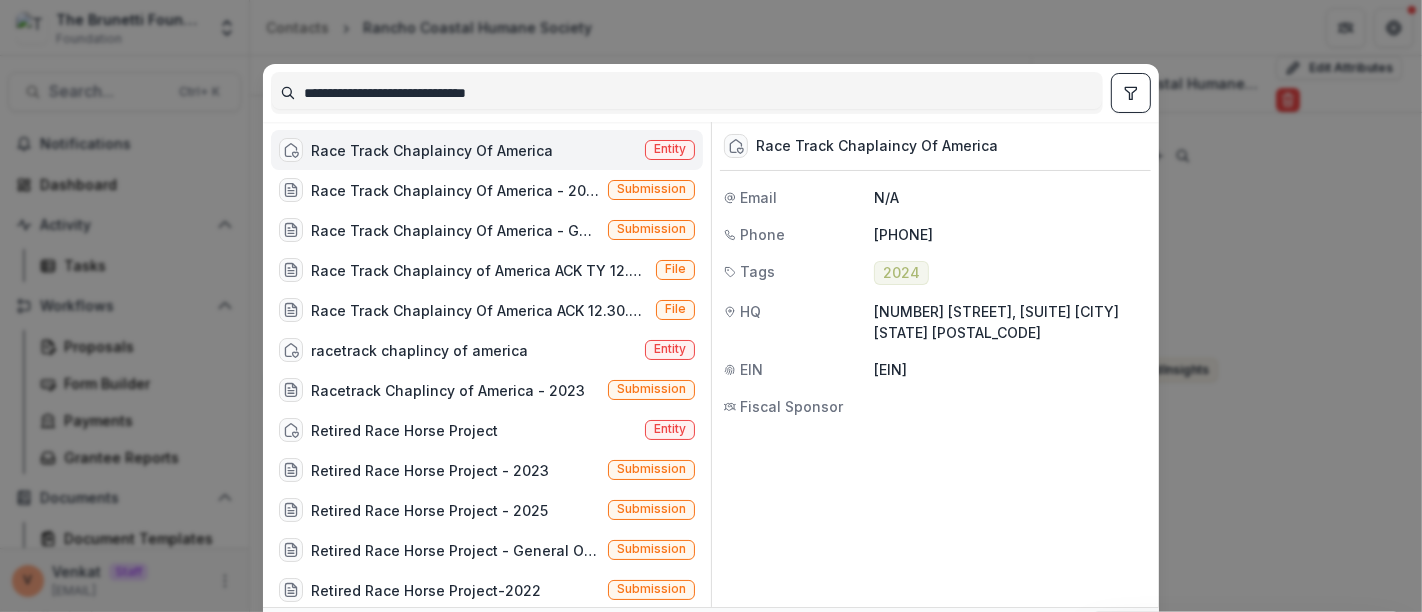 click on "Race Track Chaplaincy Of America" at bounding box center [432, 150] 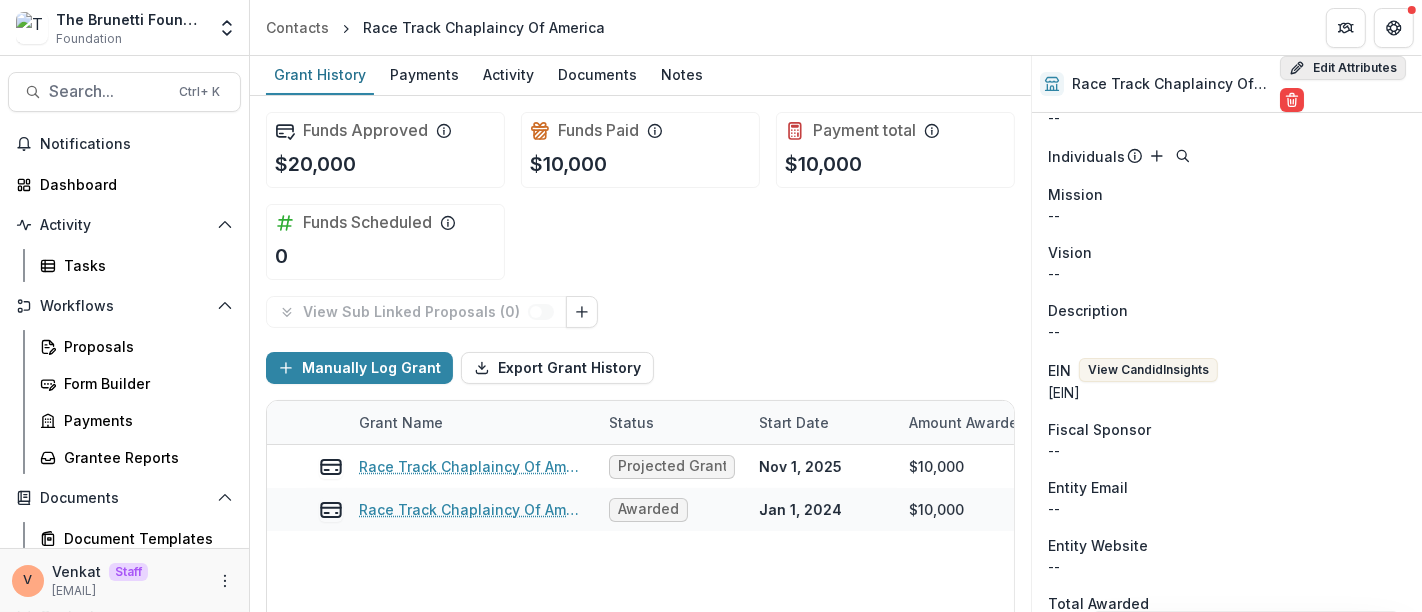 click on "Edit Attributes" at bounding box center [1343, 68] 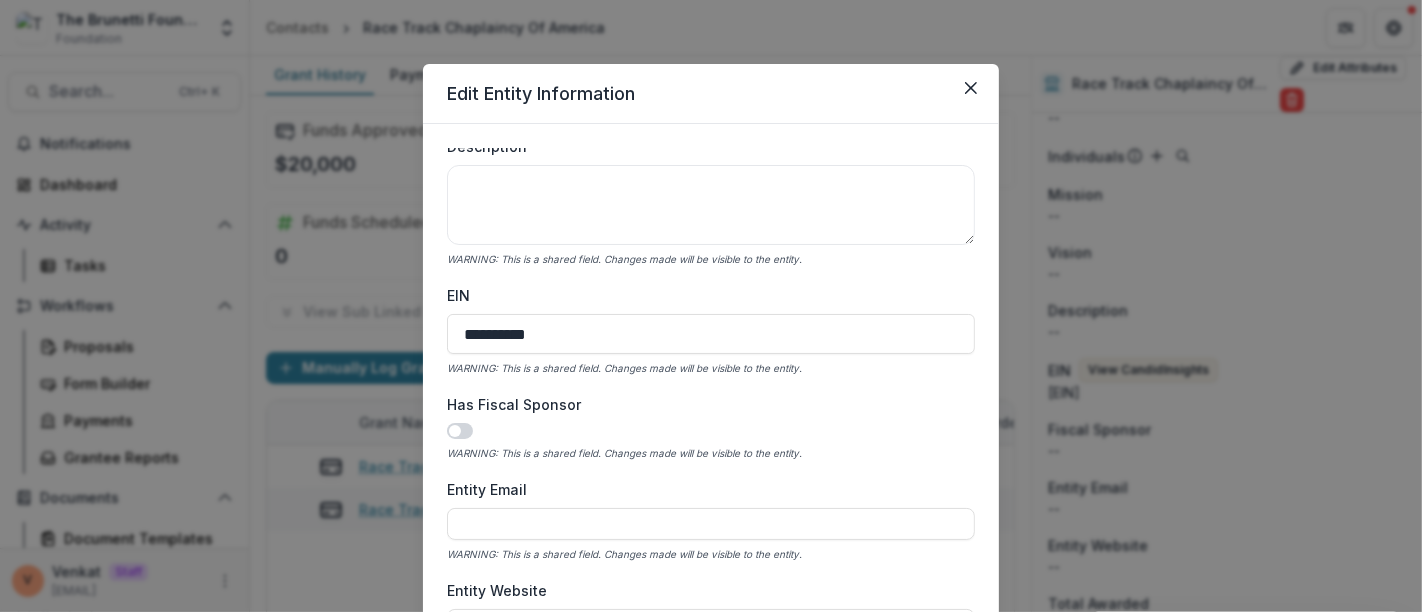 scroll, scrollTop: 666, scrollLeft: 0, axis: vertical 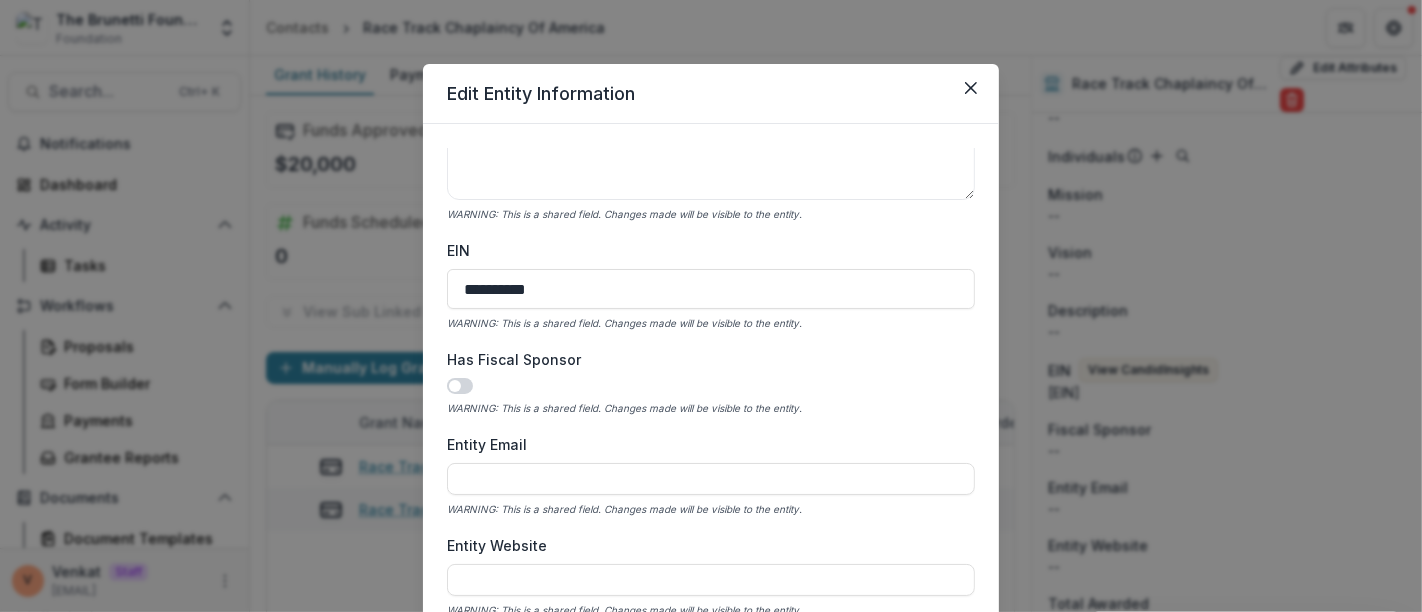 drag, startPoint x: 568, startPoint y: 288, endPoint x: 265, endPoint y: 287, distance: 303.00165 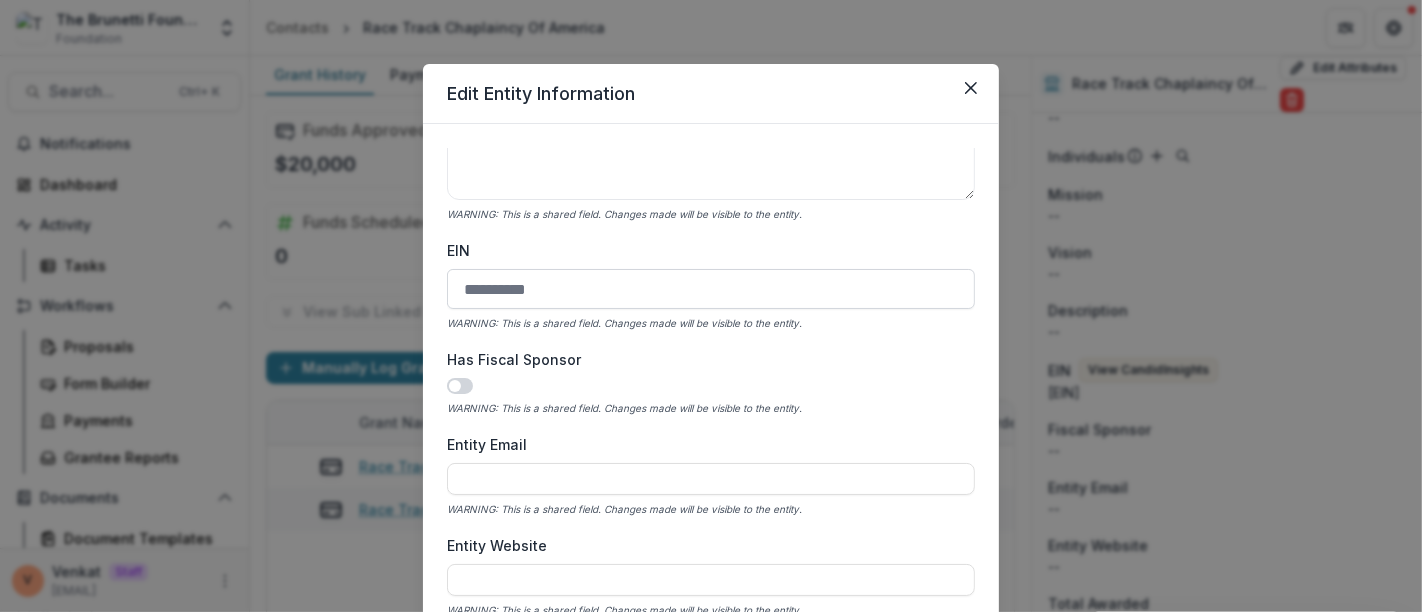 paste 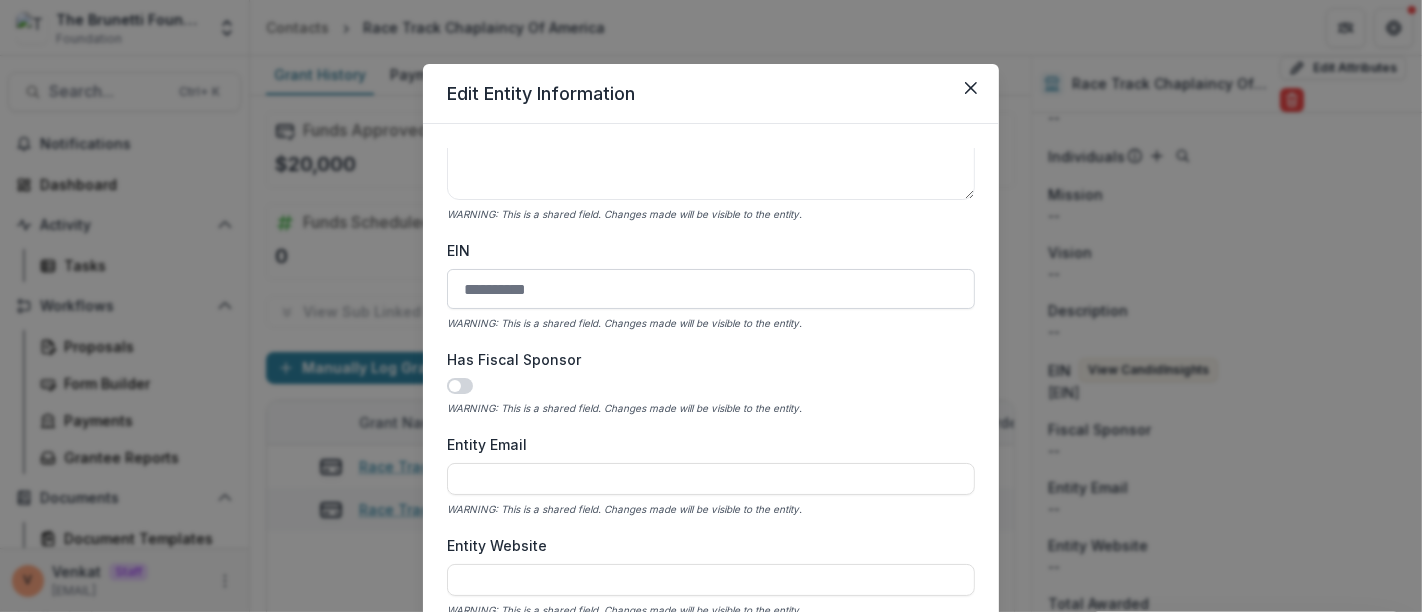 click on "EIN" at bounding box center [711, 289] 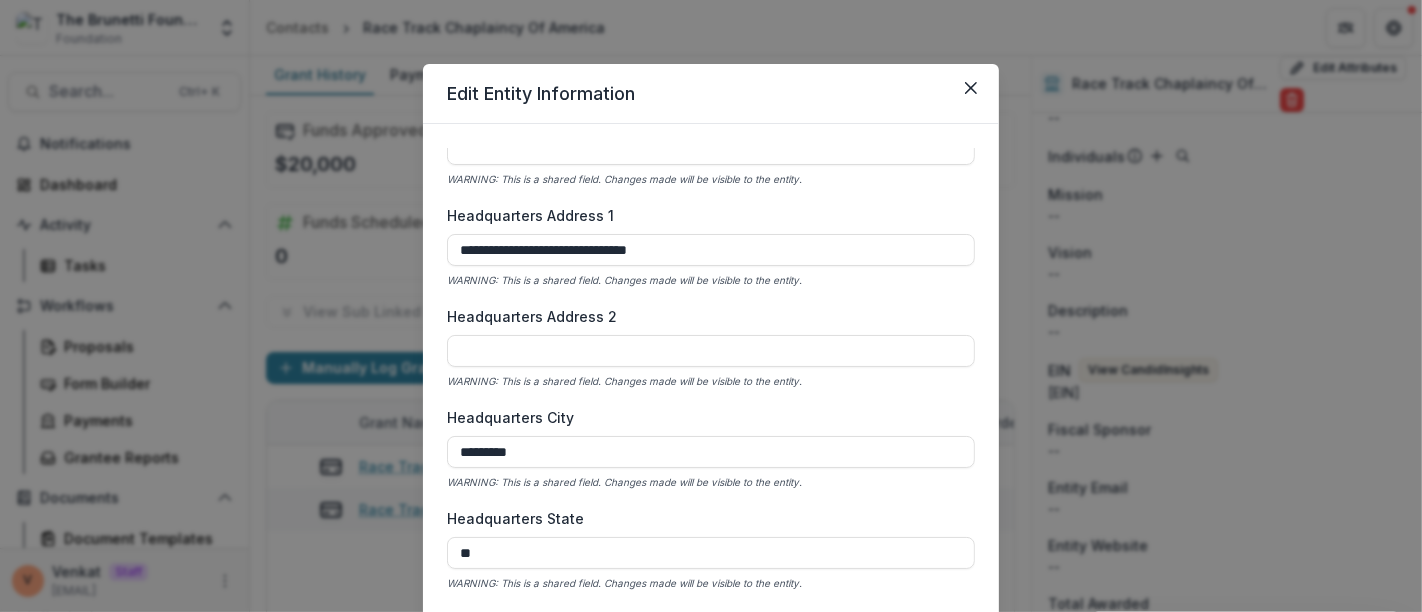 scroll, scrollTop: 1444, scrollLeft: 0, axis: vertical 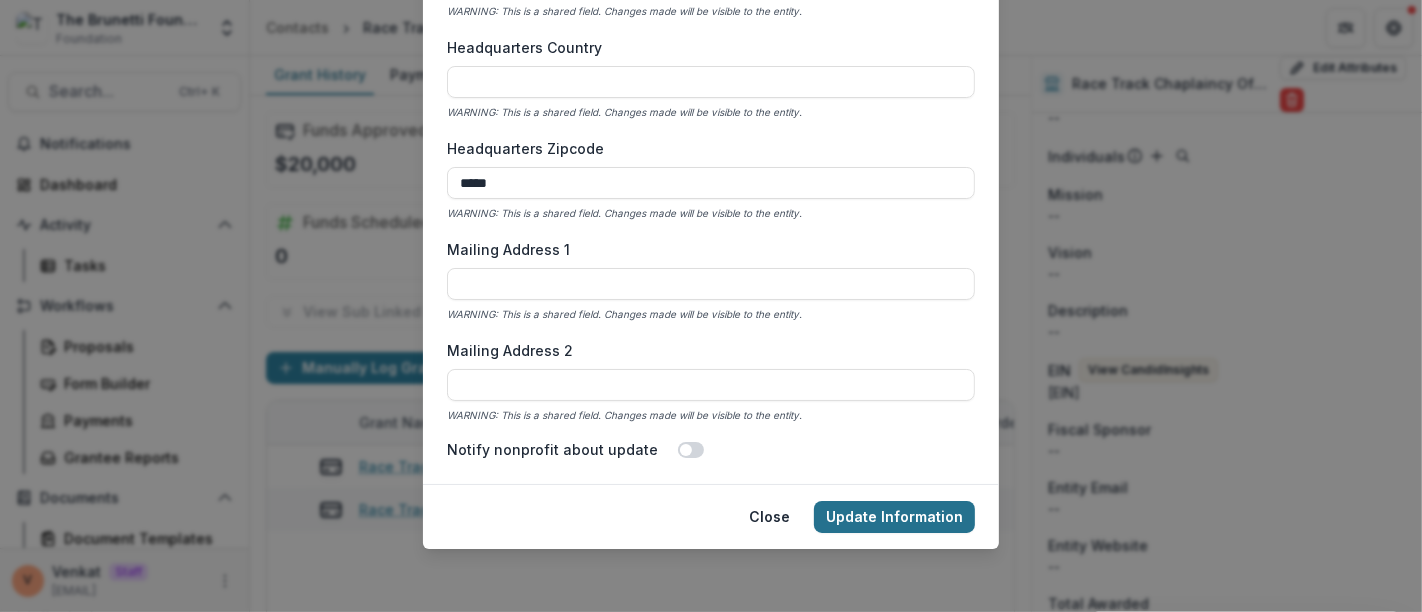 type on "**********" 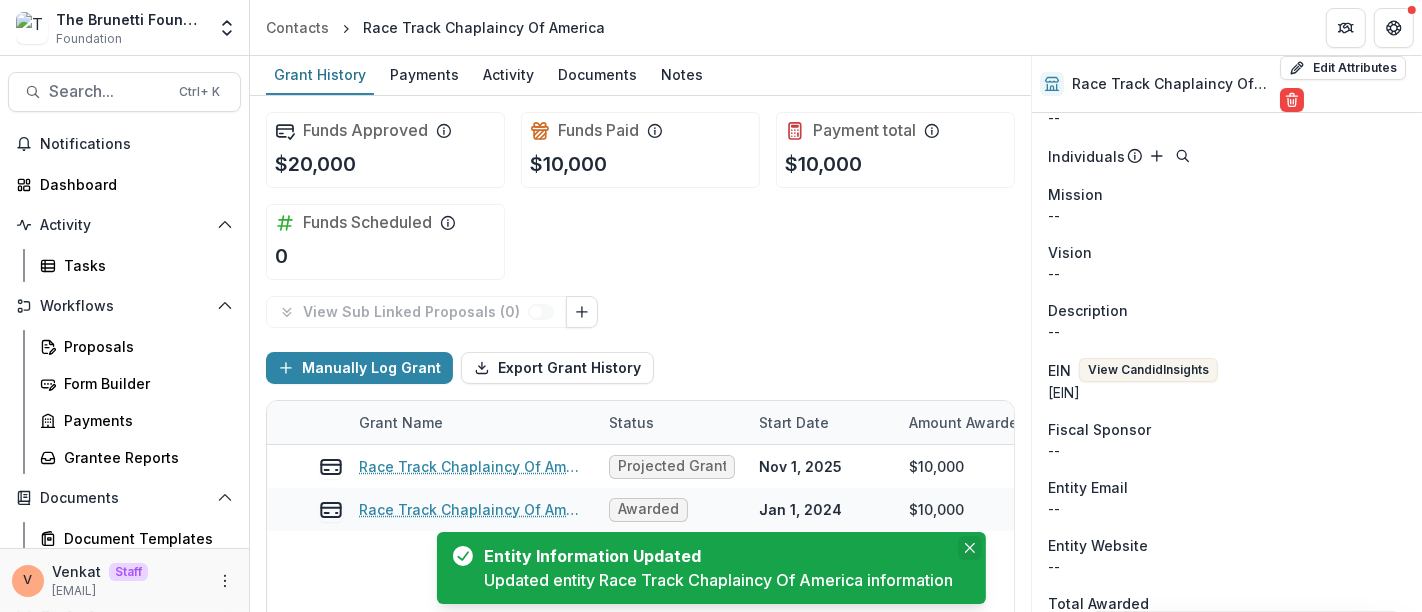click 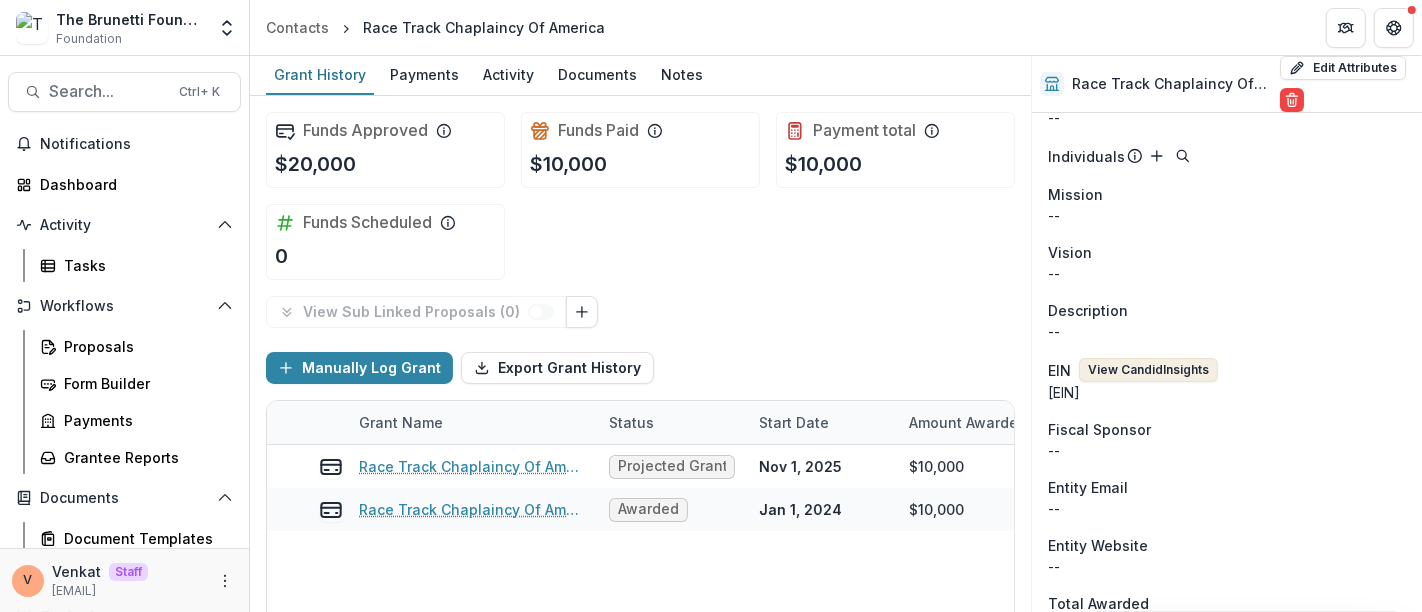 click on "View Candid  Insights" at bounding box center [1148, 370] 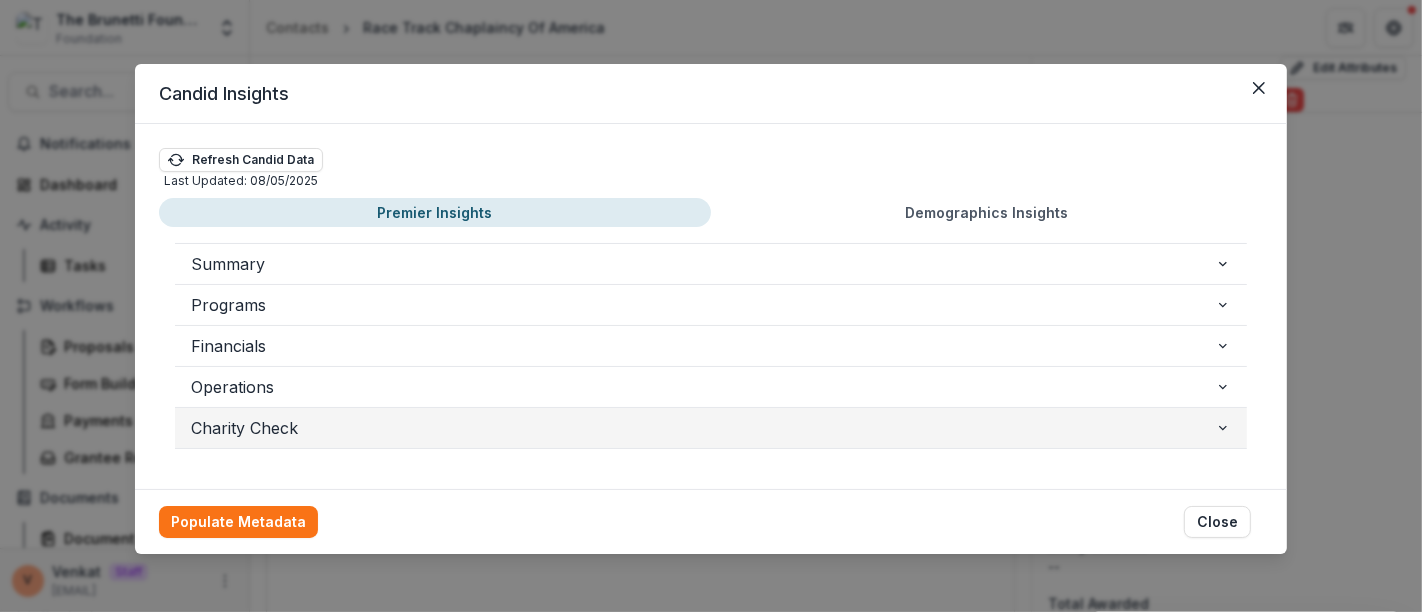 click on "Charity Check" at bounding box center [703, 428] 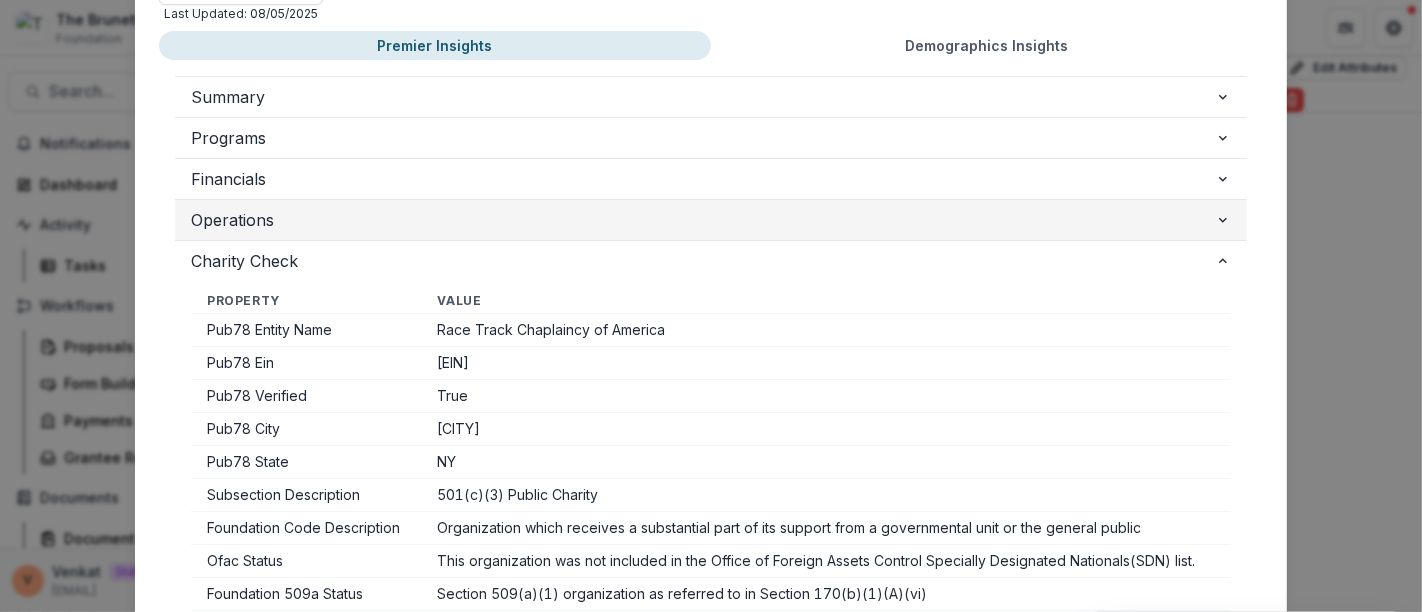 scroll, scrollTop: 333, scrollLeft: 0, axis: vertical 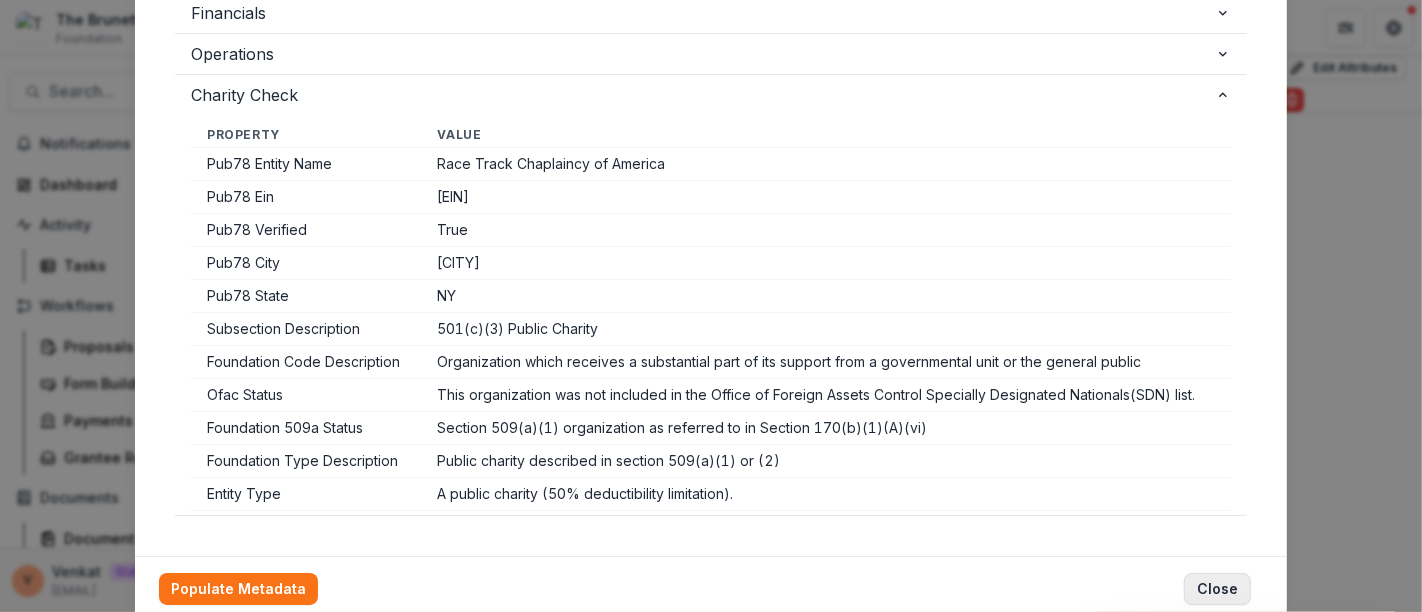 click on "Close" at bounding box center [1217, 589] 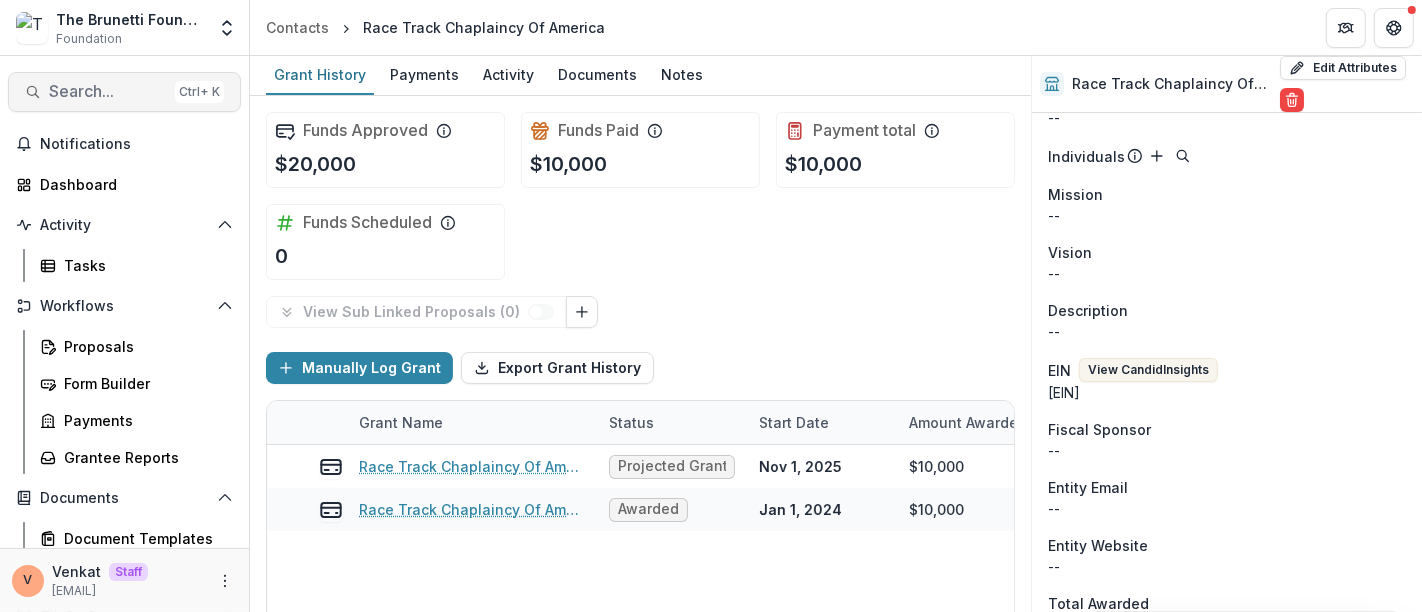 click on "Search..." at bounding box center [108, 91] 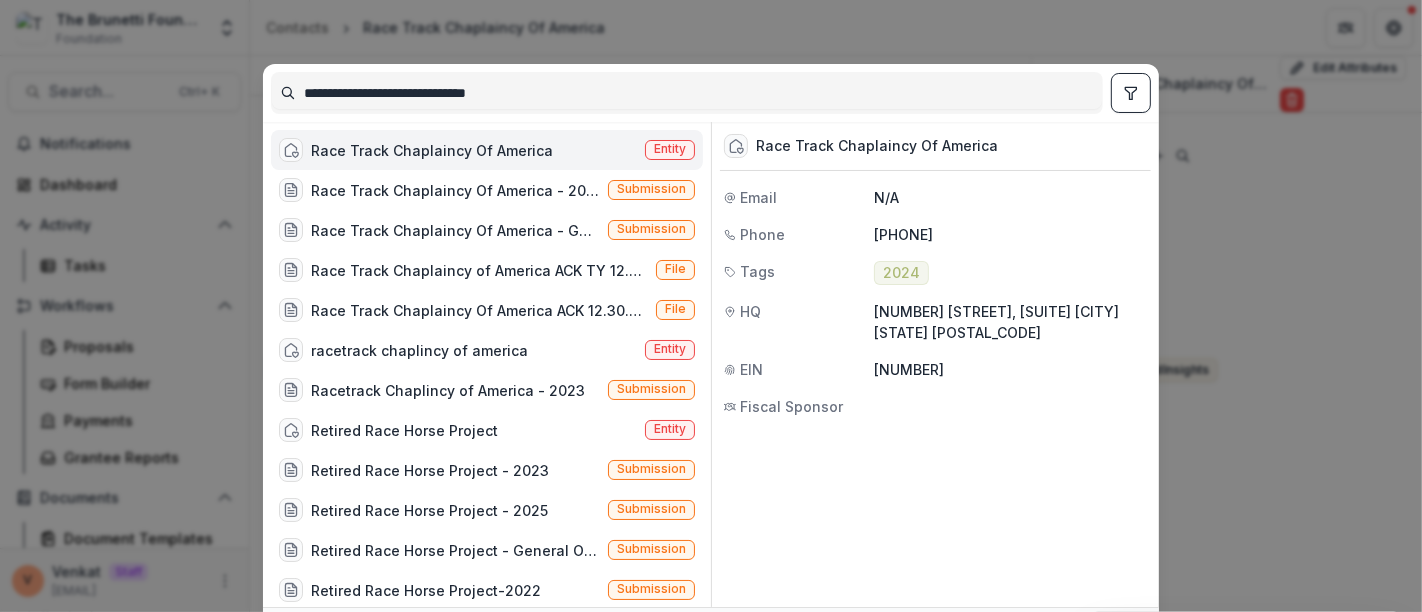 drag, startPoint x: 380, startPoint y: 85, endPoint x: 120, endPoint y: 106, distance: 260.8467 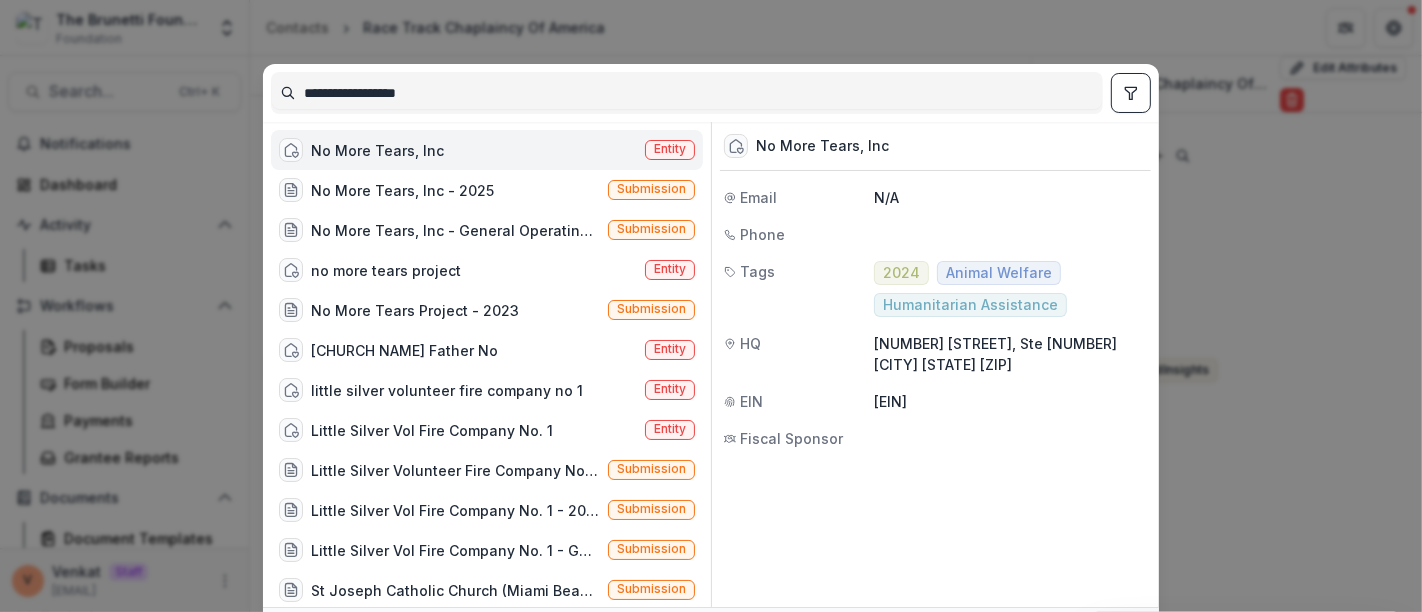 type on "**********" 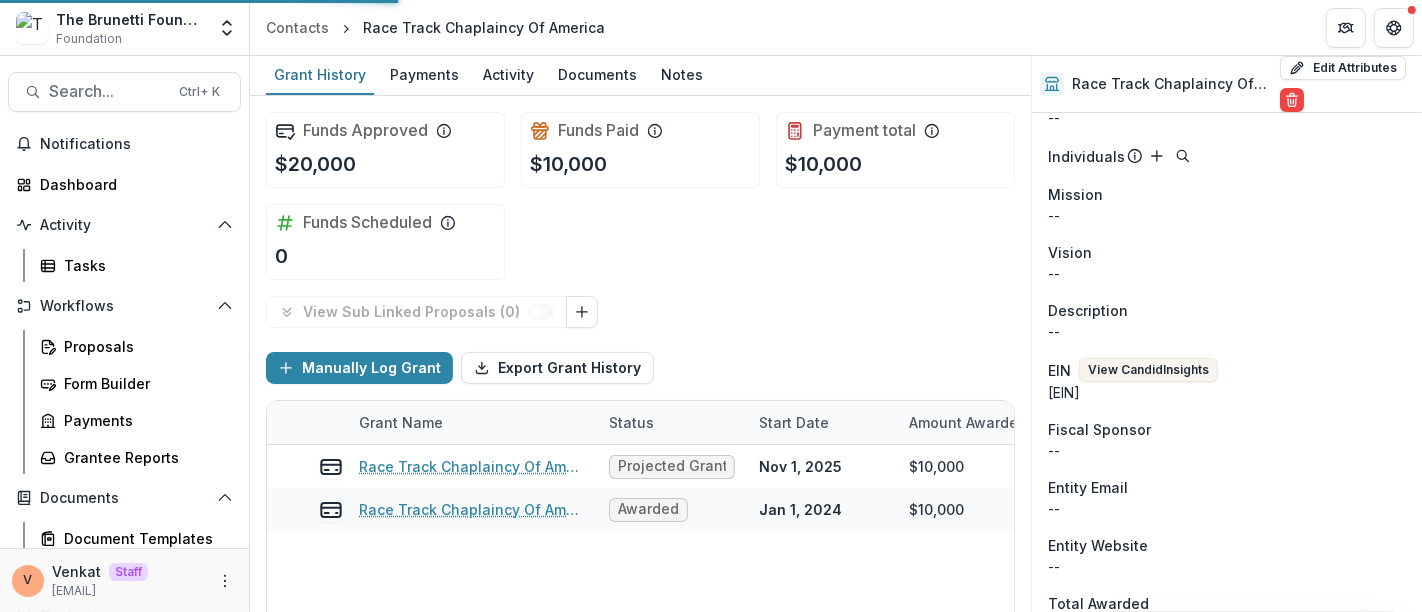 scroll, scrollTop: 222, scrollLeft: 0, axis: vertical 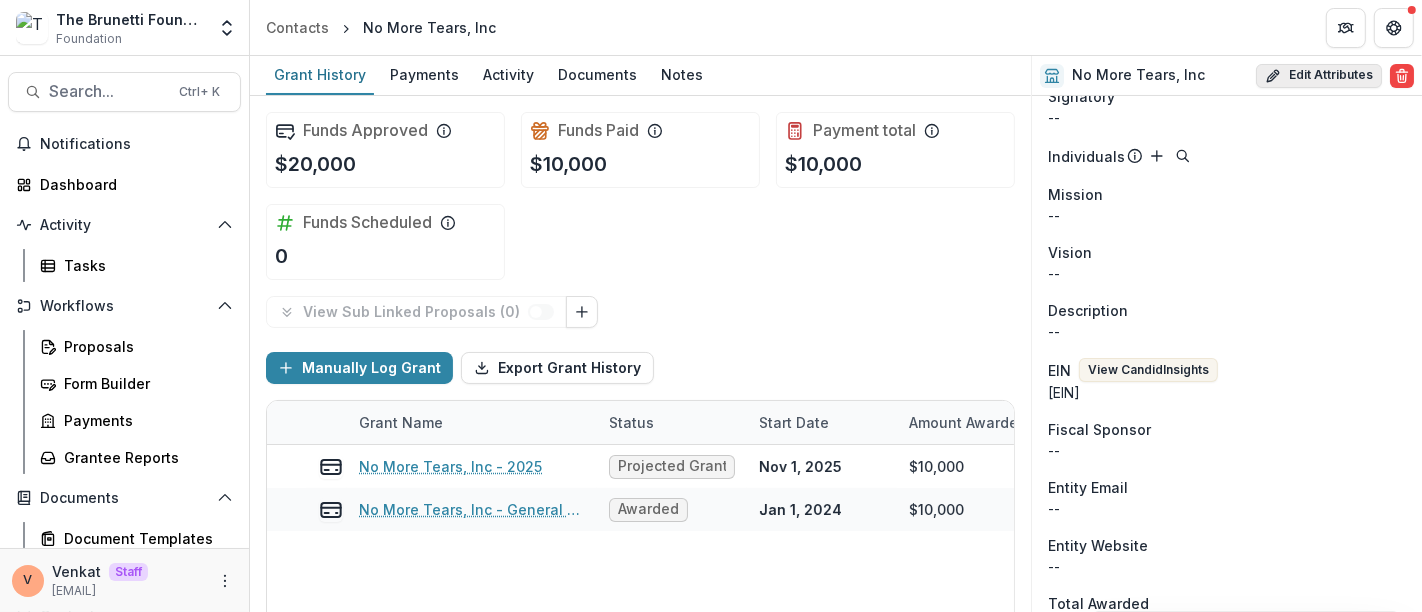 click on "Edit Attributes" at bounding box center (1319, 76) 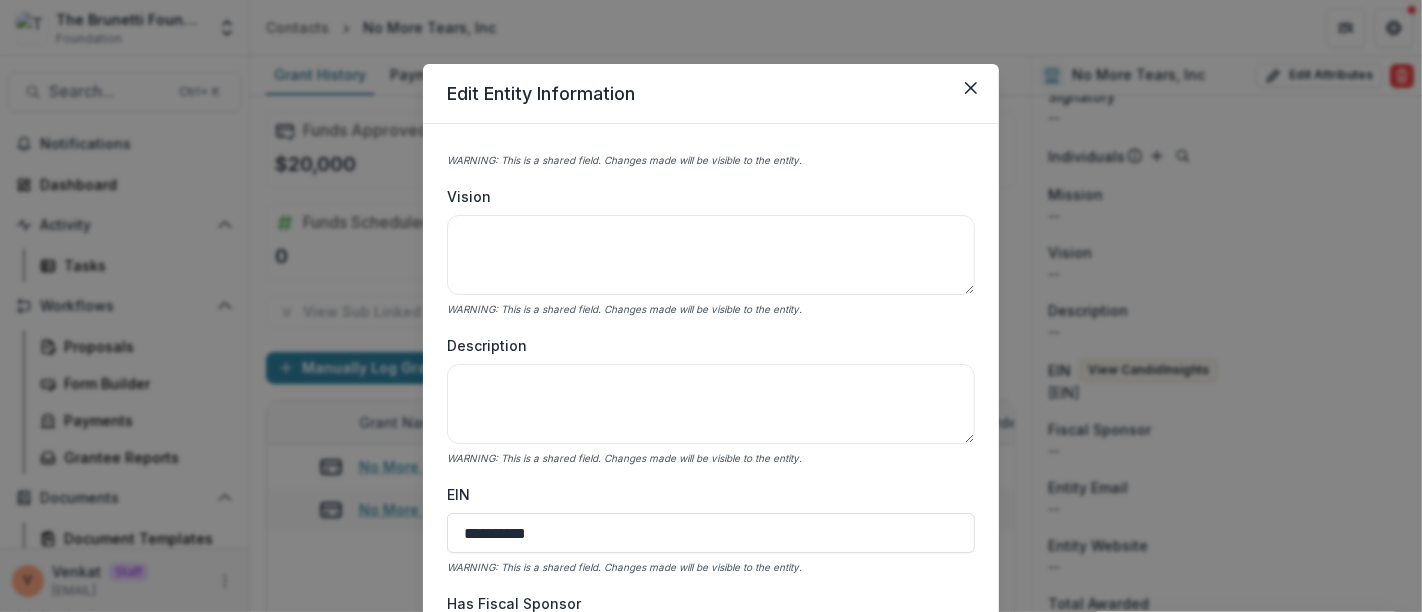 scroll, scrollTop: 555, scrollLeft: 0, axis: vertical 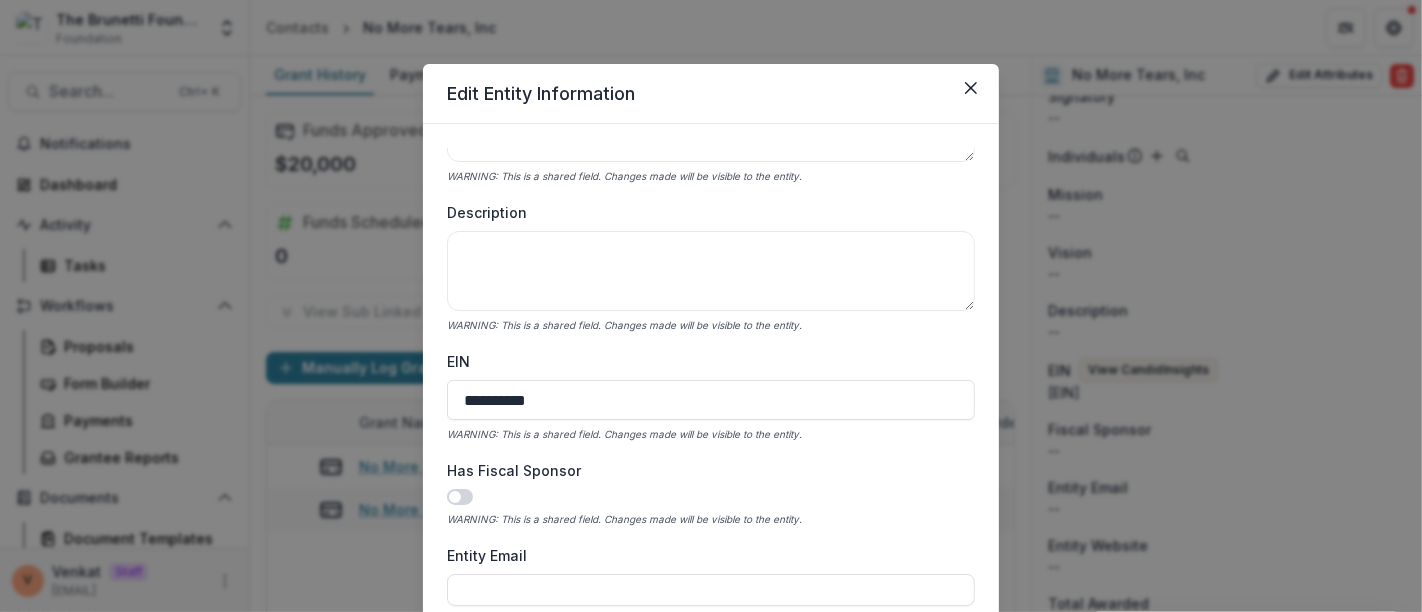 drag, startPoint x: 585, startPoint y: 395, endPoint x: 328, endPoint y: 396, distance: 257.00195 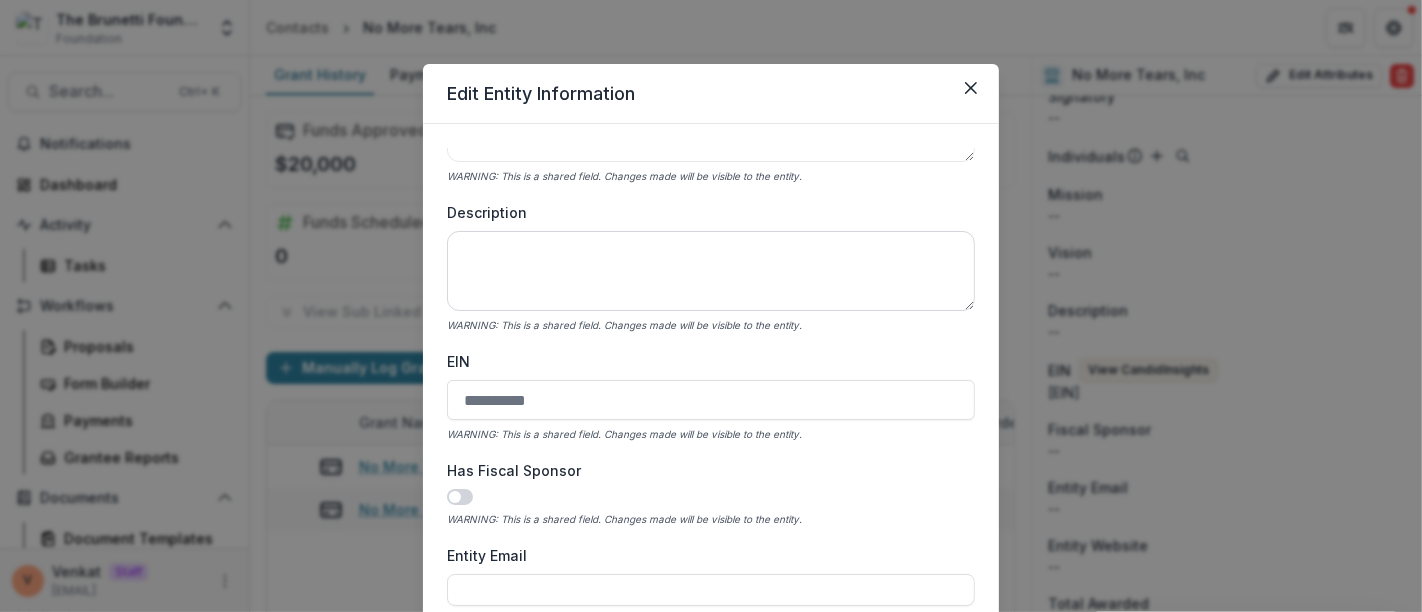 paste on "**********" 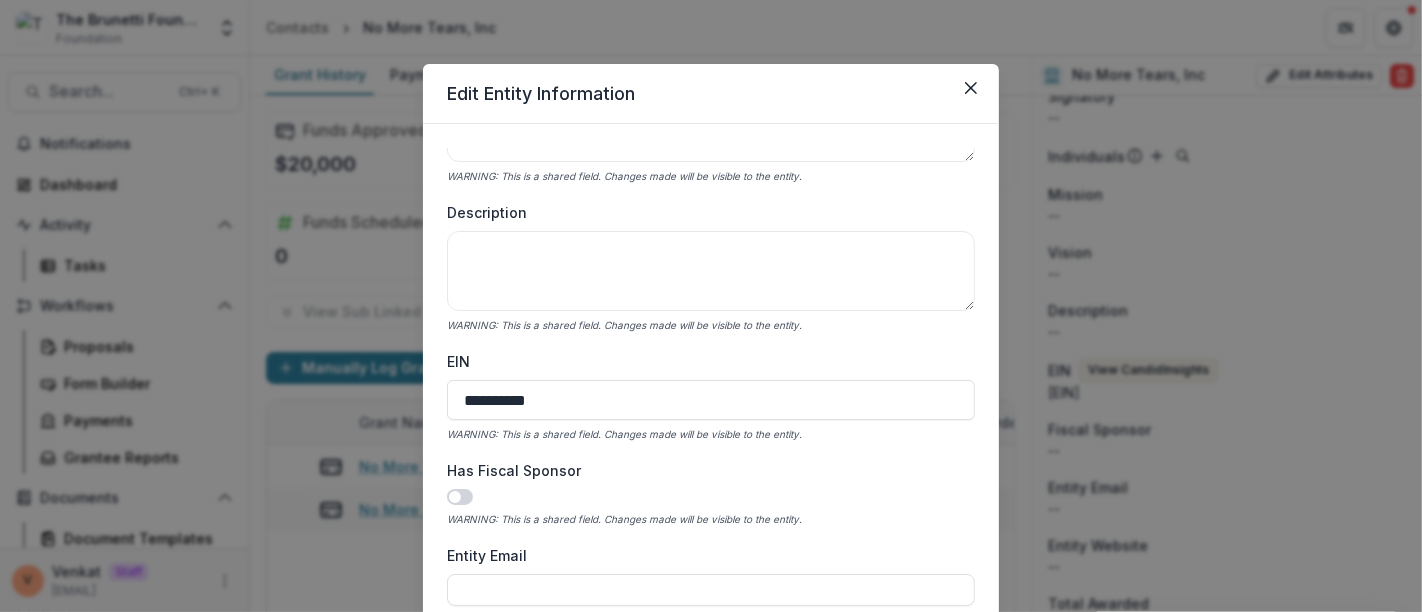 type on "**********" 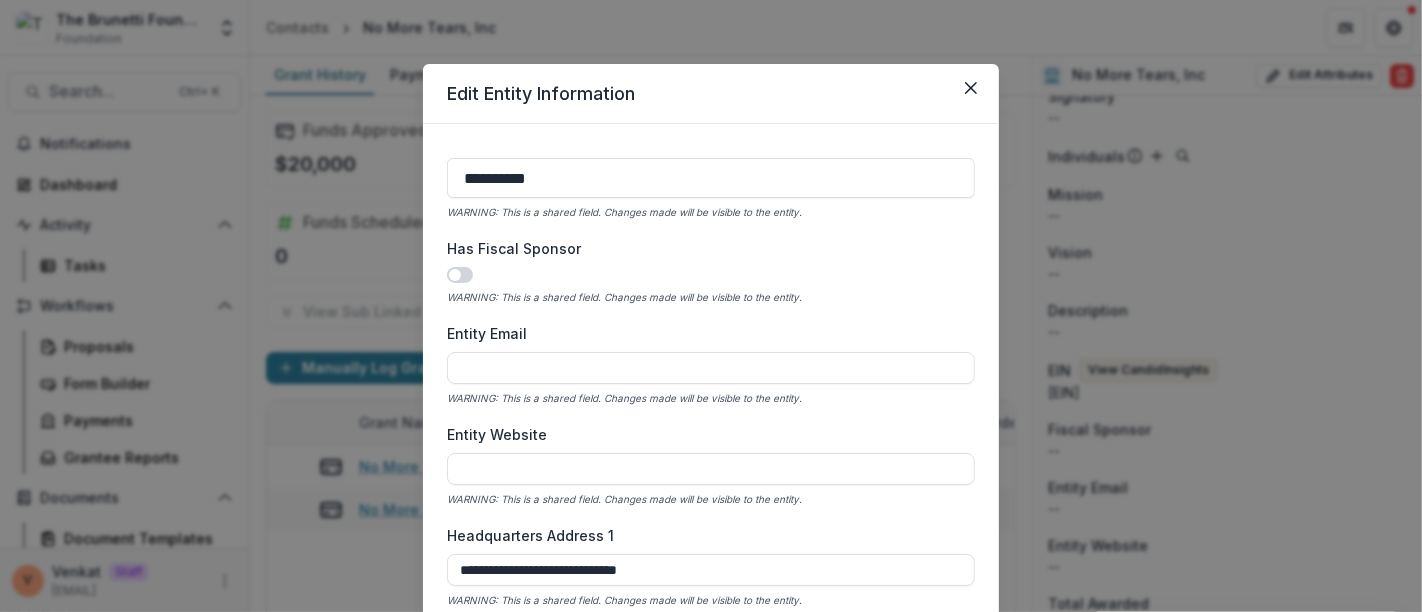 scroll, scrollTop: 666, scrollLeft: 0, axis: vertical 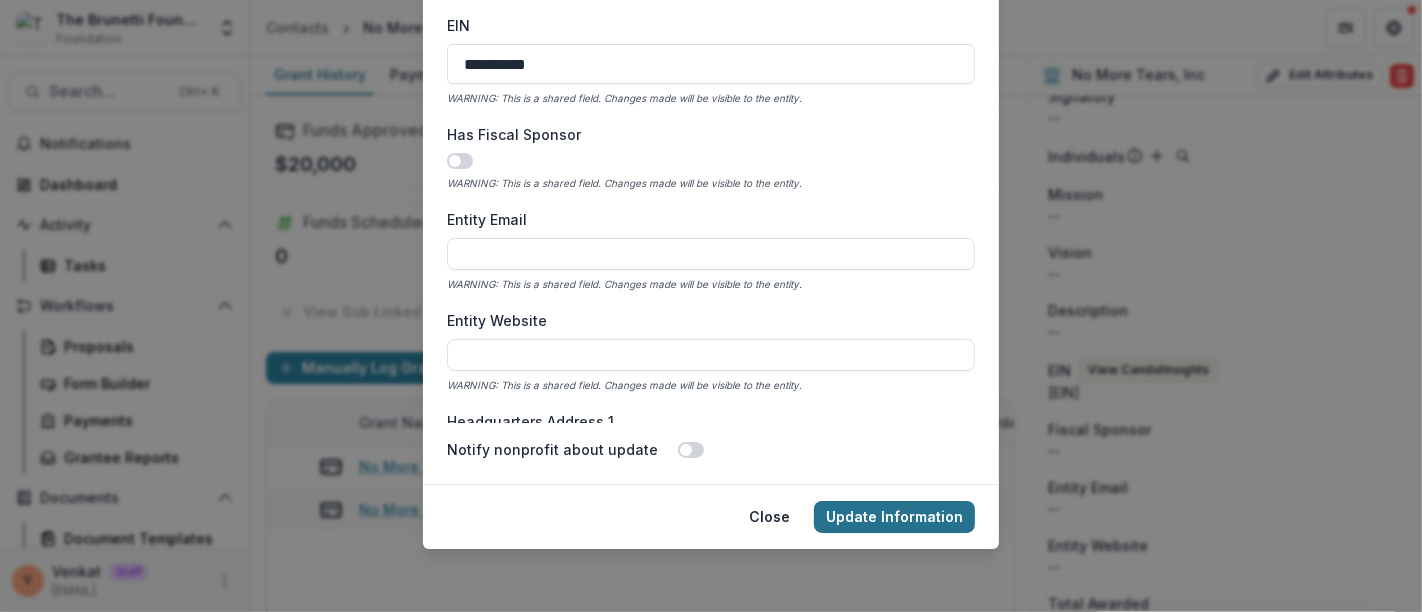 click on "Update Information" at bounding box center [894, 517] 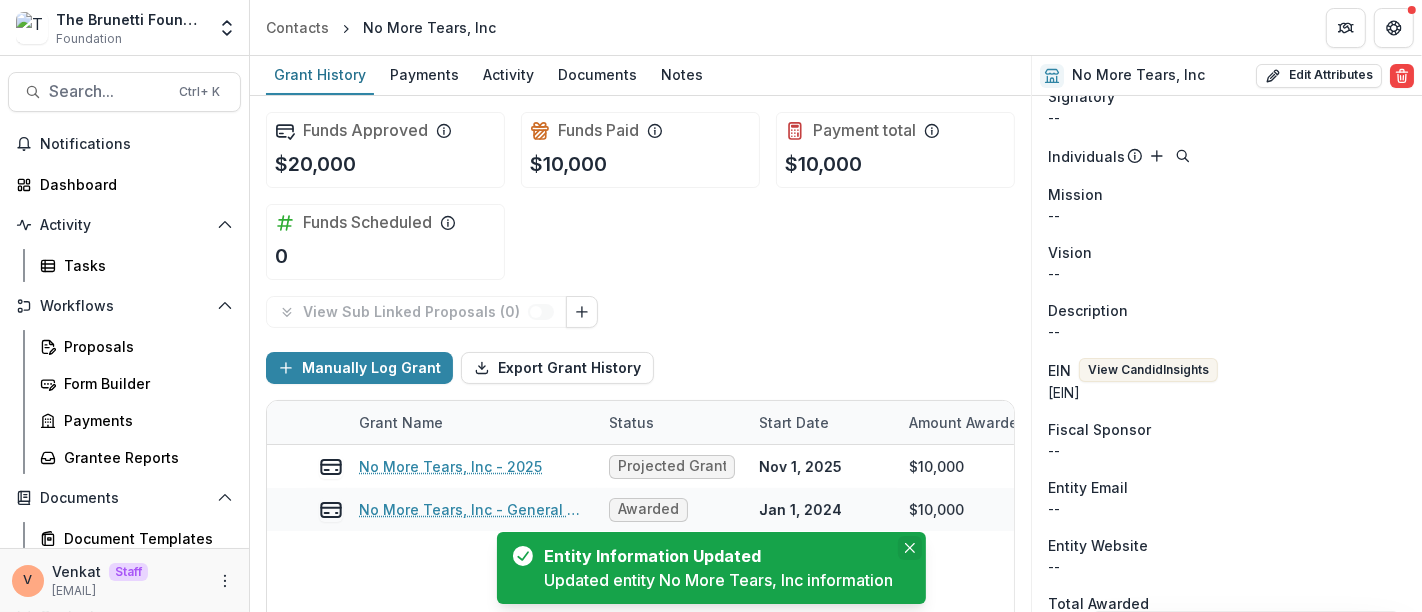 click 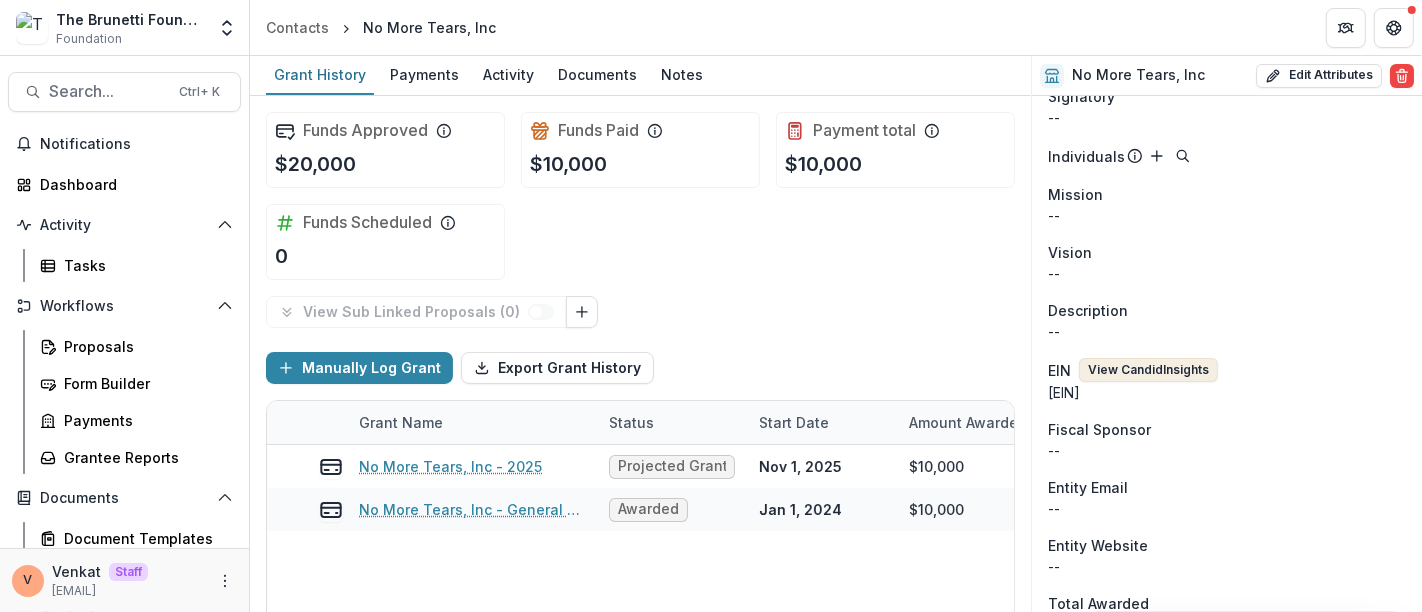 click on "View Candid  Insights" at bounding box center [1148, 370] 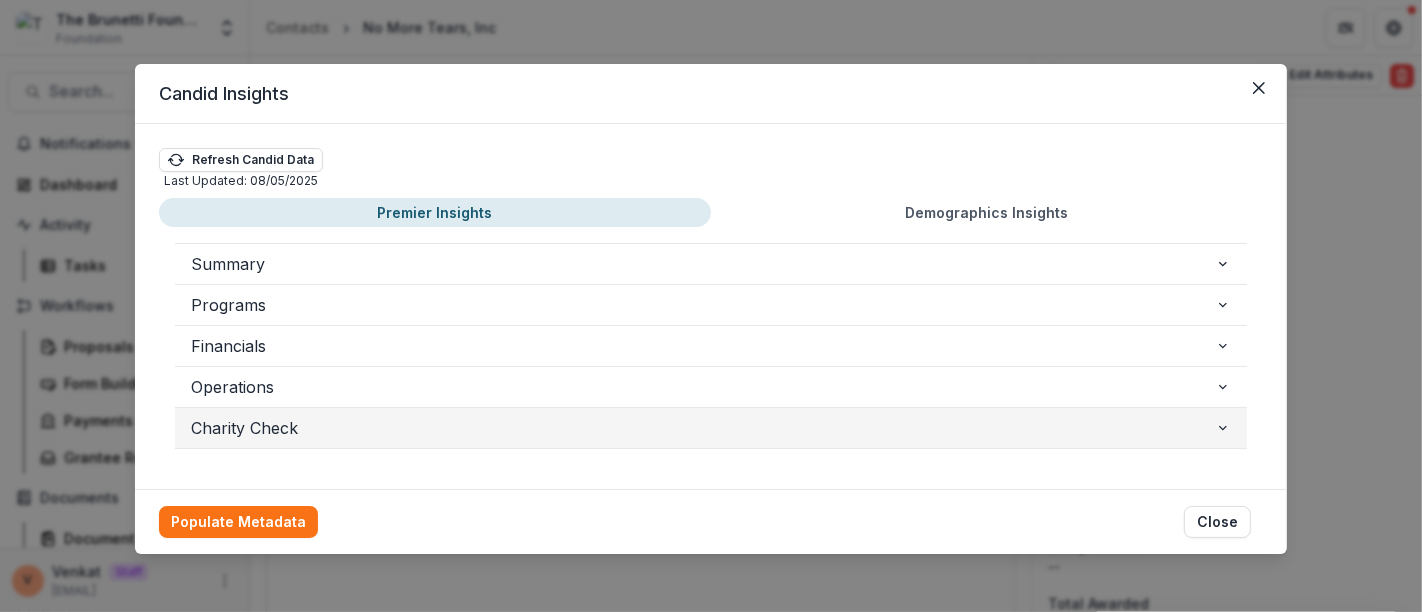 click on "Charity Check" at bounding box center (703, 428) 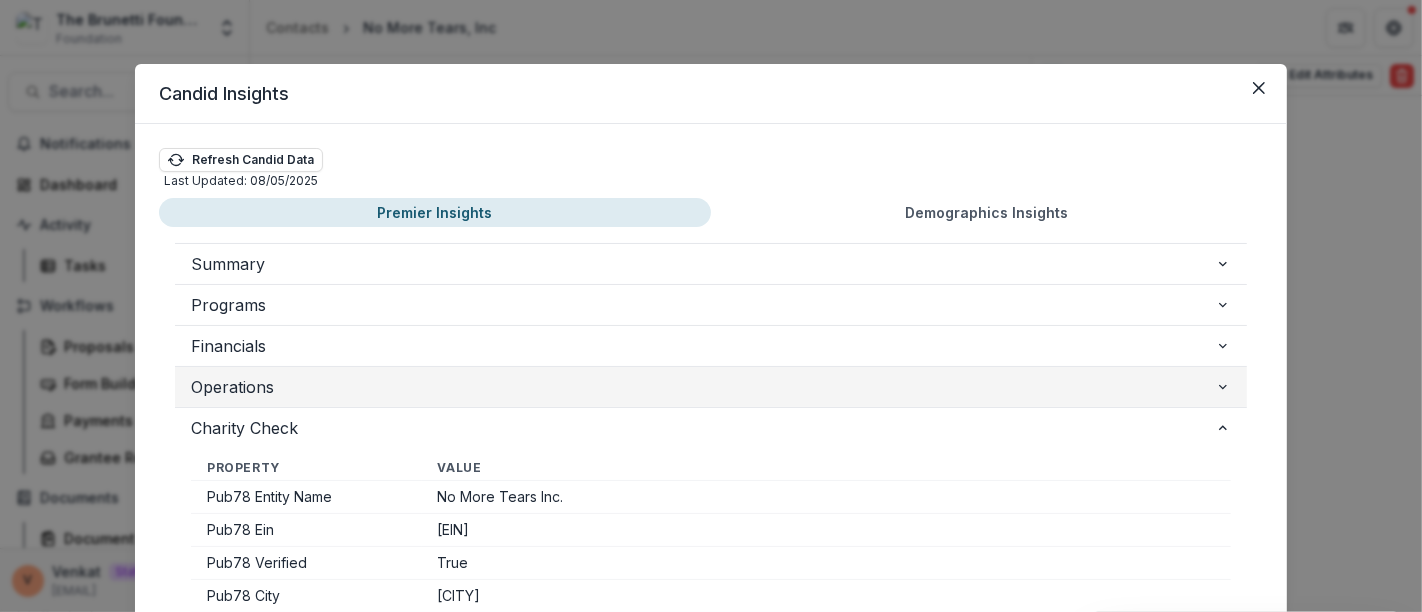scroll, scrollTop: 222, scrollLeft: 0, axis: vertical 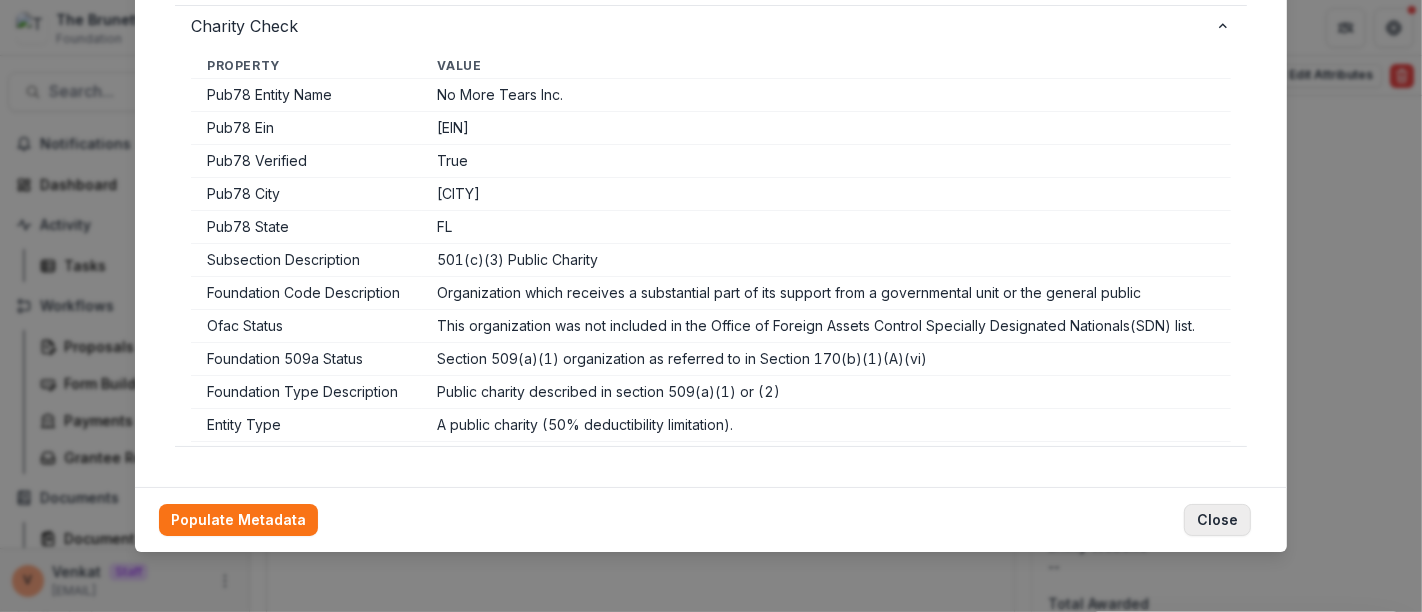 click on "Close" at bounding box center (1217, 520) 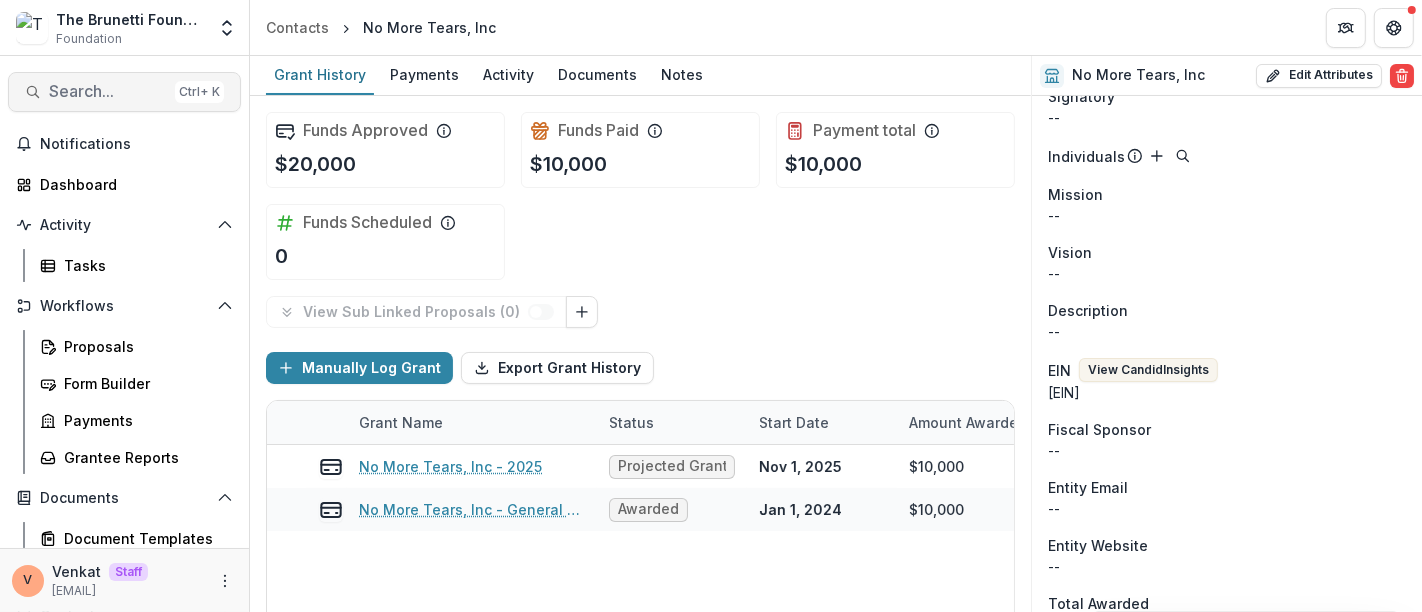 click on "Search..." at bounding box center (108, 91) 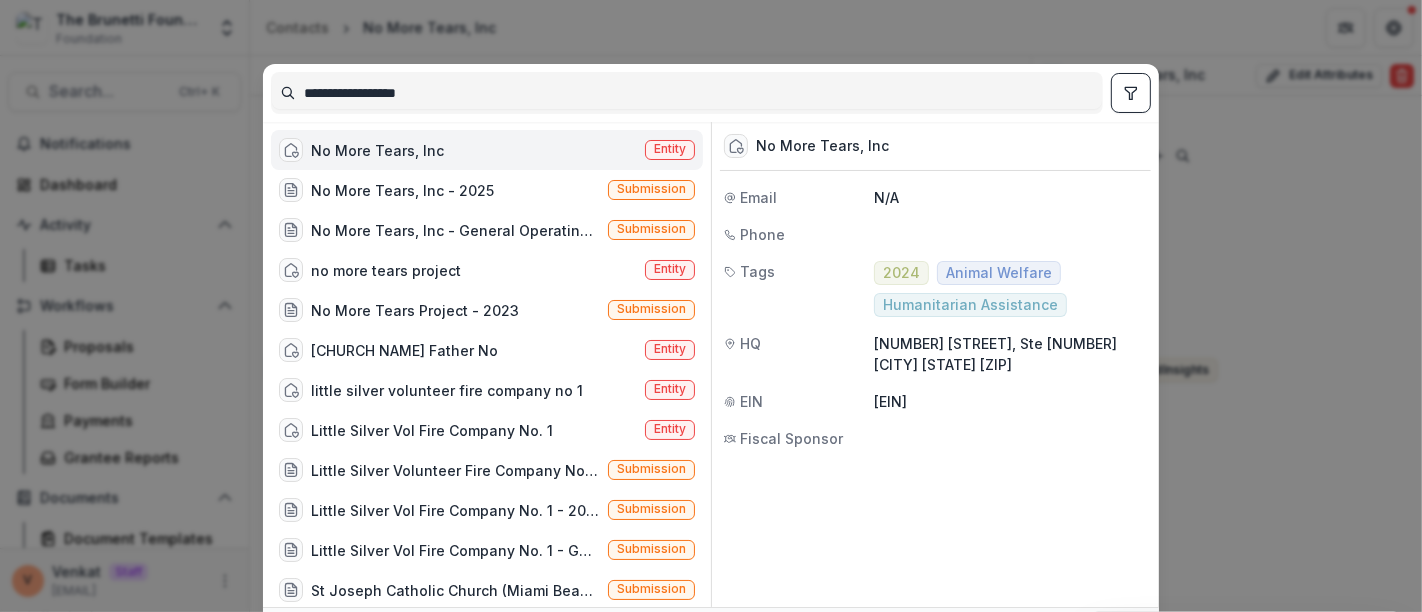 drag, startPoint x: 431, startPoint y: 90, endPoint x: 270, endPoint y: 84, distance: 161.11176 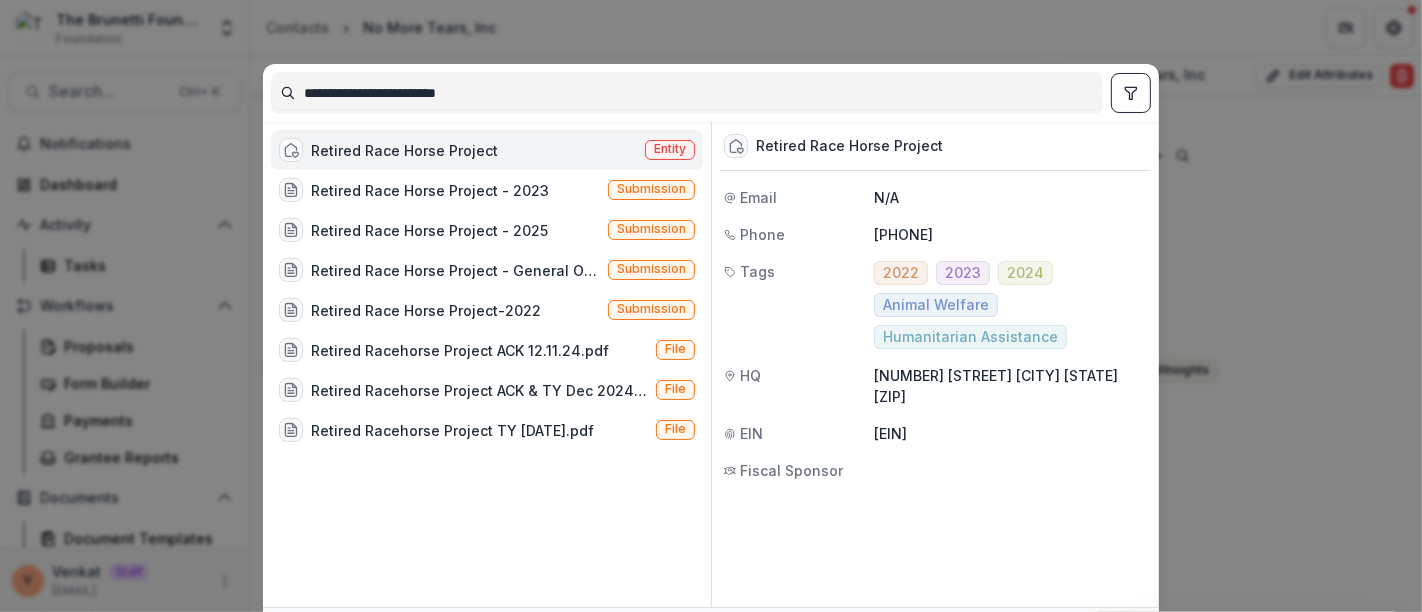 type on "**********" 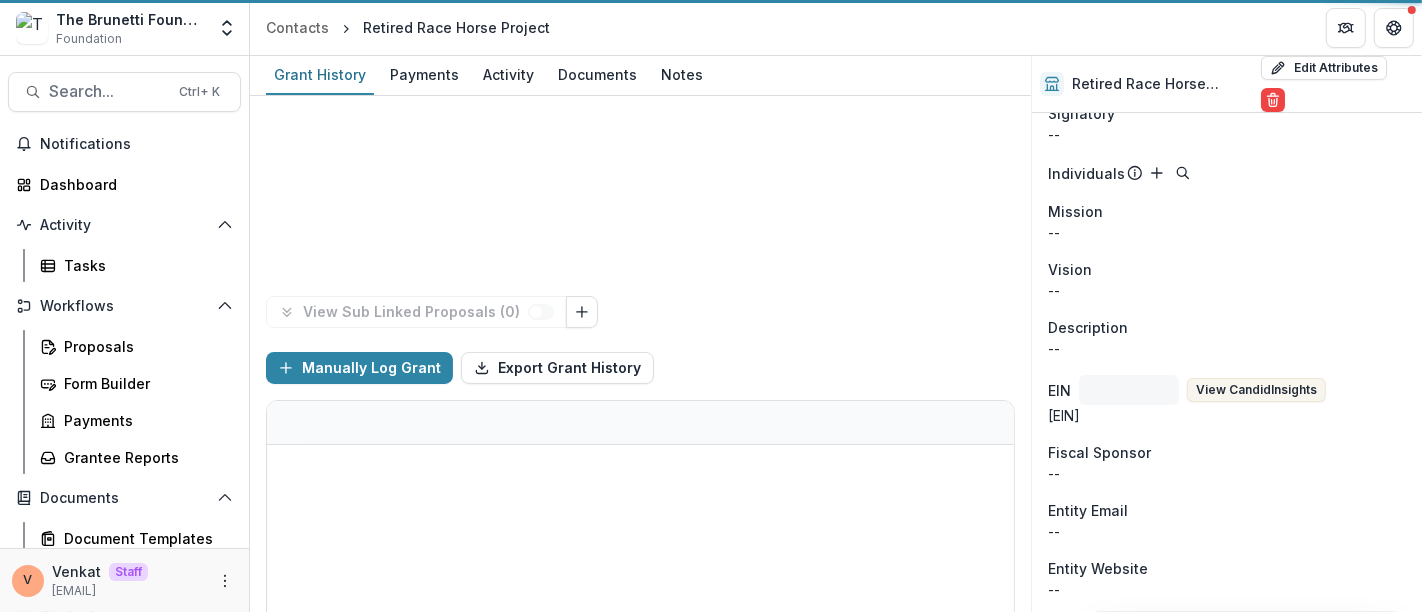 scroll, scrollTop: 239, scrollLeft: 0, axis: vertical 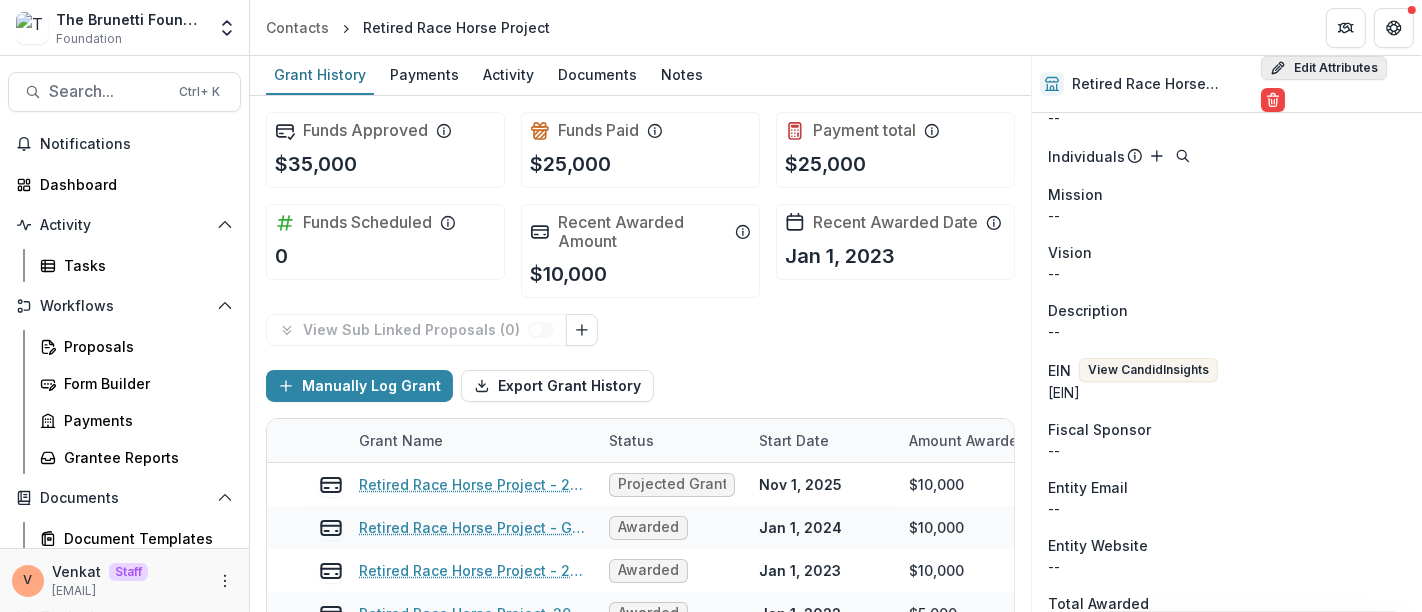 click on "Edit Attributes" at bounding box center (1324, 68) 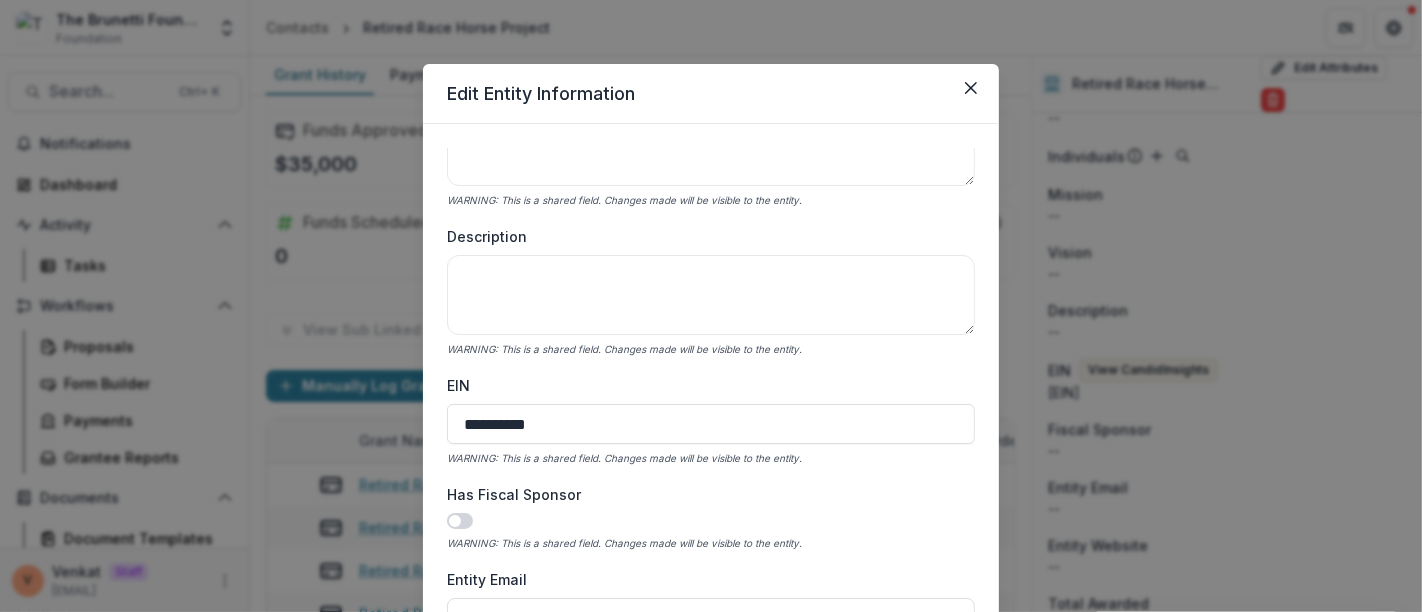 scroll, scrollTop: 555, scrollLeft: 0, axis: vertical 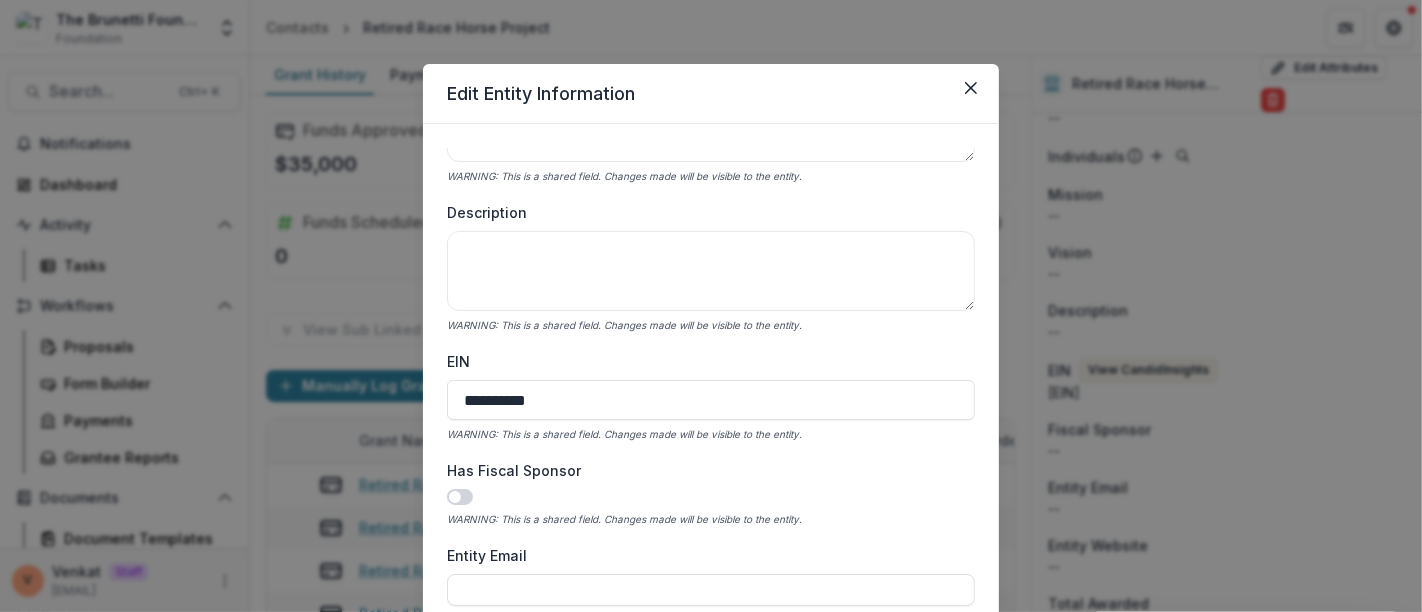 type 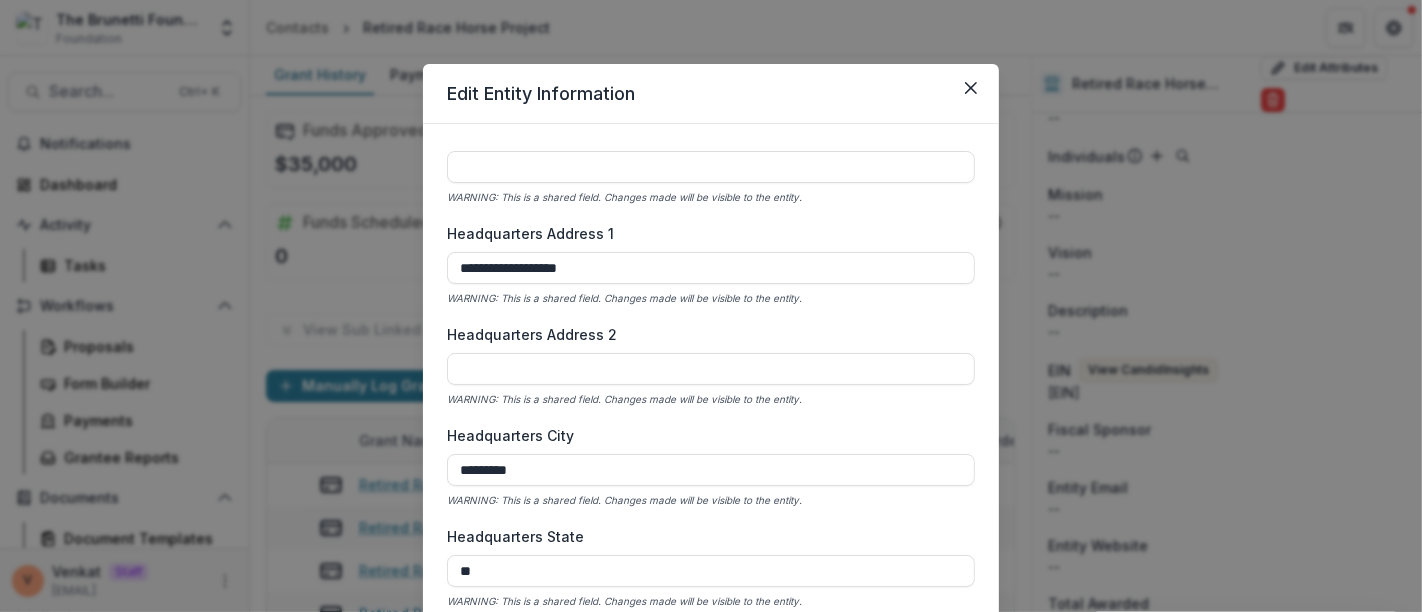 scroll, scrollTop: 1333, scrollLeft: 0, axis: vertical 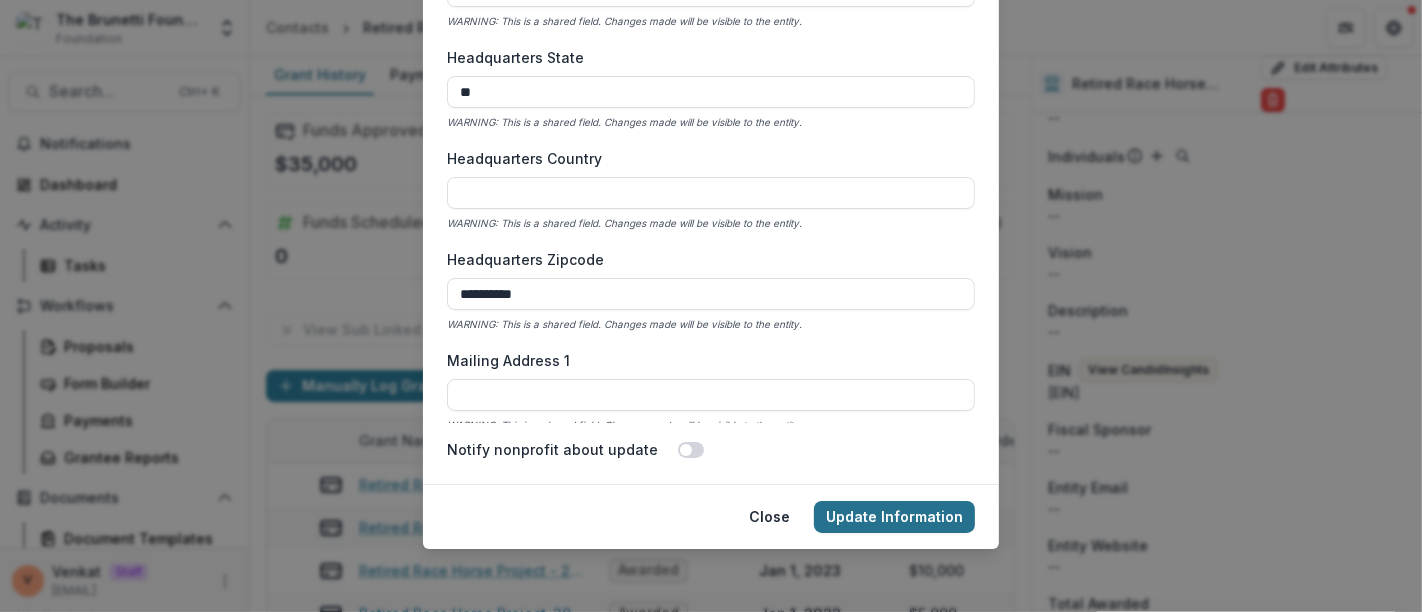 type on "**********" 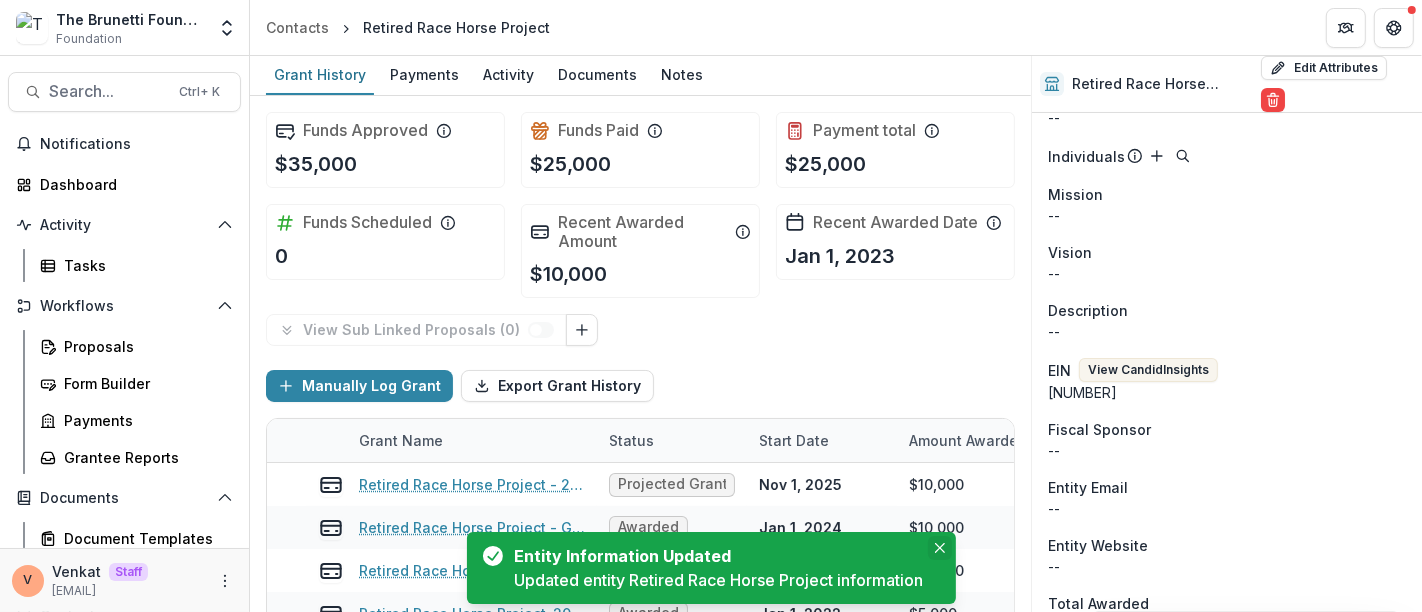 click 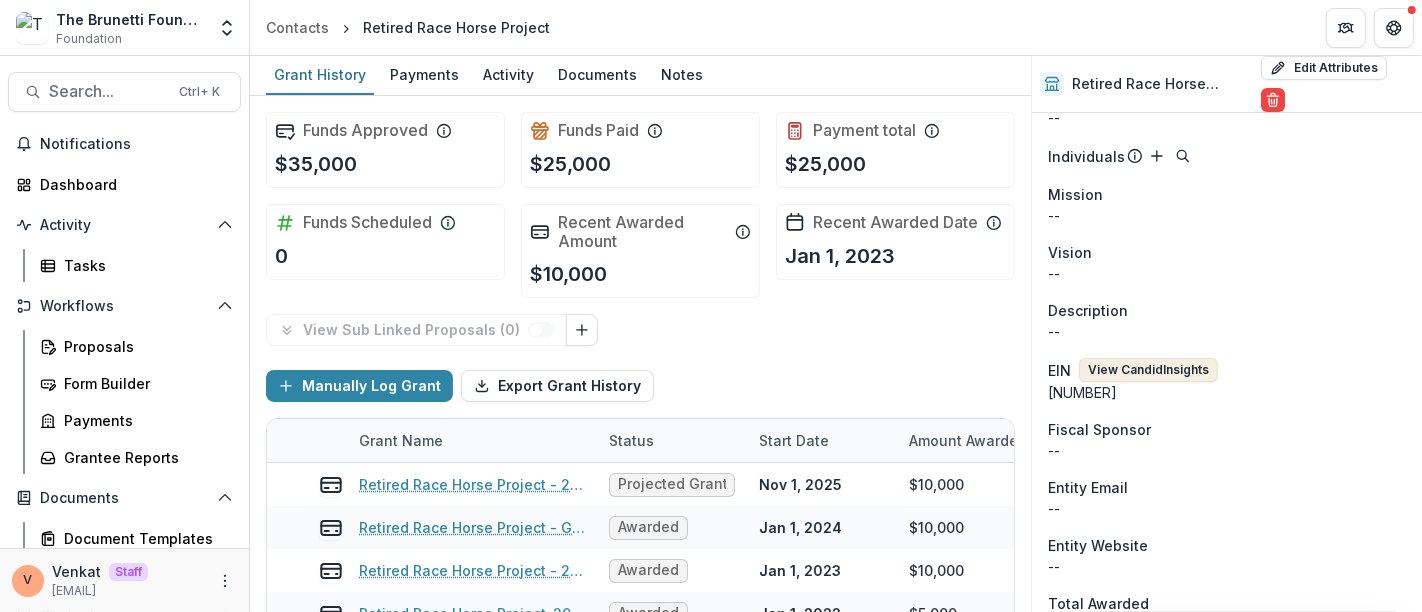 click on "View Candid  Insights" at bounding box center [1148, 370] 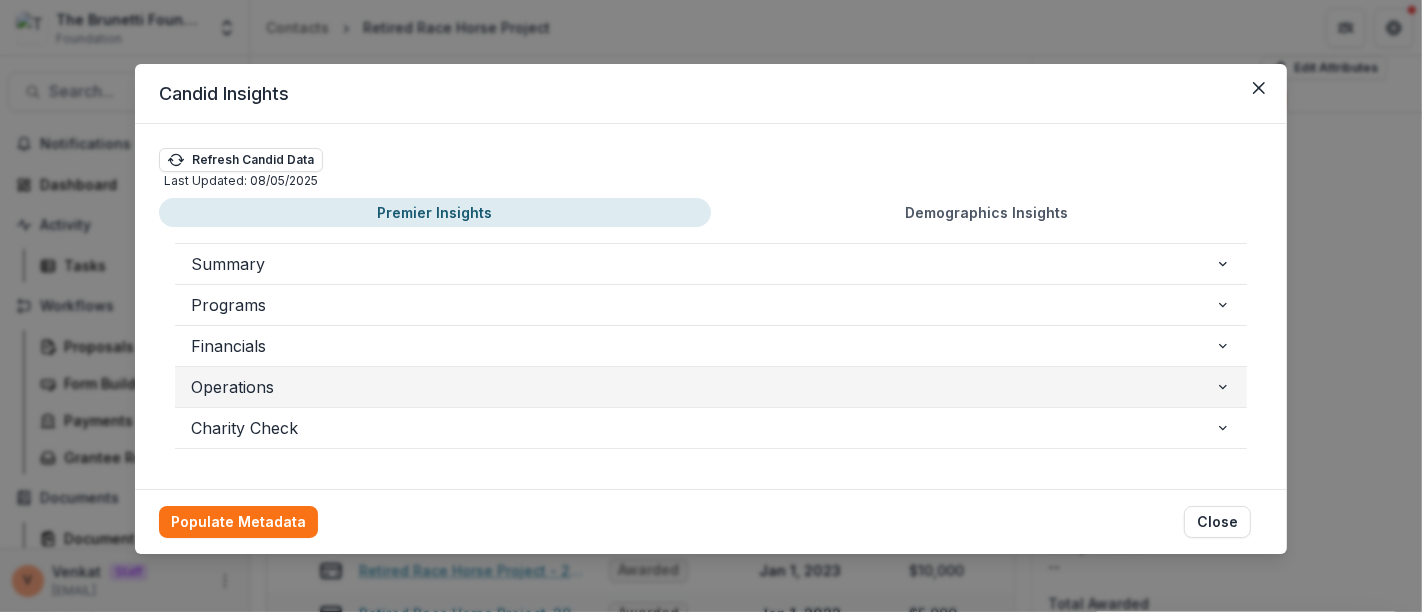 scroll, scrollTop: 2, scrollLeft: 0, axis: vertical 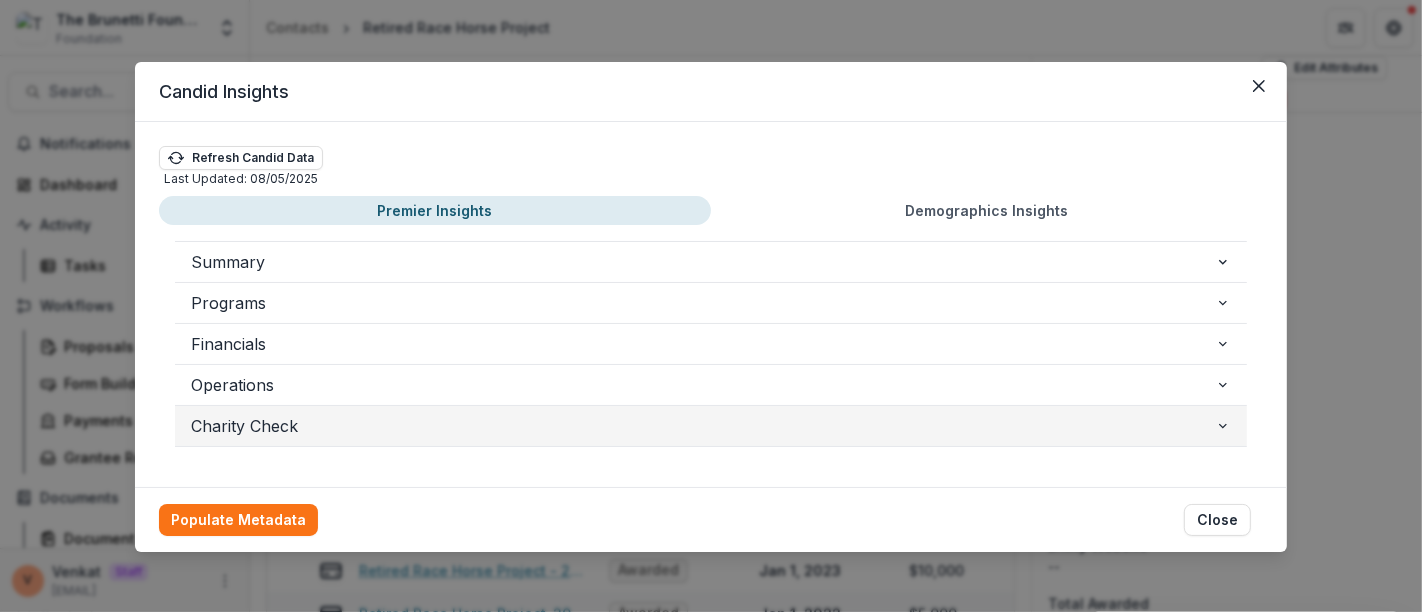 click on "Charity Check" at bounding box center (703, 426) 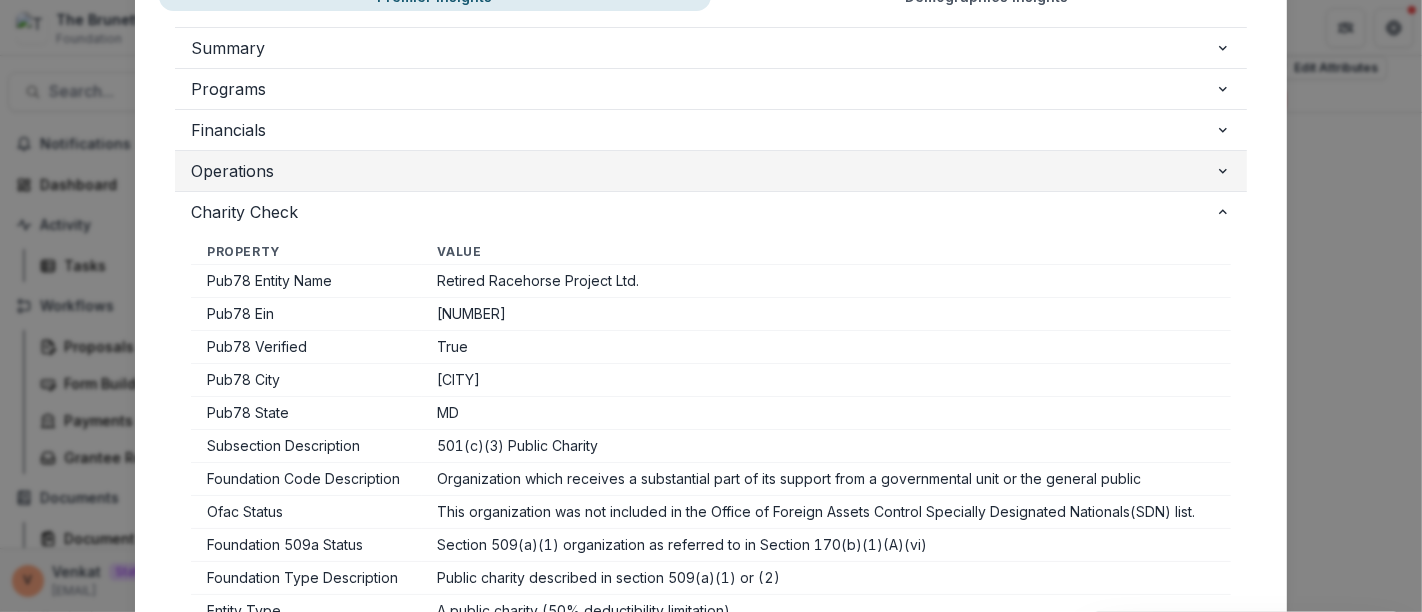 scroll, scrollTop: 225, scrollLeft: 0, axis: vertical 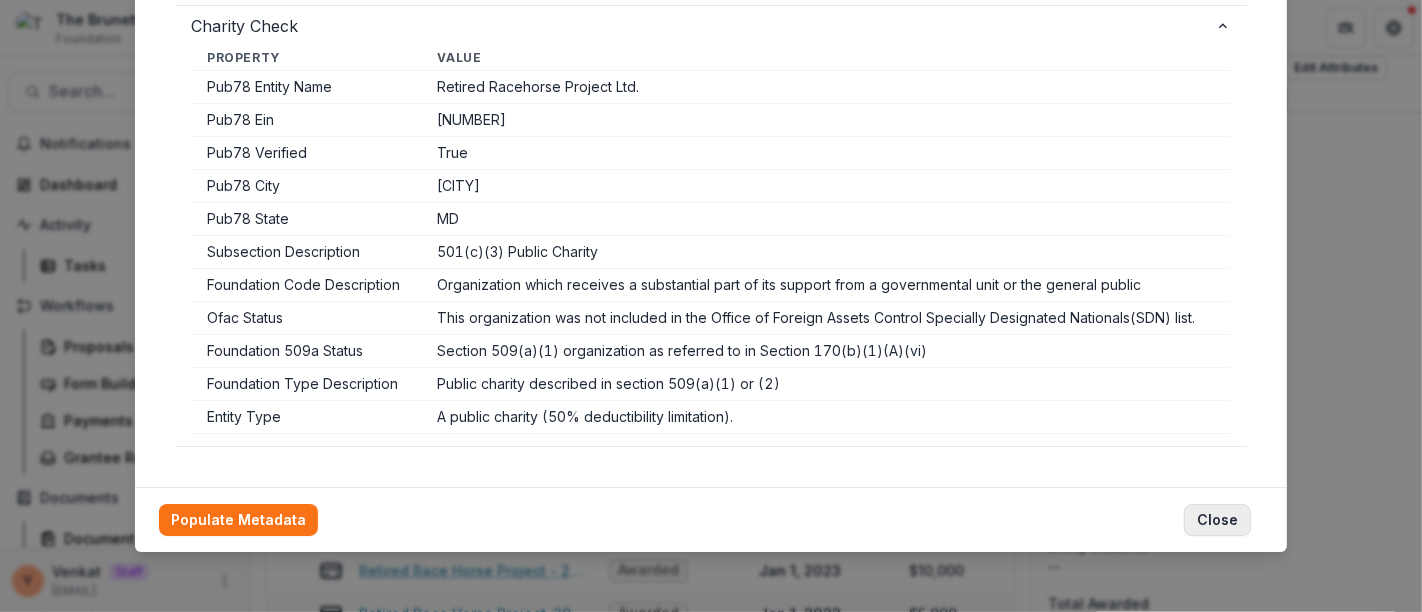 click on "Close" at bounding box center [1217, 520] 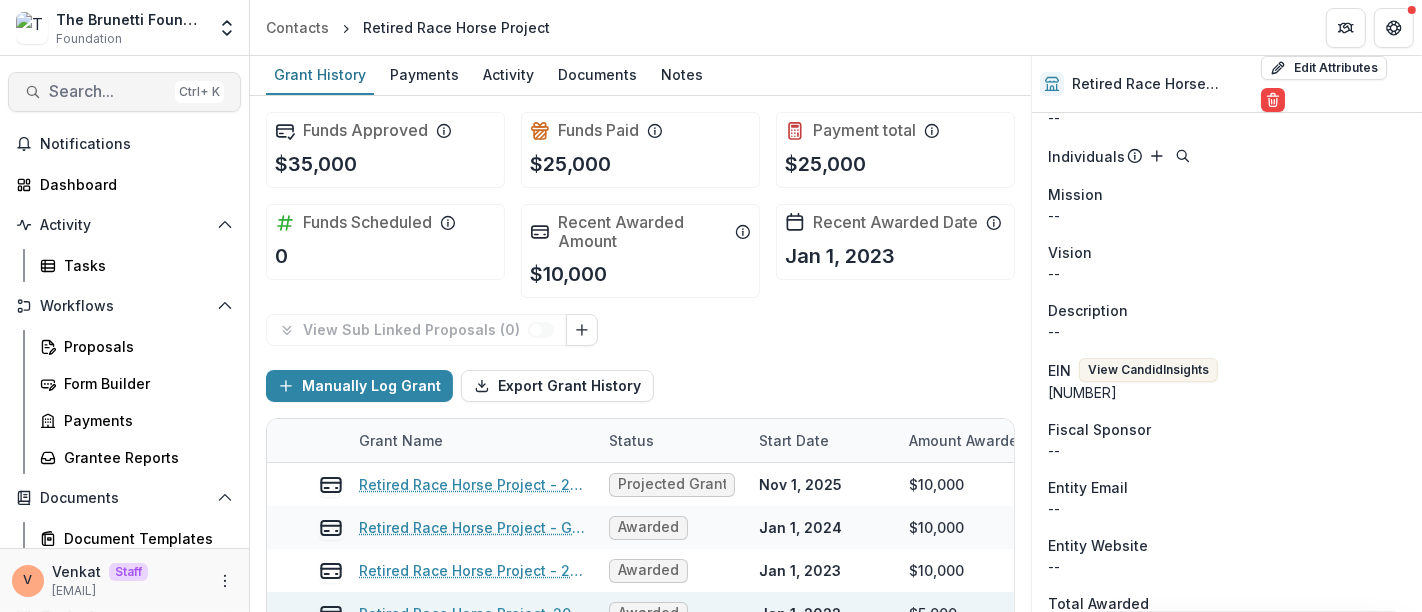 click on "Search..." at bounding box center [108, 91] 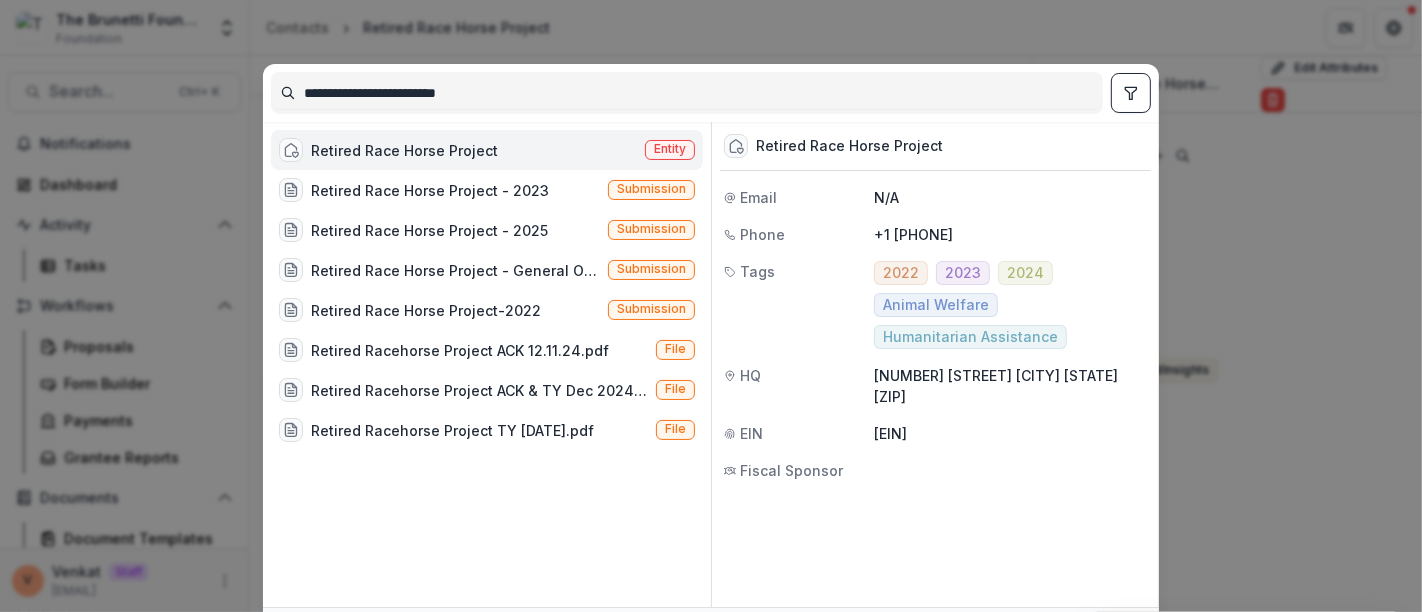 drag, startPoint x: 505, startPoint y: 96, endPoint x: 137, endPoint y: 104, distance: 368.08694 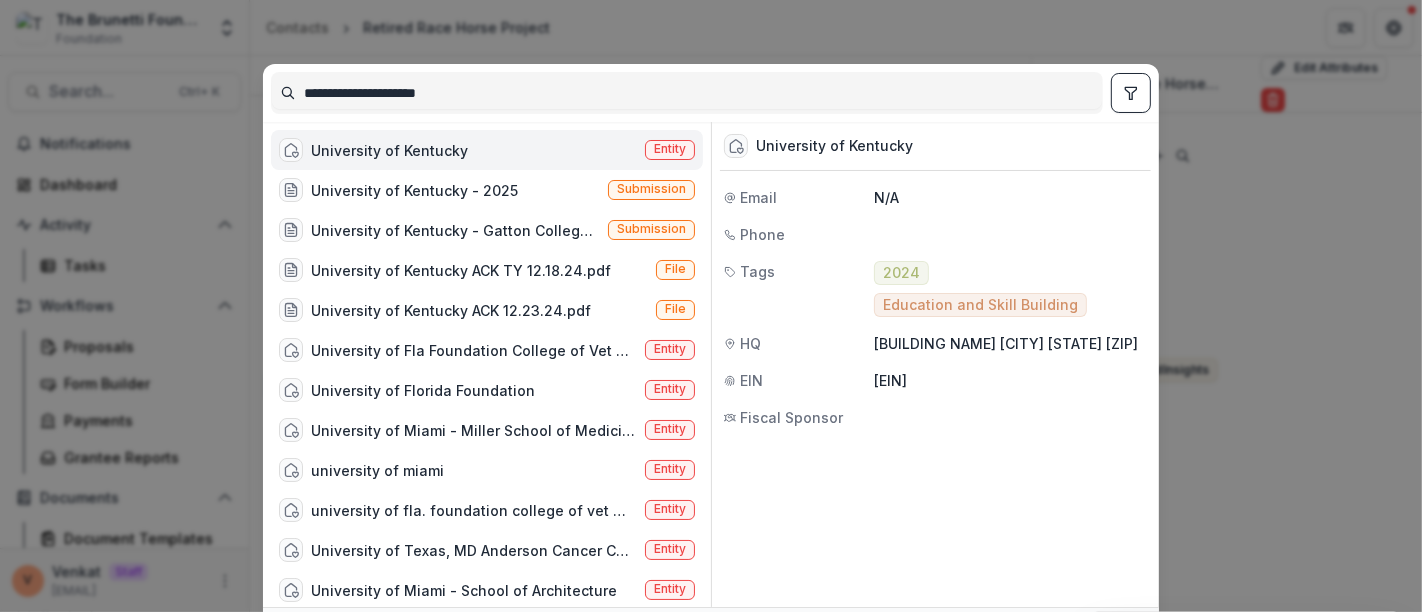 type on "**********" 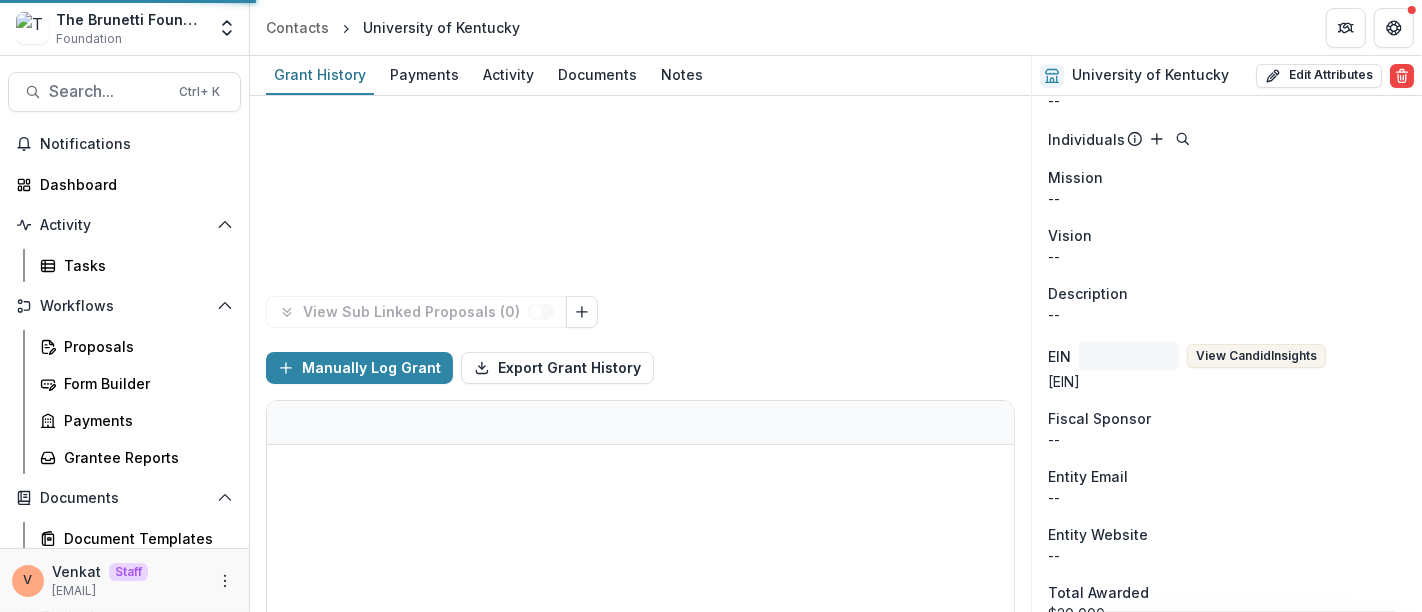scroll, scrollTop: 222, scrollLeft: 0, axis: vertical 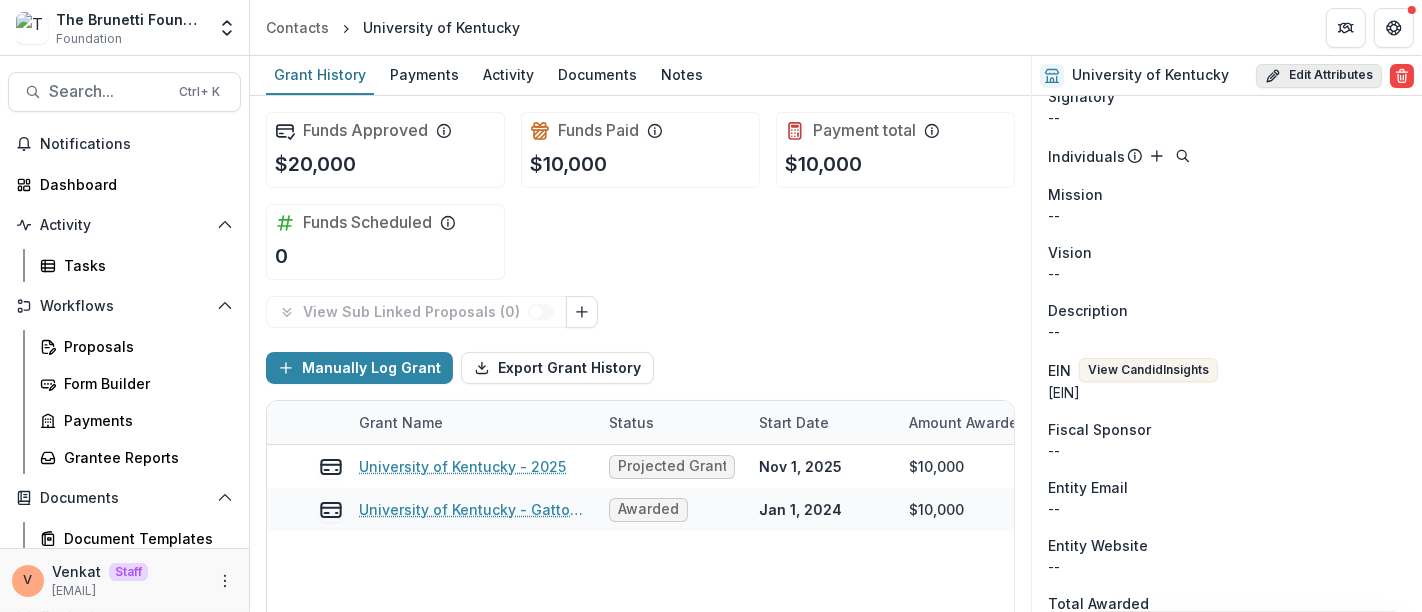 click on "Edit Attributes" at bounding box center [1319, 76] 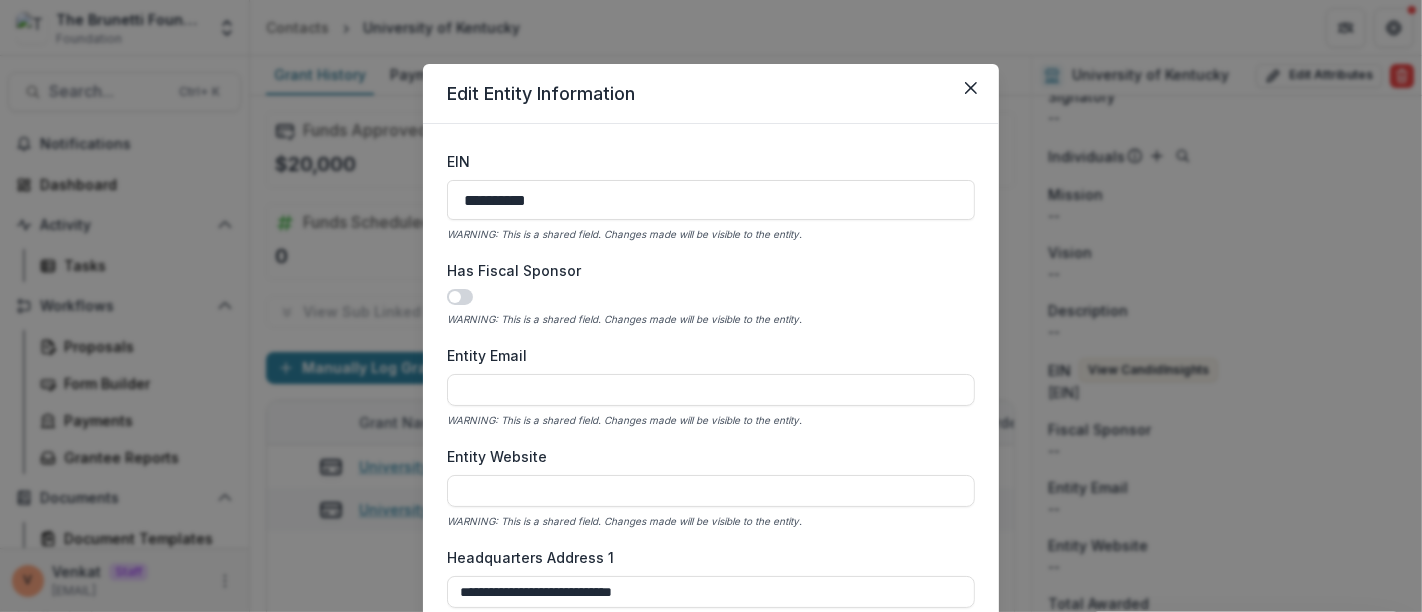 scroll, scrollTop: 666, scrollLeft: 0, axis: vertical 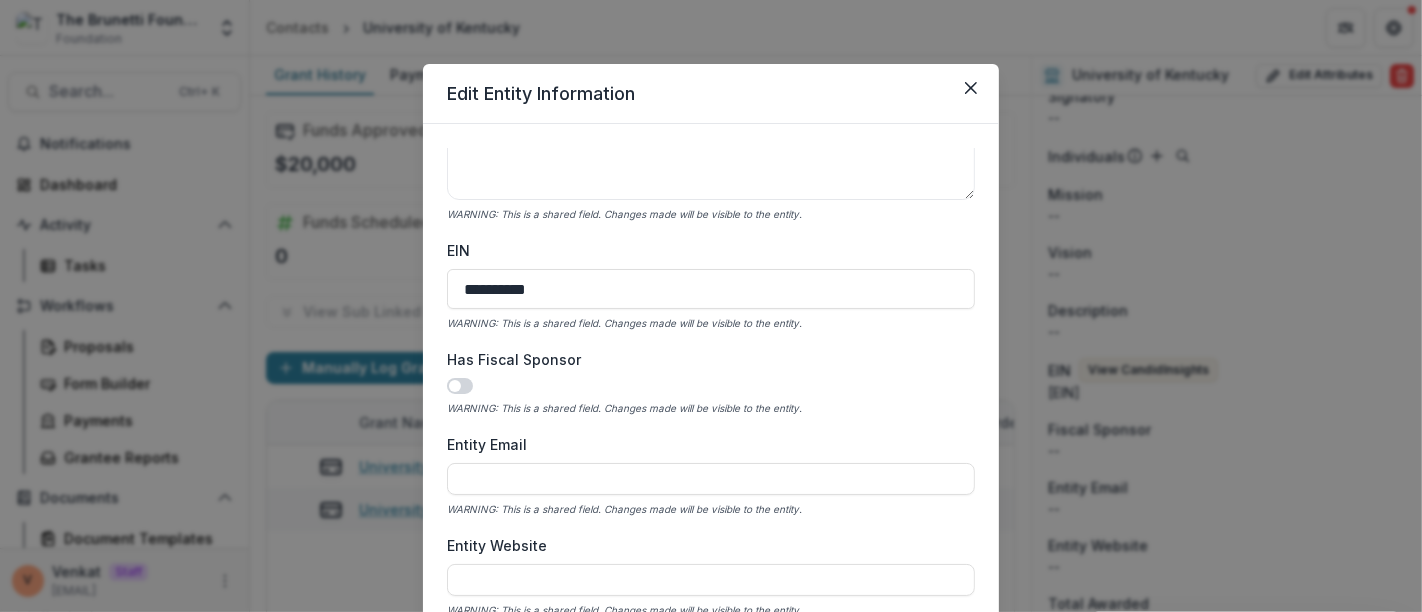 drag, startPoint x: 560, startPoint y: 290, endPoint x: 382, endPoint y: 285, distance: 178.0702 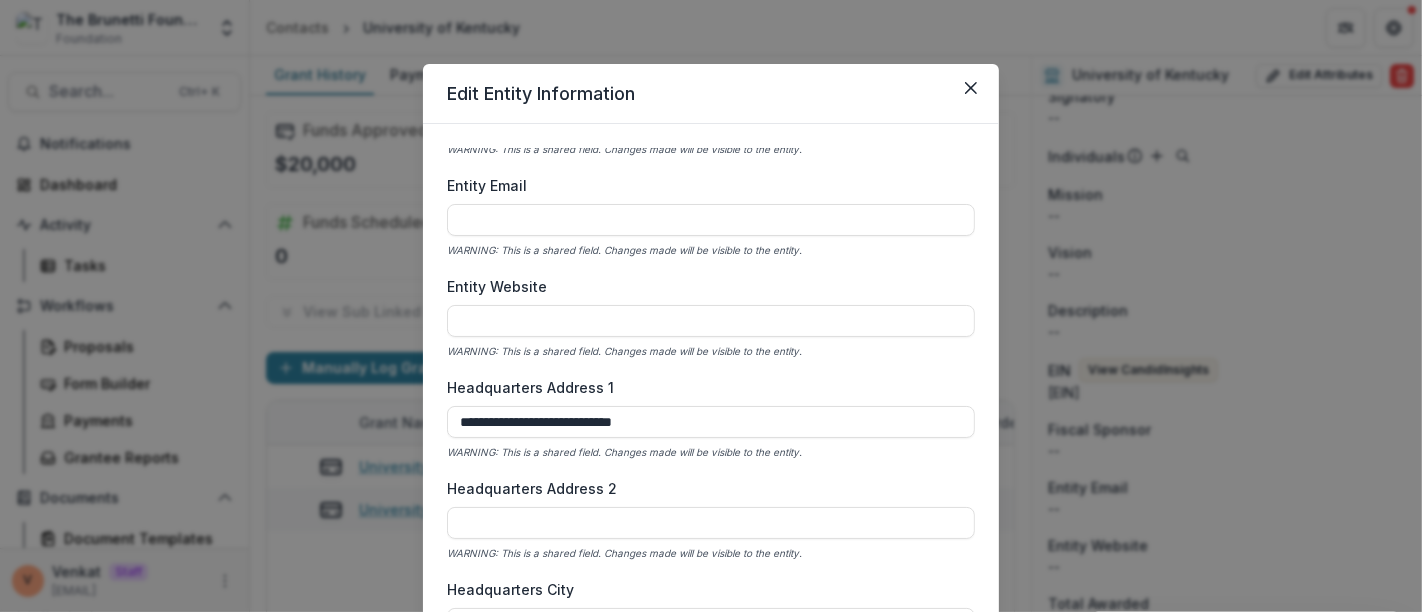 scroll, scrollTop: 1111, scrollLeft: 0, axis: vertical 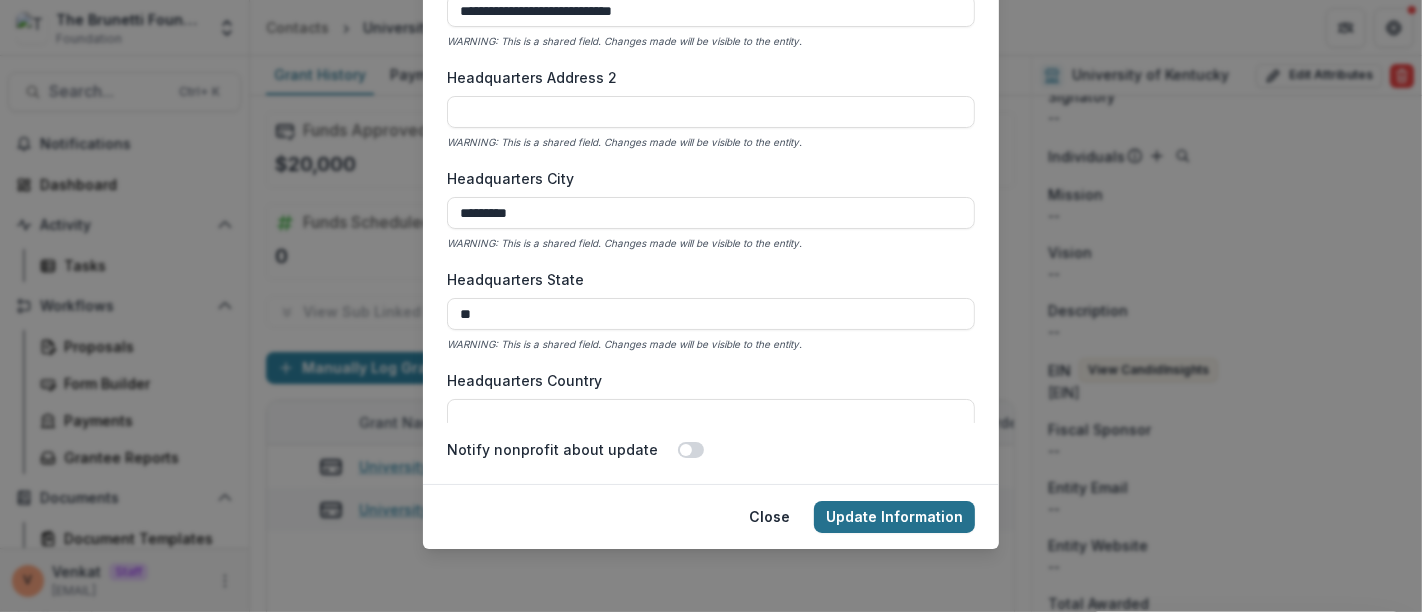 click on "Update Information" at bounding box center (894, 517) 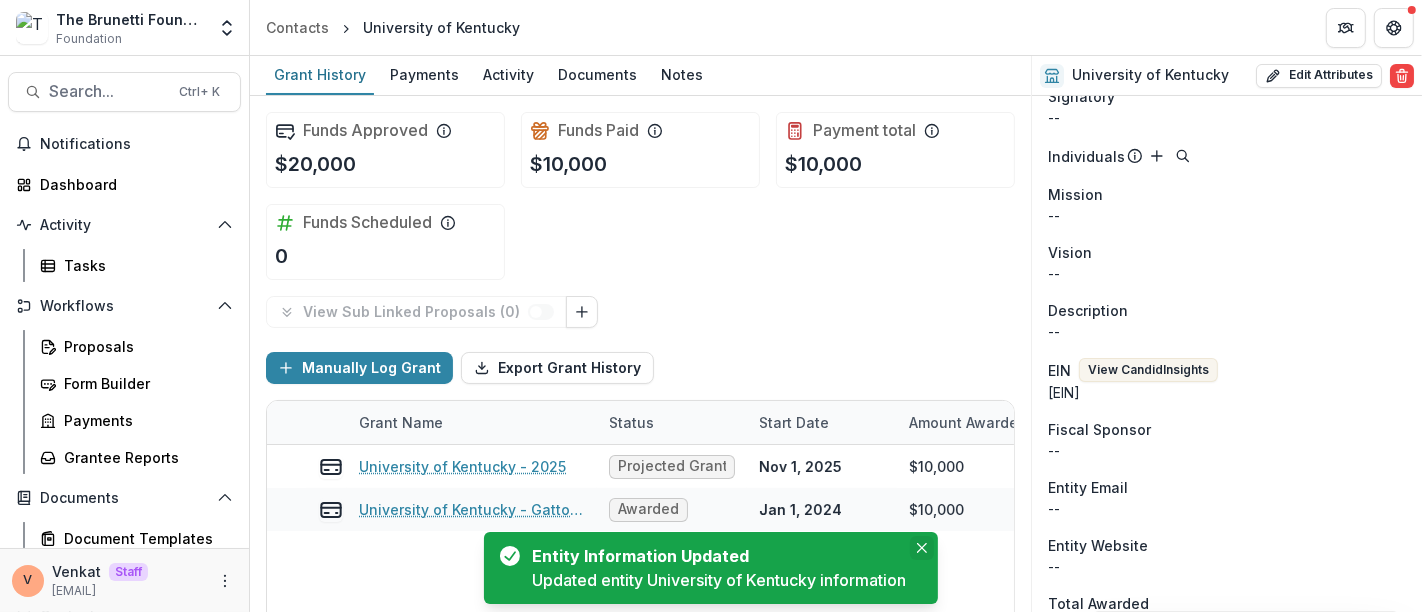 click 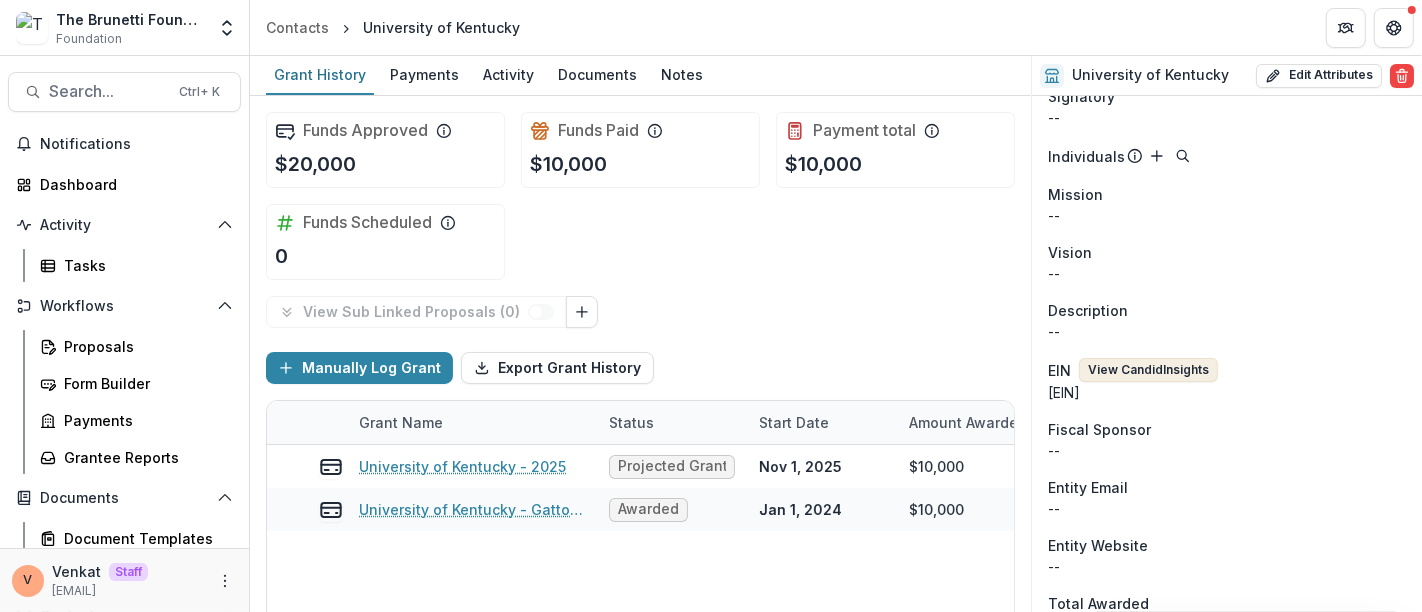 click on "View Candid  Insights" at bounding box center [1148, 370] 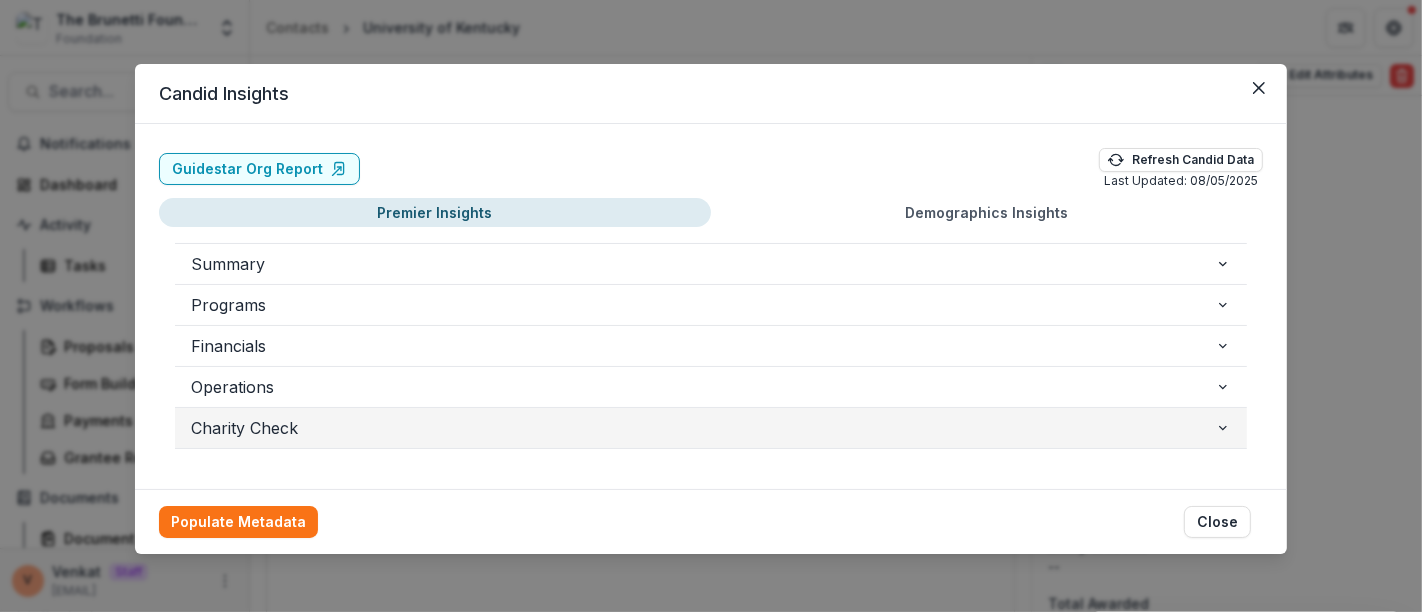 click on "Charity Check" at bounding box center (703, 428) 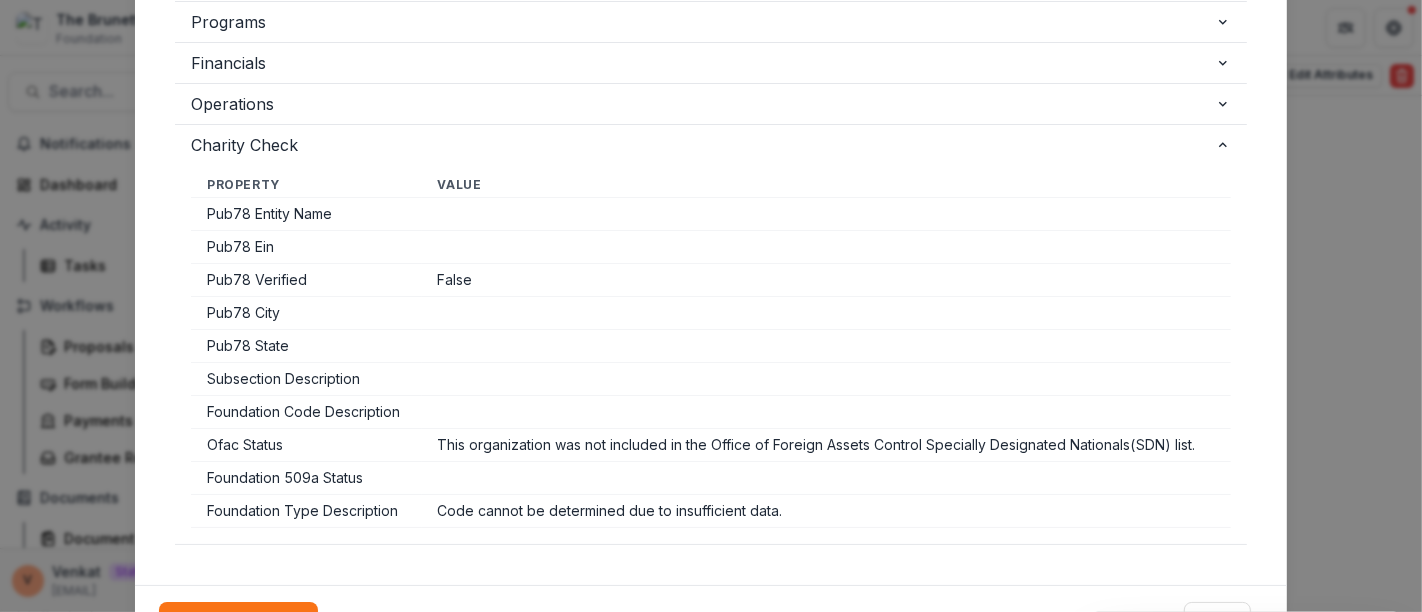 scroll, scrollTop: 333, scrollLeft: 0, axis: vertical 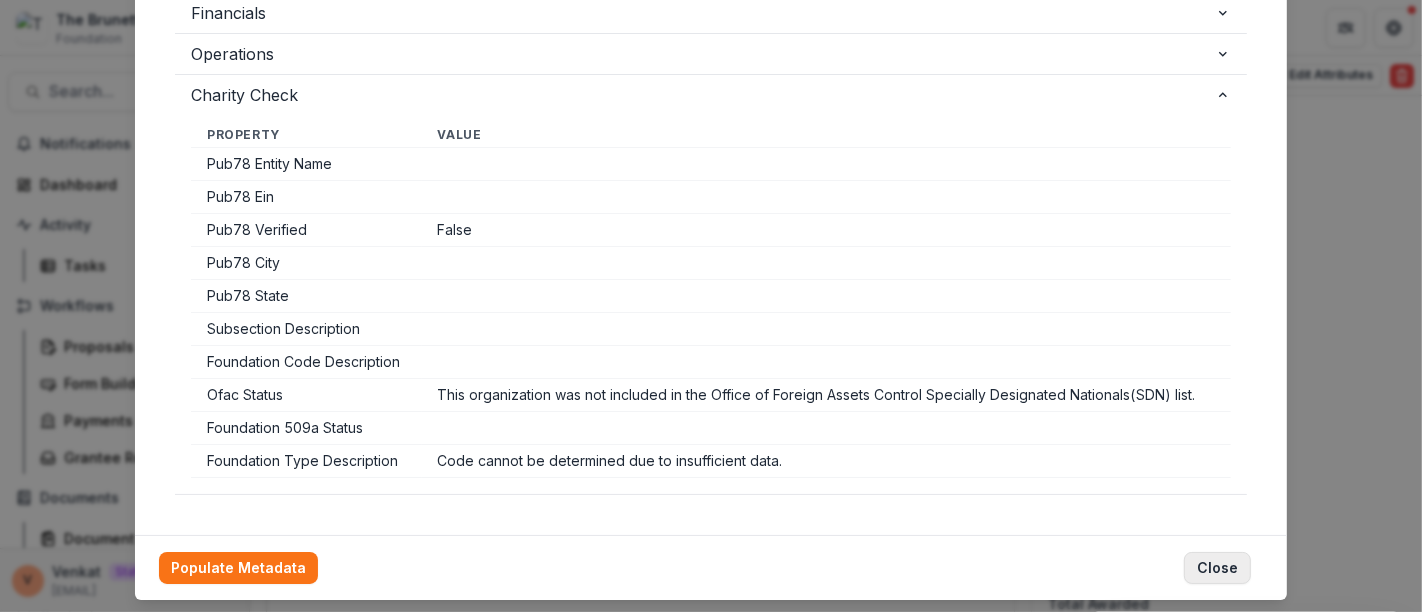 click on "Close" at bounding box center [1217, 568] 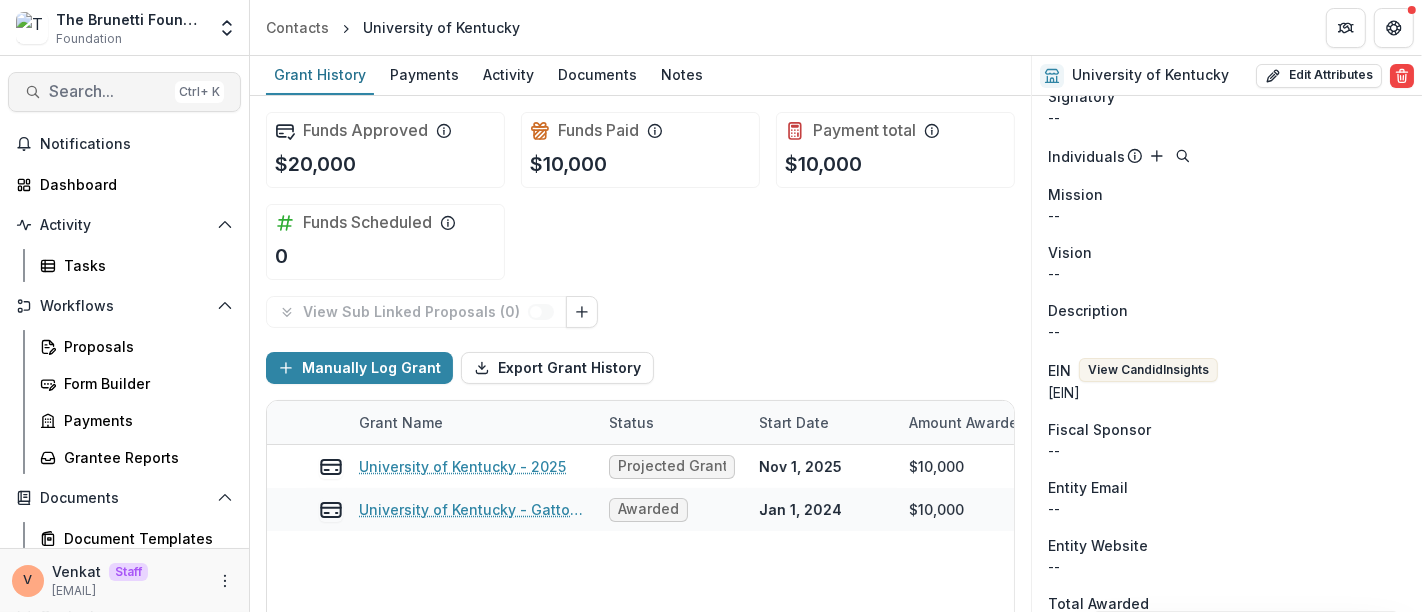 click on "Search... Ctrl  + K" at bounding box center [124, 92] 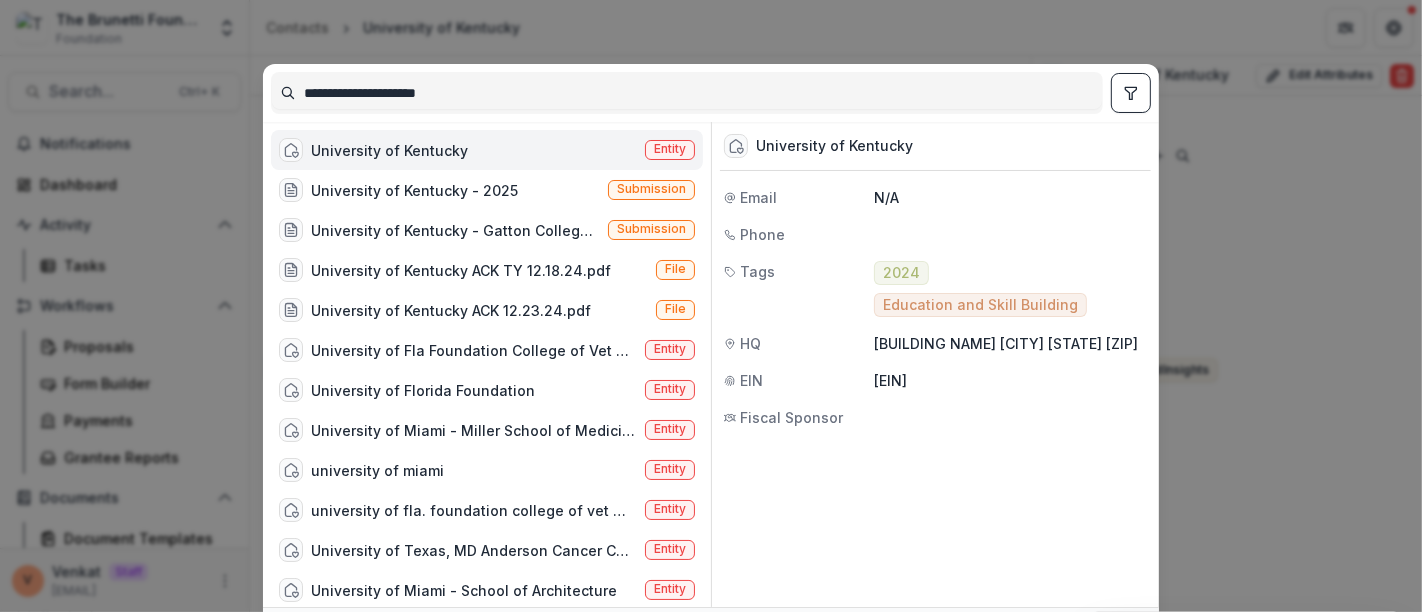 drag, startPoint x: 486, startPoint y: 87, endPoint x: 242, endPoint y: 87, distance: 244 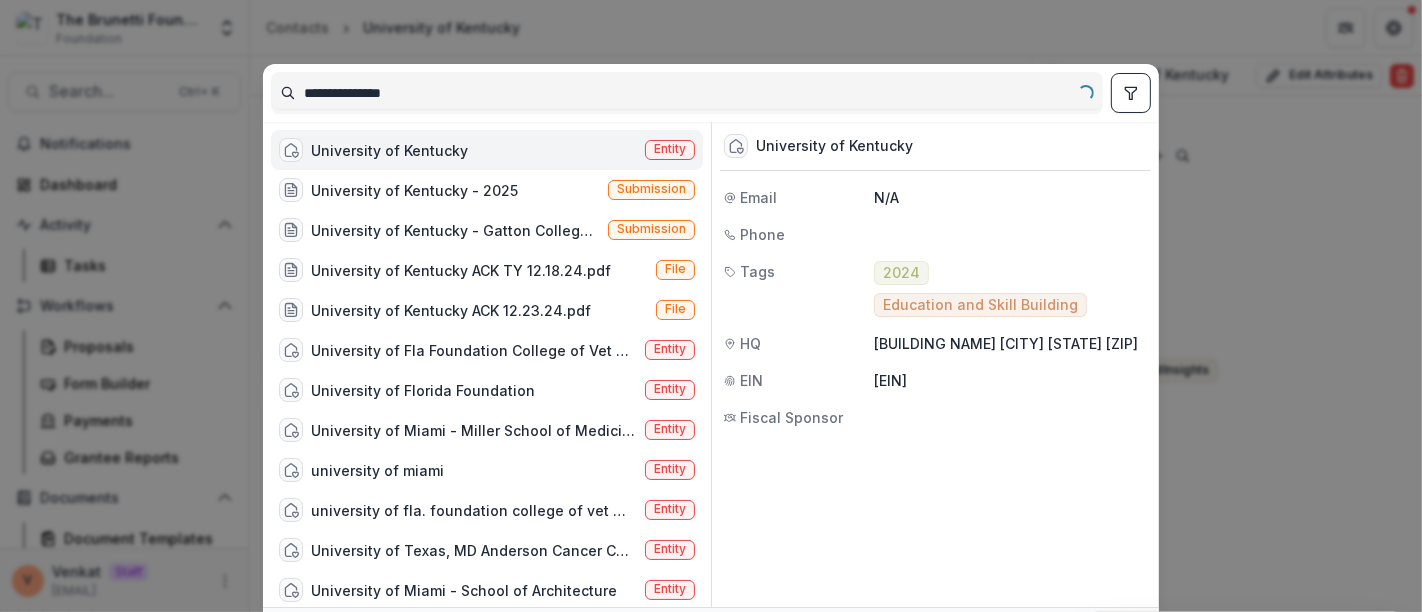type on "**********" 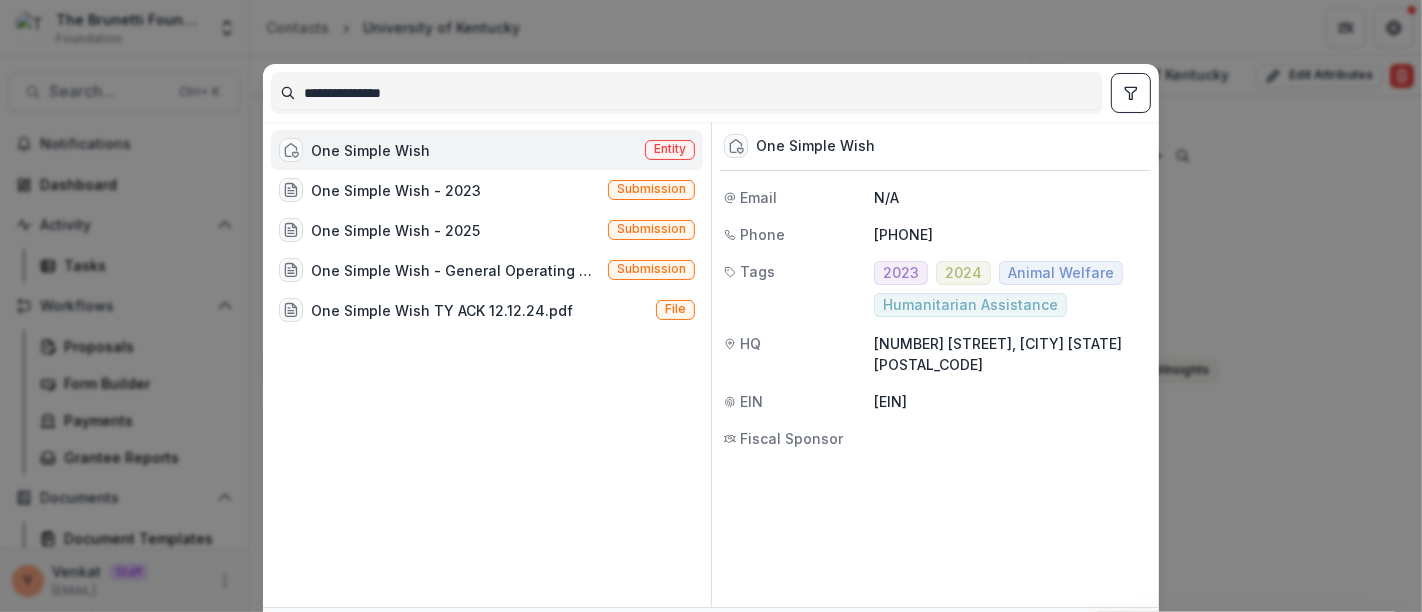 click on "One Simple Wish" at bounding box center [370, 150] 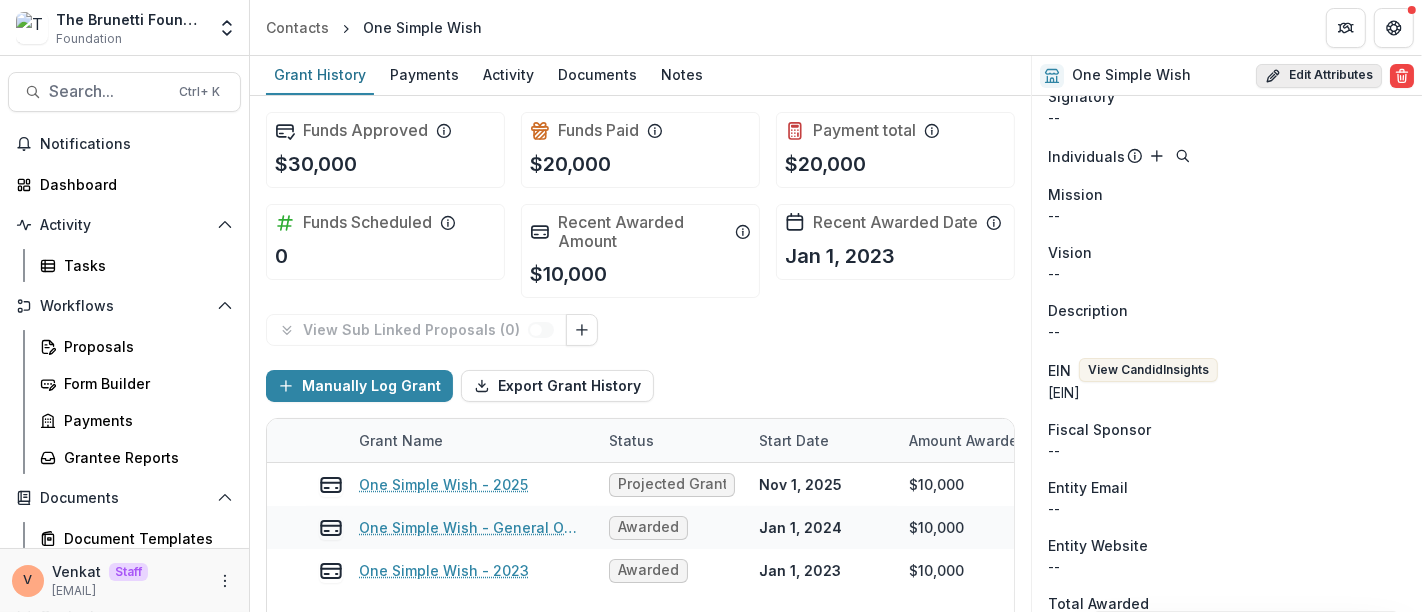 click on "Edit Attributes" at bounding box center [1319, 76] 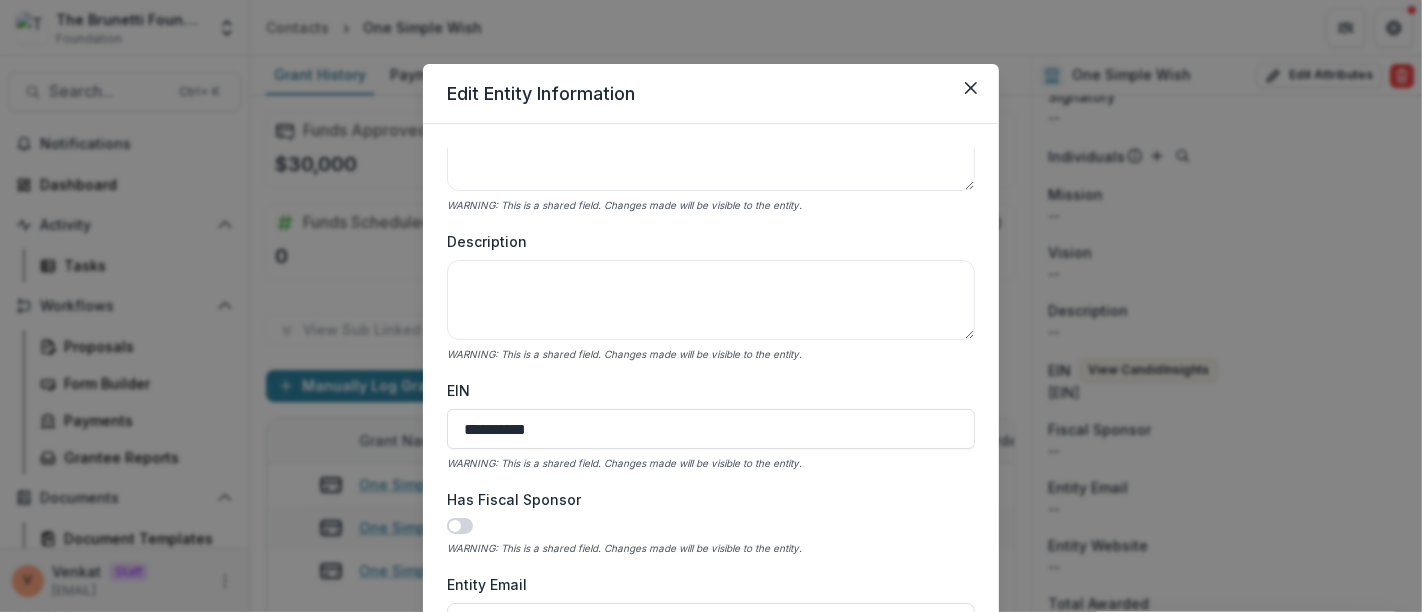 scroll, scrollTop: 555, scrollLeft: 0, axis: vertical 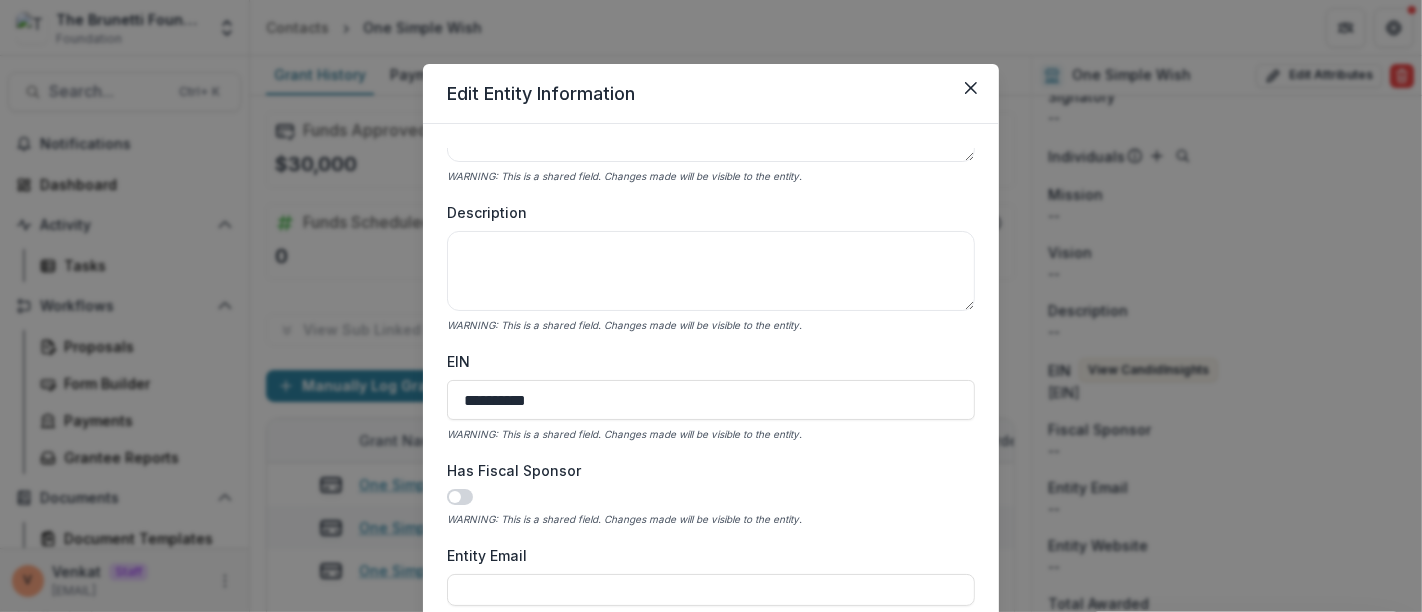drag, startPoint x: 364, startPoint y: 400, endPoint x: 317, endPoint y: 403, distance: 47.095646 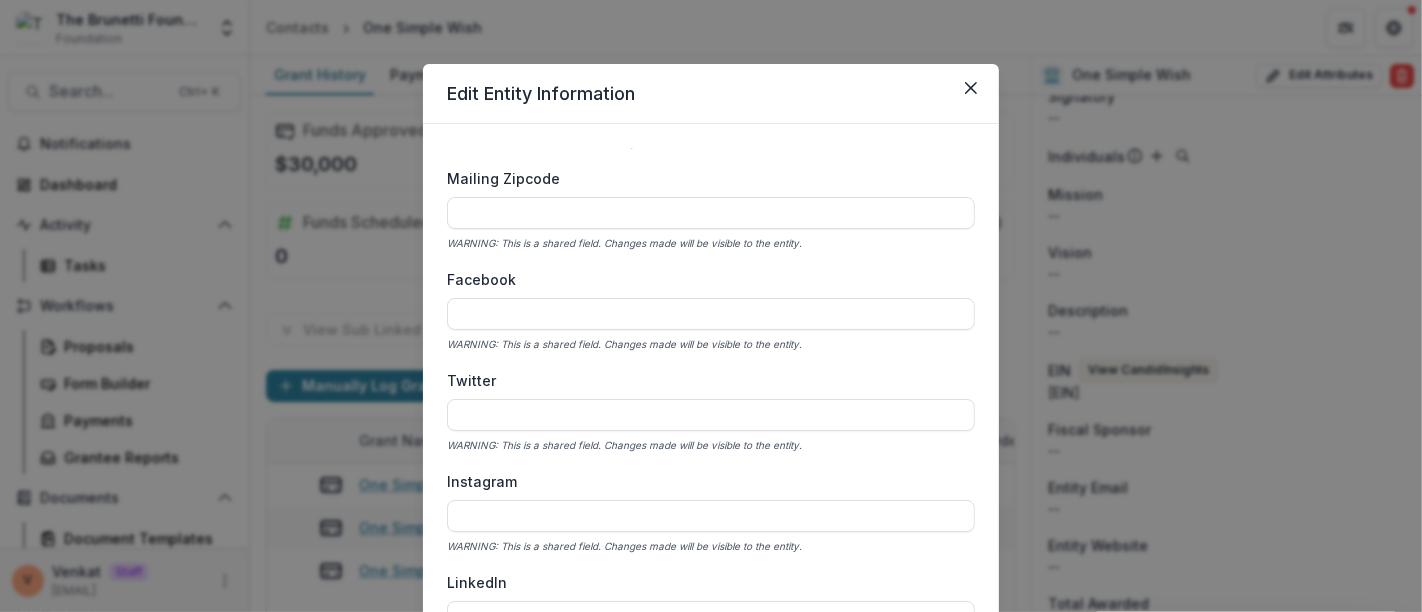 scroll, scrollTop: 2555, scrollLeft: 0, axis: vertical 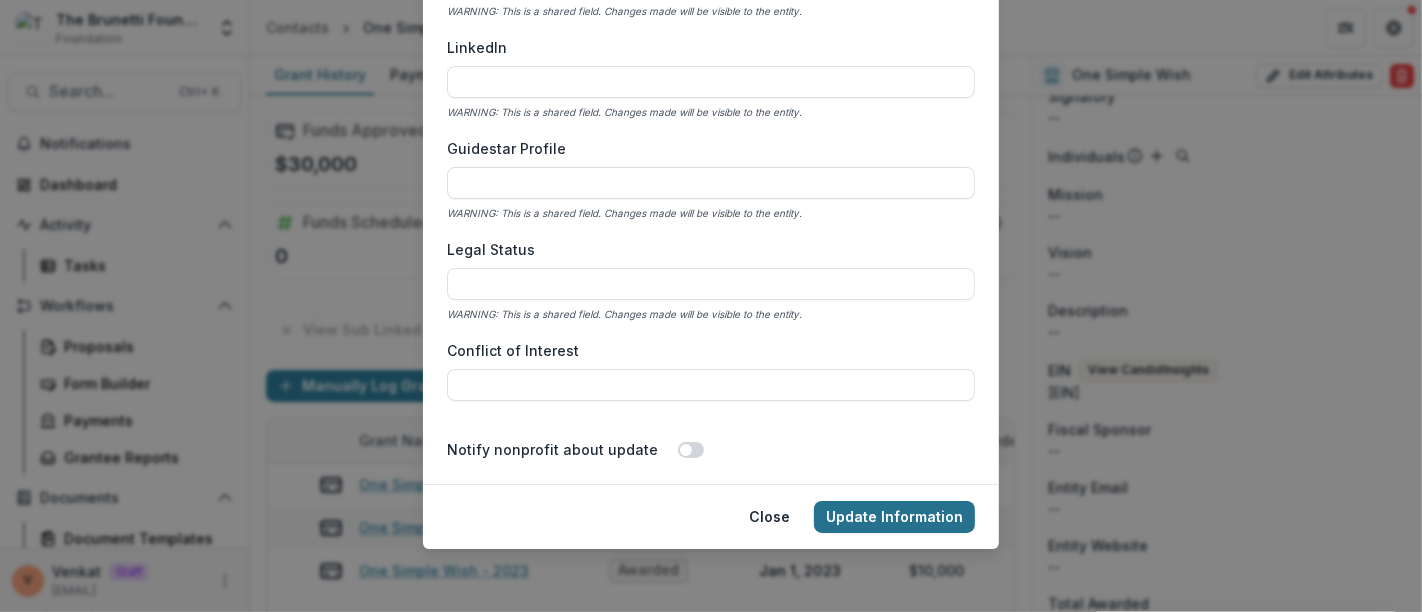 type on "**********" 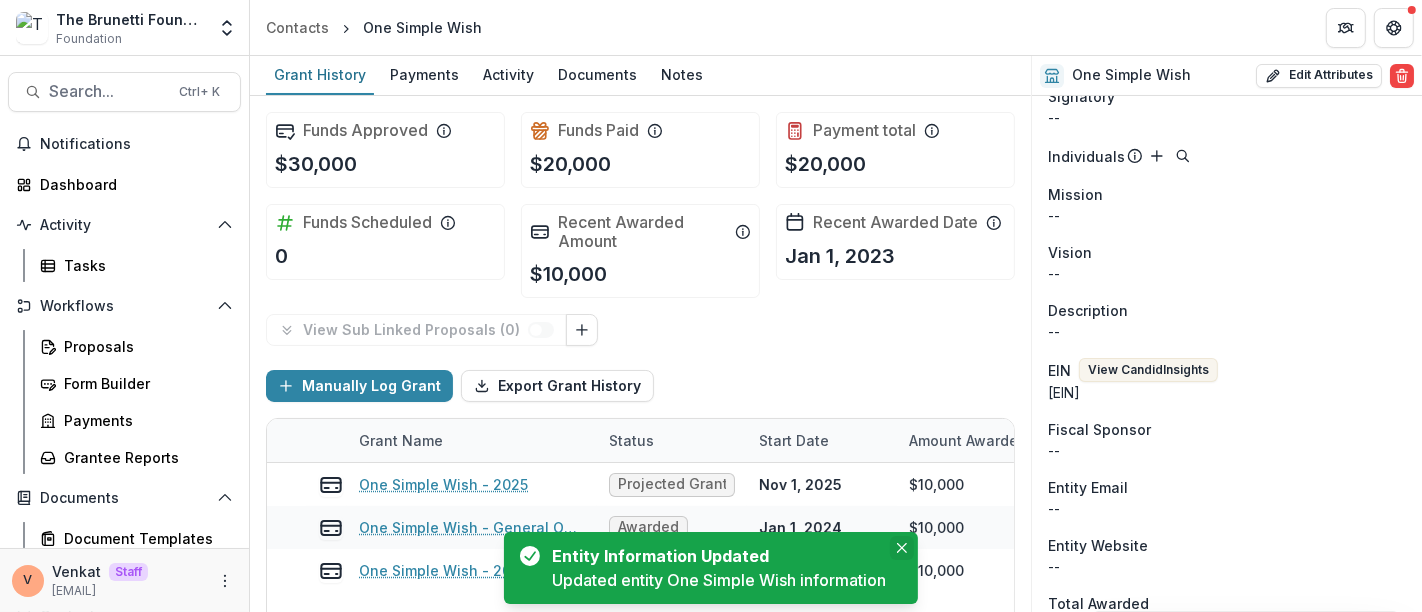click at bounding box center [902, 548] 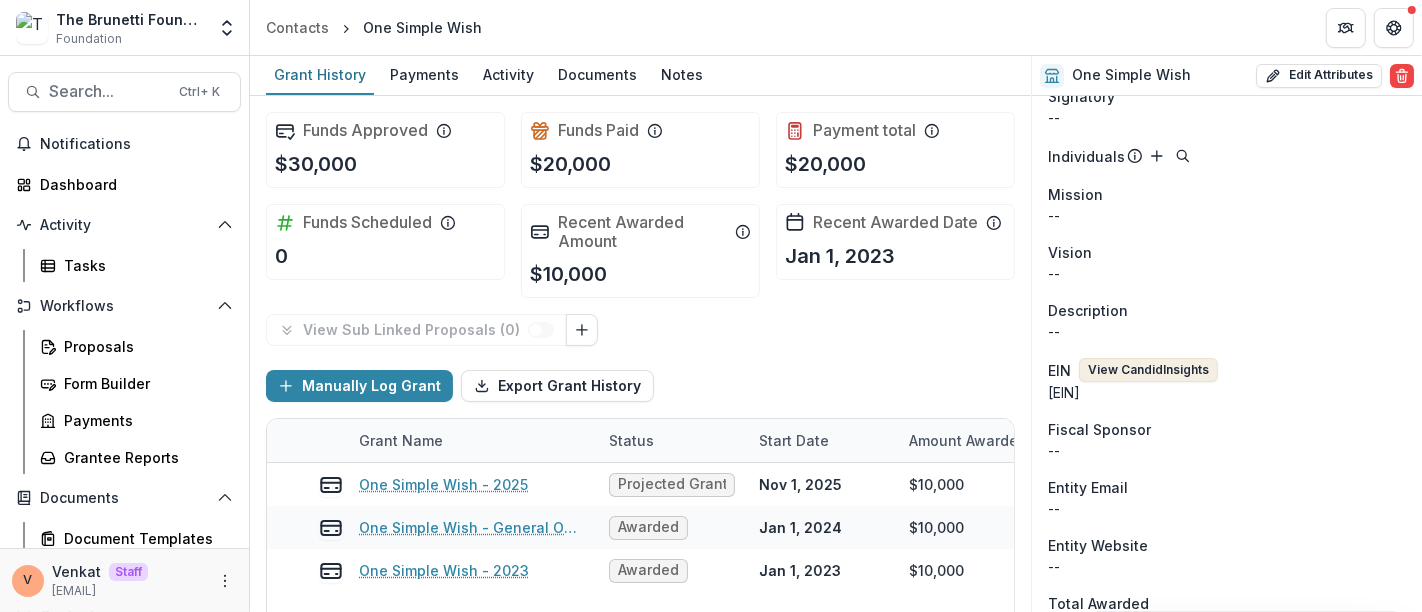 click on "View Candid  Insights" at bounding box center (1148, 370) 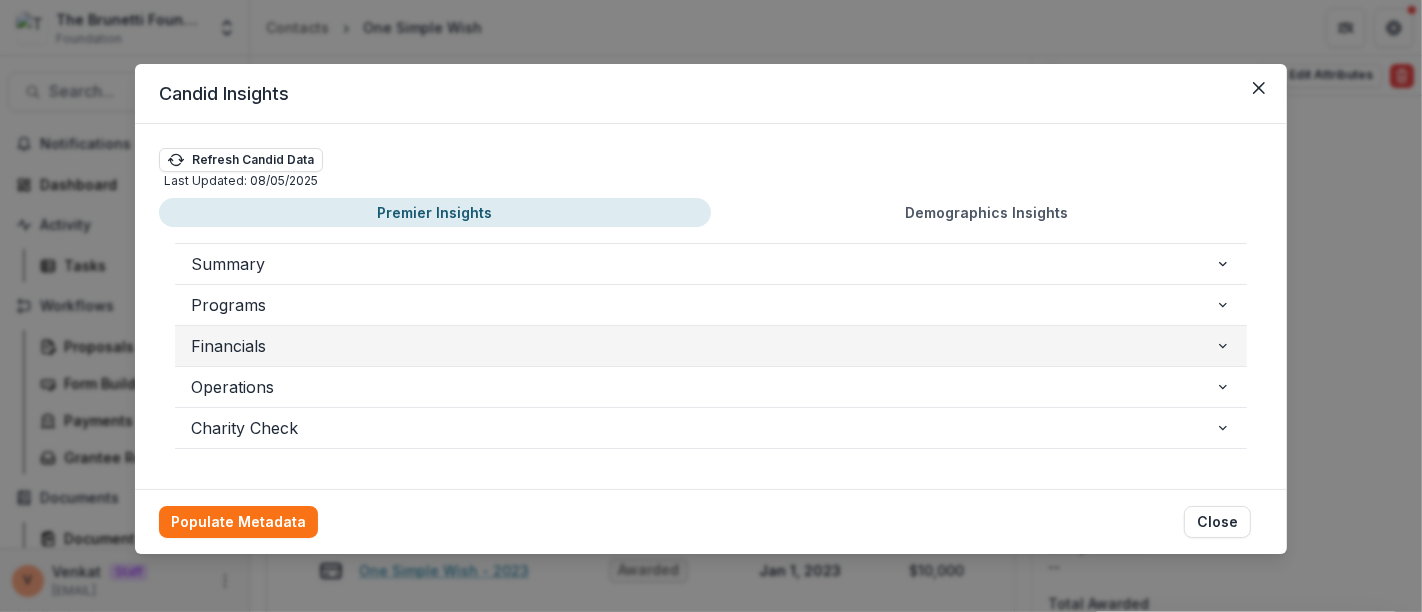 scroll, scrollTop: 2, scrollLeft: 0, axis: vertical 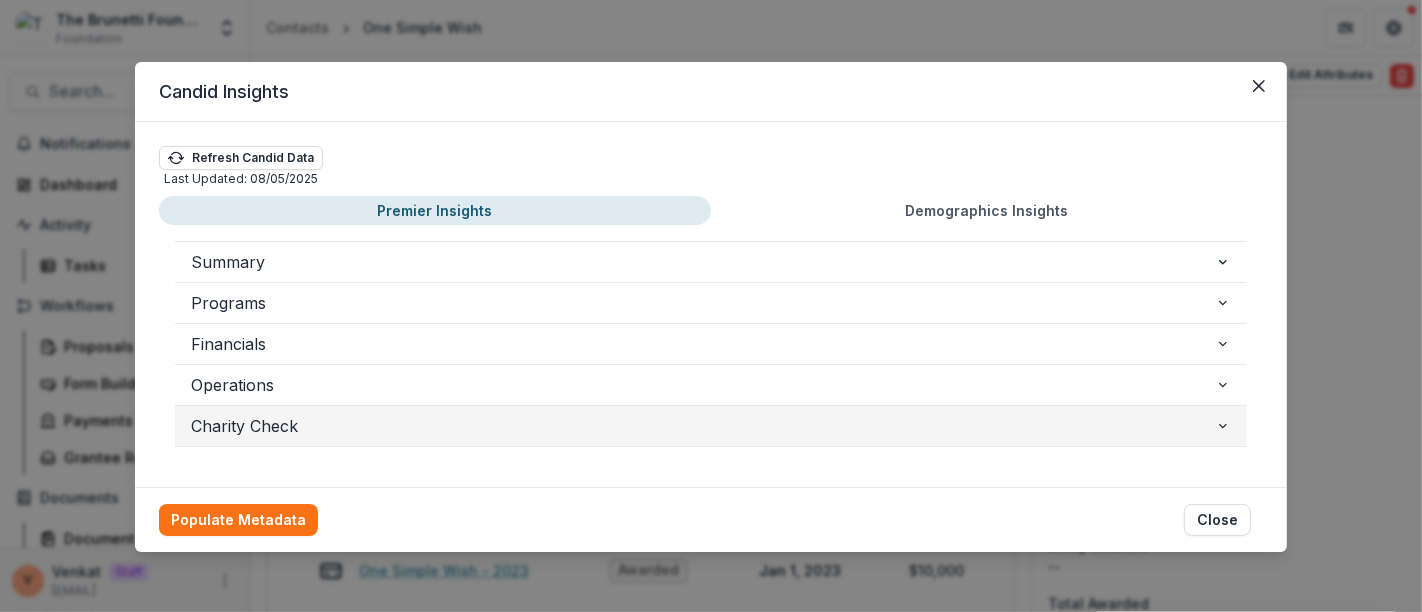 click on "Charity Check" at bounding box center (703, 426) 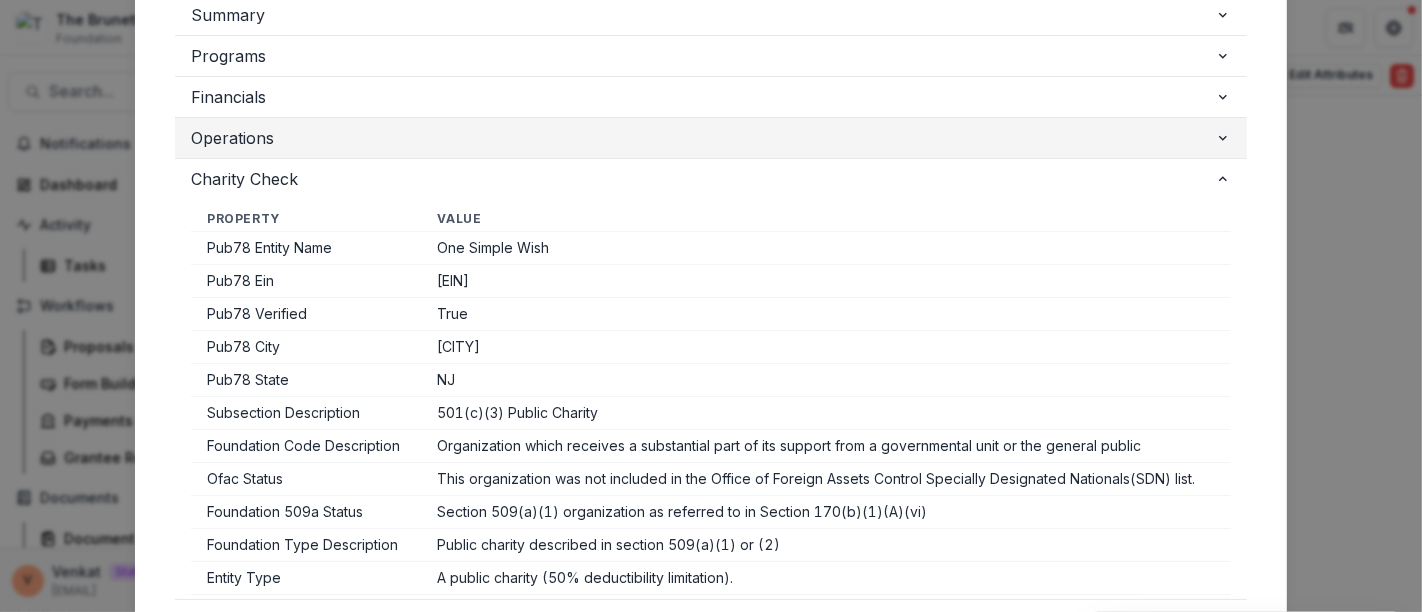 scroll, scrollTop: 336, scrollLeft: 0, axis: vertical 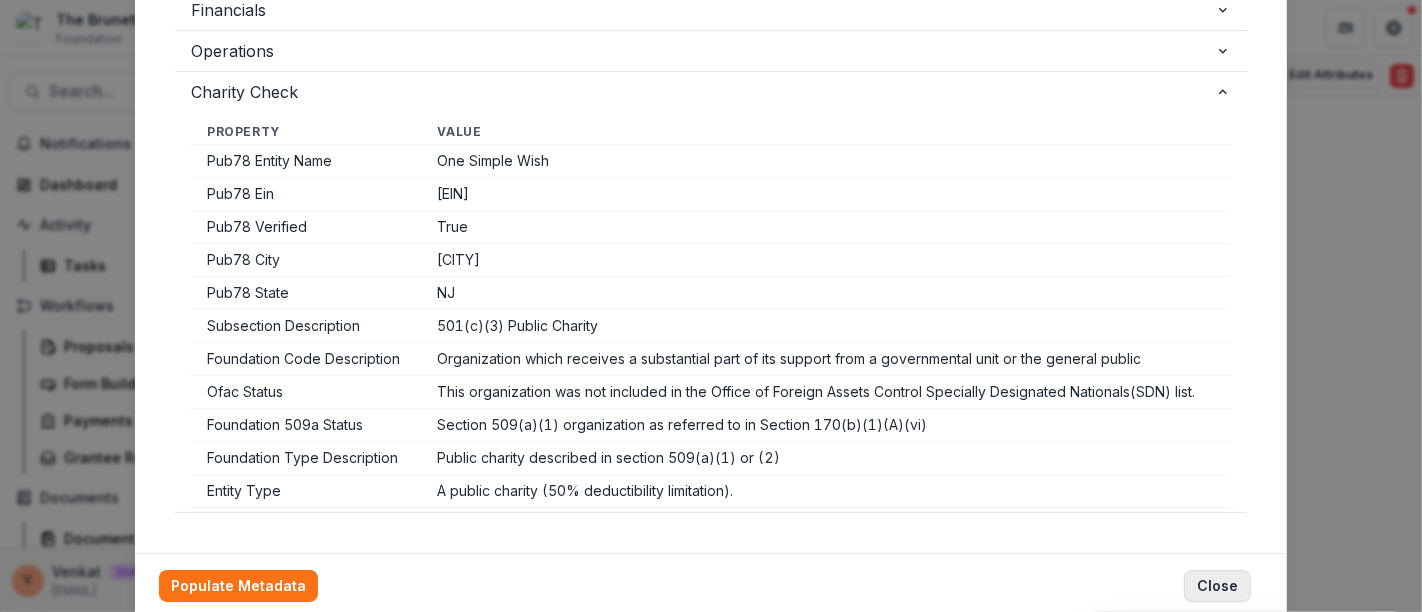 click on "Close" at bounding box center [1217, 586] 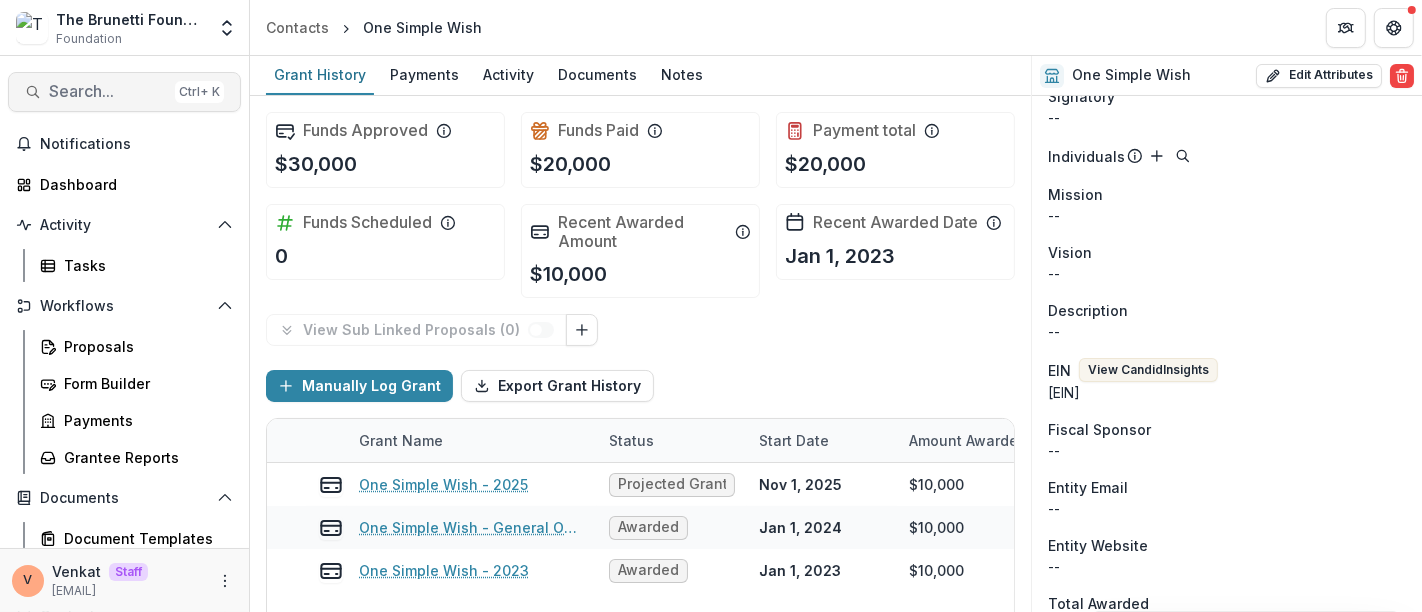 click on "Search..." at bounding box center (108, 91) 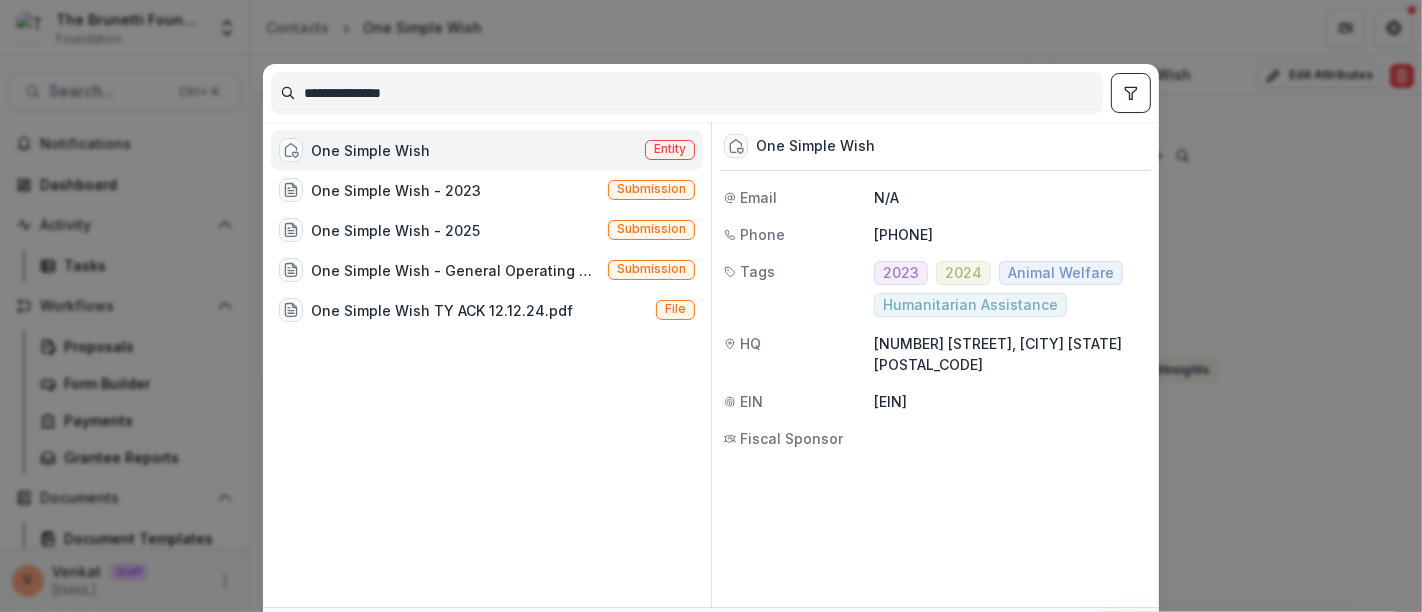 drag, startPoint x: 446, startPoint y: 85, endPoint x: 93, endPoint y: 85, distance: 353 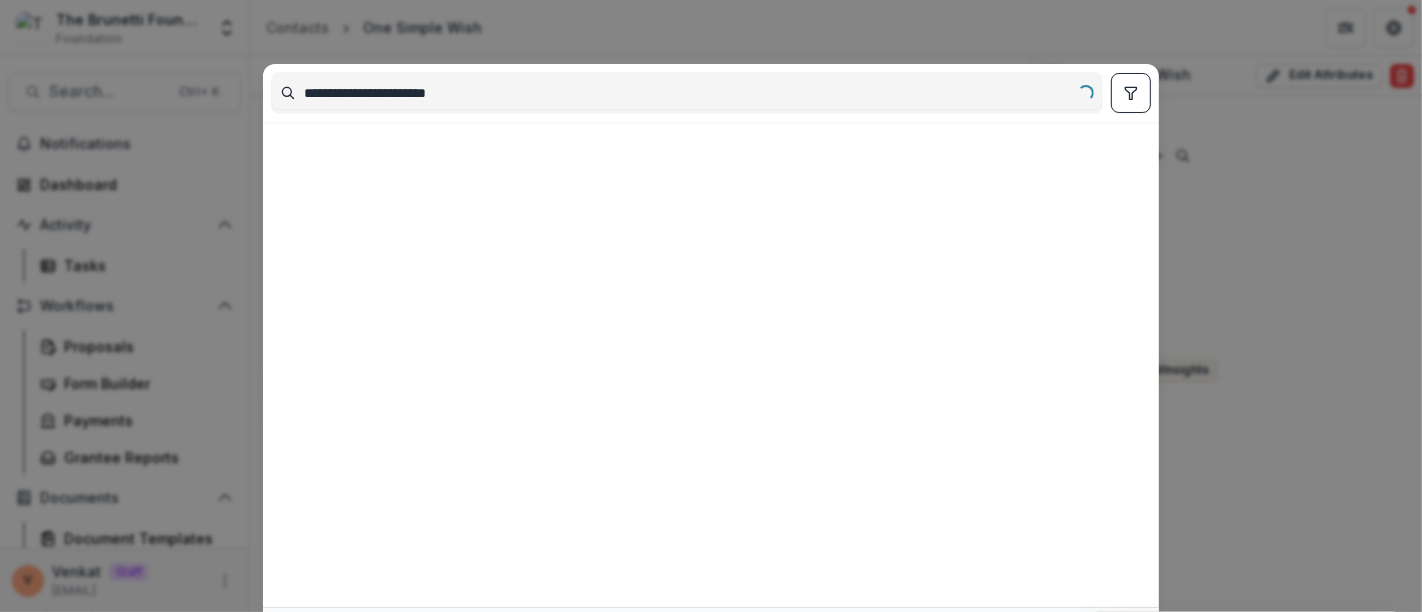 type on "**********" 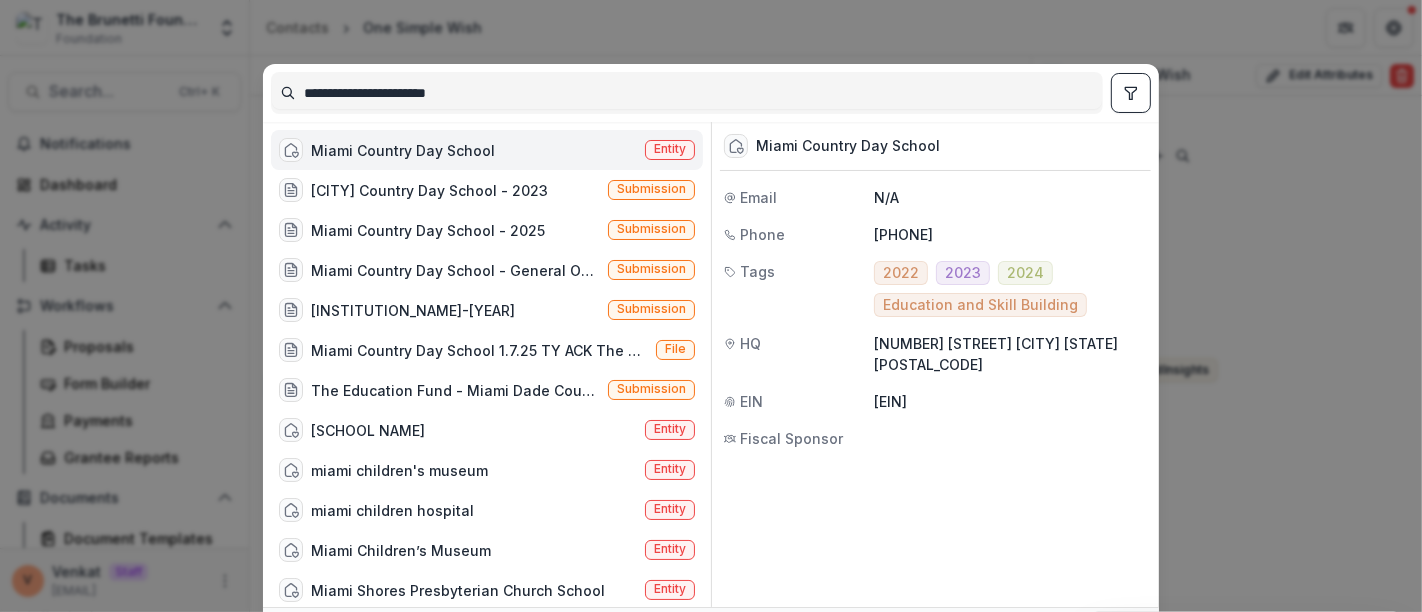 click on "Miami Country Day School" at bounding box center [403, 150] 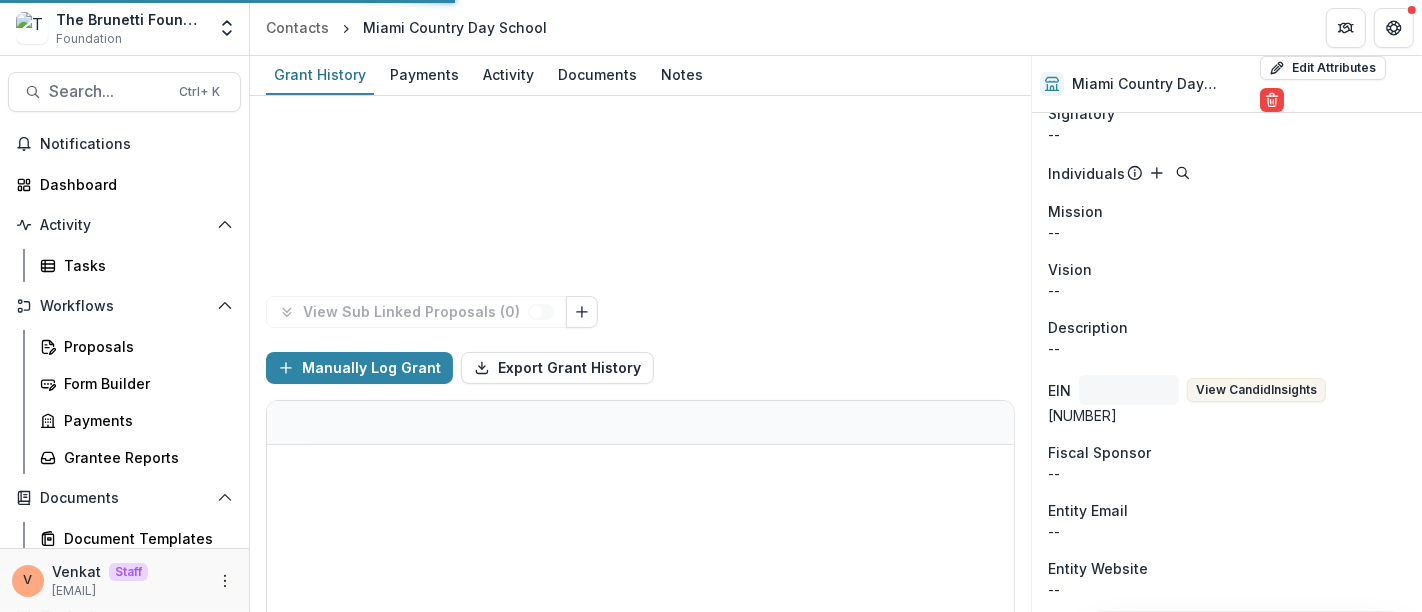 scroll, scrollTop: 239, scrollLeft: 0, axis: vertical 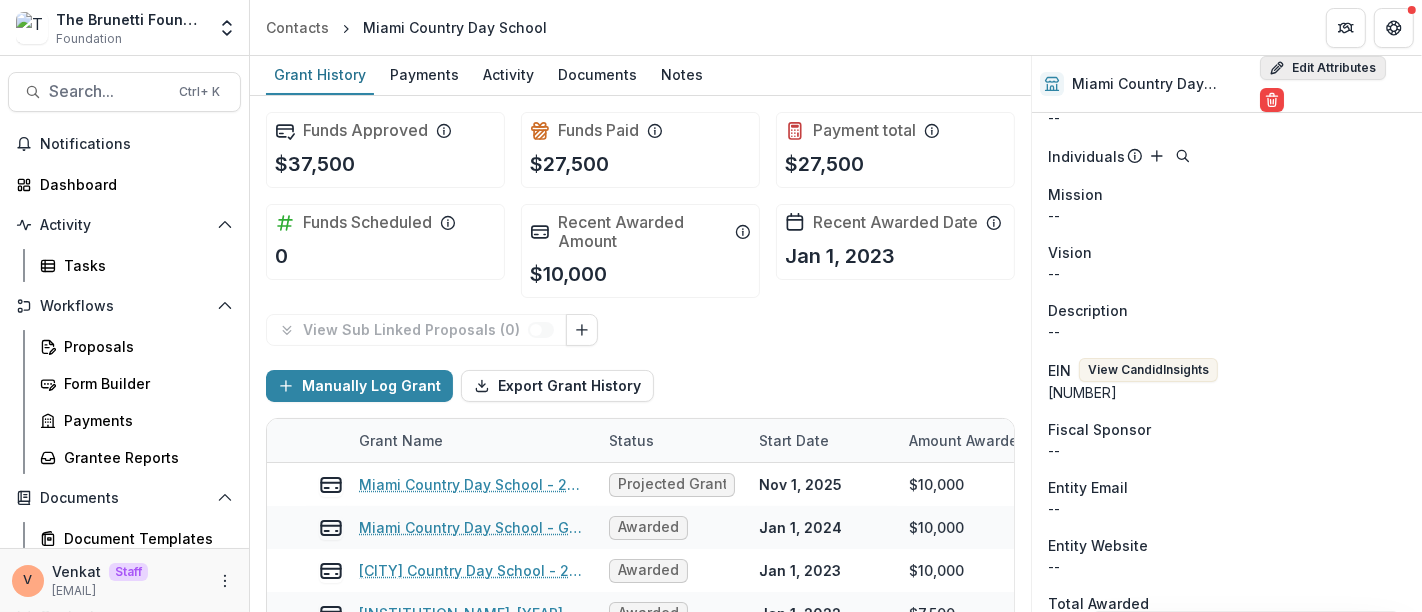 click on "Edit Attributes" at bounding box center (1323, 68) 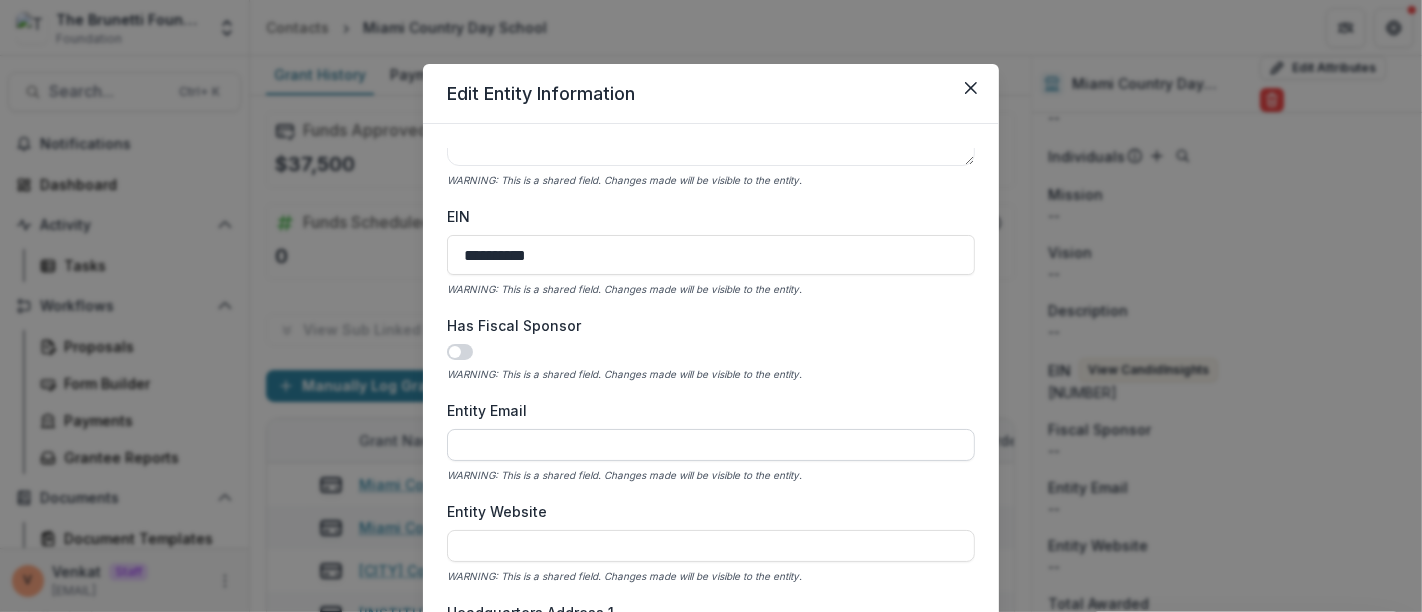 scroll, scrollTop: 666, scrollLeft: 0, axis: vertical 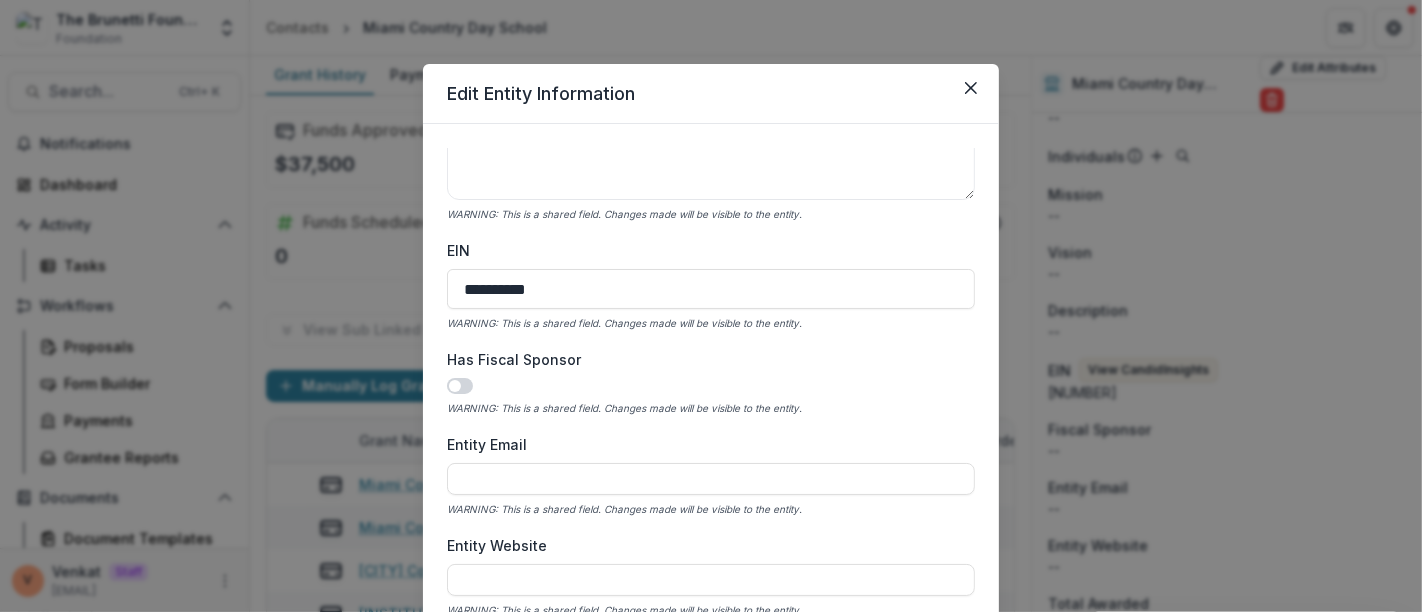 type 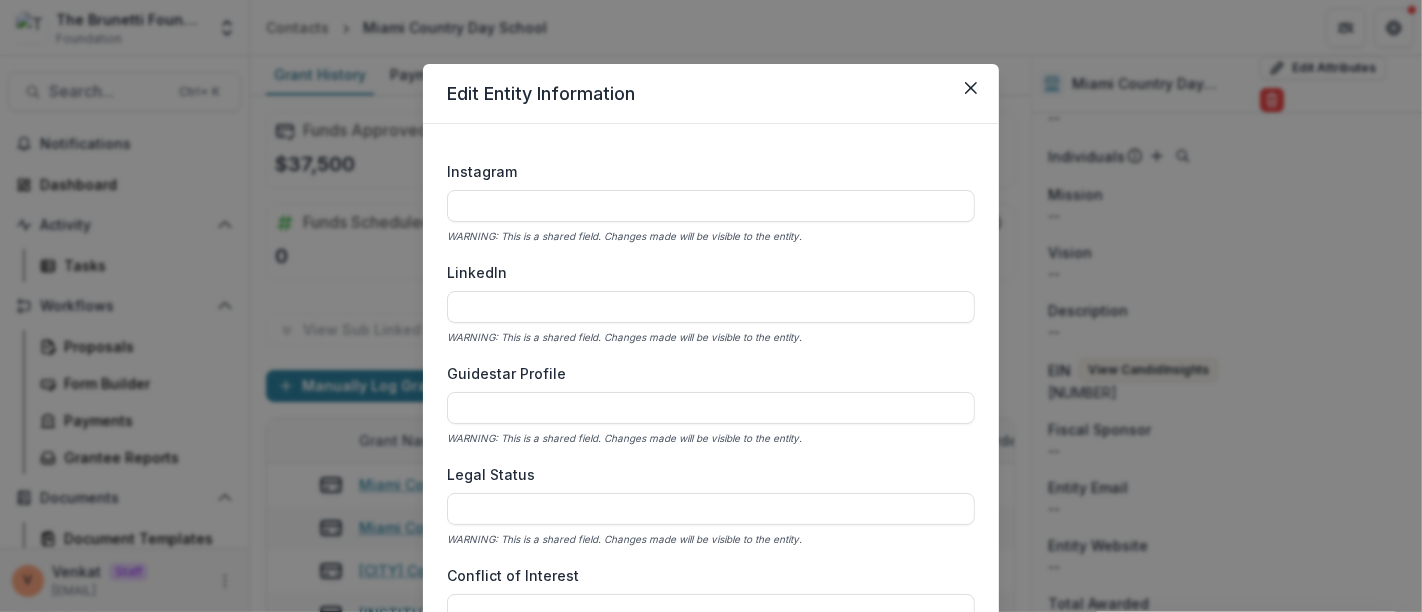 scroll, scrollTop: 2936, scrollLeft: 0, axis: vertical 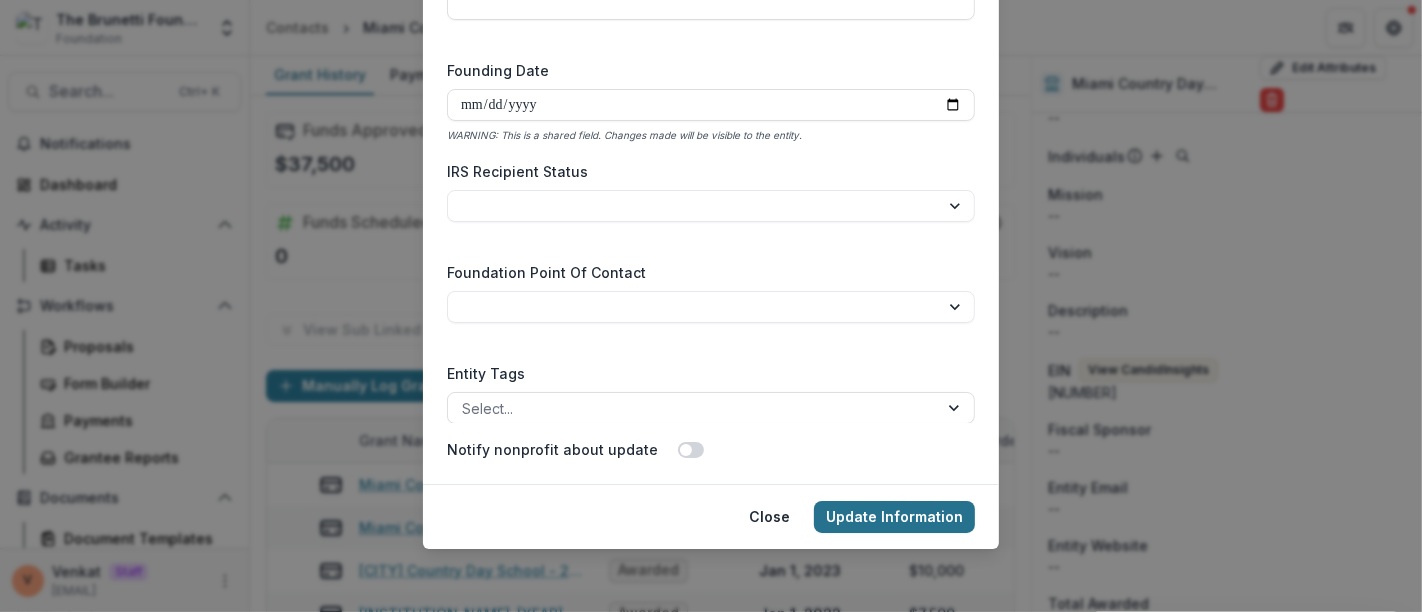 type on "**********" 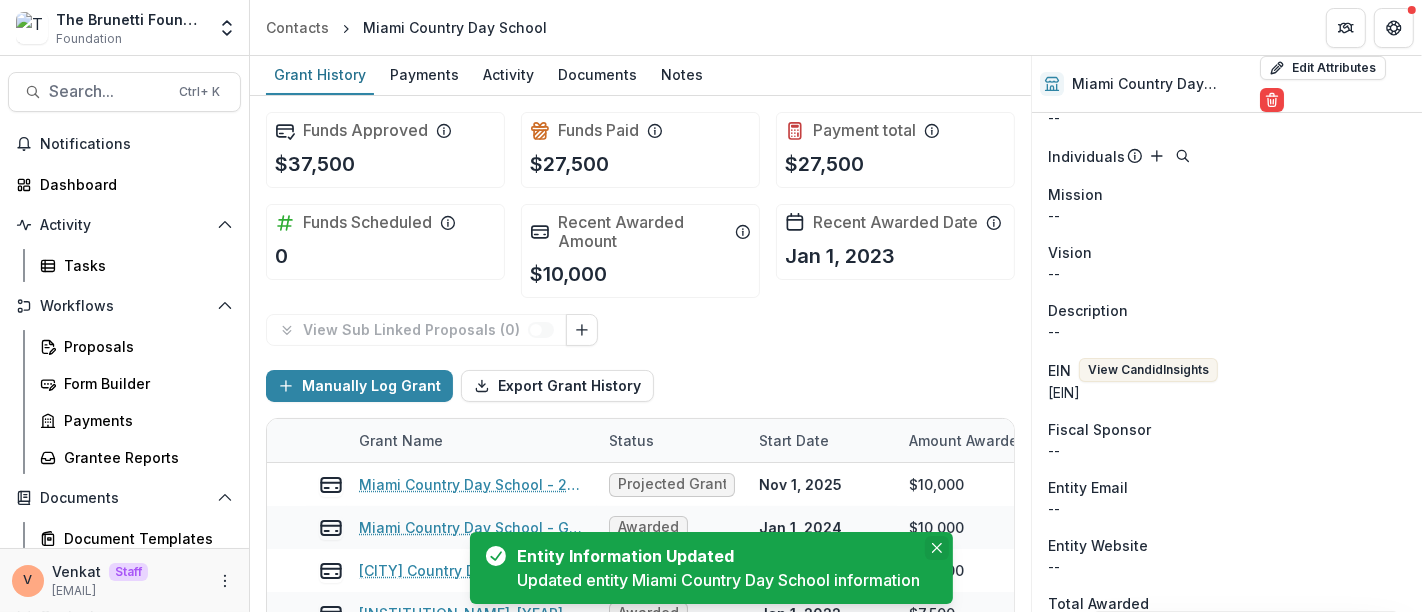 click 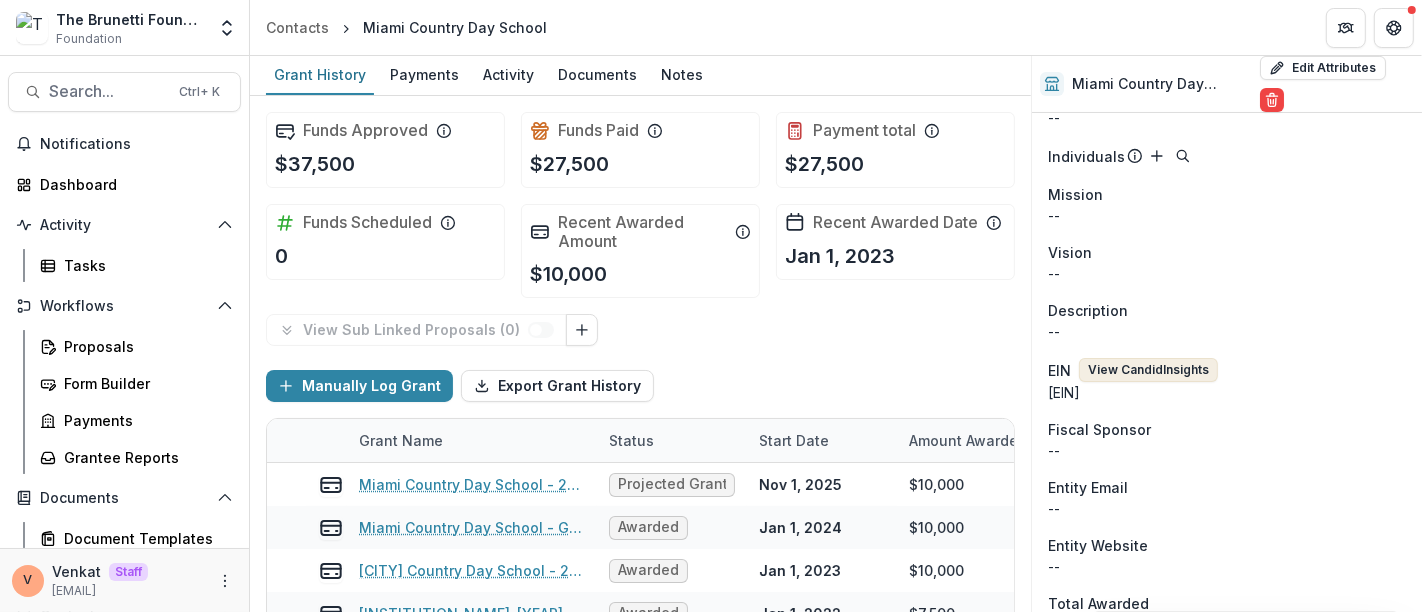 click on "View Candid  Insights" at bounding box center [1148, 370] 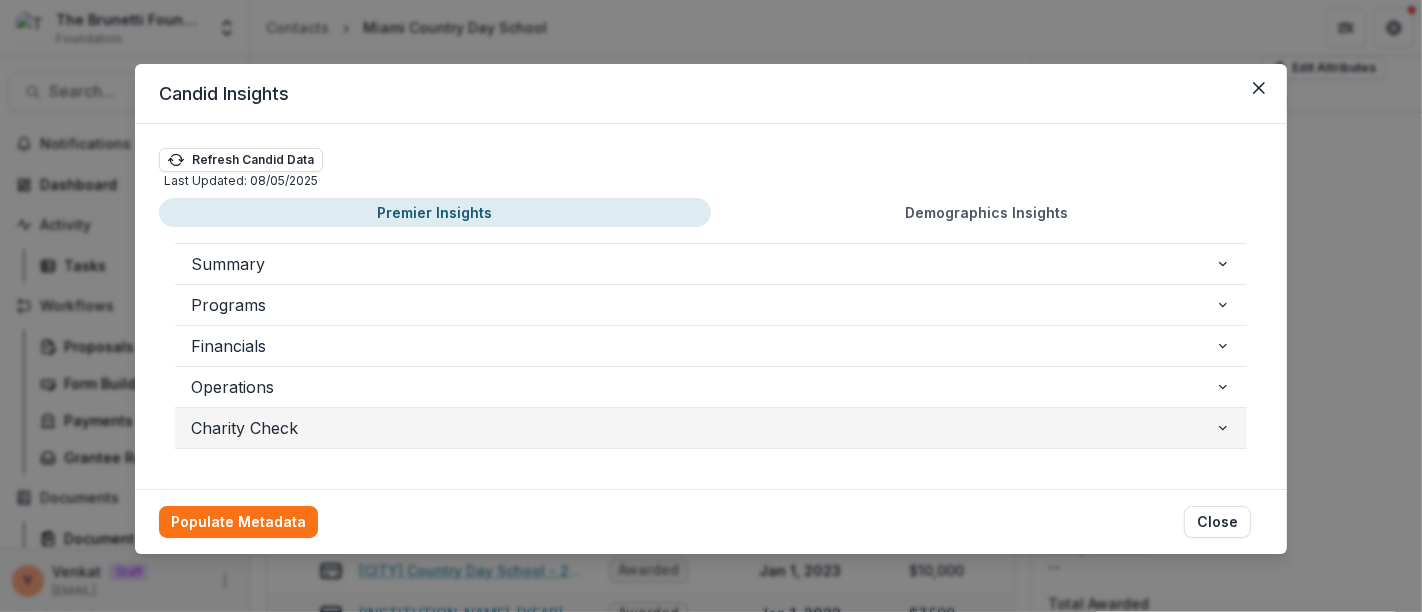 click on "Charity Check" at bounding box center [703, 428] 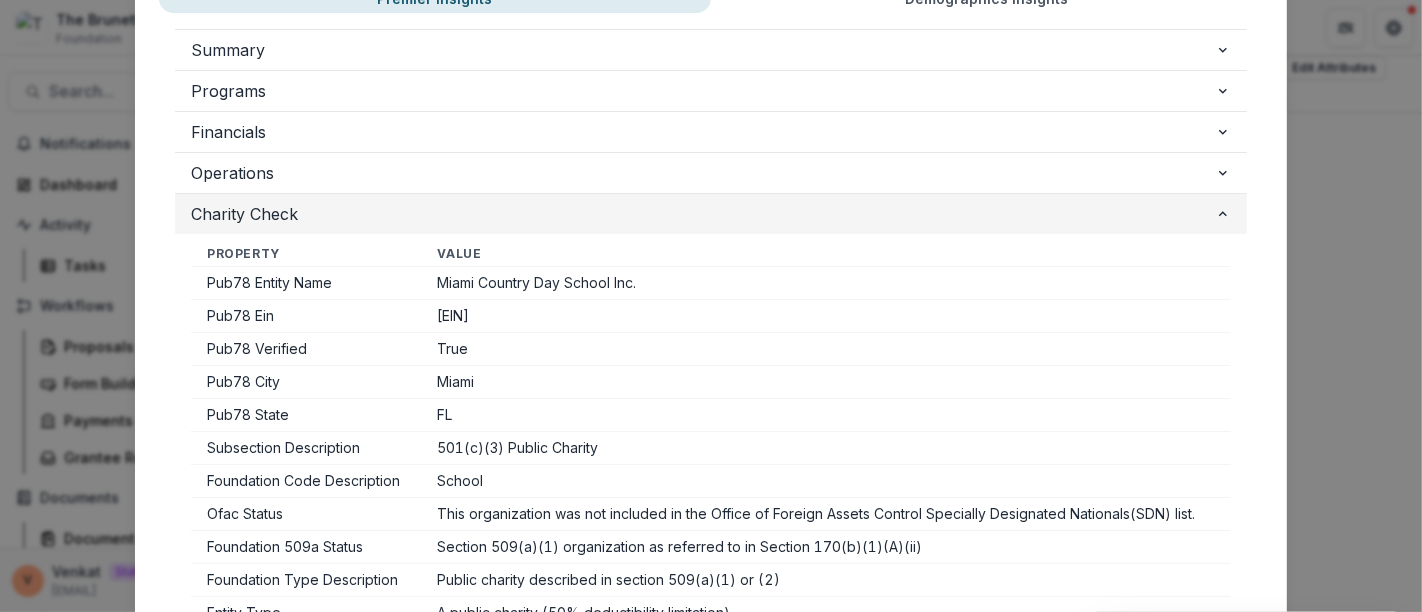 scroll, scrollTop: 222, scrollLeft: 0, axis: vertical 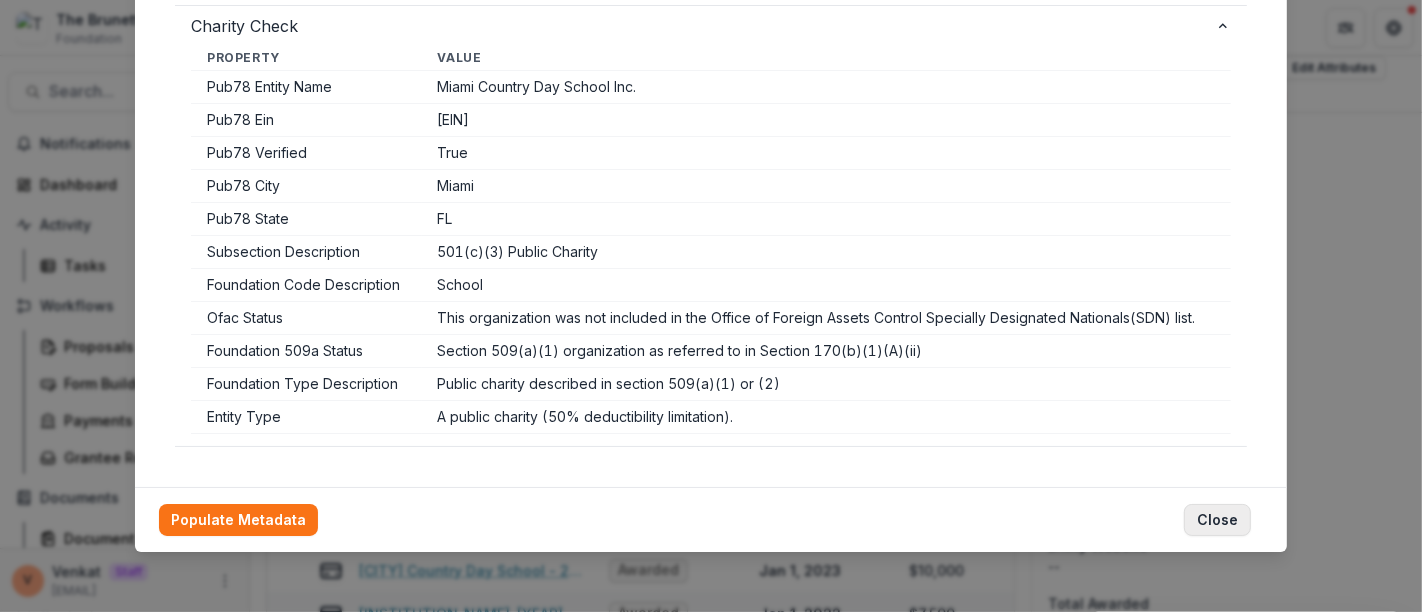 click on "Close" at bounding box center [1217, 520] 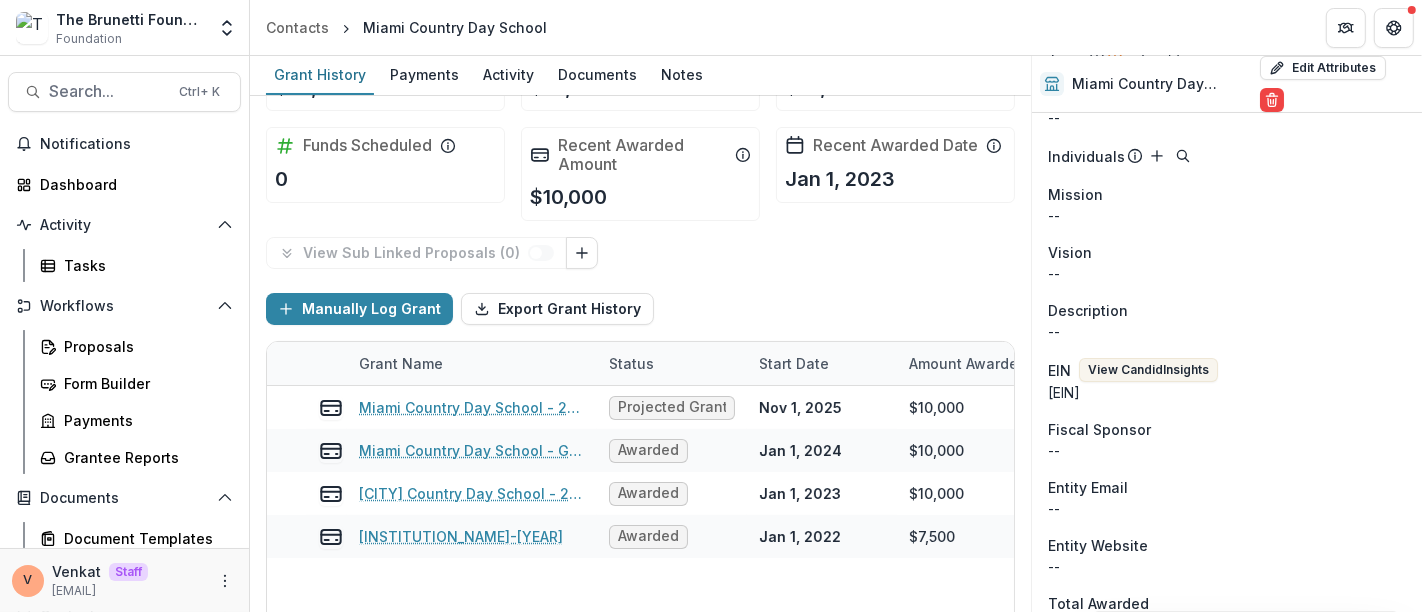 scroll, scrollTop: 111, scrollLeft: 0, axis: vertical 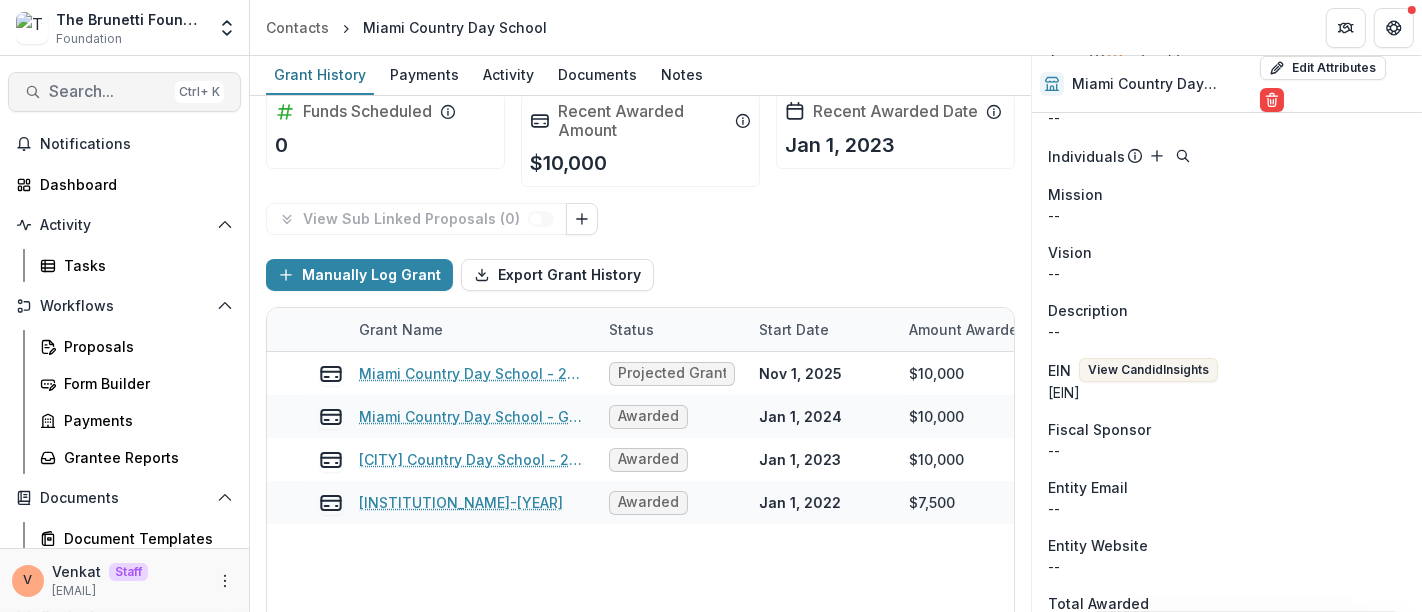 click on "Search..." at bounding box center [108, 91] 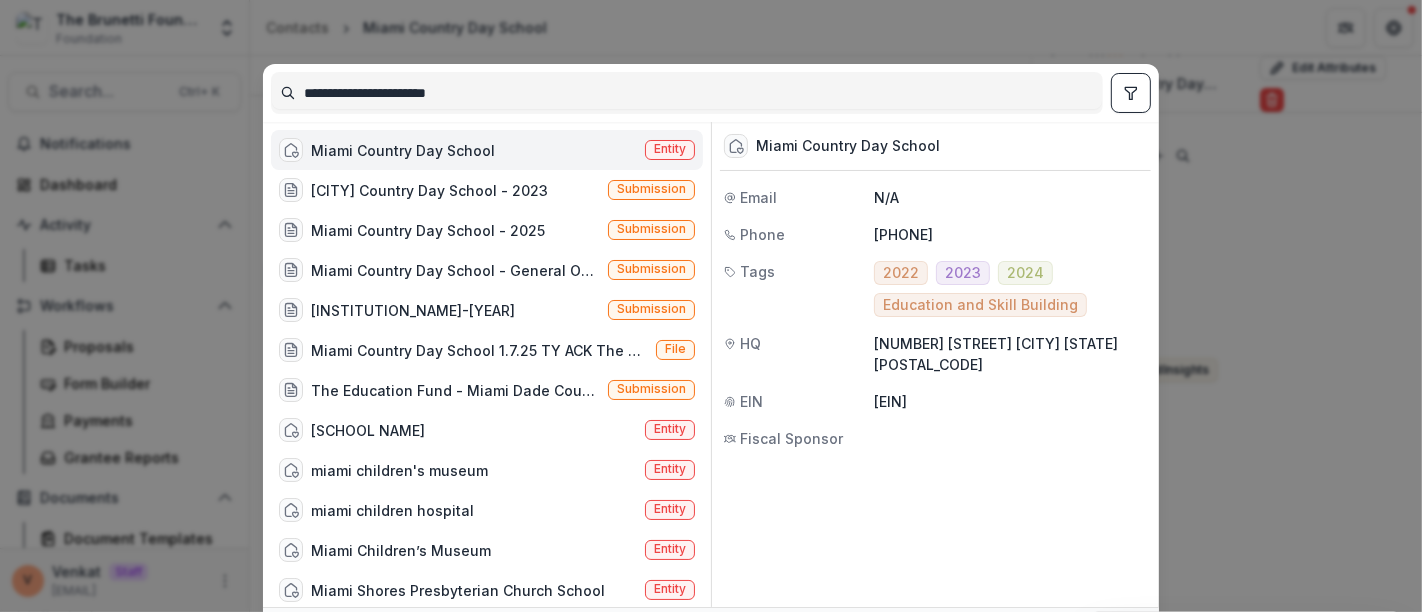 drag, startPoint x: 501, startPoint y: 92, endPoint x: 182, endPoint y: 92, distance: 319 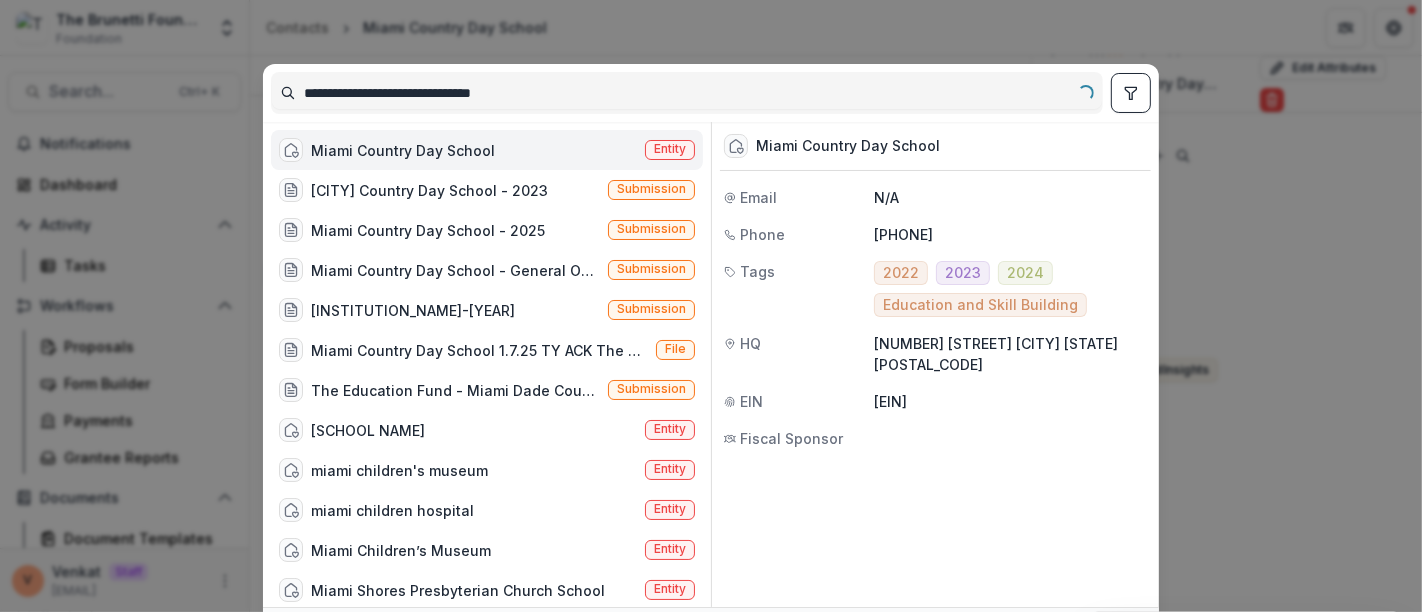 type on "**********" 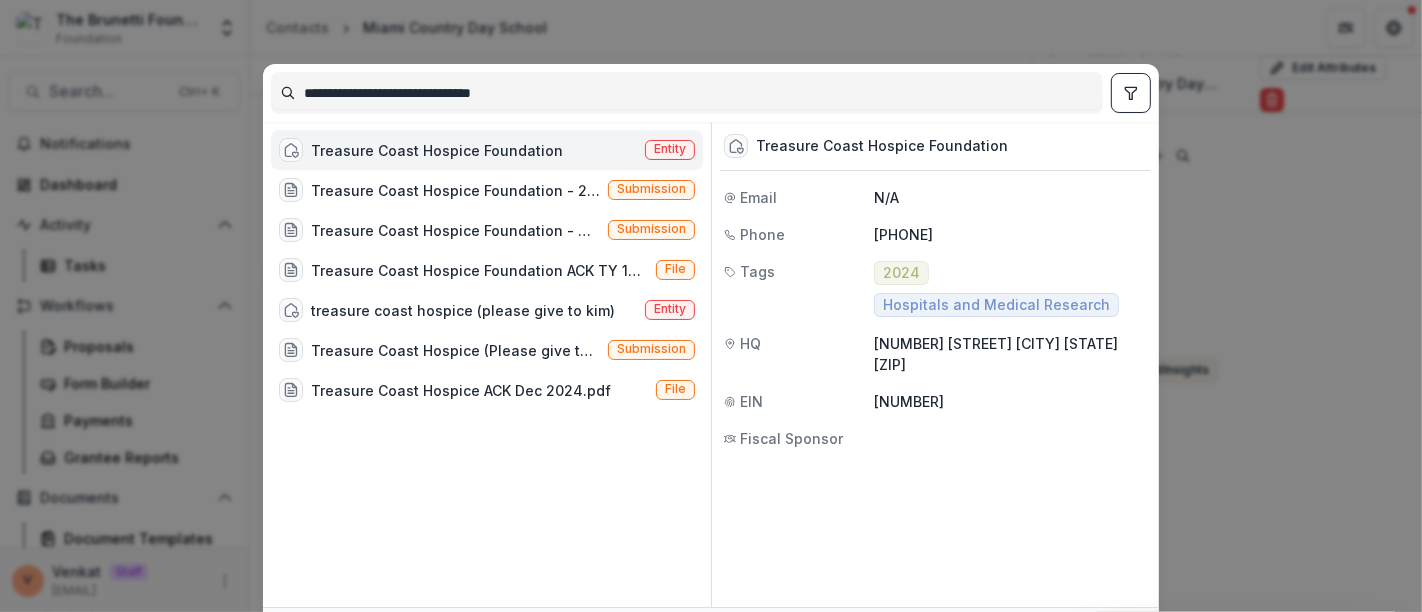 click on "Treasure Coast Hospice Foundation" at bounding box center (437, 150) 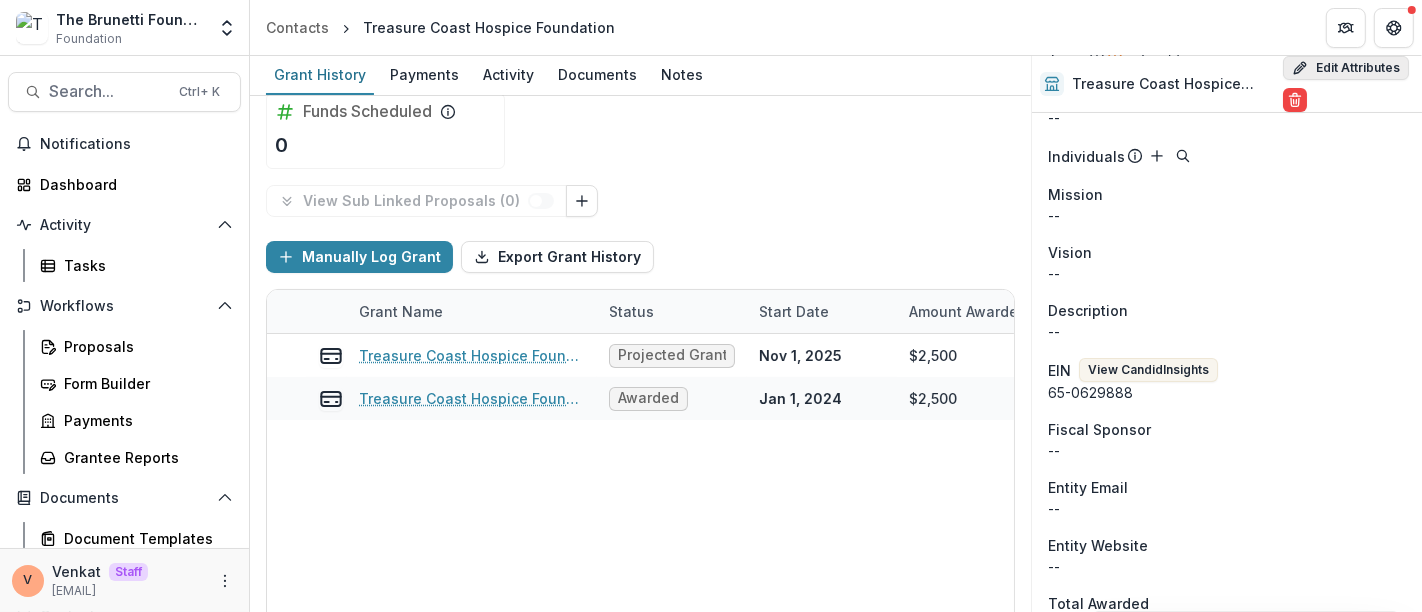 click on "Edit Attributes" at bounding box center [1346, 68] 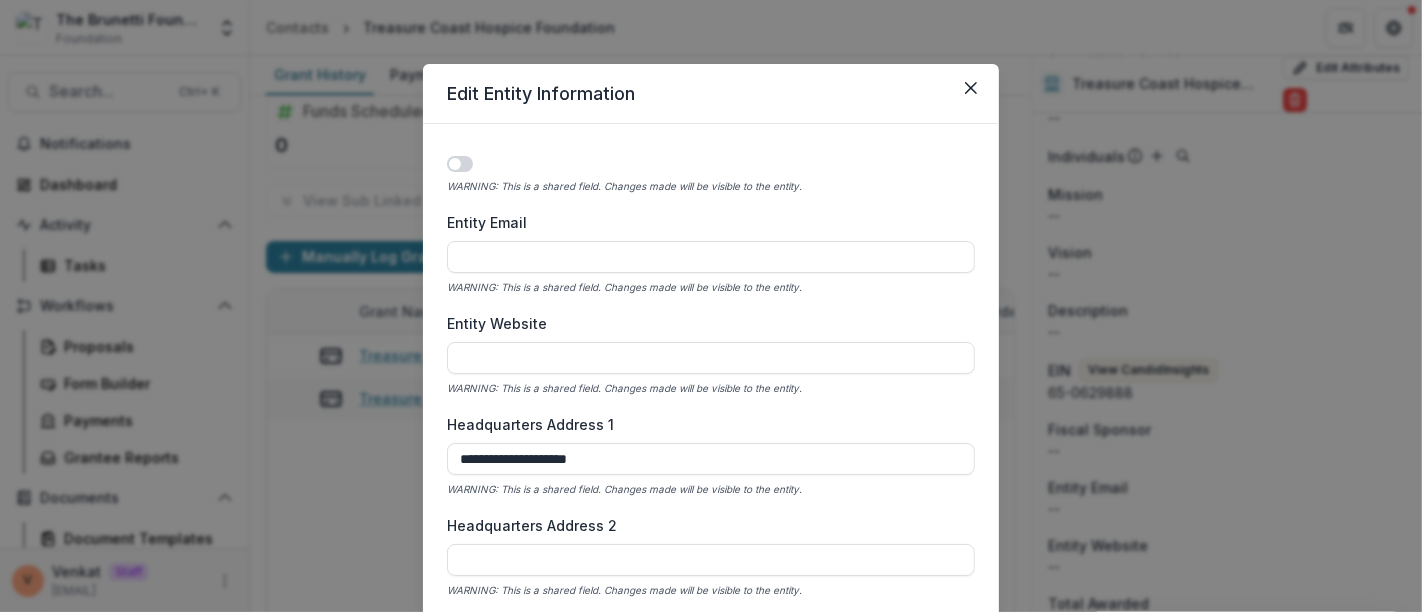 scroll, scrollTop: 666, scrollLeft: 0, axis: vertical 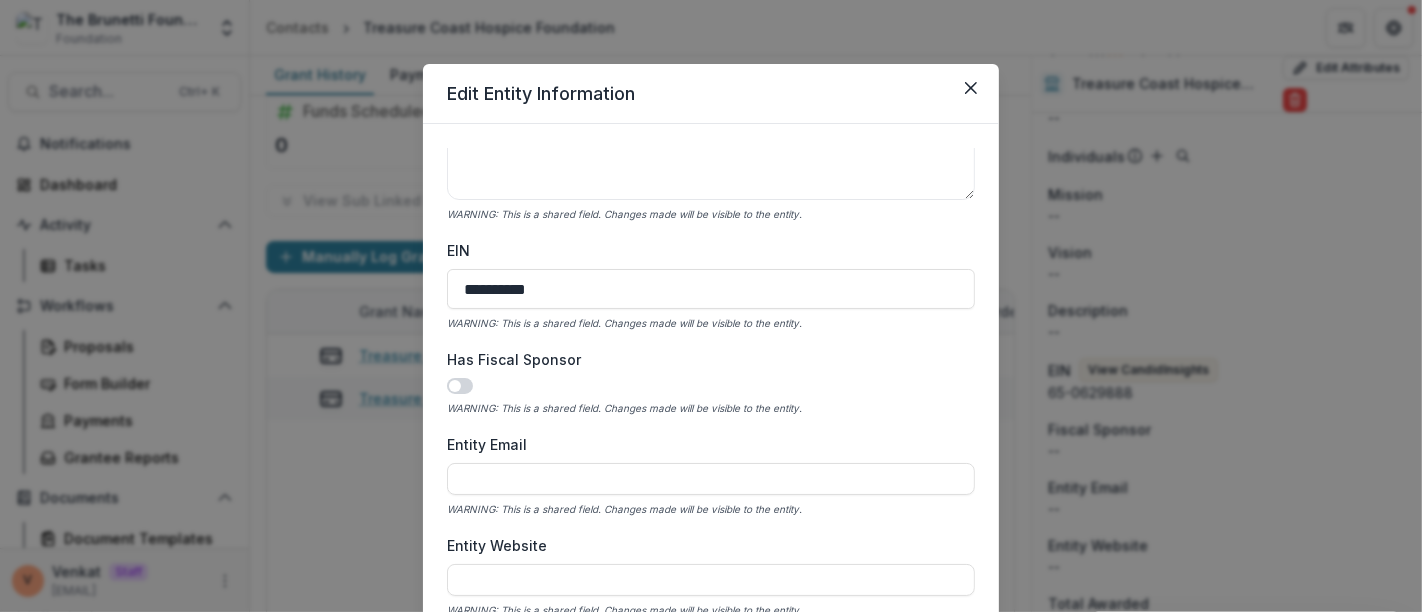 drag, startPoint x: 575, startPoint y: 288, endPoint x: 365, endPoint y: 276, distance: 210.34258 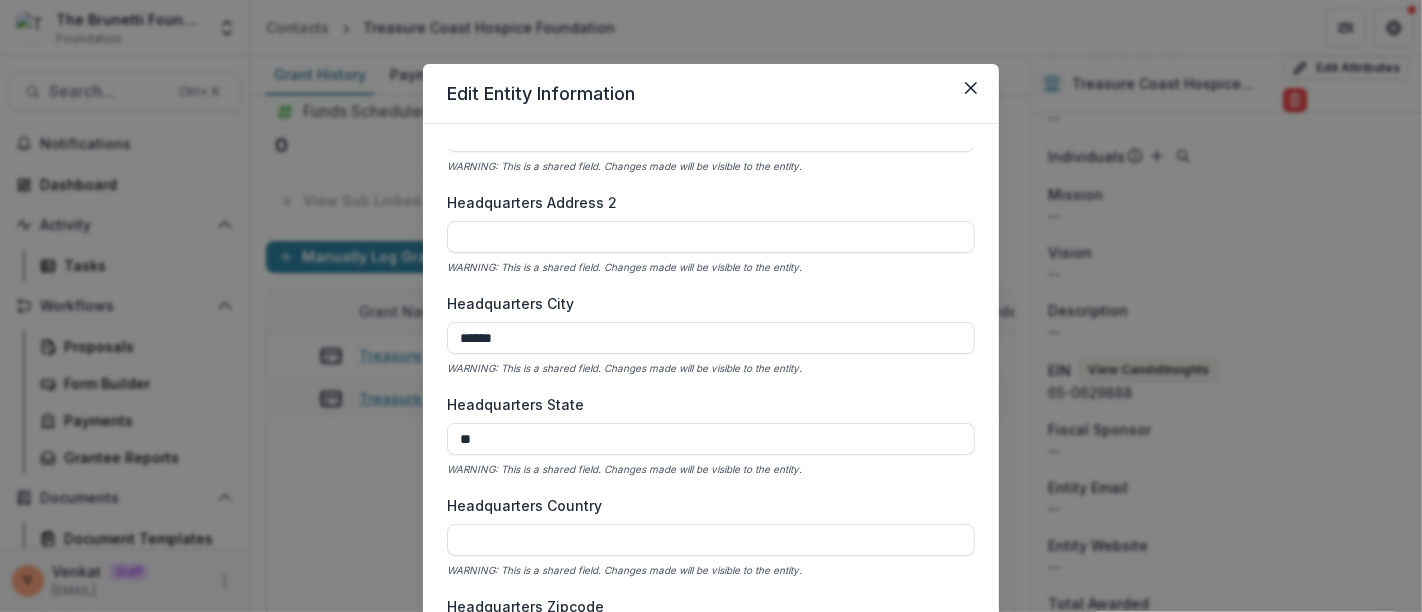 scroll, scrollTop: 1222, scrollLeft: 0, axis: vertical 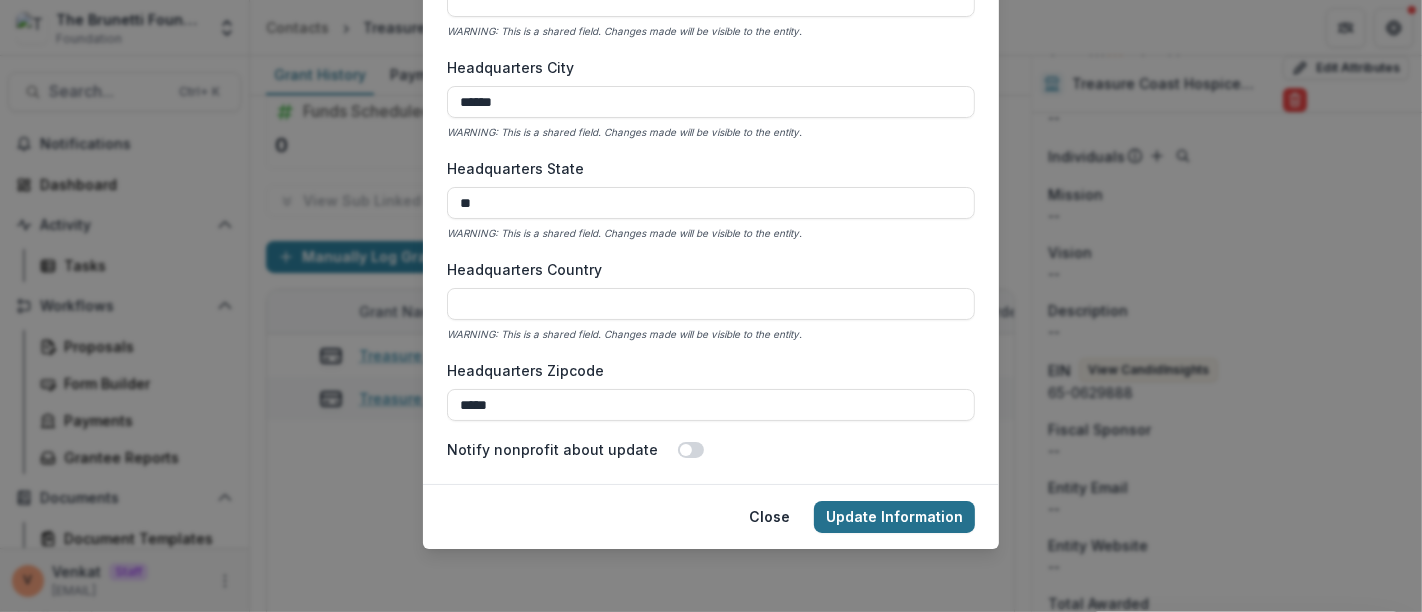type on "**********" 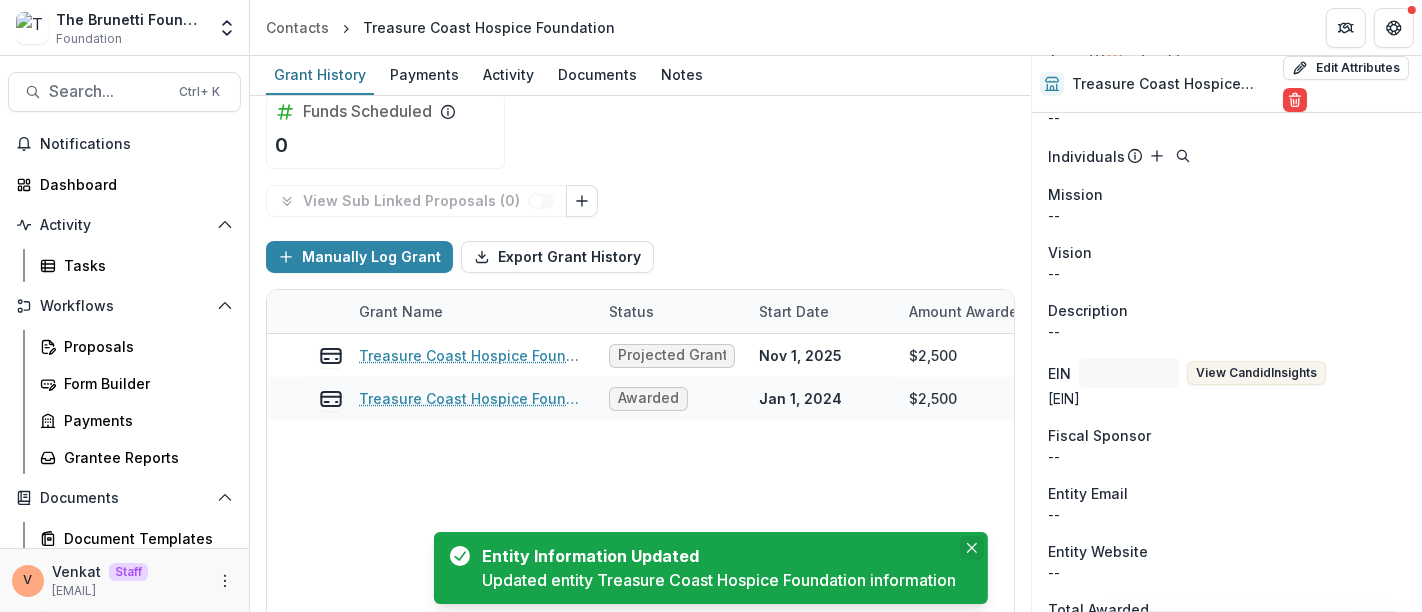 click 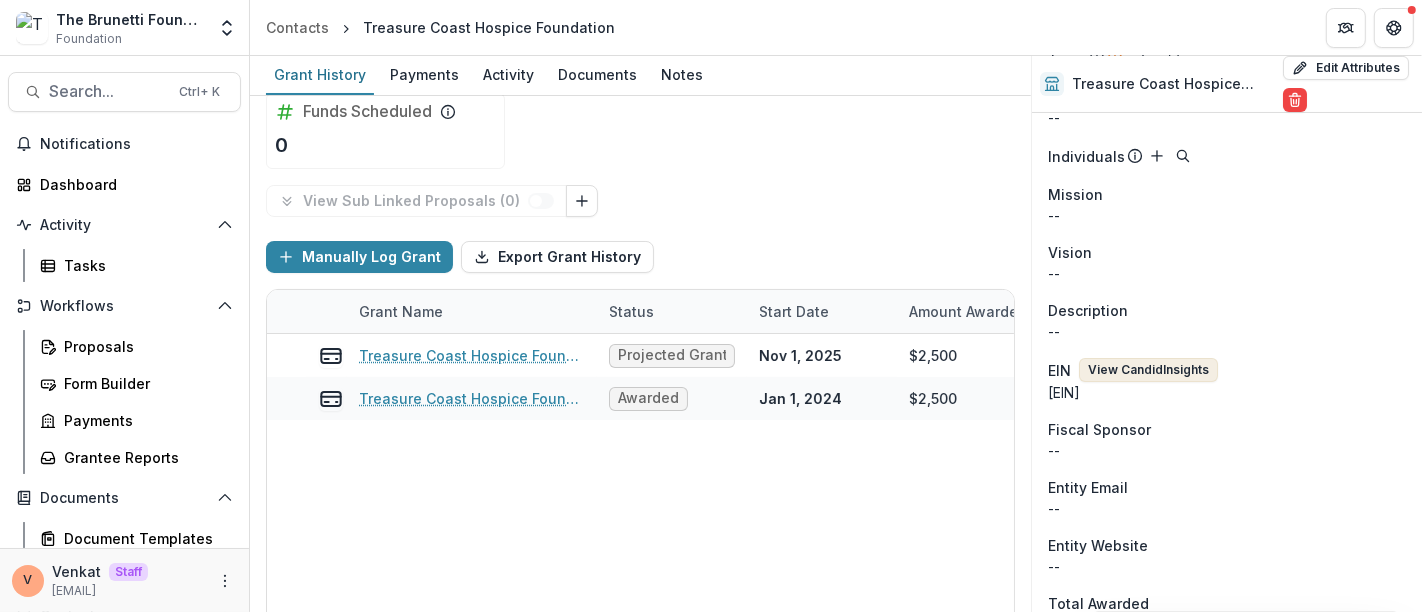 click on "View Candid  Insights" at bounding box center [1148, 370] 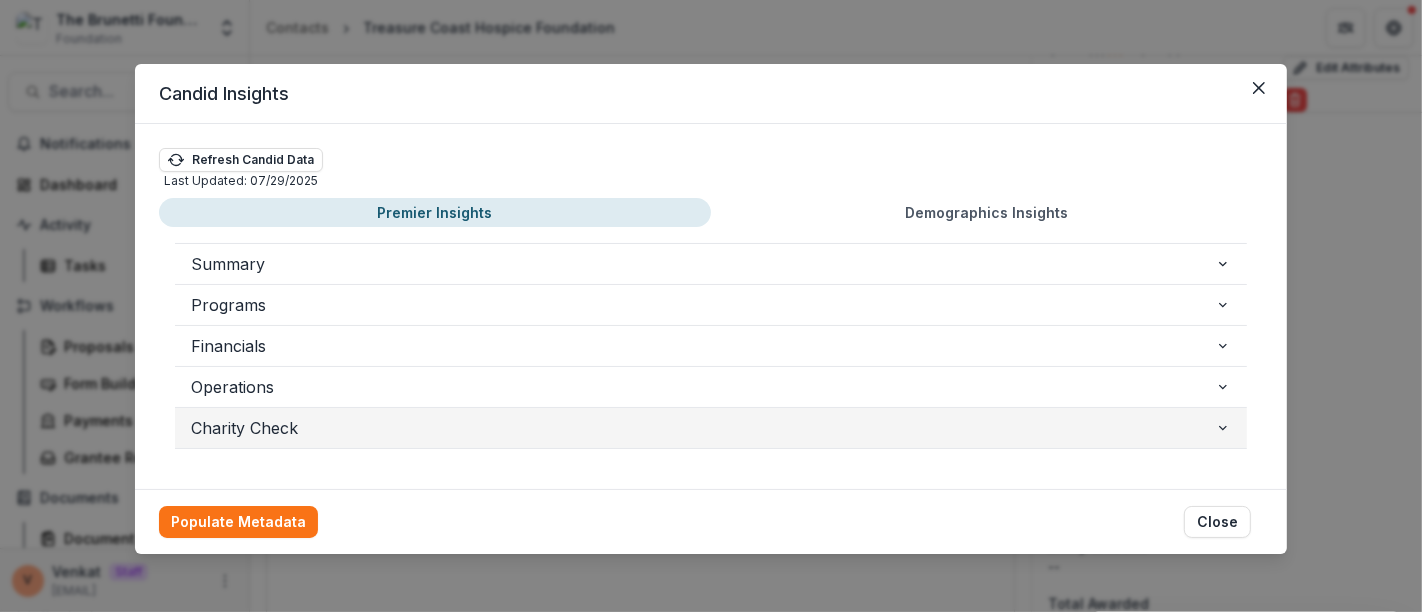 click on "Charity Check" at bounding box center (703, 428) 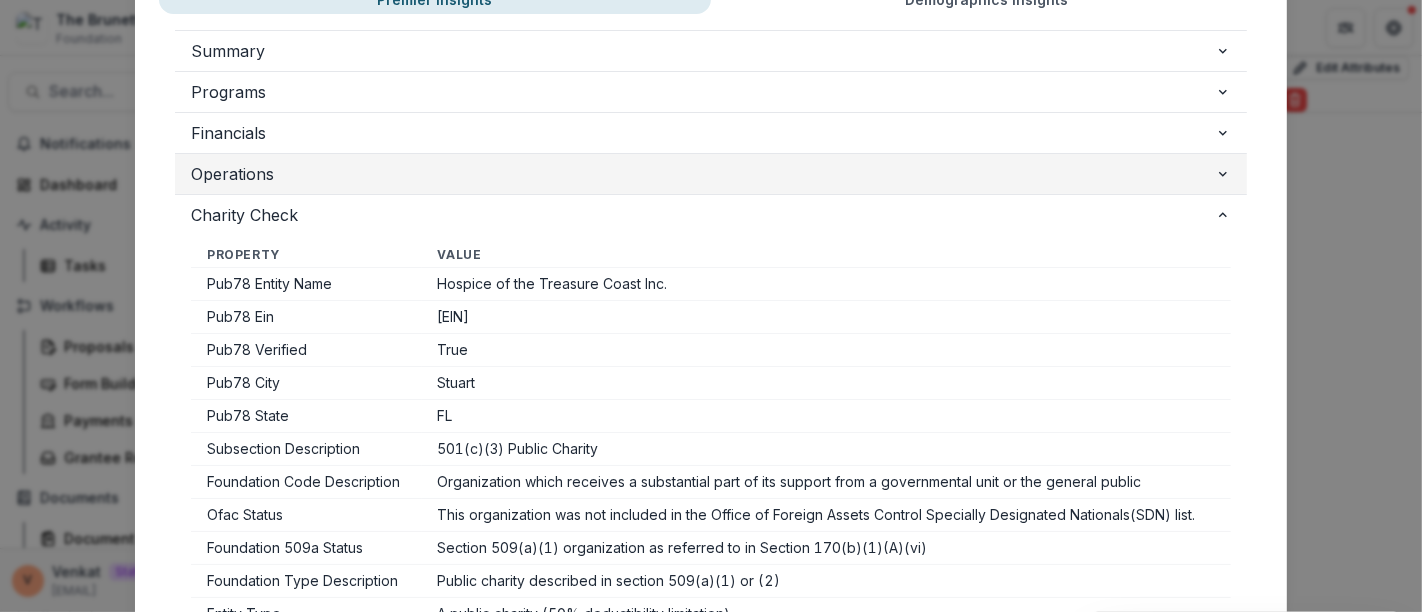 scroll, scrollTop: 222, scrollLeft: 0, axis: vertical 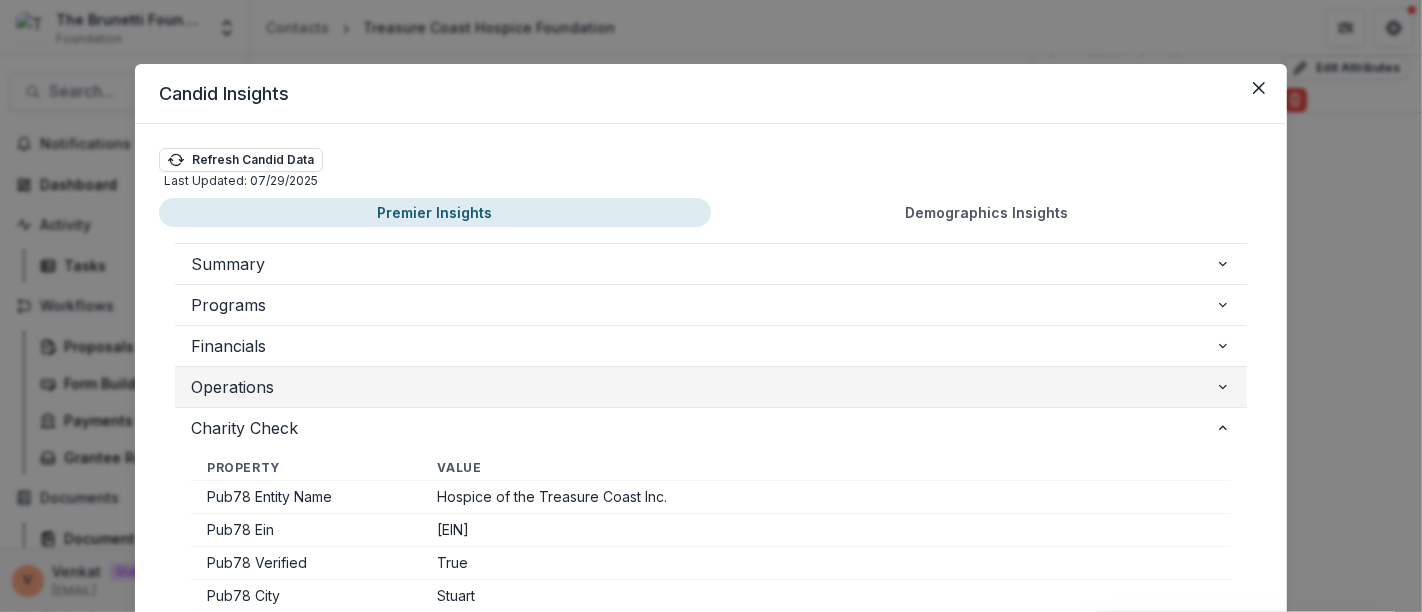click 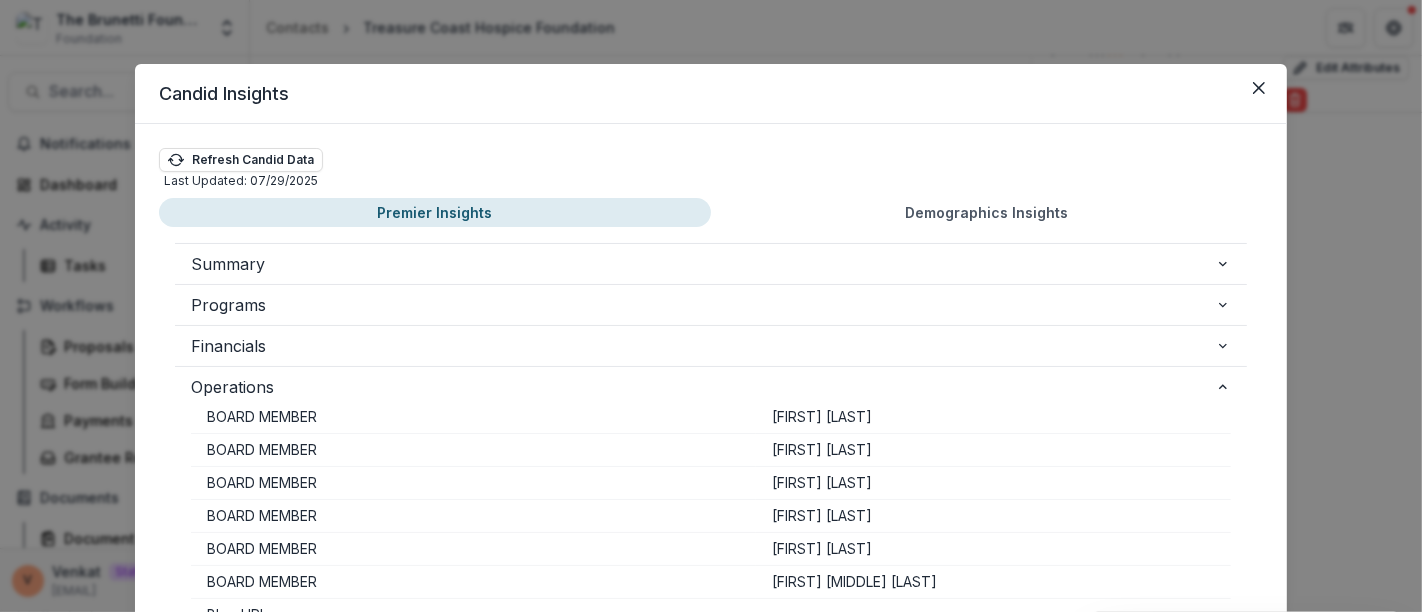 scroll, scrollTop: 761, scrollLeft: 0, axis: vertical 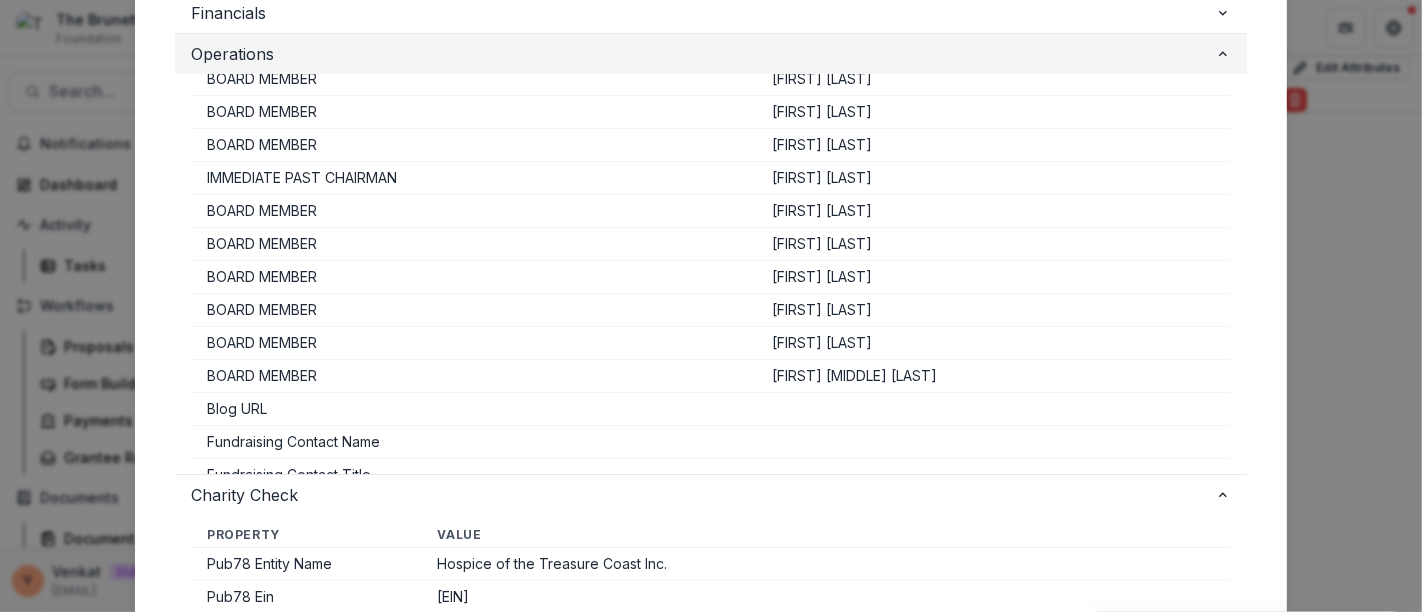 click 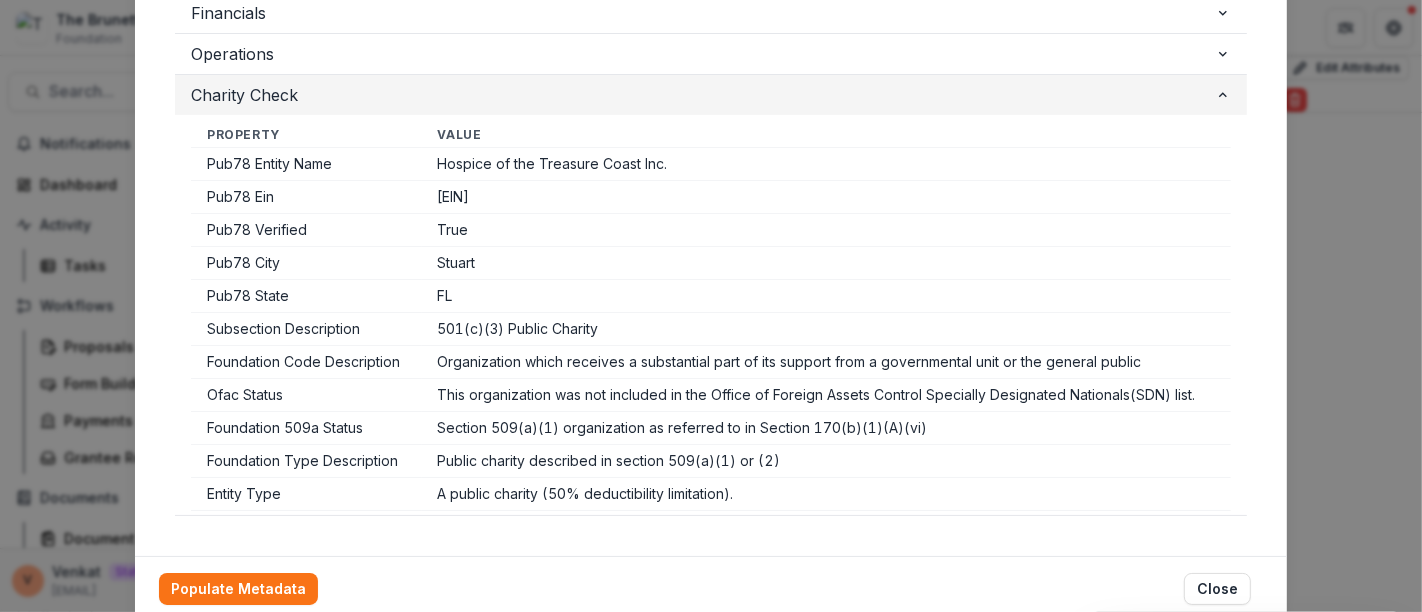 click 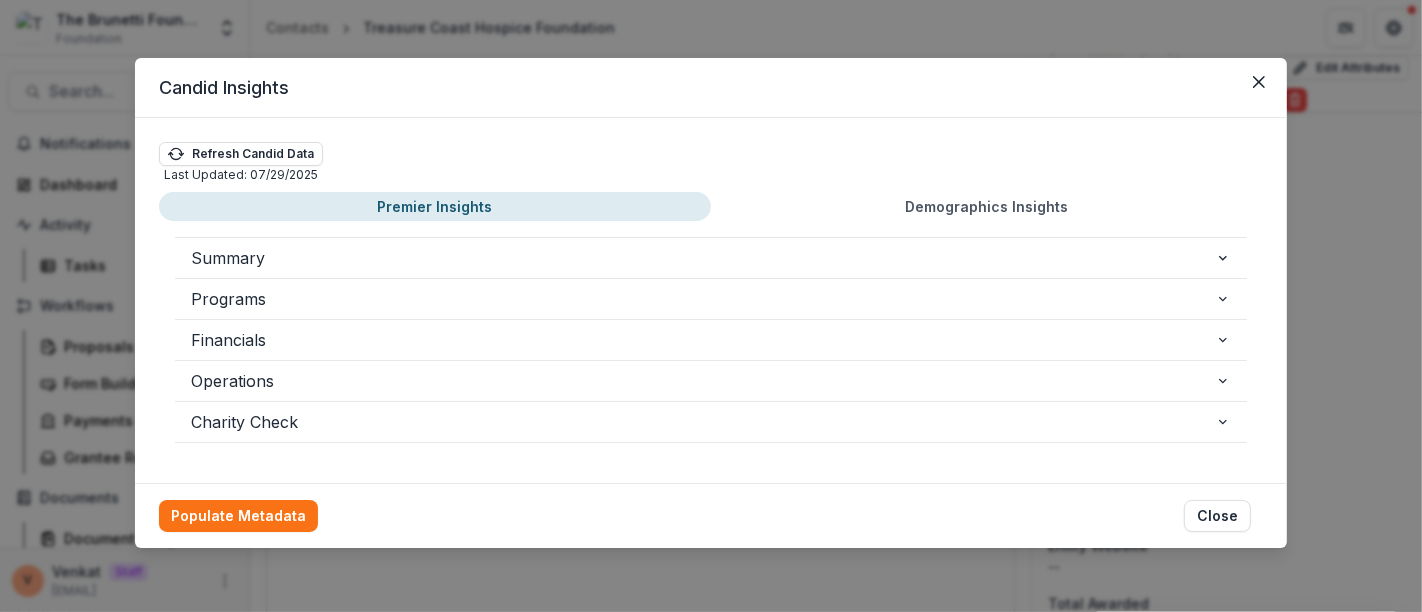 scroll, scrollTop: 2, scrollLeft: 0, axis: vertical 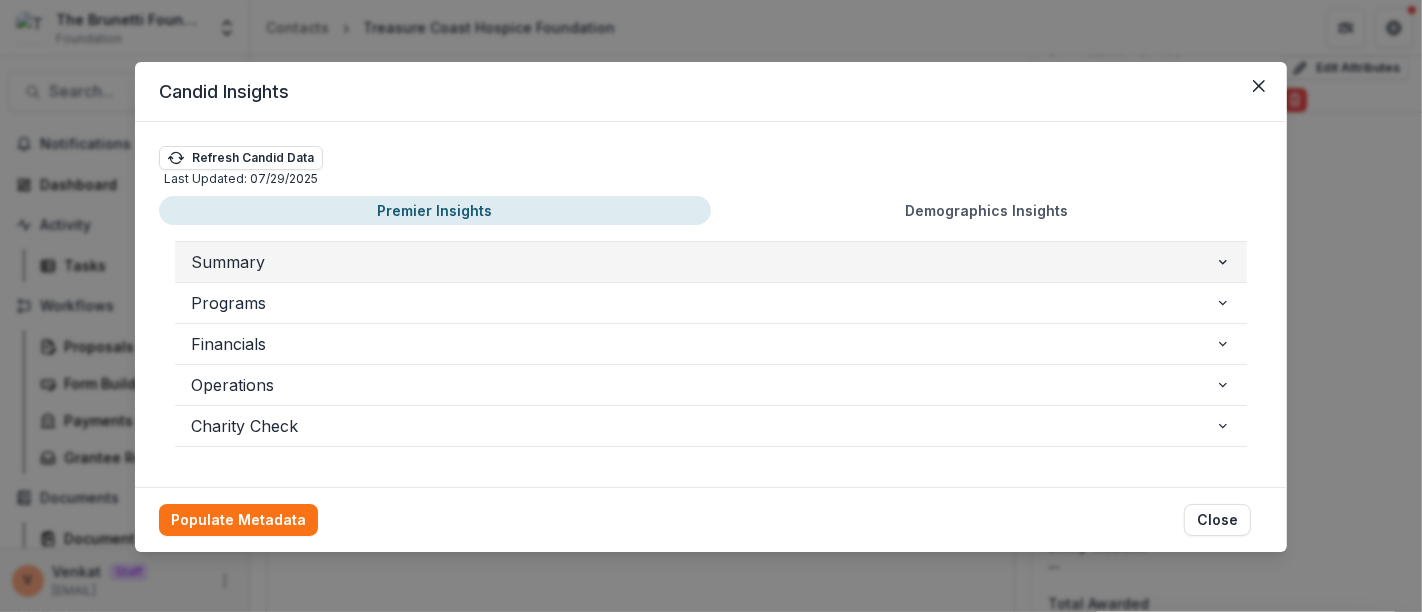 click 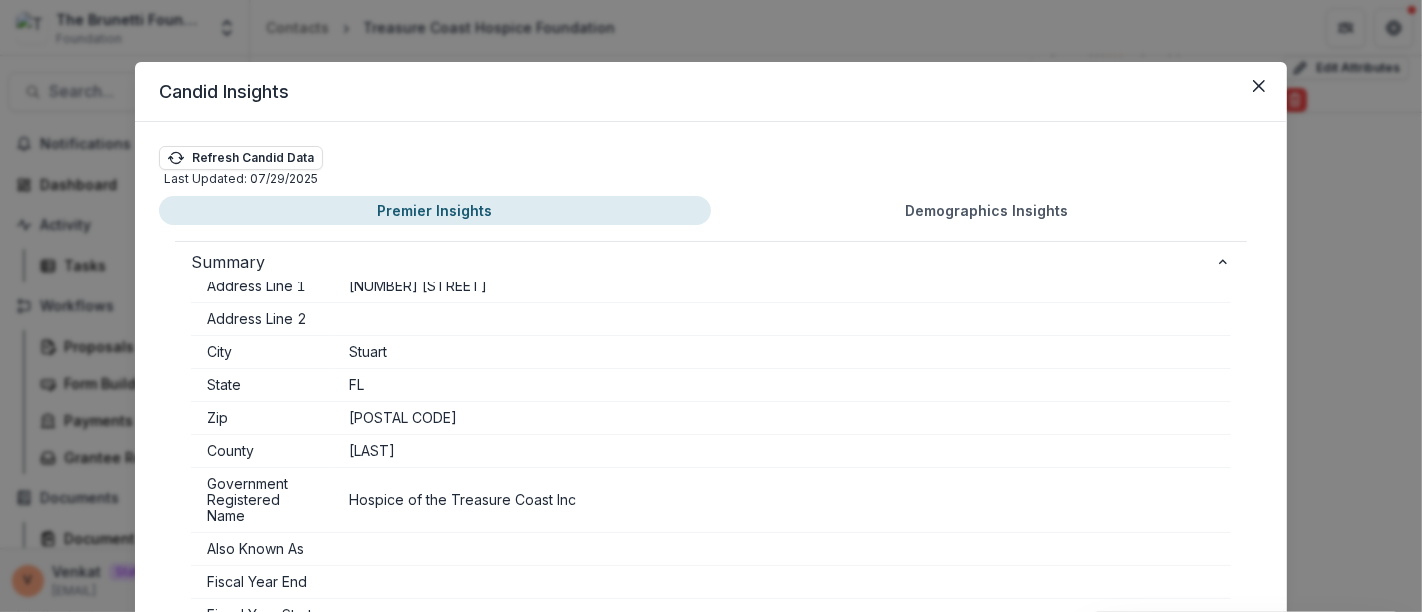 scroll, scrollTop: 0, scrollLeft: 0, axis: both 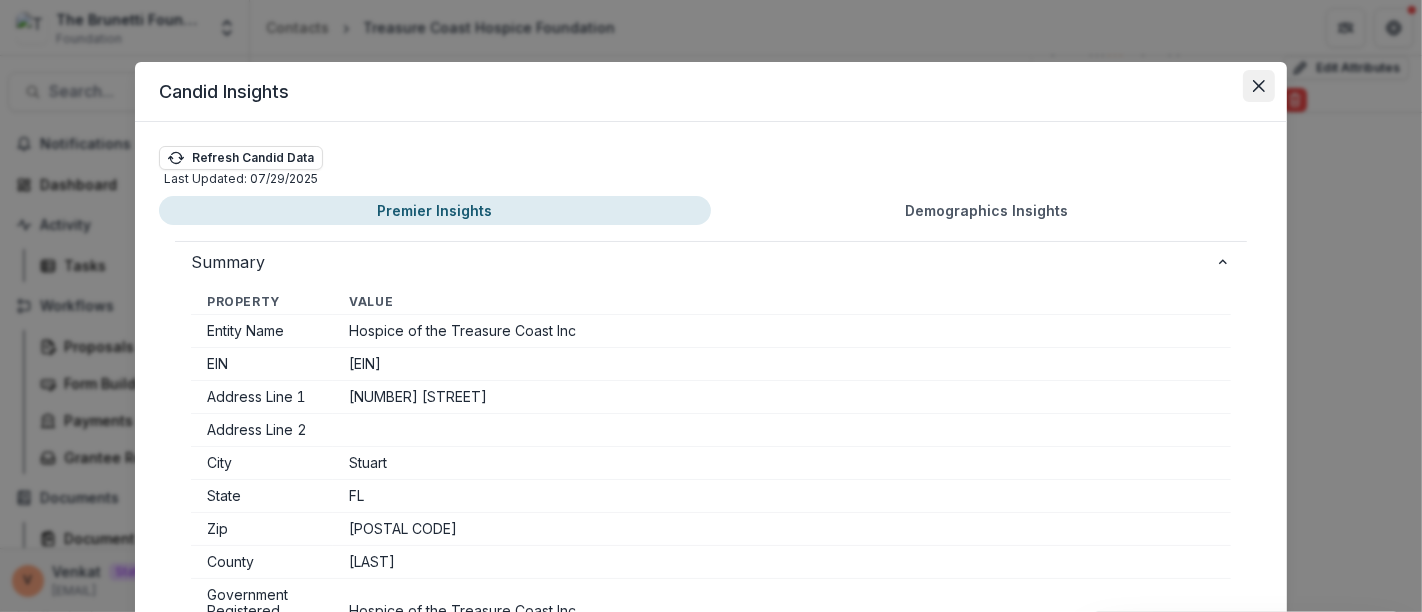 click 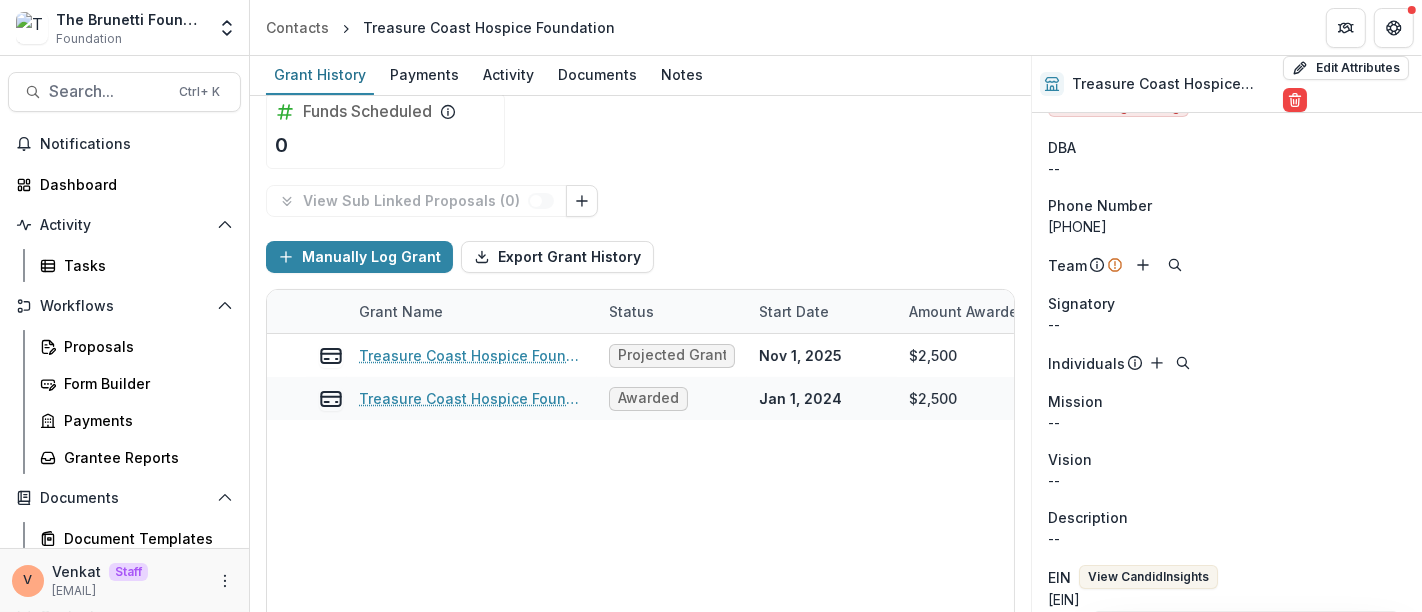 scroll, scrollTop: 0, scrollLeft: 0, axis: both 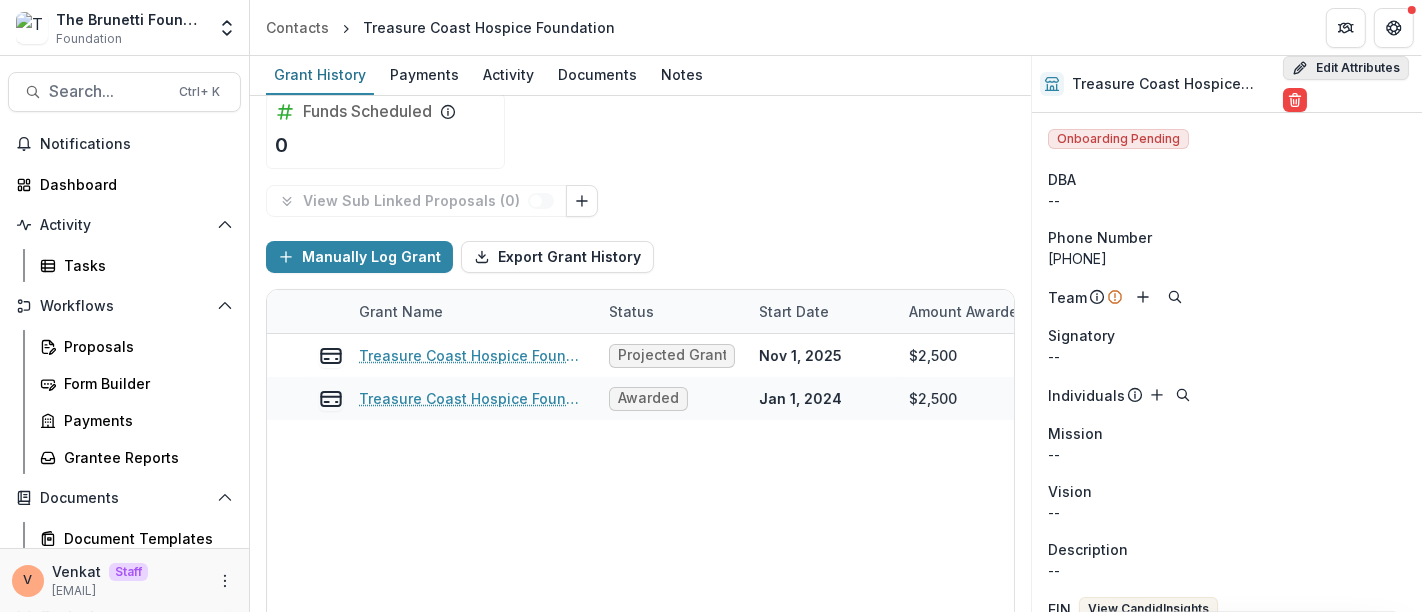 click on "Edit Attributes" at bounding box center (1346, 68) 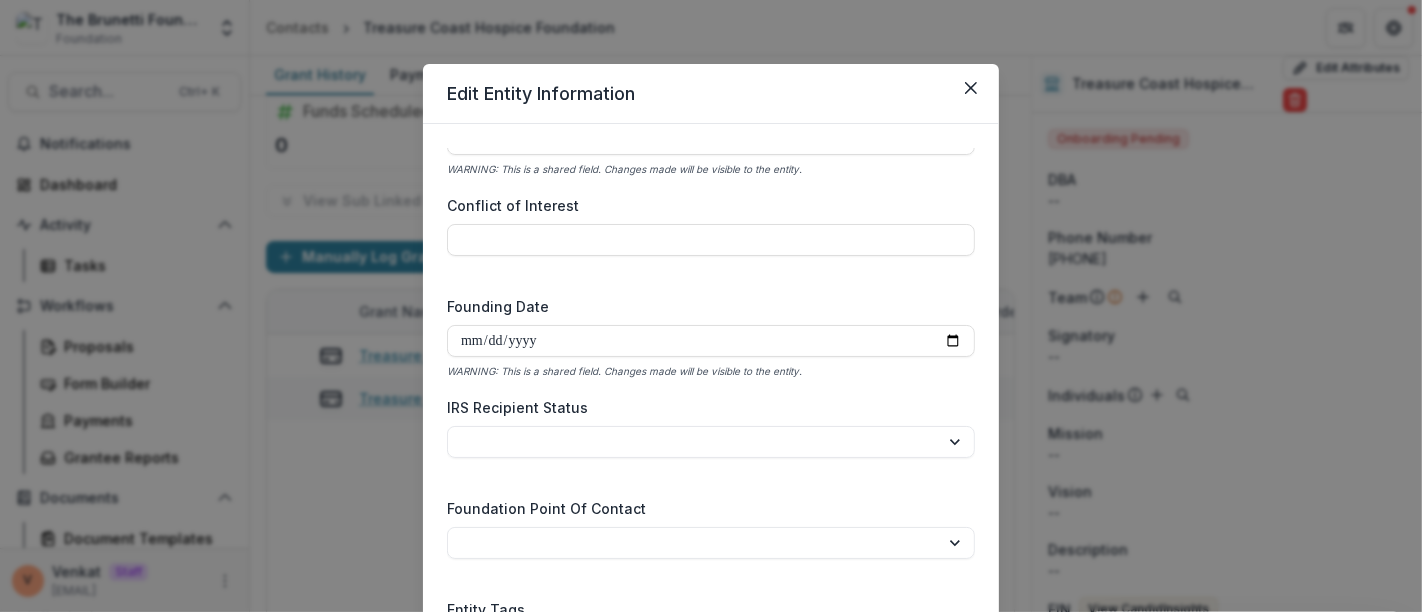 scroll, scrollTop: 2936, scrollLeft: 0, axis: vertical 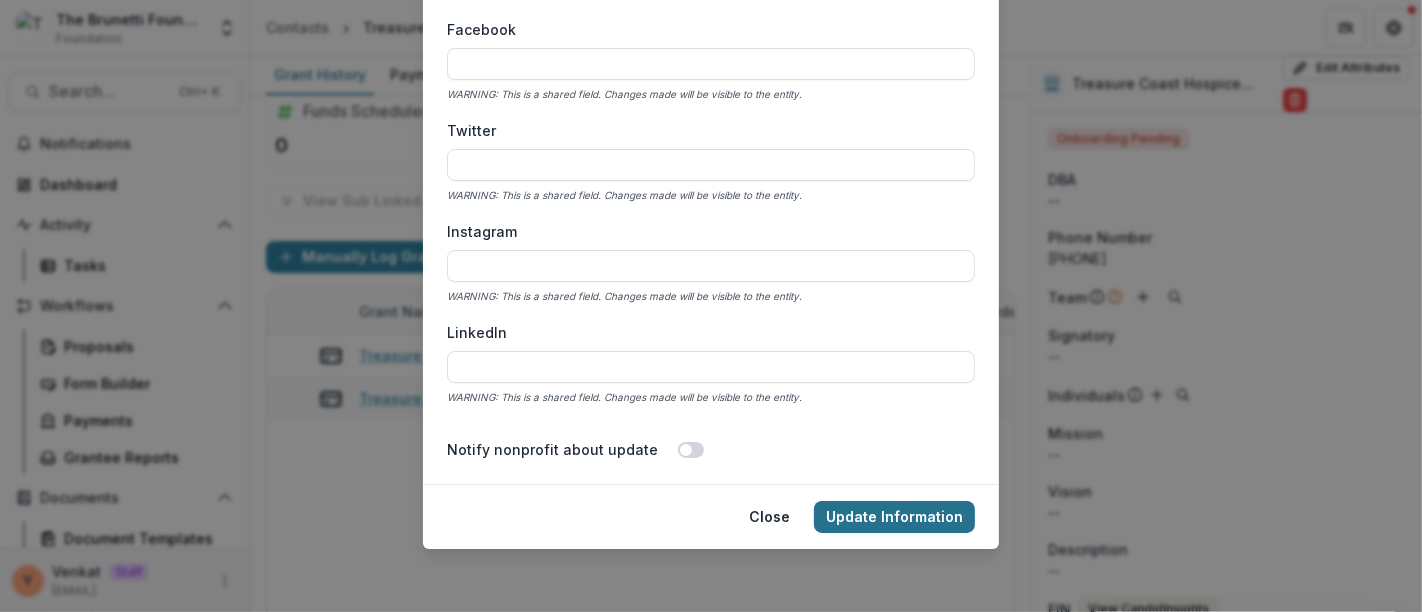 click on "Update Information" at bounding box center [894, 517] 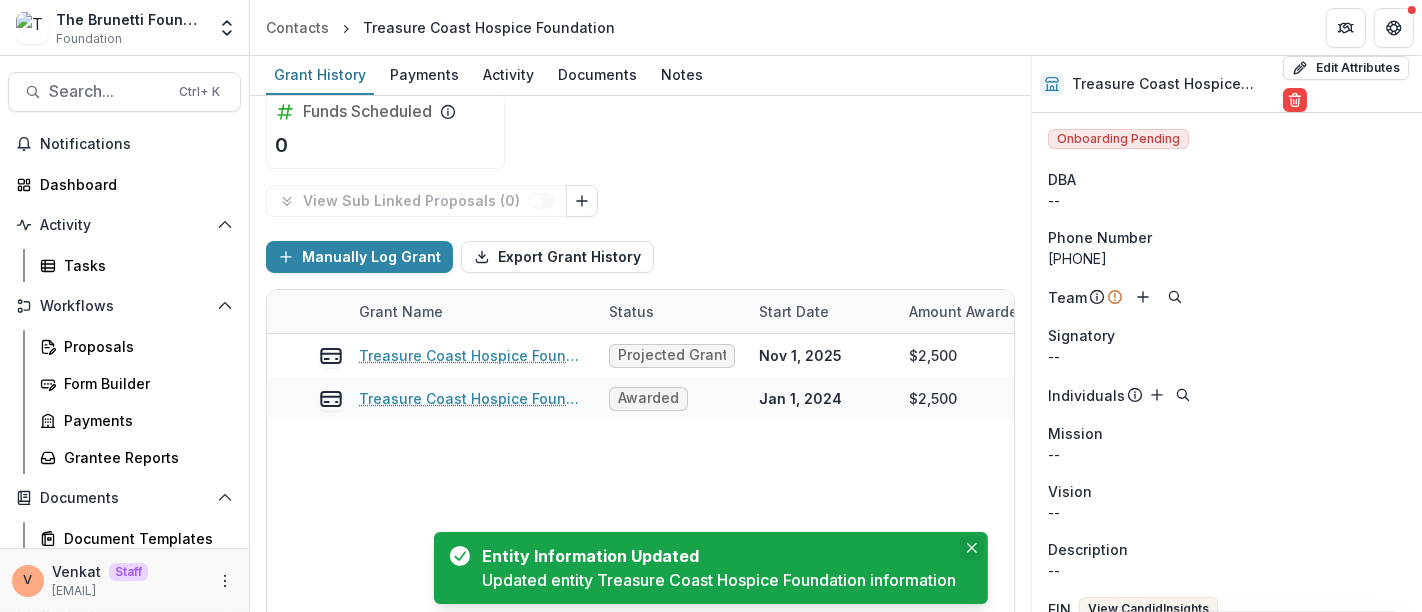 click 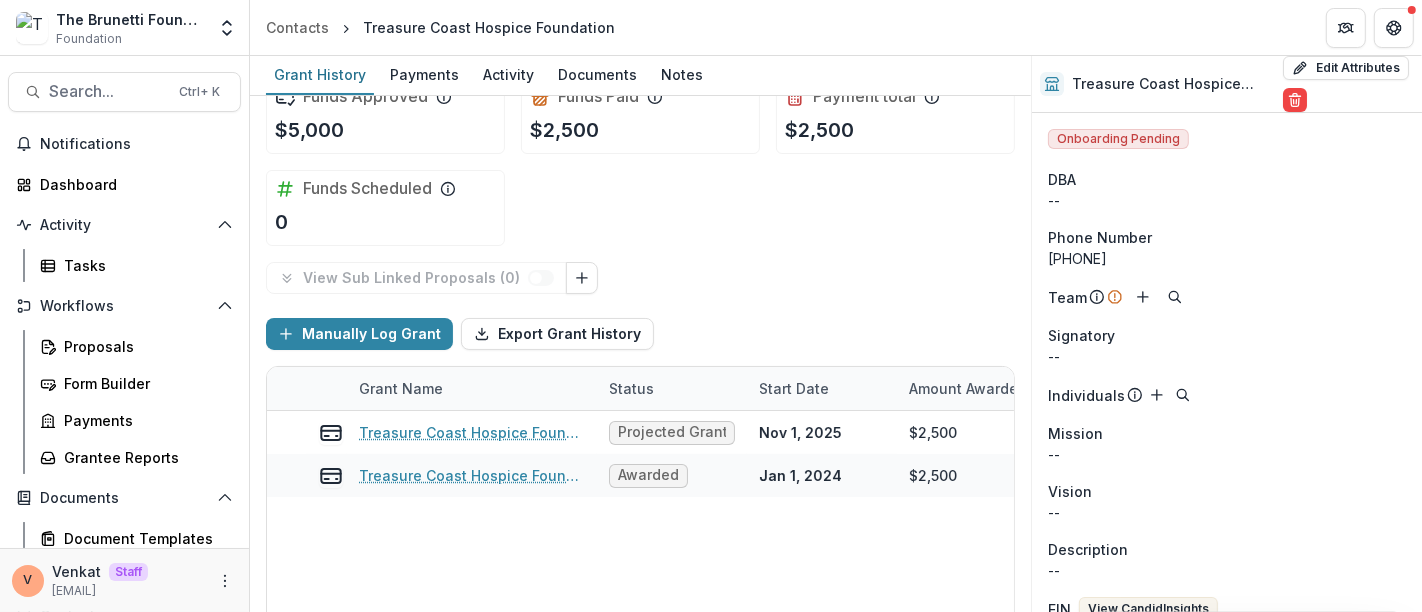 scroll, scrollTop: 0, scrollLeft: 0, axis: both 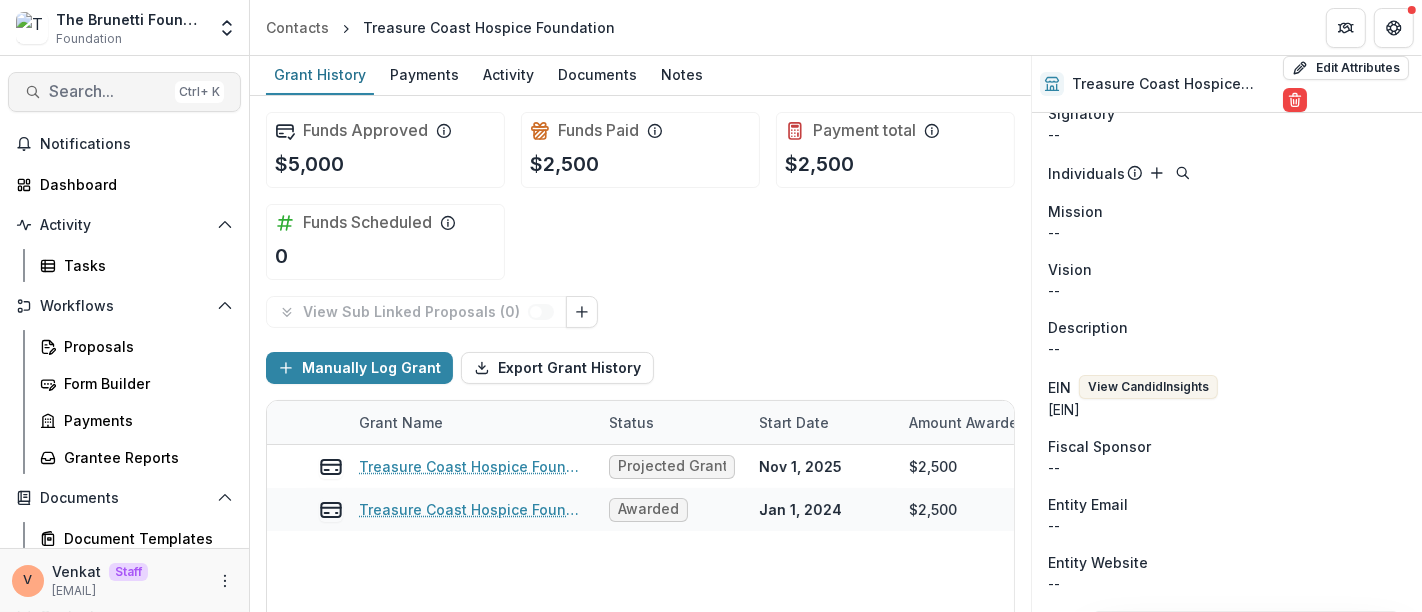 click on "Search..." at bounding box center (108, 91) 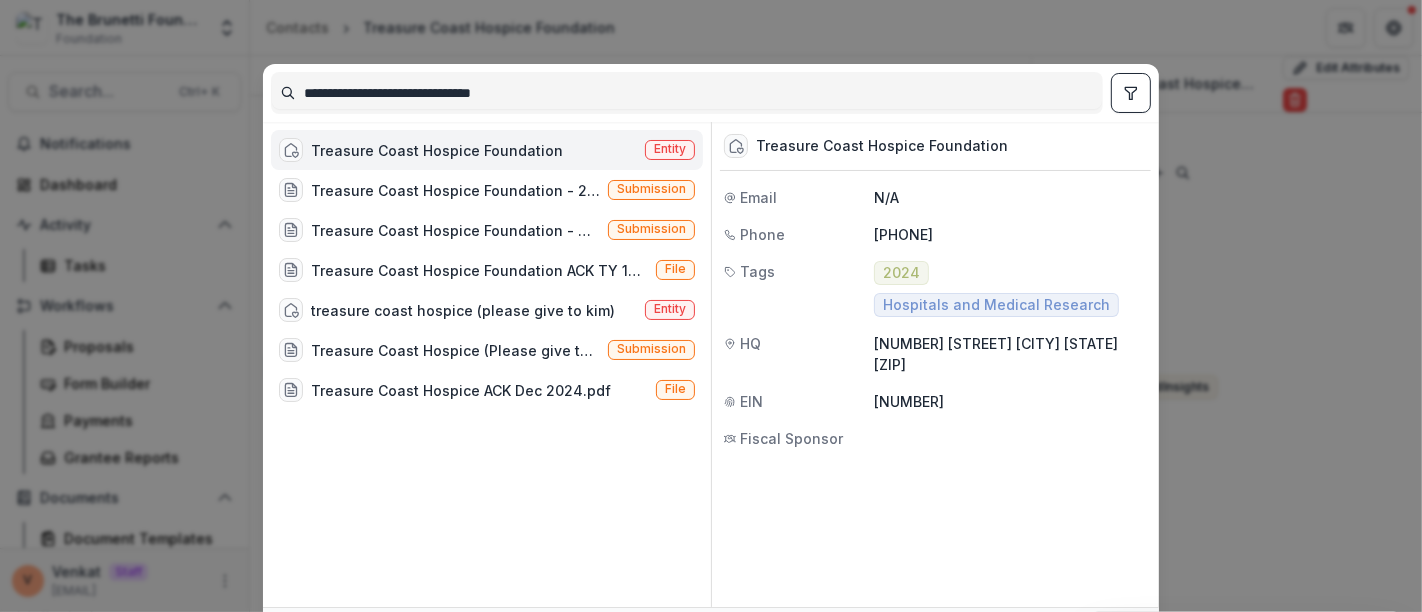 drag, startPoint x: 502, startPoint y: 95, endPoint x: 262, endPoint y: 101, distance: 240.07498 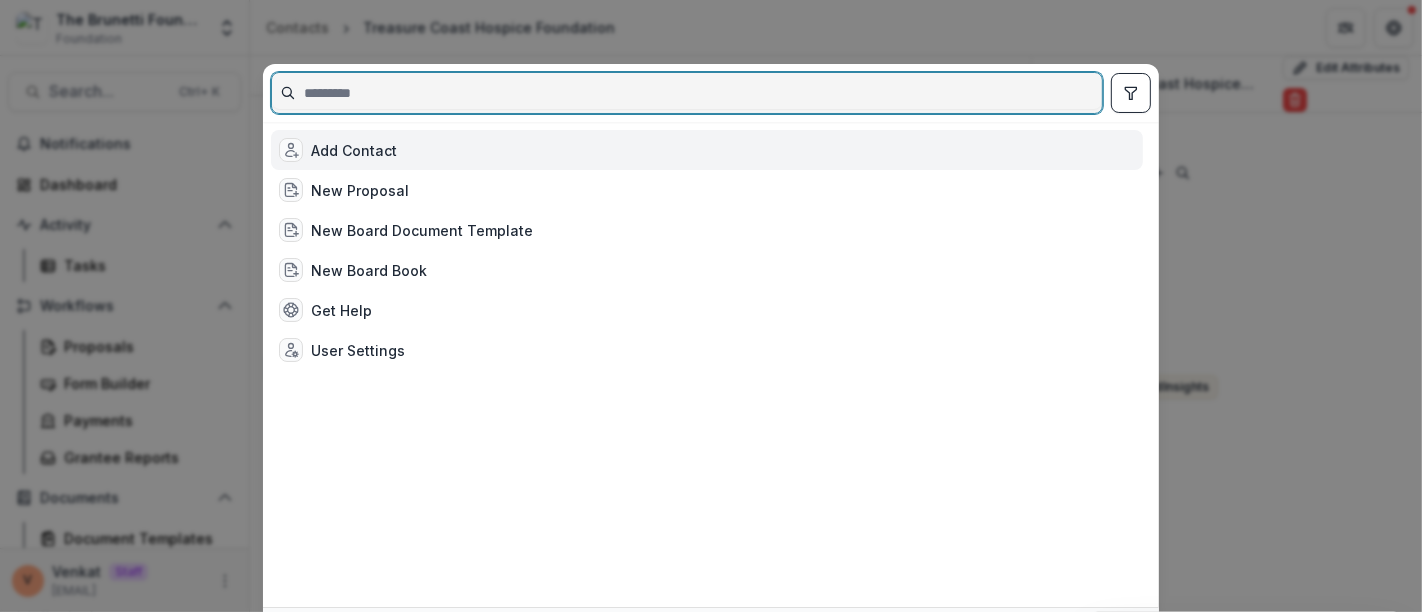 paste on "**********" 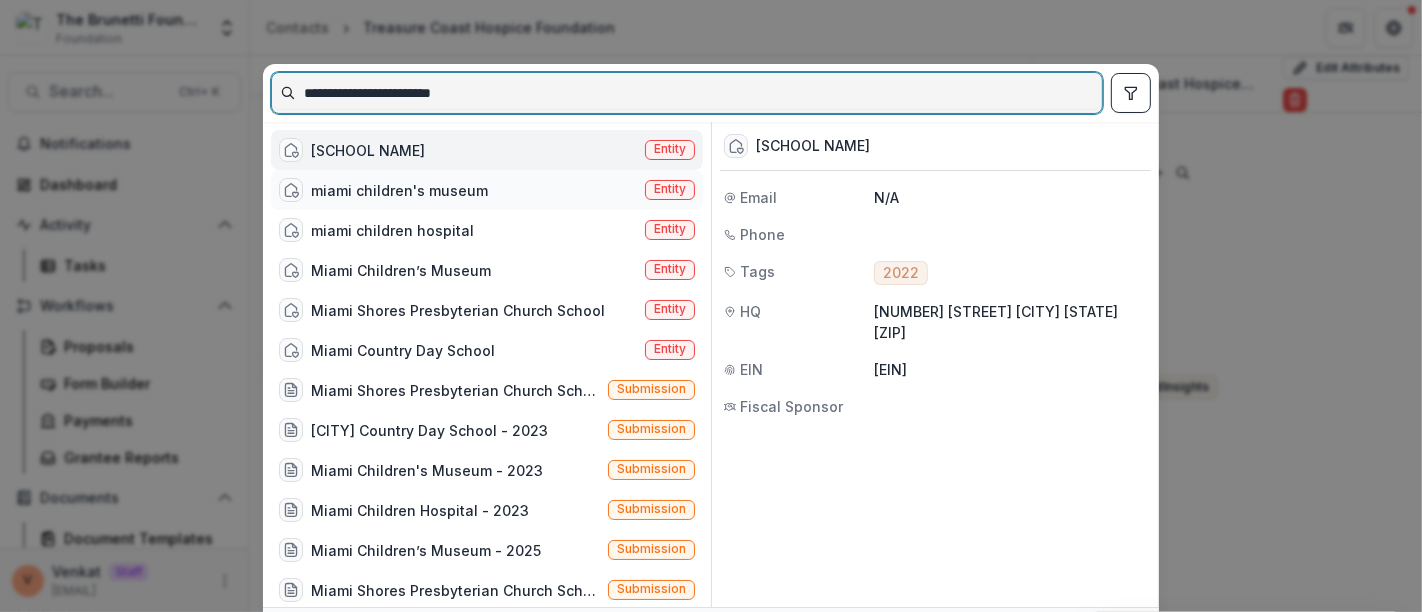 type on "**********" 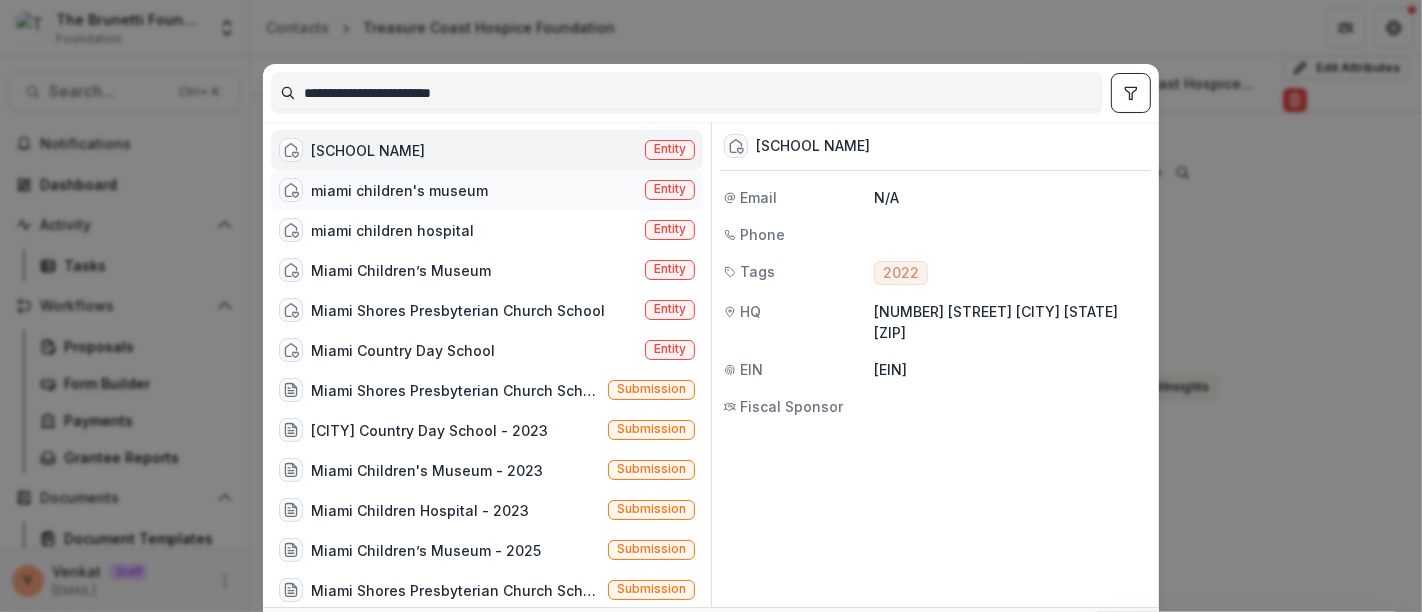 click on "miami children's museum" at bounding box center (399, 190) 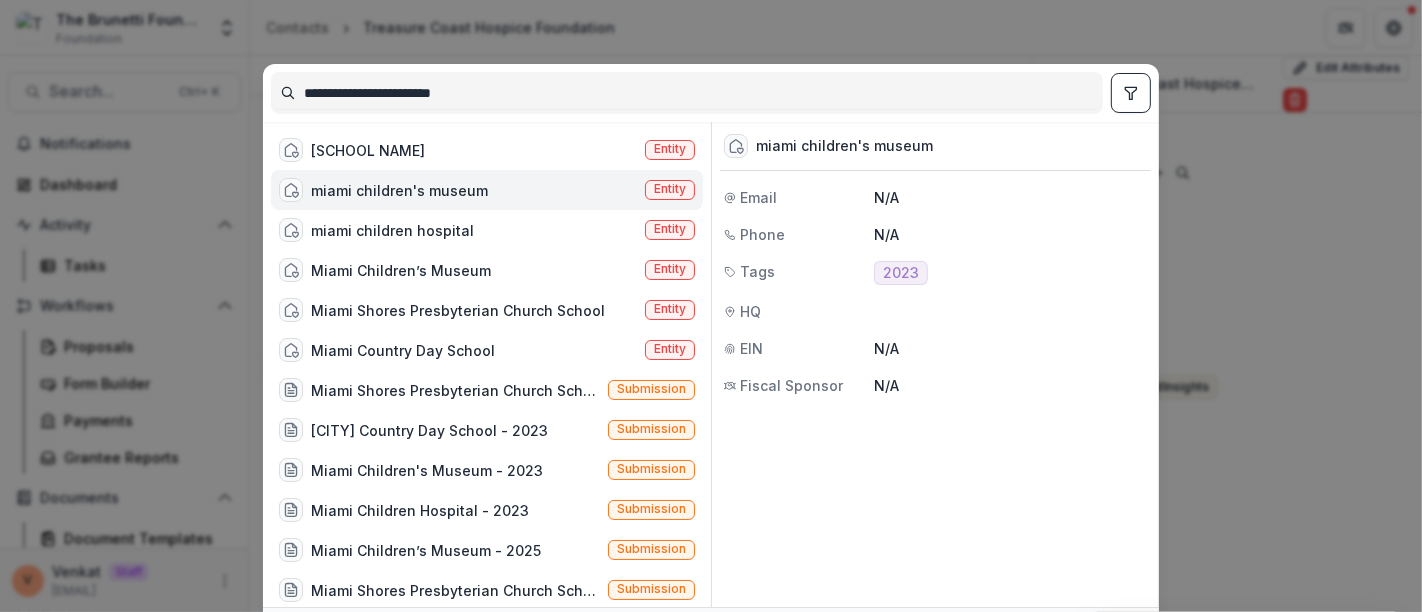 click on "miami children's museum" at bounding box center (399, 190) 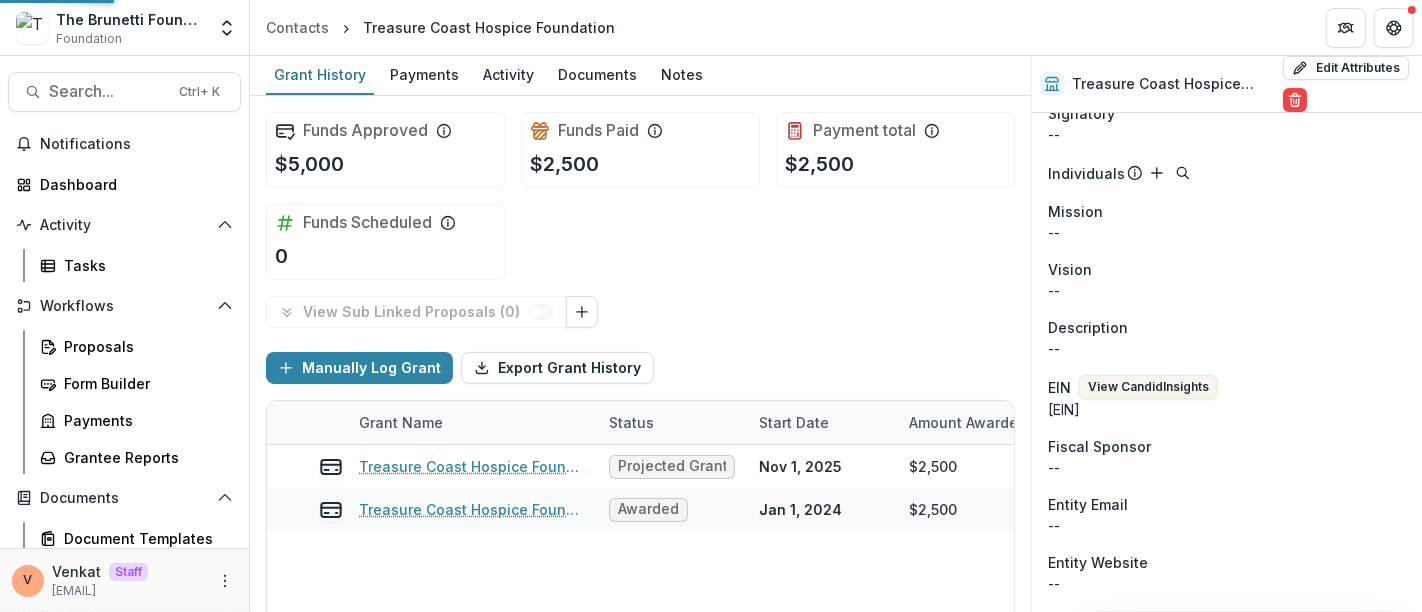 scroll, scrollTop: 205, scrollLeft: 0, axis: vertical 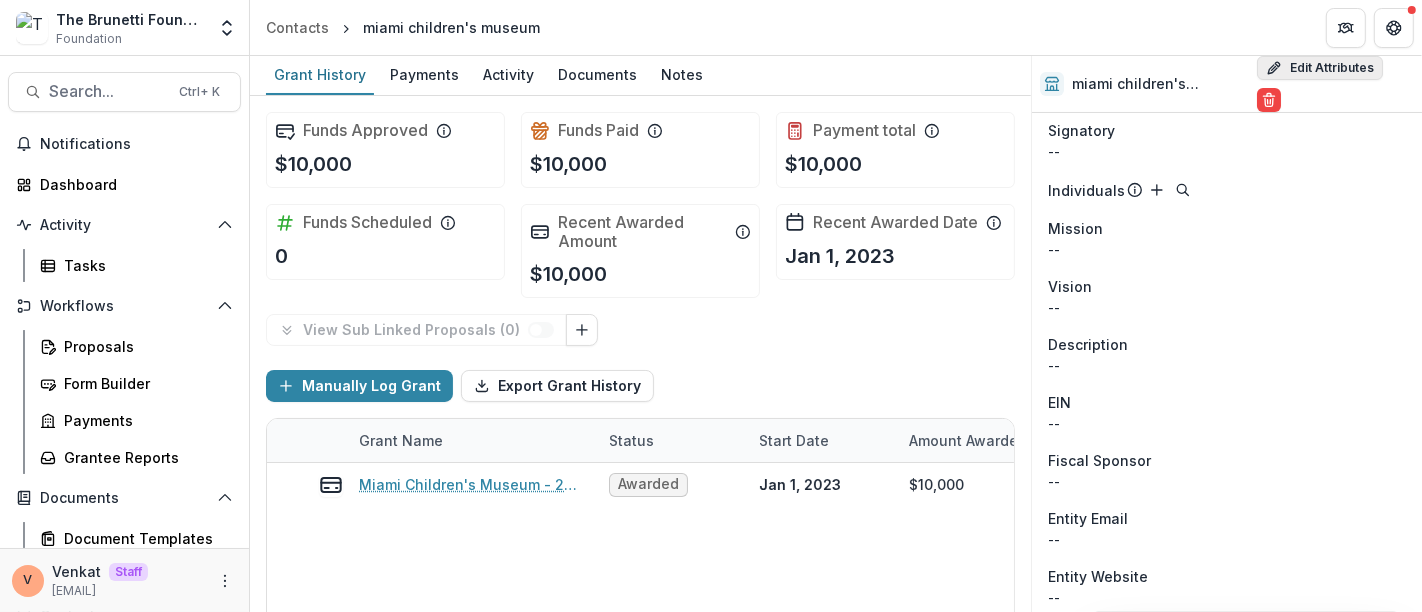 click on "Edit Attributes" at bounding box center (1320, 68) 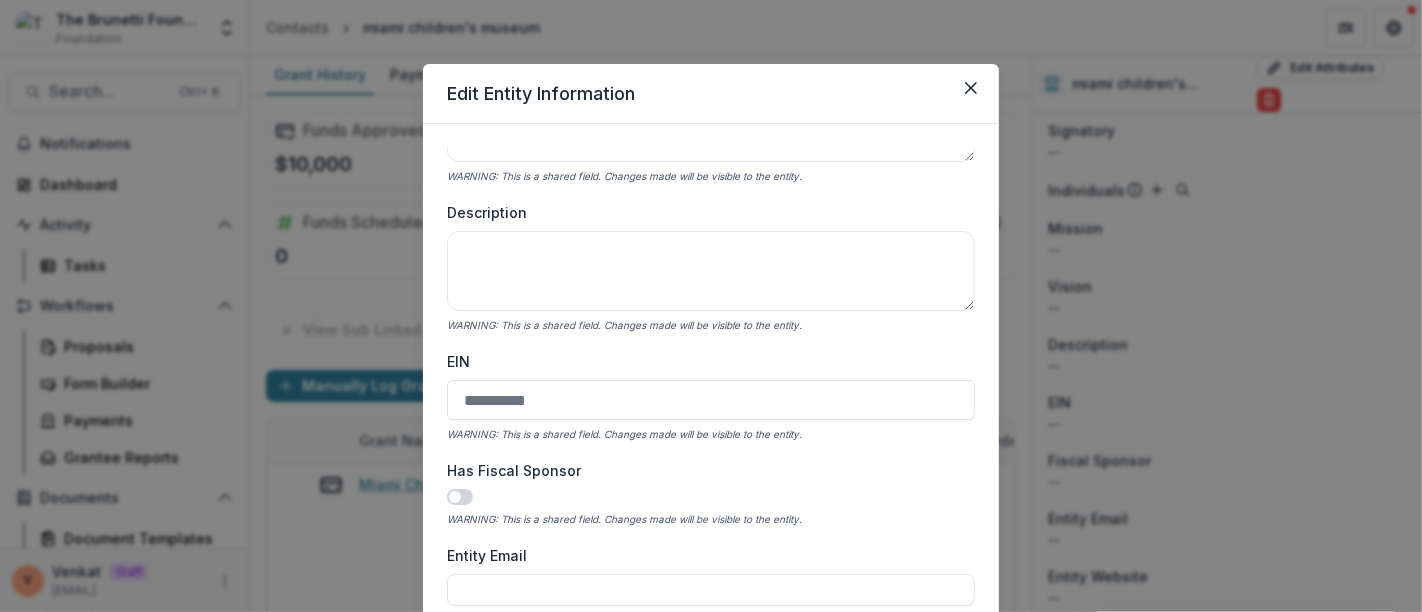 scroll, scrollTop: 666, scrollLeft: 0, axis: vertical 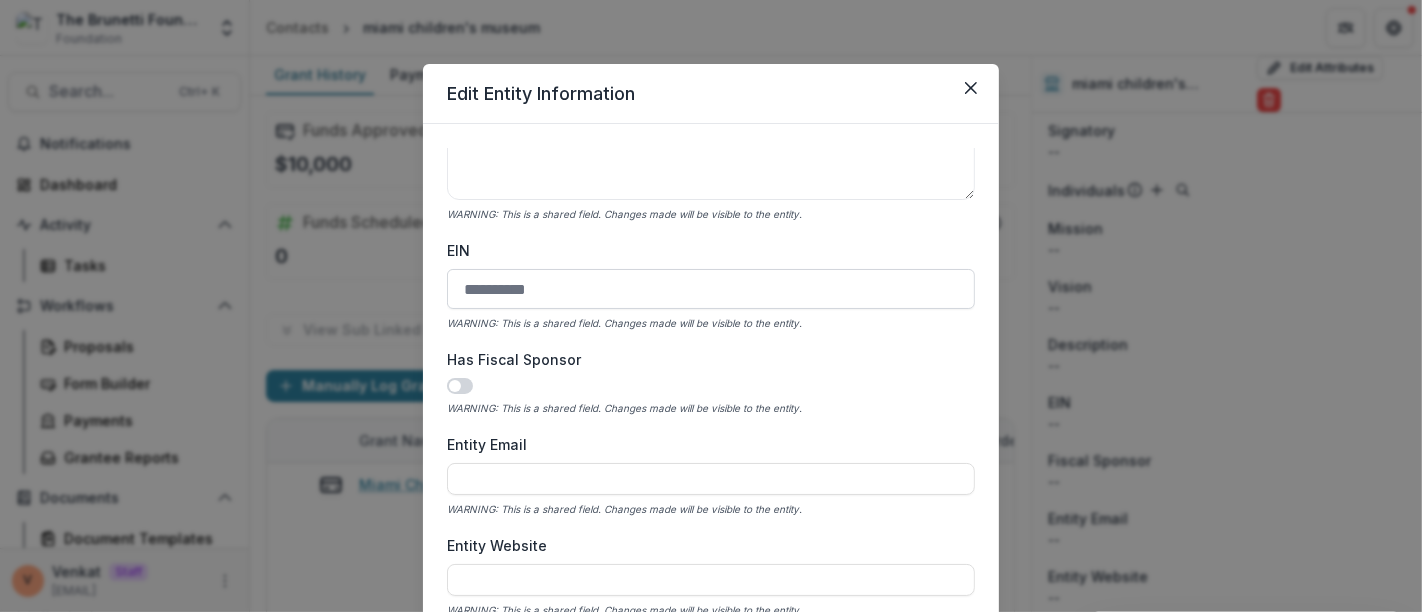 click on "EIN" at bounding box center (711, 289) 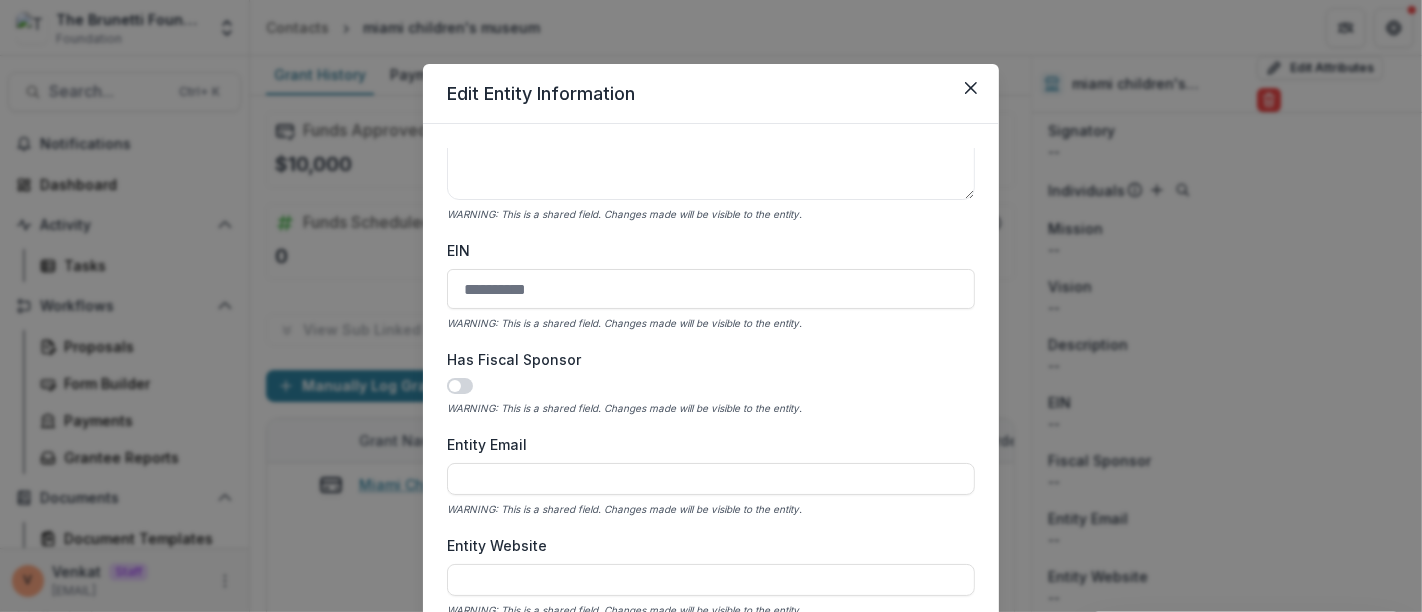 click 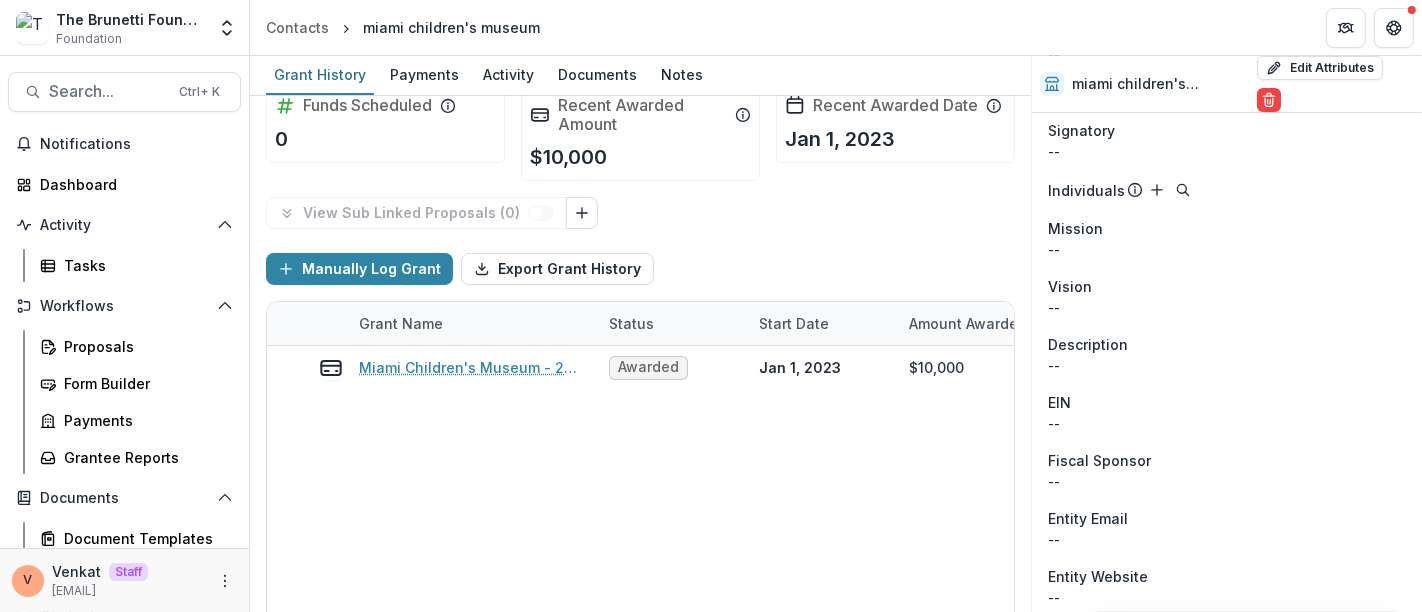 scroll, scrollTop: 0, scrollLeft: 0, axis: both 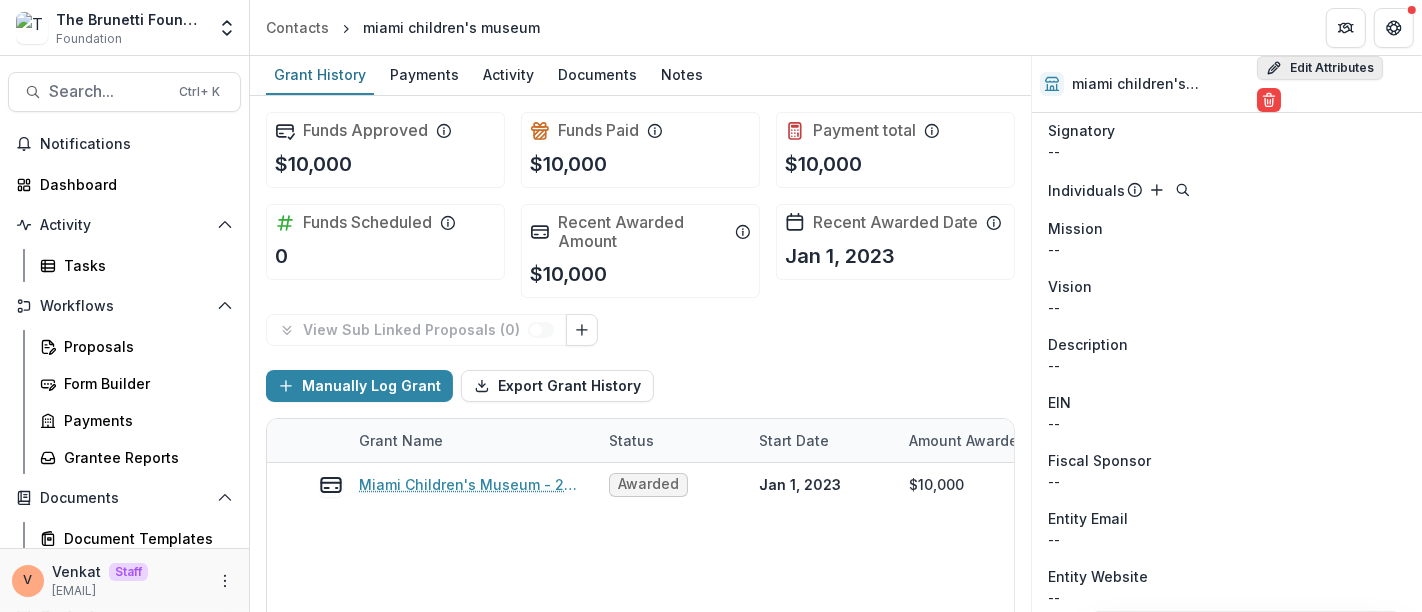 click on "Edit Attributes" at bounding box center (1320, 68) 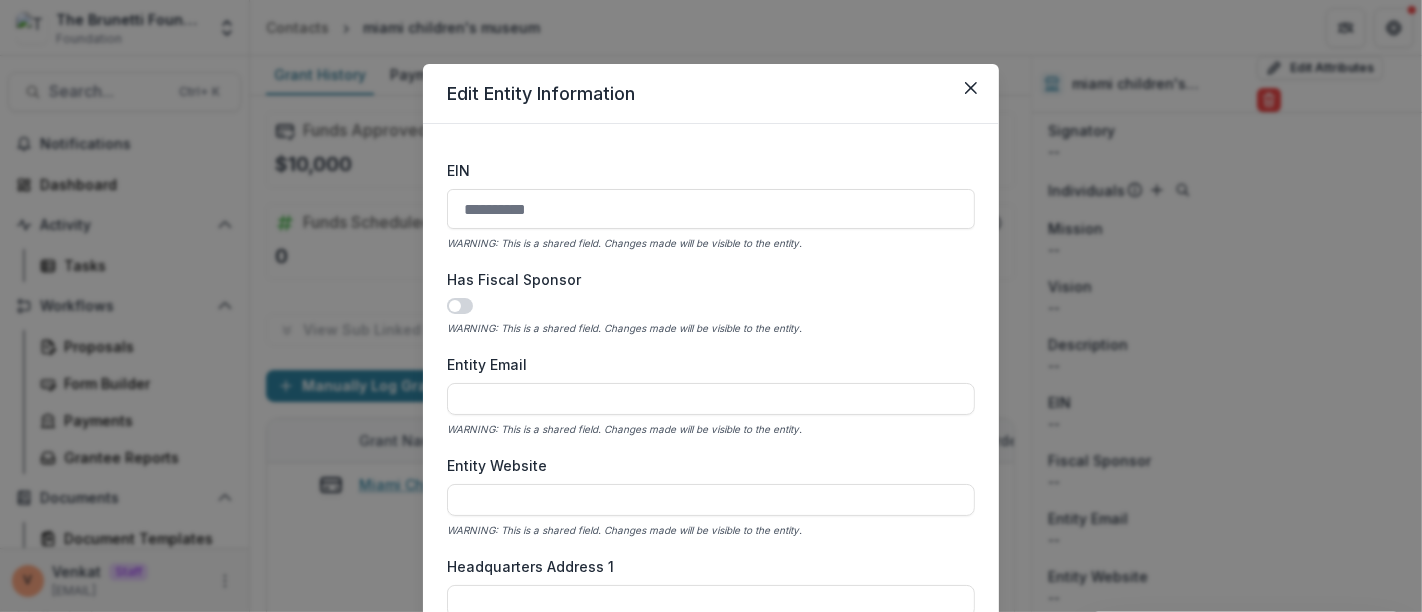 scroll, scrollTop: 714, scrollLeft: 0, axis: vertical 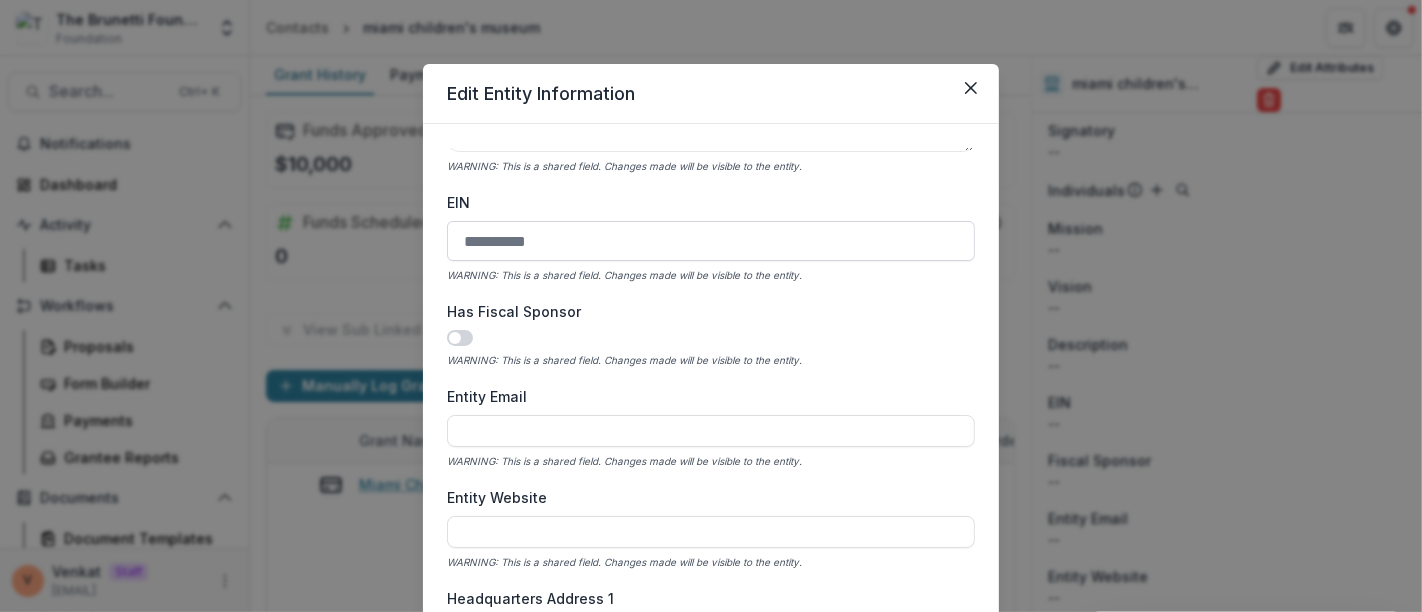 click on "EIN" at bounding box center [711, 241] 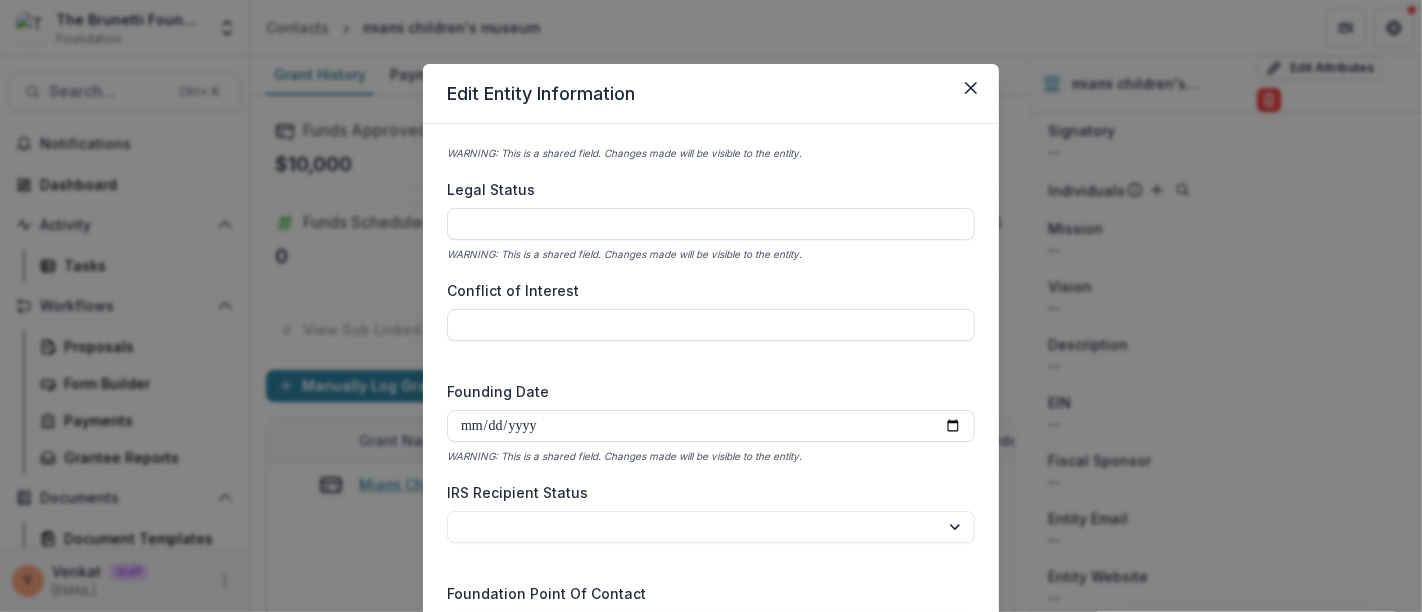 scroll, scrollTop: 2936, scrollLeft: 0, axis: vertical 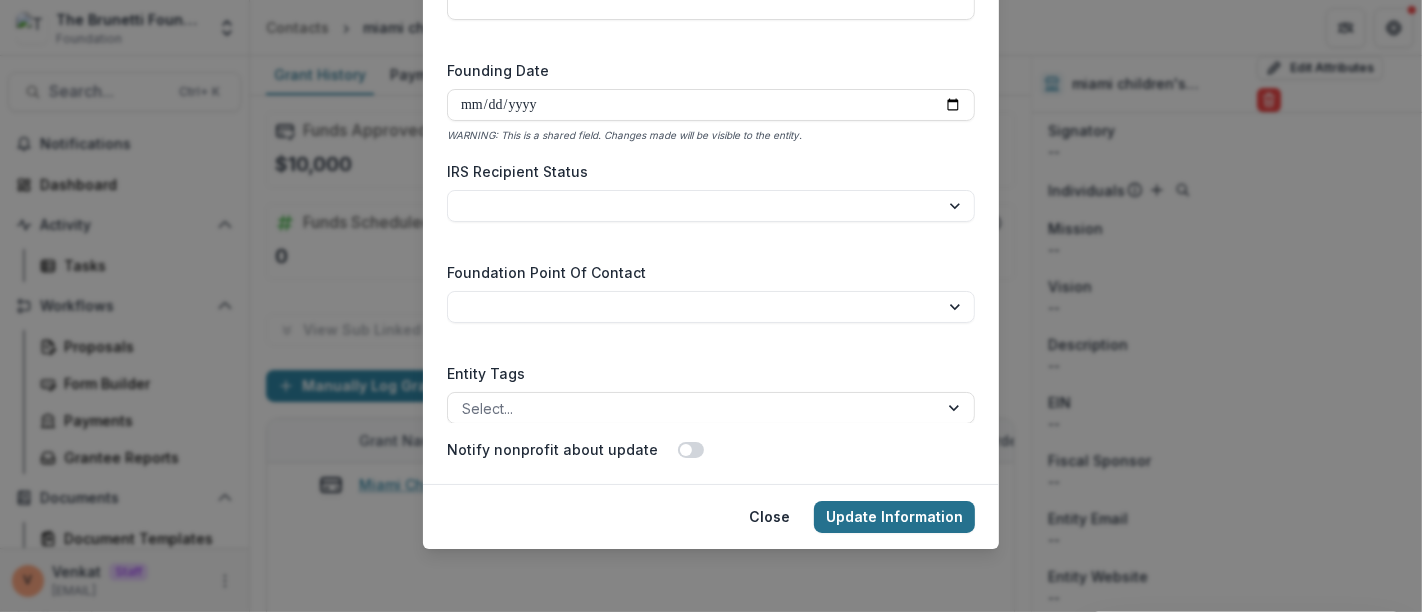 type on "**********" 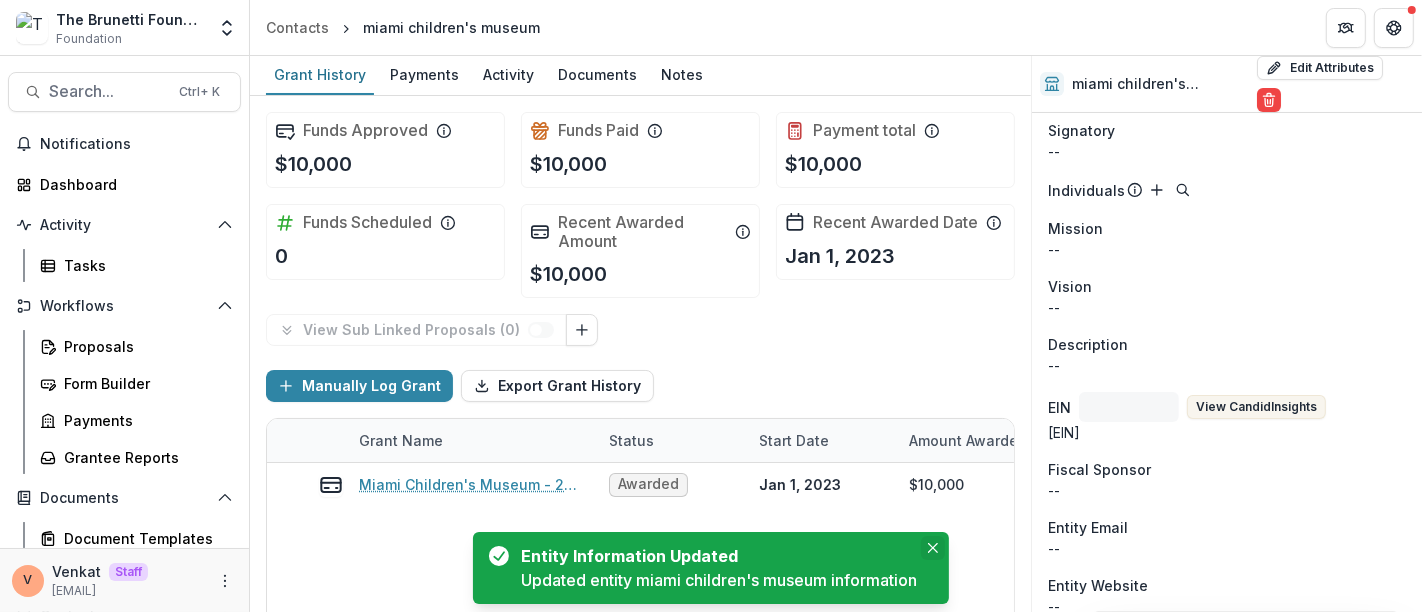 click 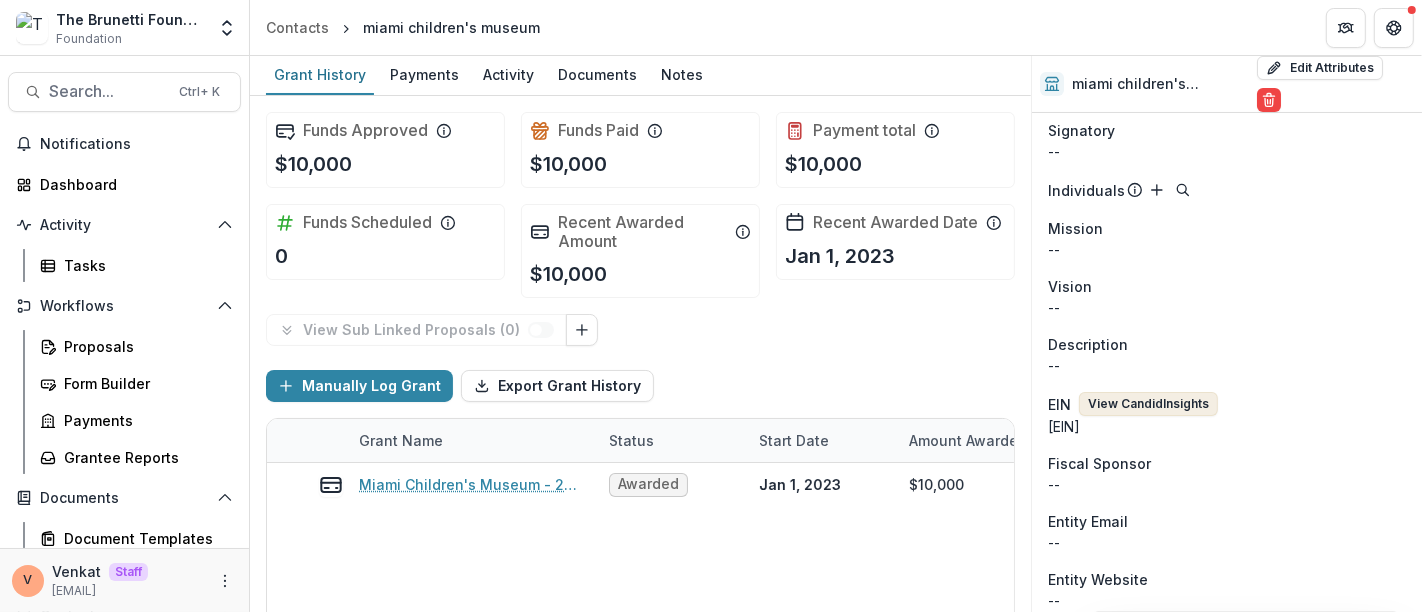 click on "View Candid  Insights" at bounding box center [1148, 404] 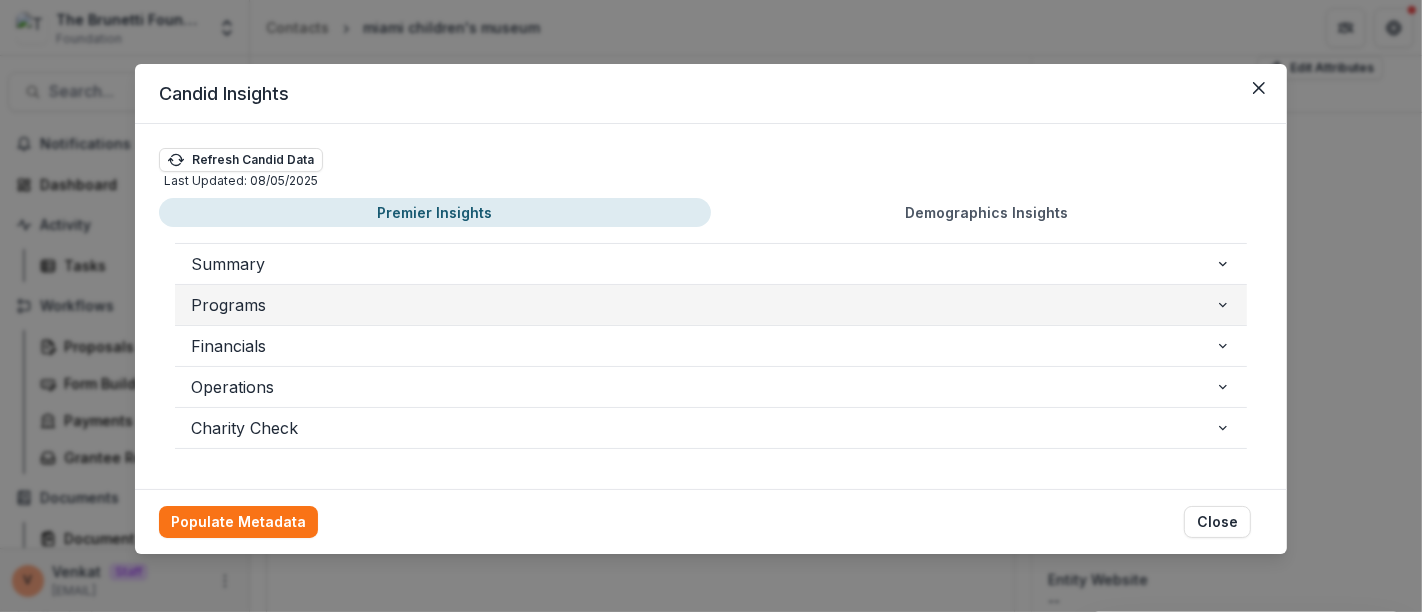 scroll, scrollTop: 2, scrollLeft: 0, axis: vertical 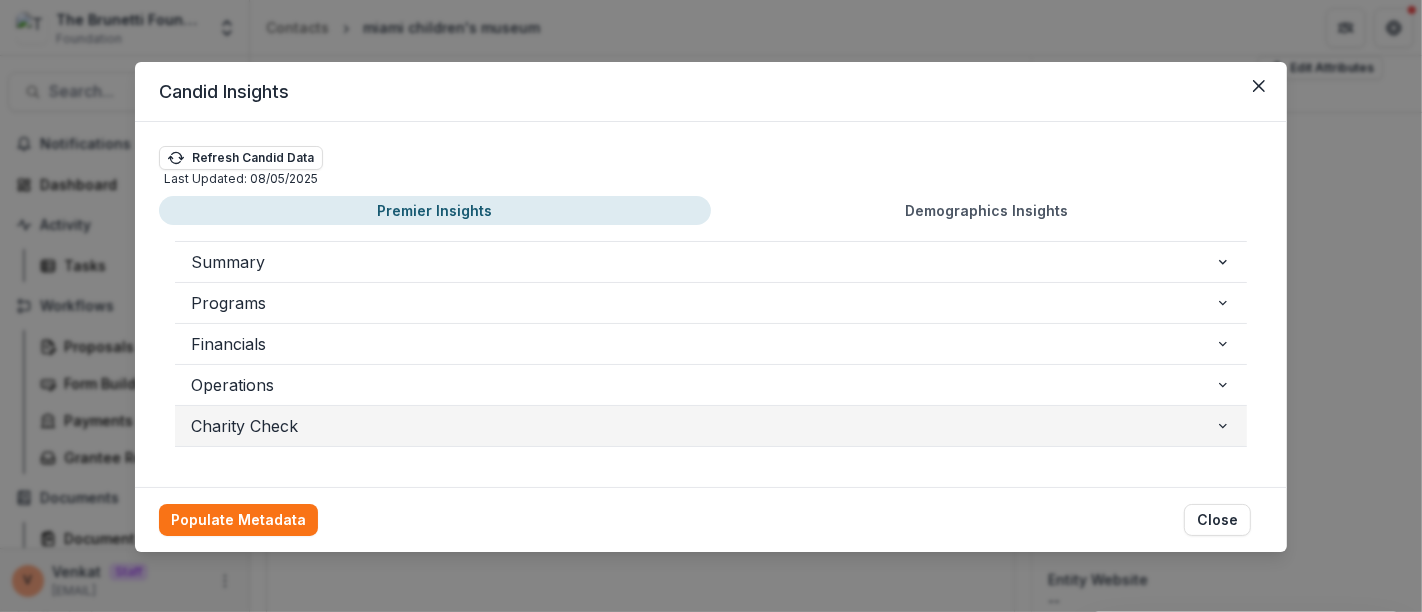 click on "Charity Check" at bounding box center (703, 426) 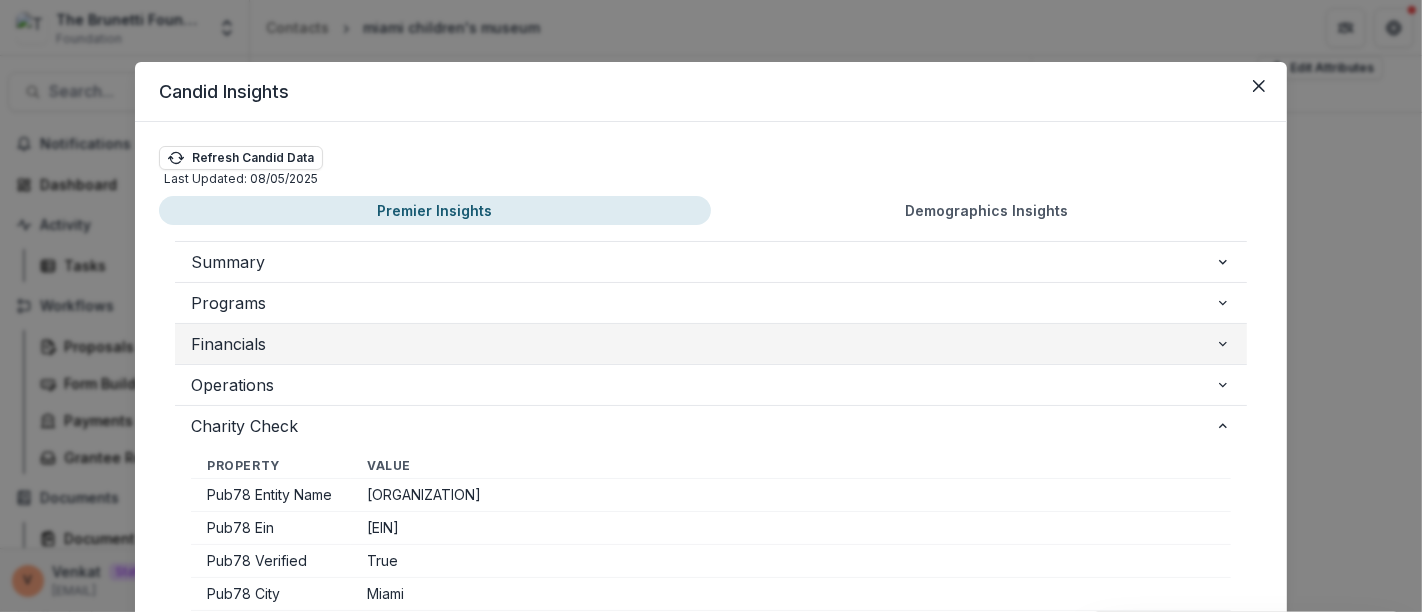 scroll, scrollTop: 225, scrollLeft: 0, axis: vertical 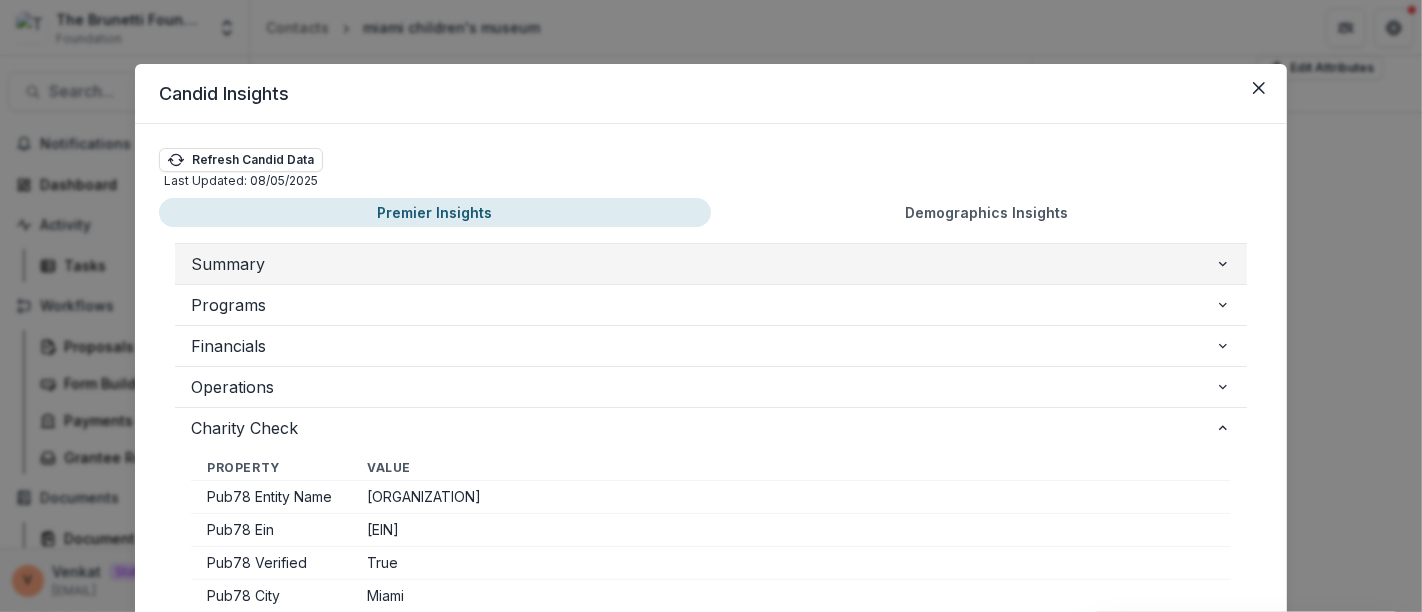 click on "Summary" at bounding box center (703, 264) 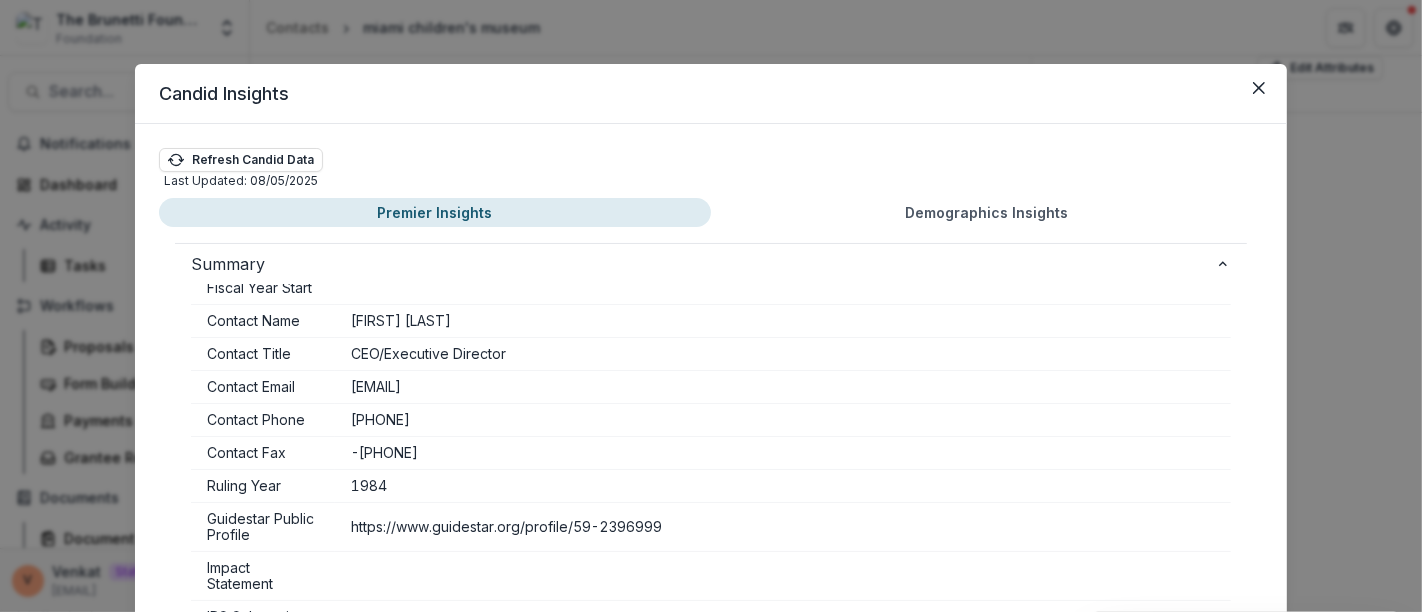 scroll, scrollTop: 333, scrollLeft: 0, axis: vertical 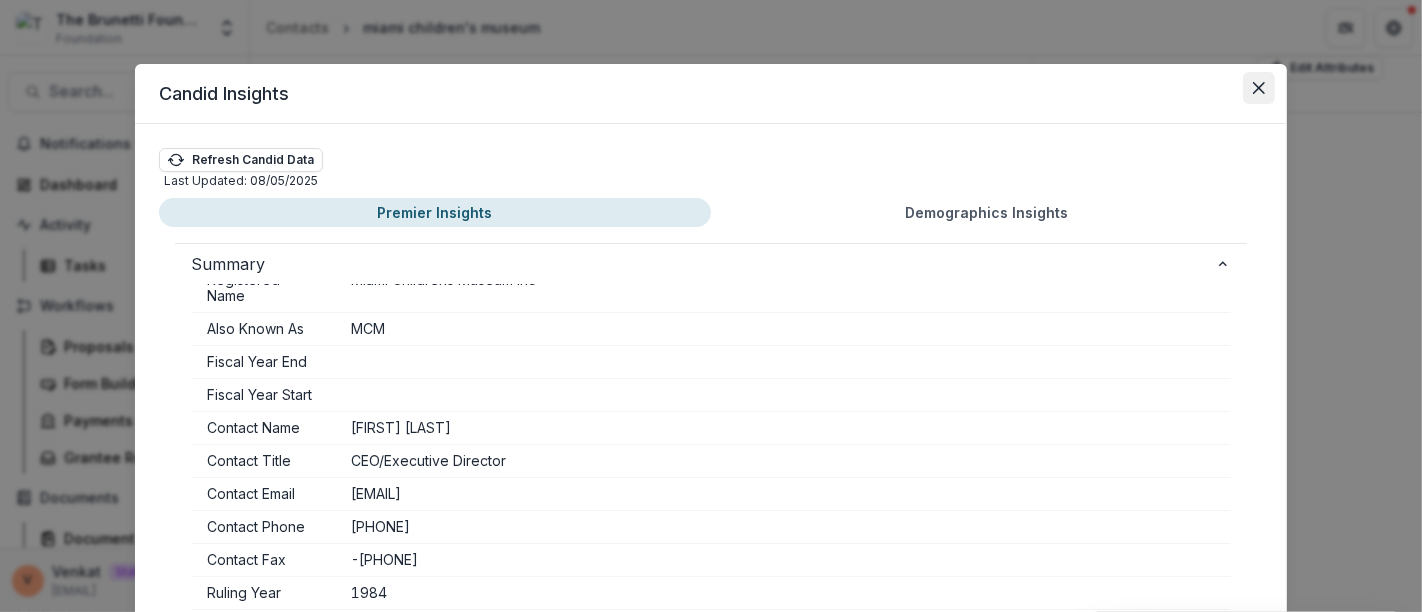 click 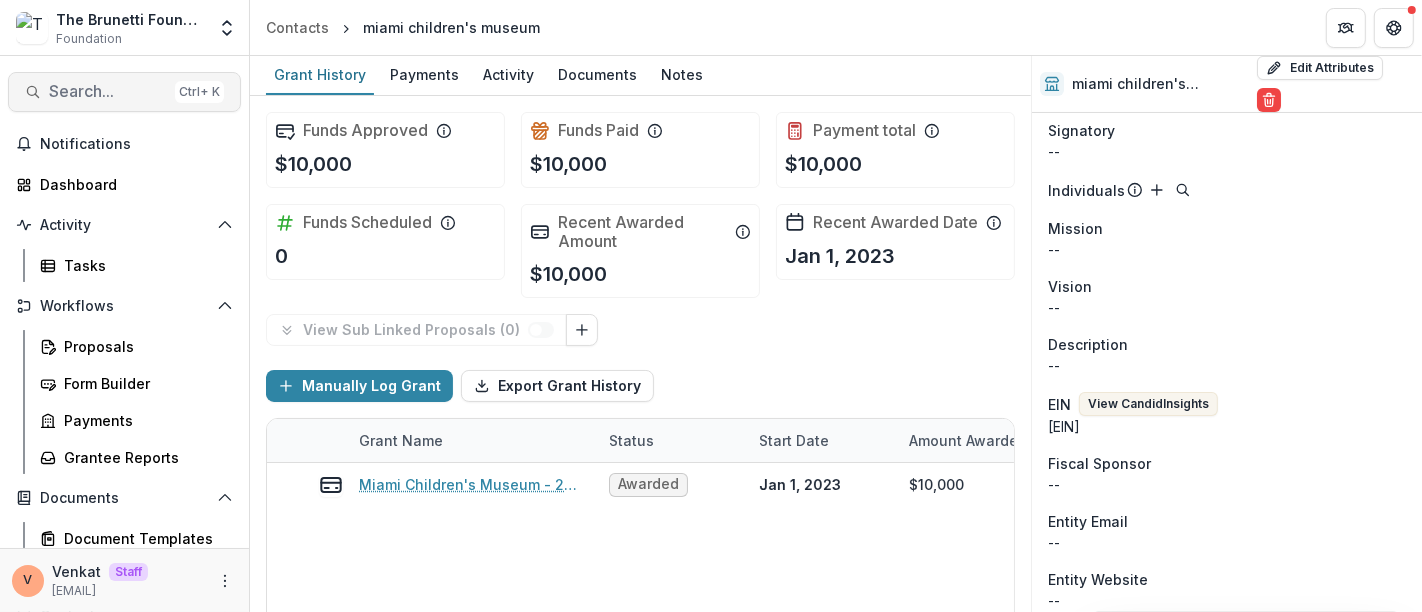 drag, startPoint x: 87, startPoint y: 91, endPoint x: 64, endPoint y: 94, distance: 23.194826 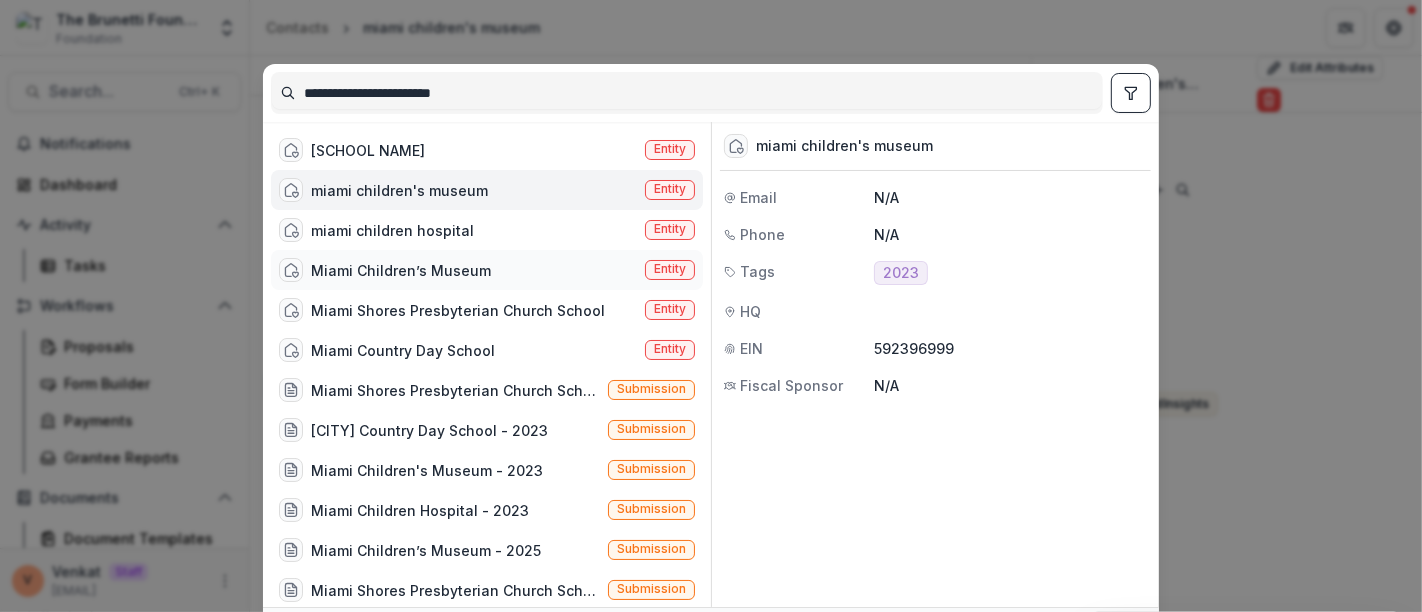 drag, startPoint x: 414, startPoint y: 267, endPoint x: 375, endPoint y: 268, distance: 39.012817 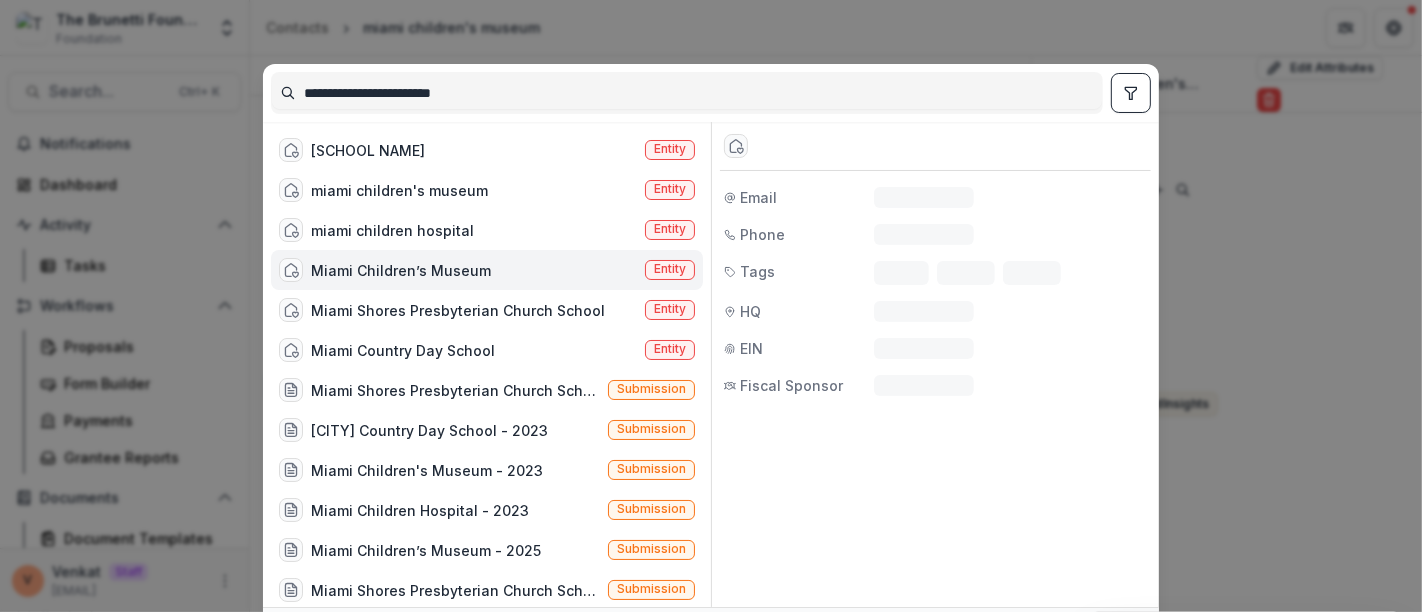 click on "Miami Children’s Museum" at bounding box center [401, 270] 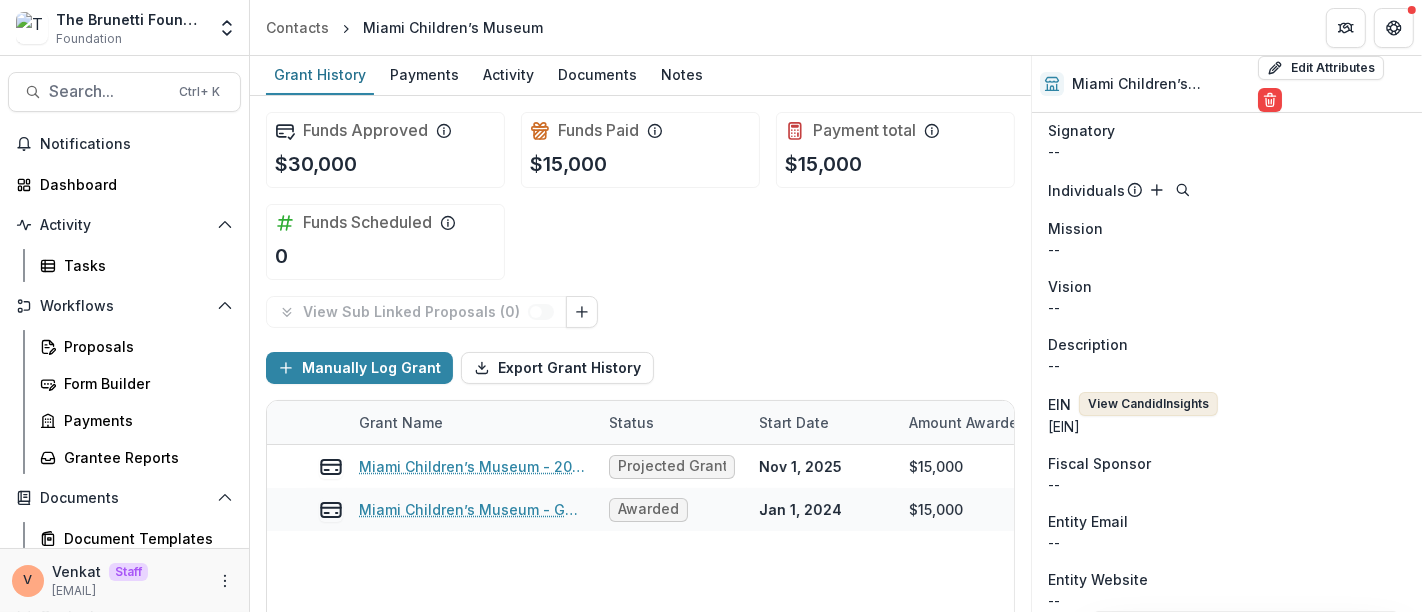 click on "View Candid  Insights" at bounding box center (1148, 404) 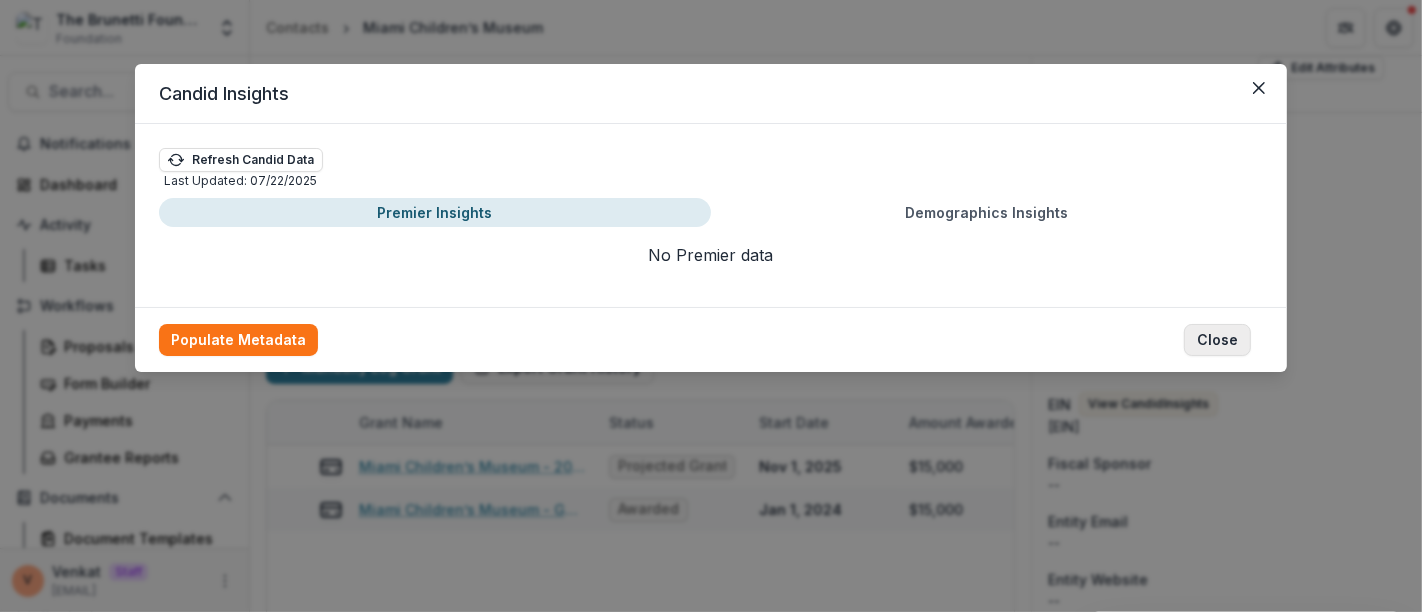 click on "Close" at bounding box center (1217, 340) 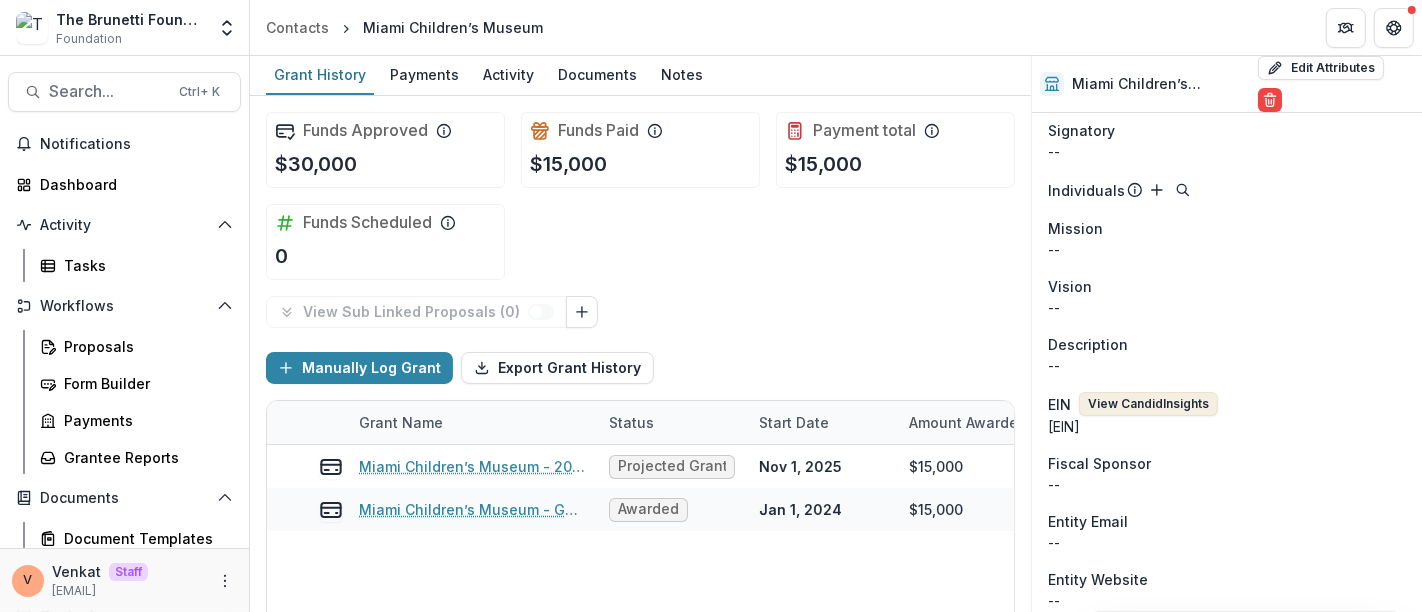 click on "View Candid  Insights" at bounding box center (1148, 404) 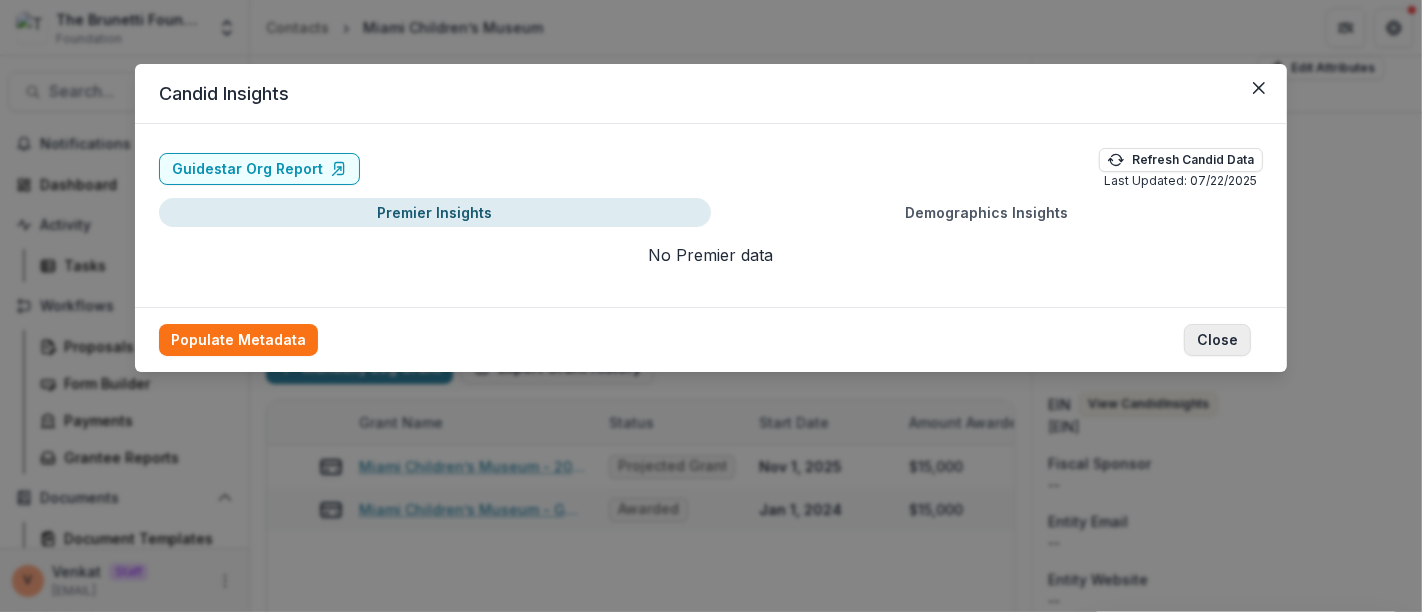 click on "Close" at bounding box center (1217, 340) 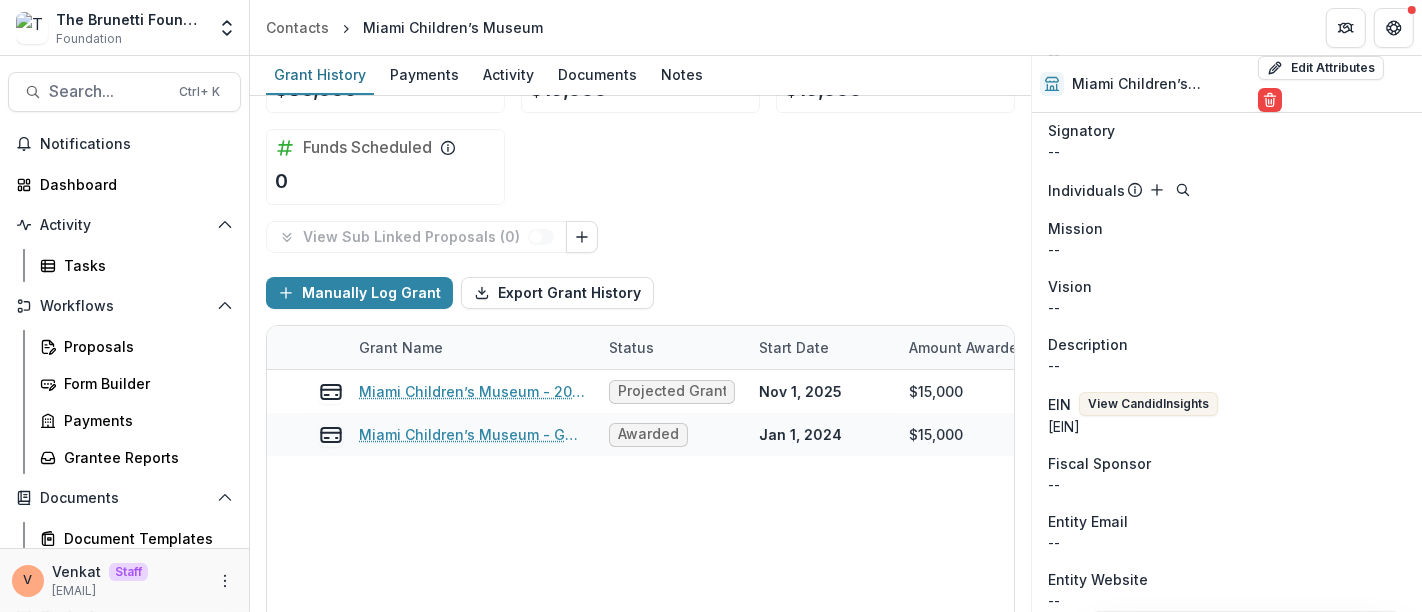 scroll, scrollTop: 0, scrollLeft: 0, axis: both 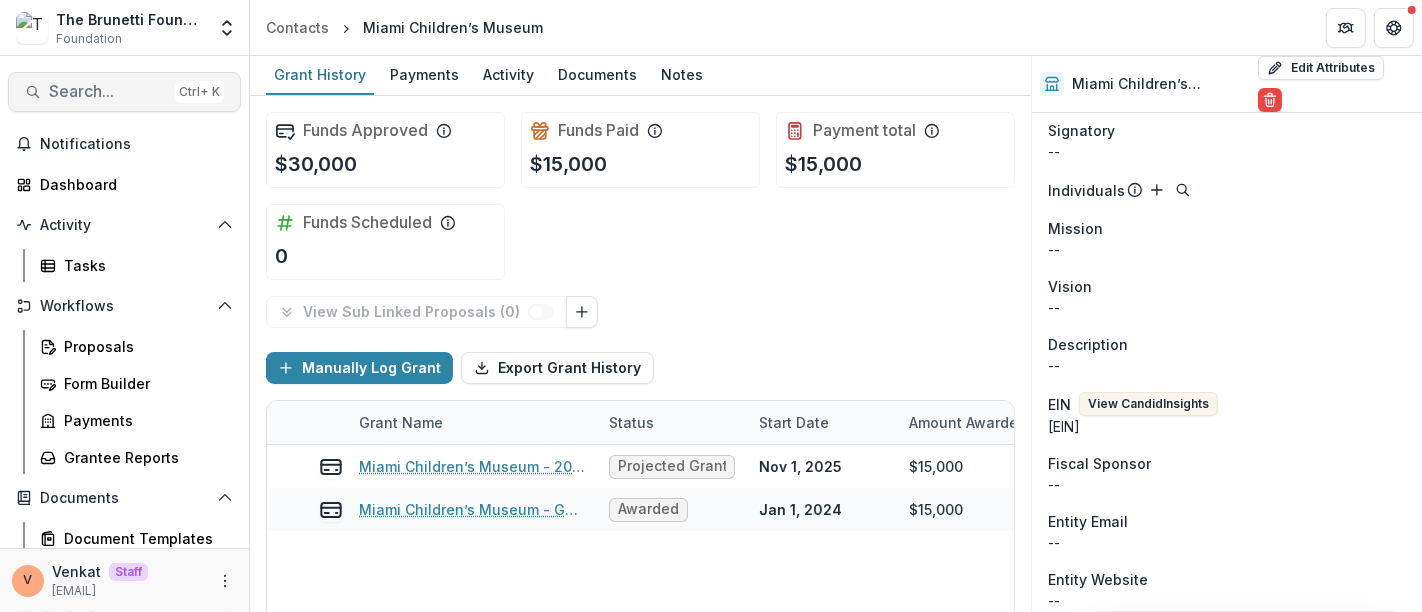 click on "Search..." at bounding box center (108, 91) 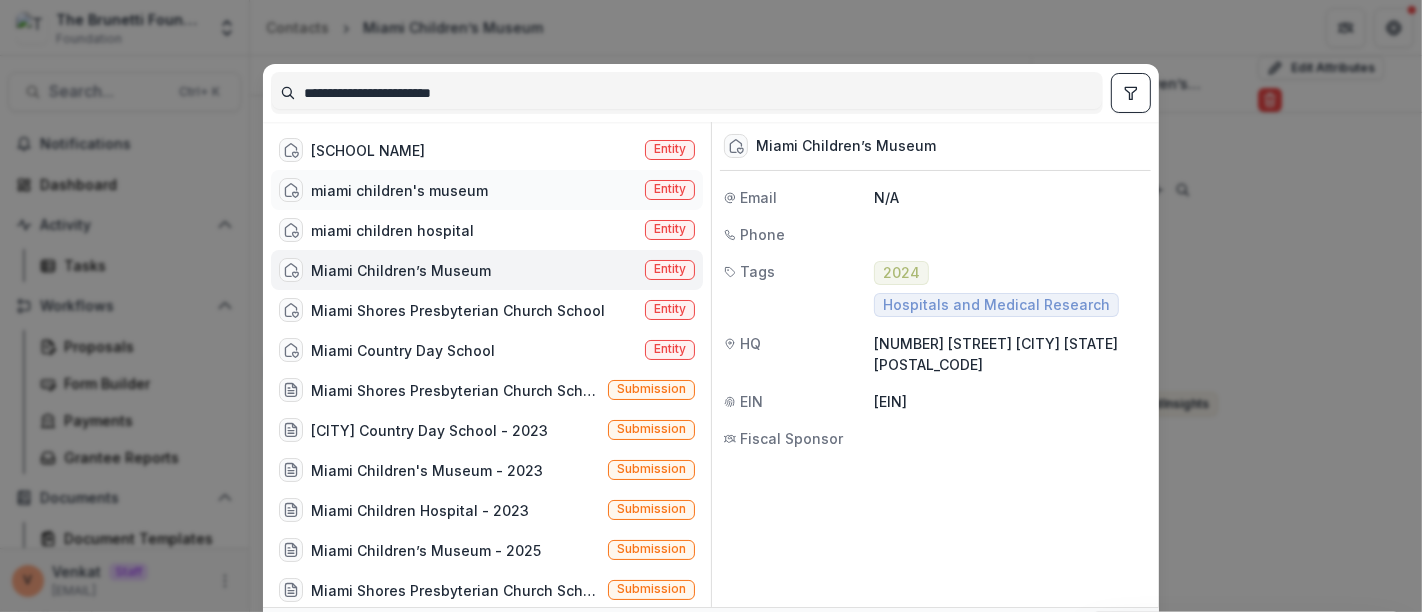 click on "miami children's museum" at bounding box center [399, 190] 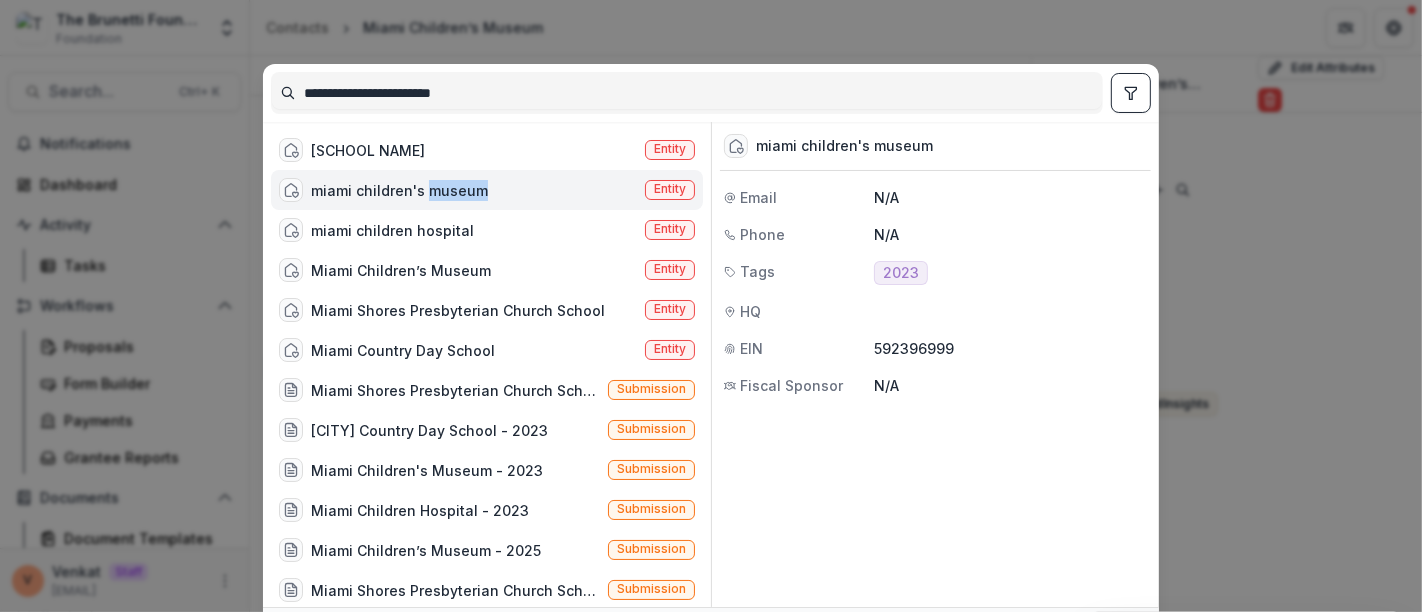 click on "miami children's museum" at bounding box center [399, 190] 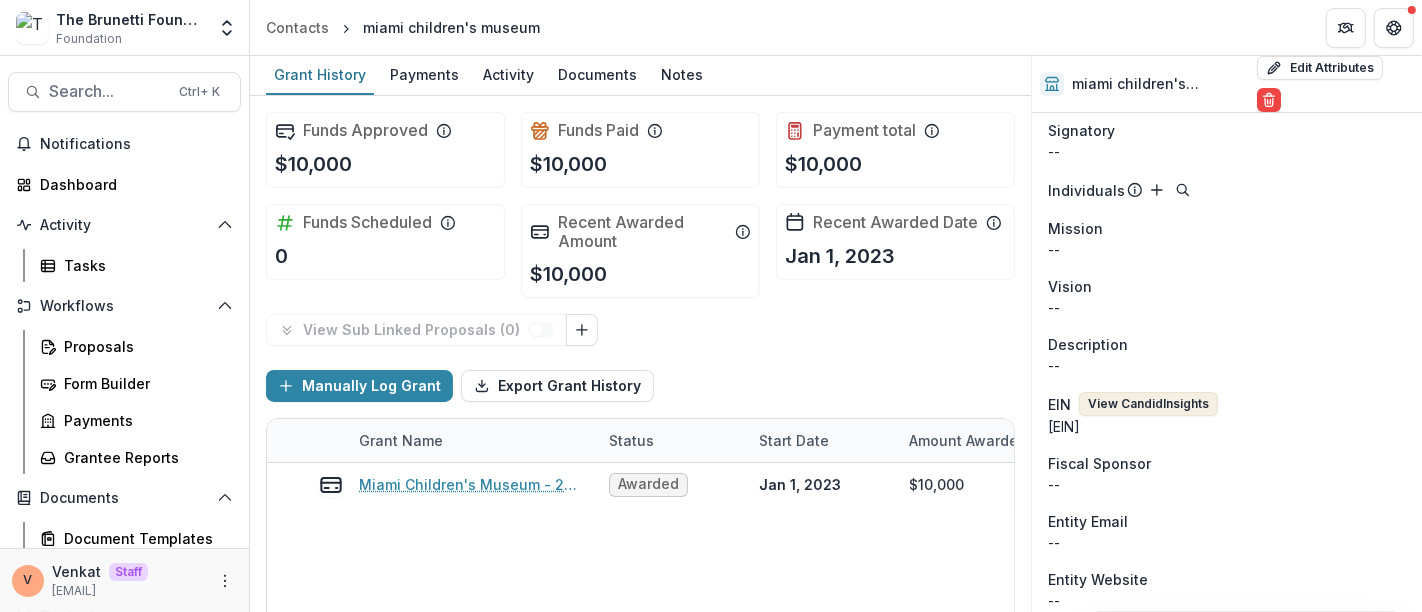 click on "View Candid  Insights" at bounding box center (1148, 404) 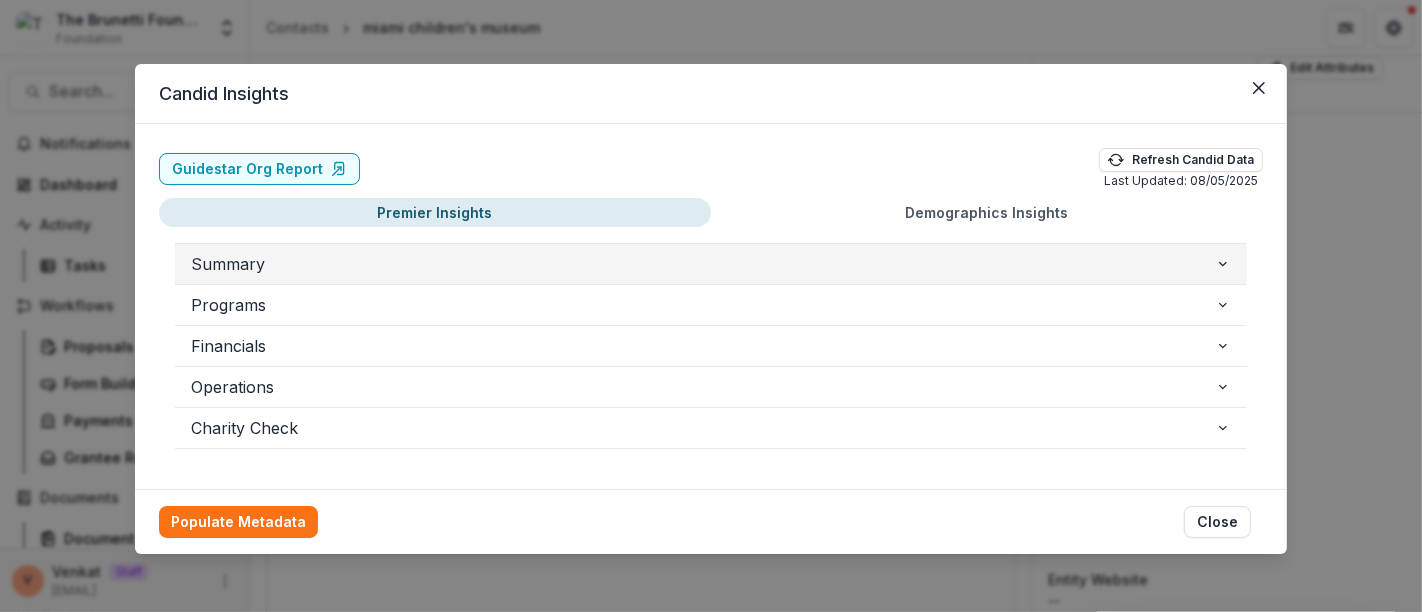 click on "Summary" at bounding box center (703, 264) 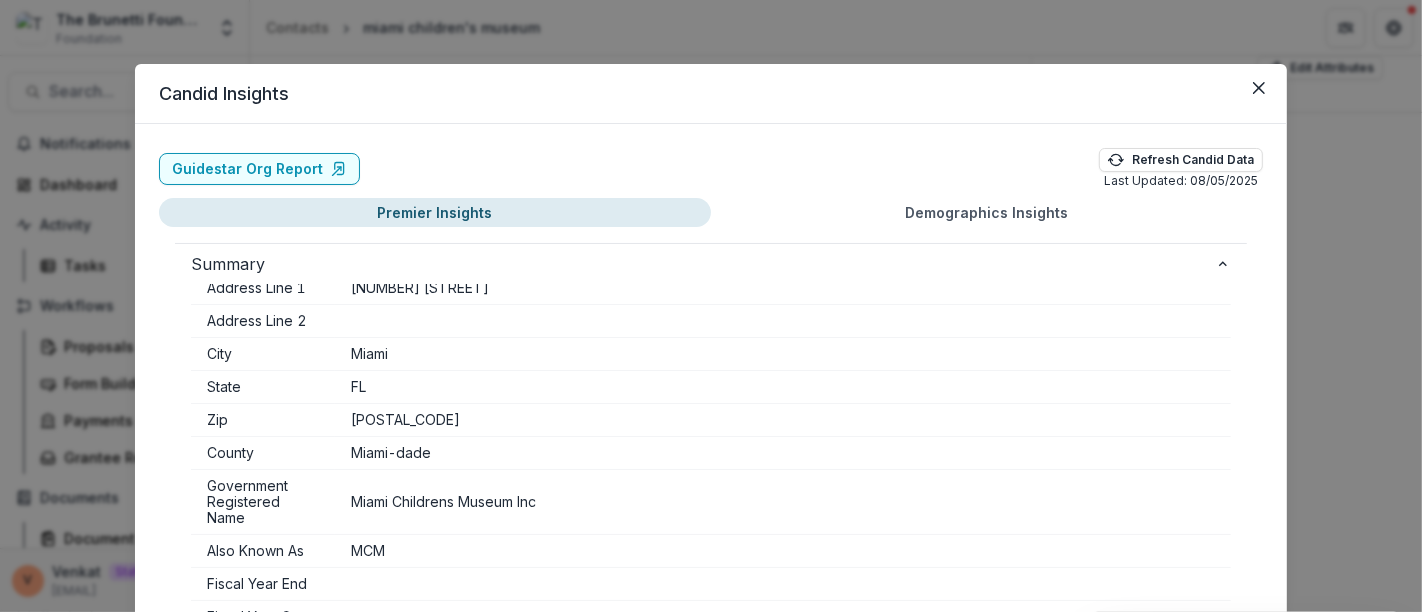 scroll, scrollTop: 0, scrollLeft: 0, axis: both 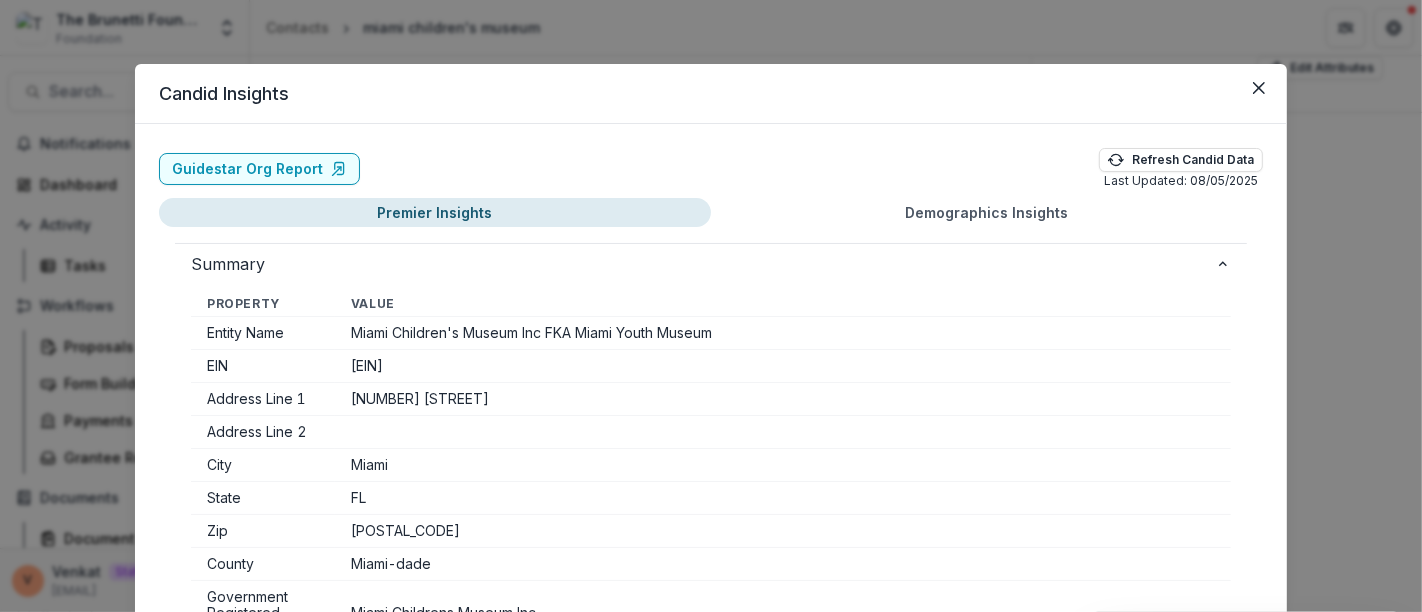 drag, startPoint x: 414, startPoint y: 398, endPoint x: 522, endPoint y: 398, distance: 108 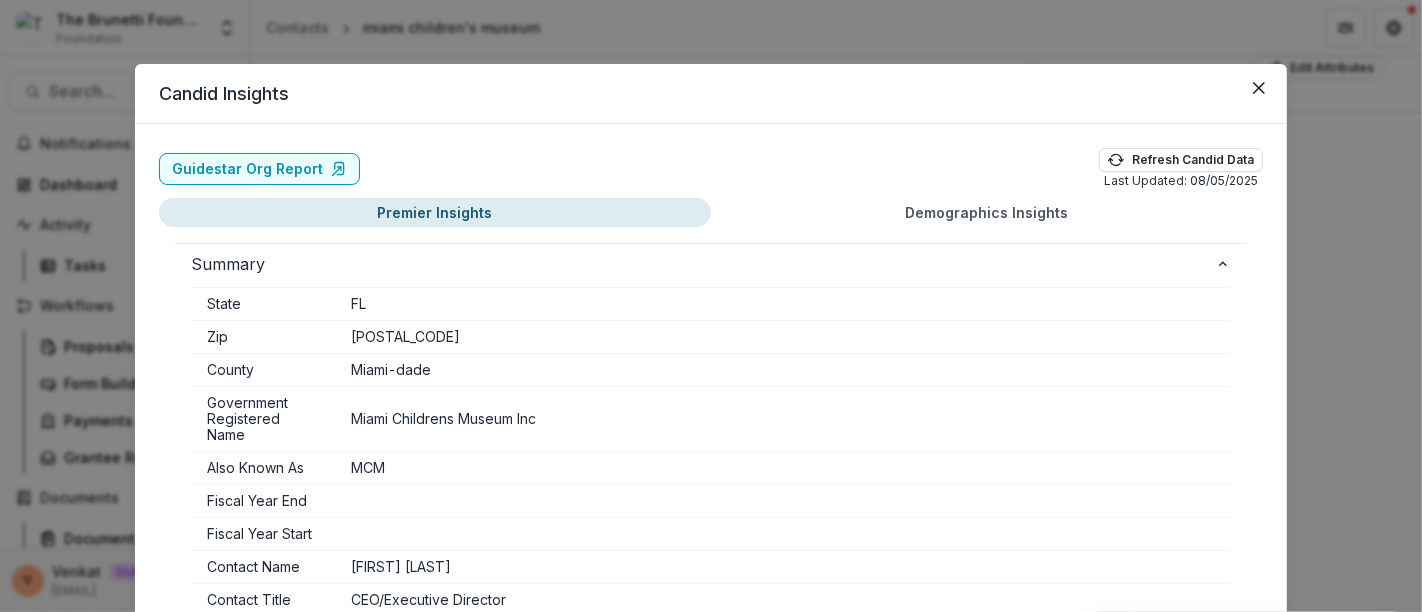 scroll, scrollTop: 222, scrollLeft: 0, axis: vertical 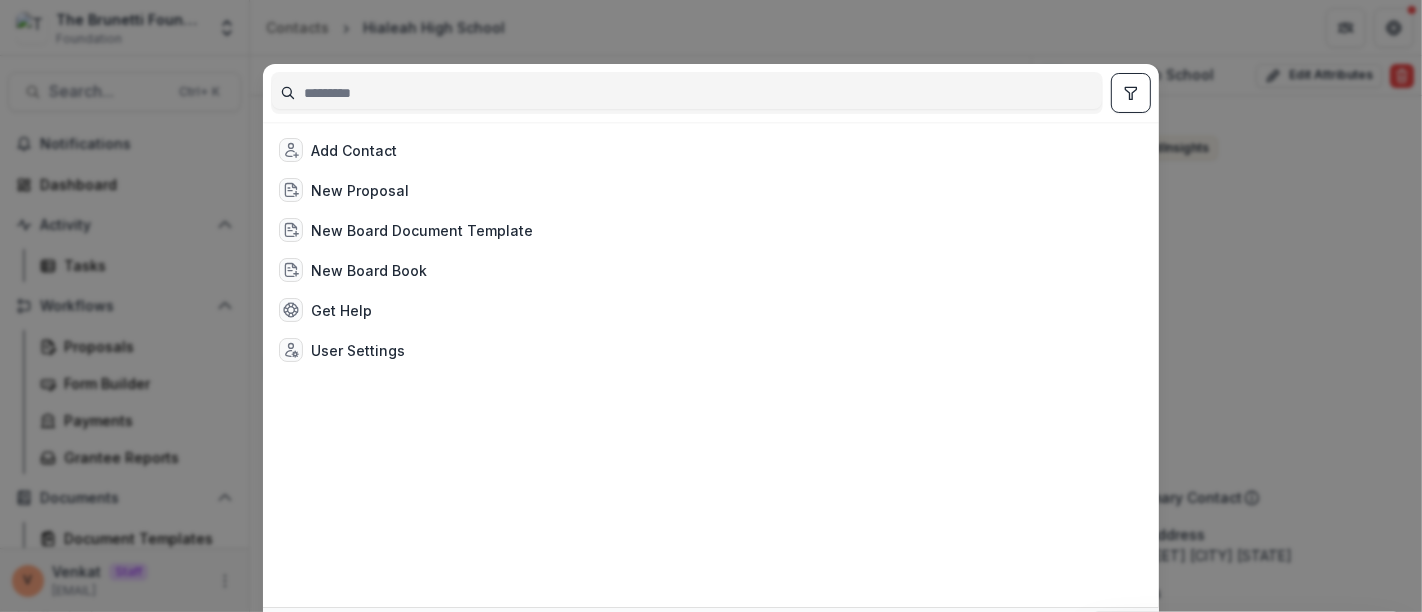 type on "**********" 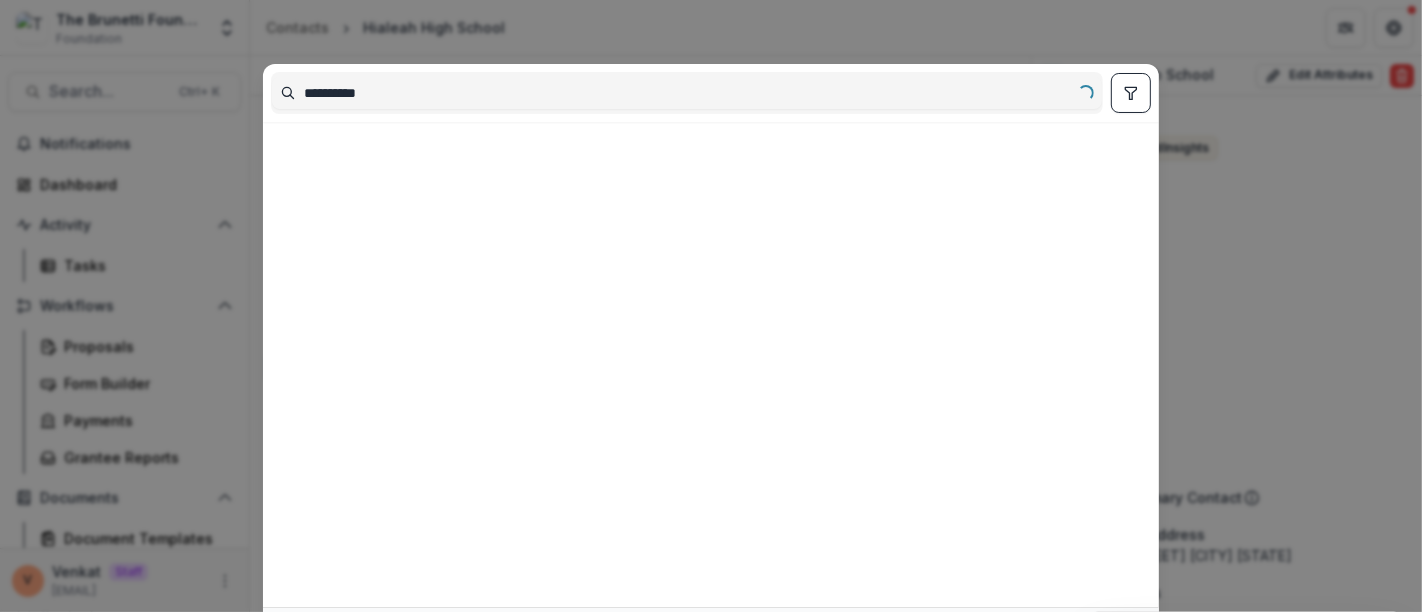 drag, startPoint x: 379, startPoint y: 97, endPoint x: 193, endPoint y: 106, distance: 186.21762 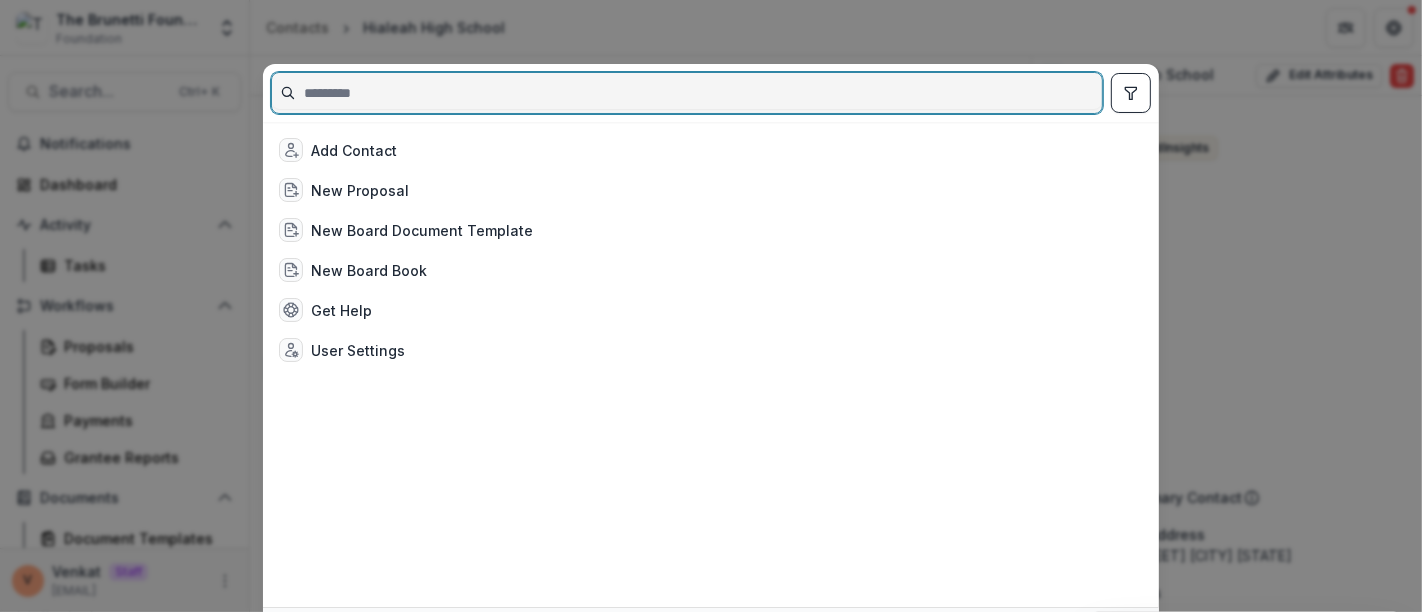 click at bounding box center (687, 93) 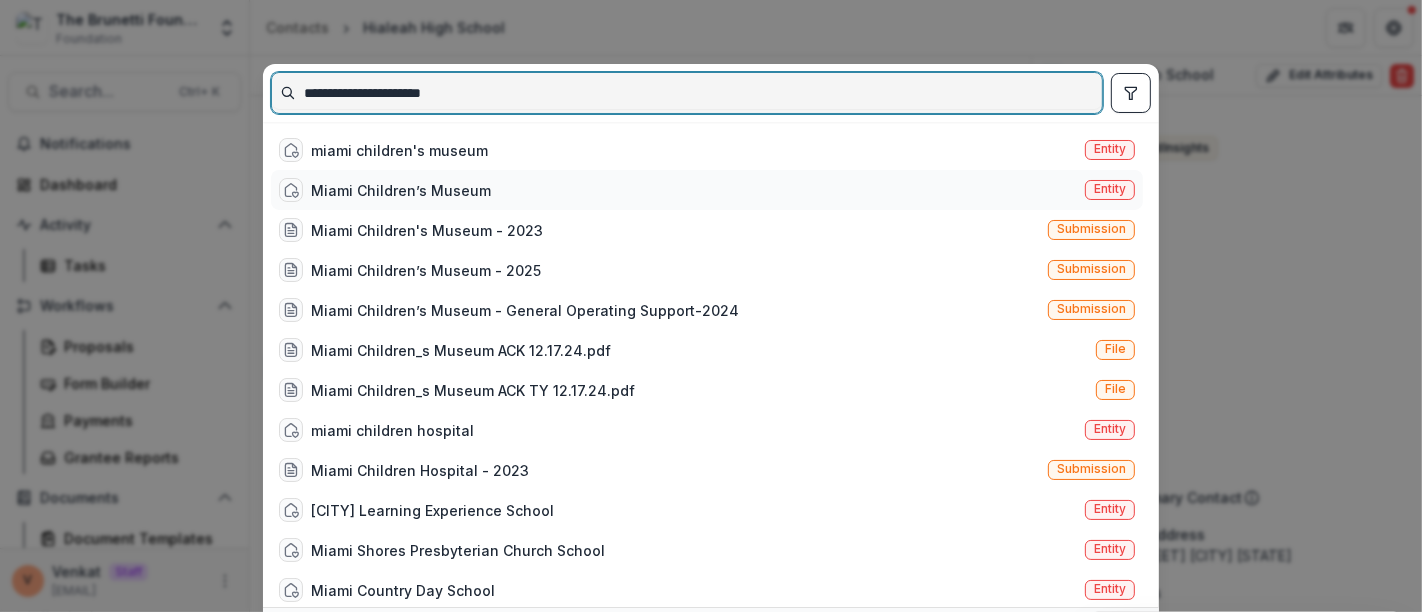 type on "**********" 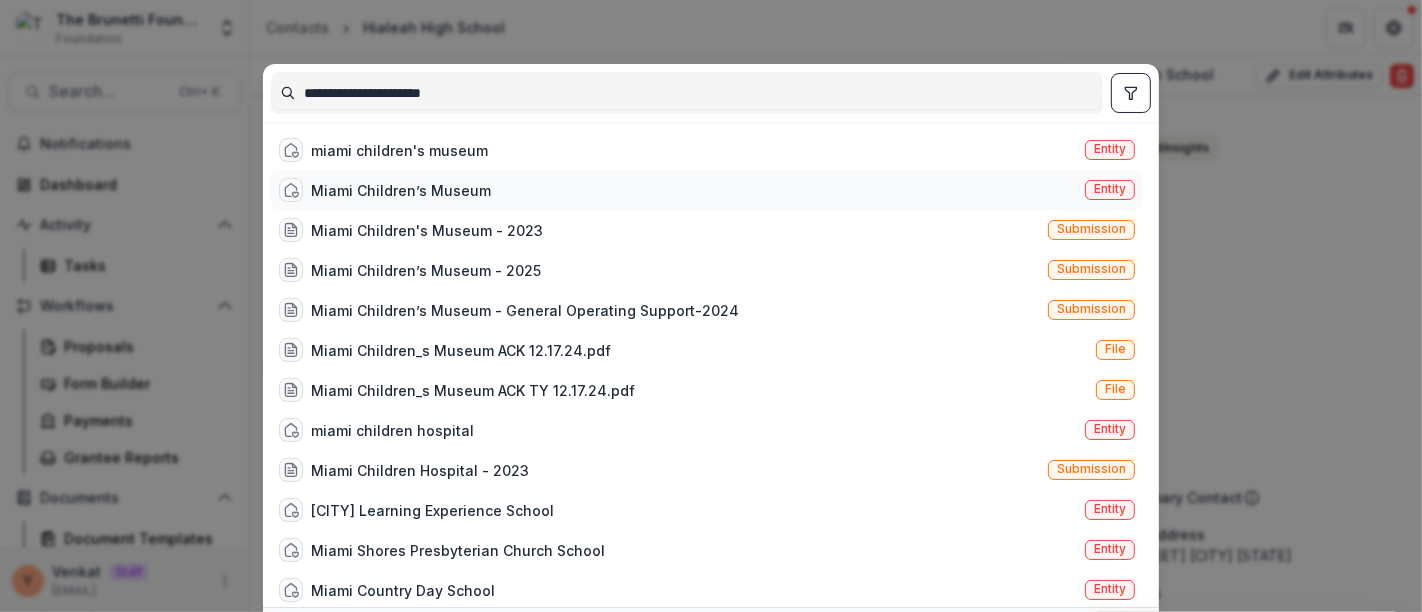 click on "Miami Children’s Museum" at bounding box center [401, 190] 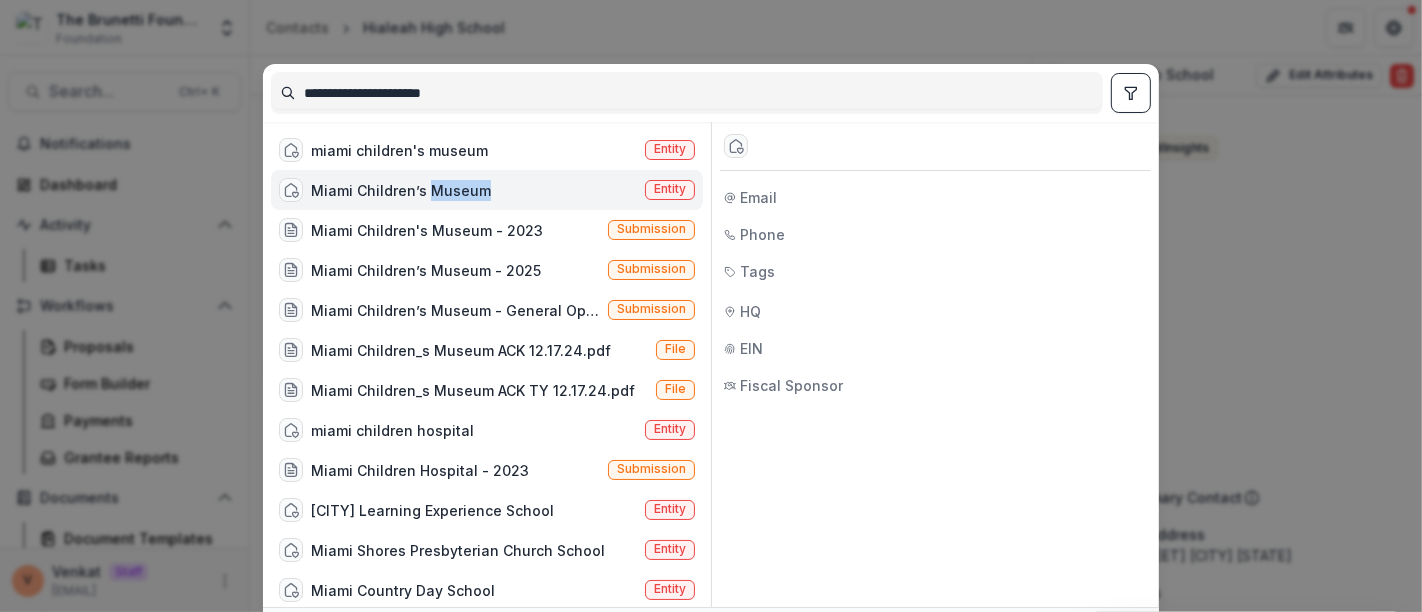 click on "Miami Children’s Museum" at bounding box center (401, 190) 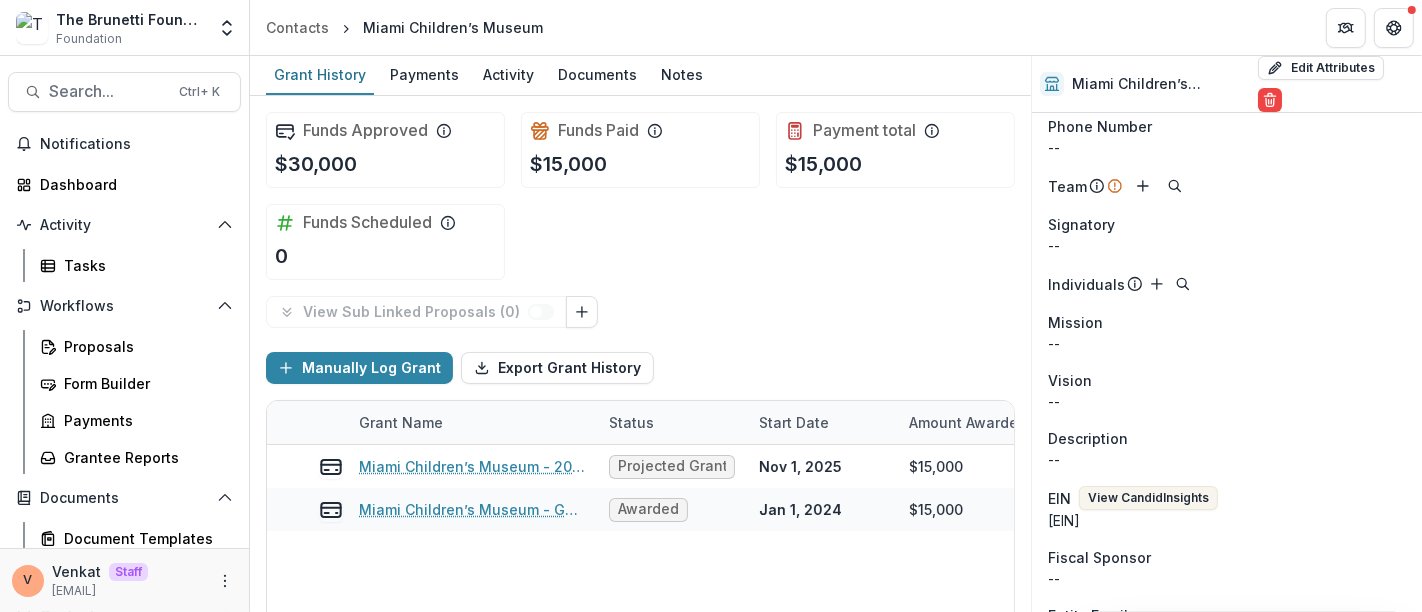 scroll, scrollTop: 222, scrollLeft: 0, axis: vertical 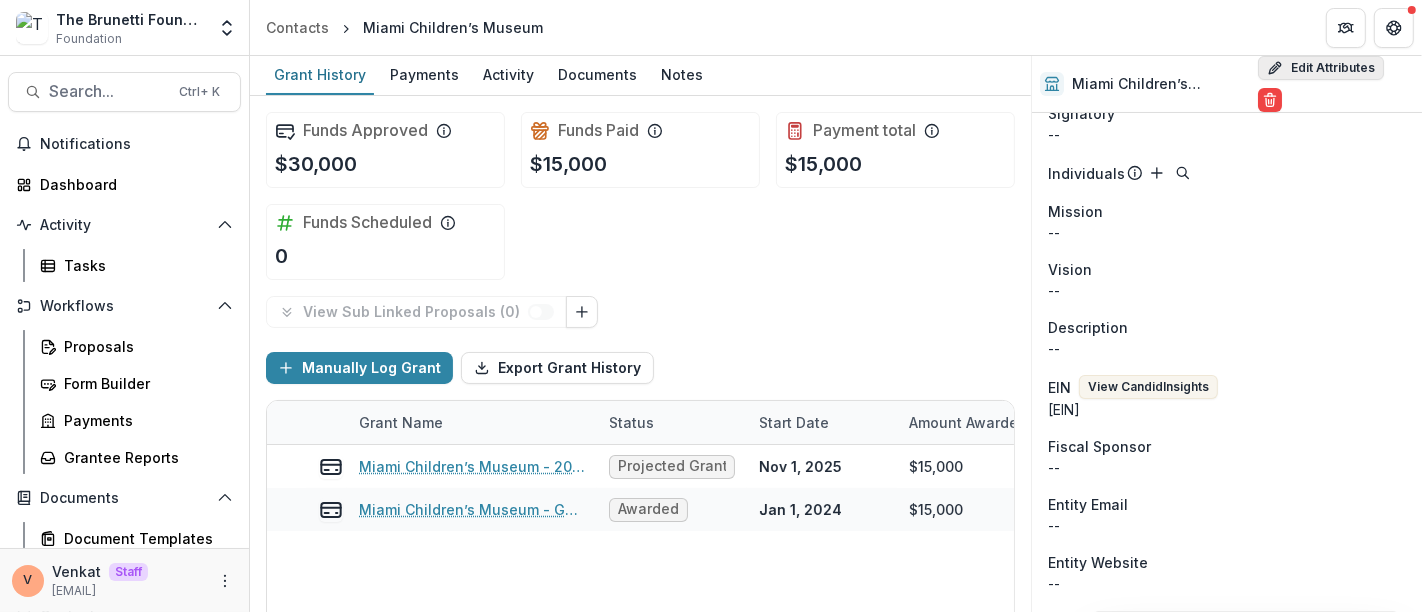 click on "Edit Attributes" at bounding box center [1321, 68] 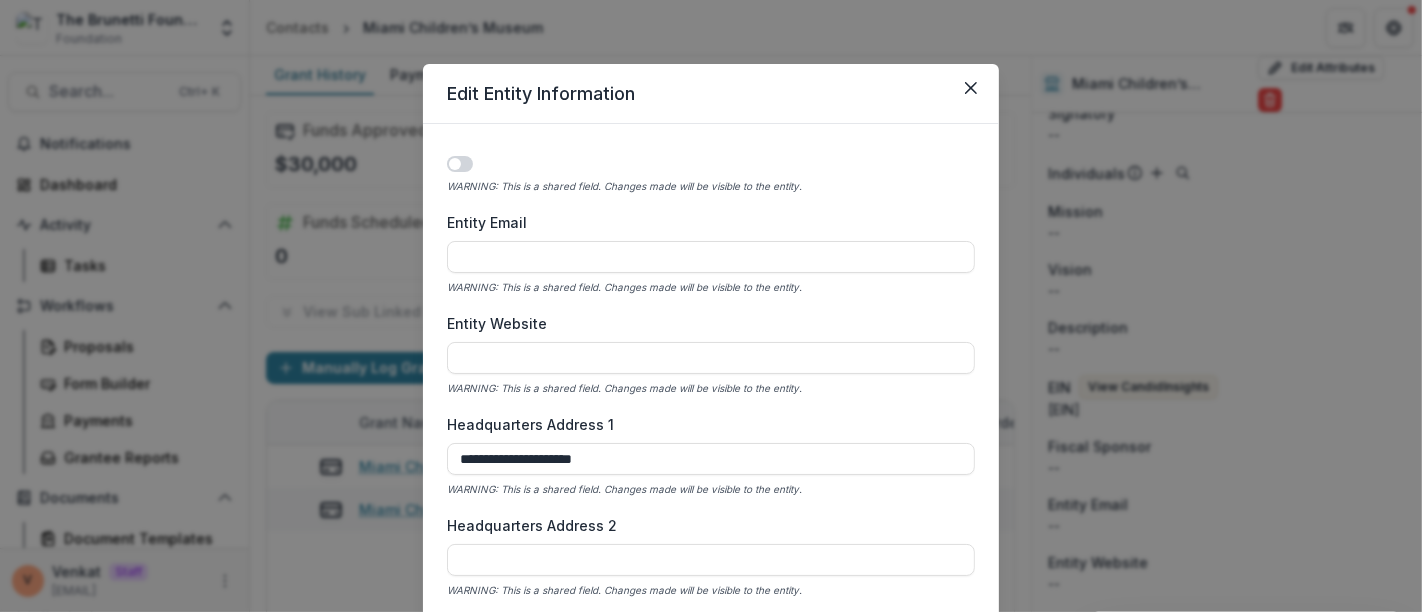 scroll, scrollTop: 1000, scrollLeft: 0, axis: vertical 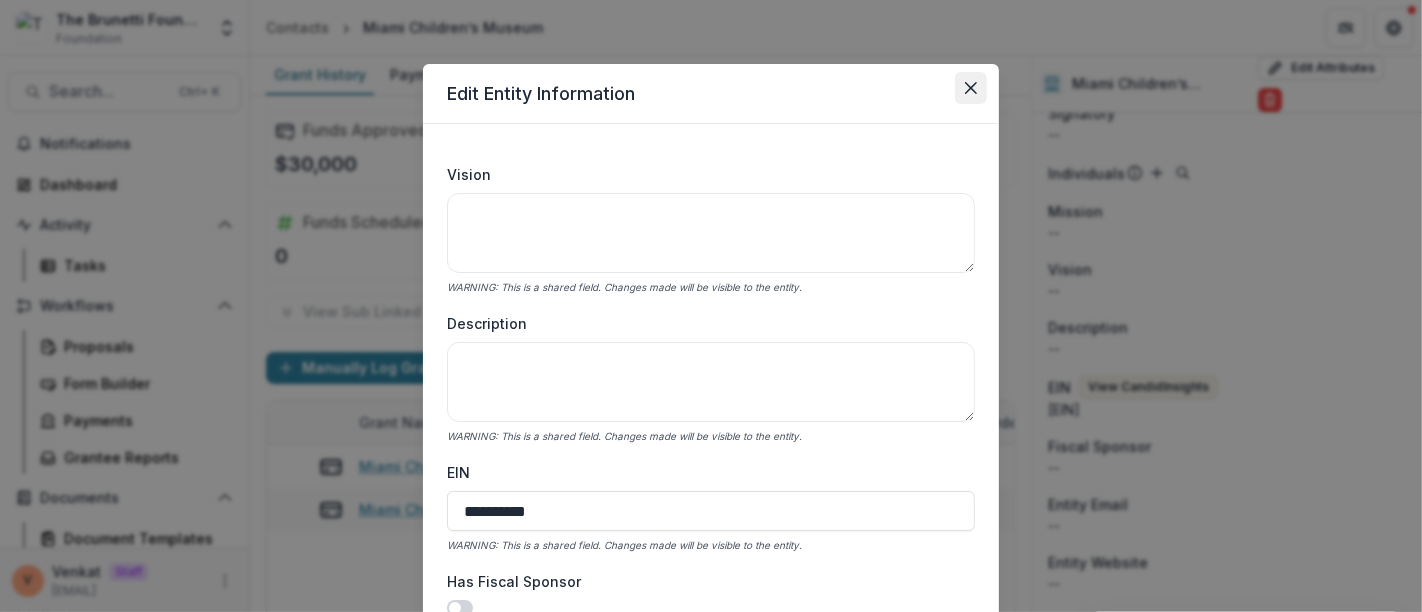 click 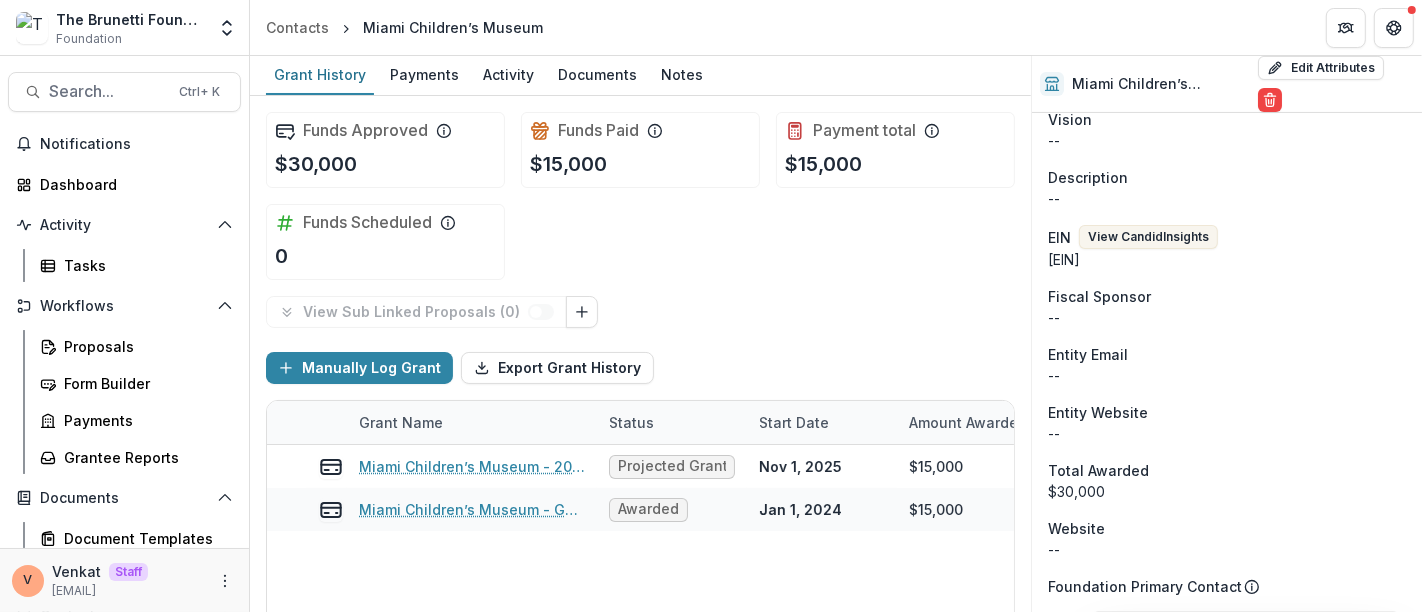scroll, scrollTop: 222, scrollLeft: 0, axis: vertical 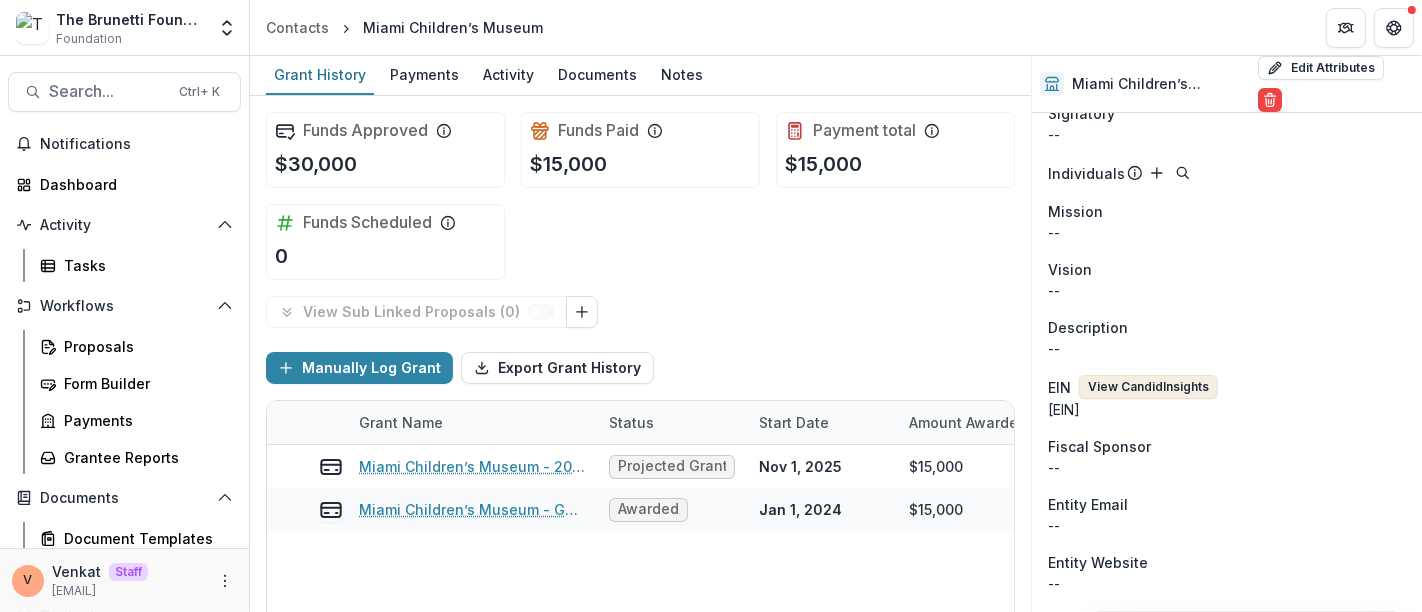 click on "View Candid  Insights" at bounding box center [1148, 387] 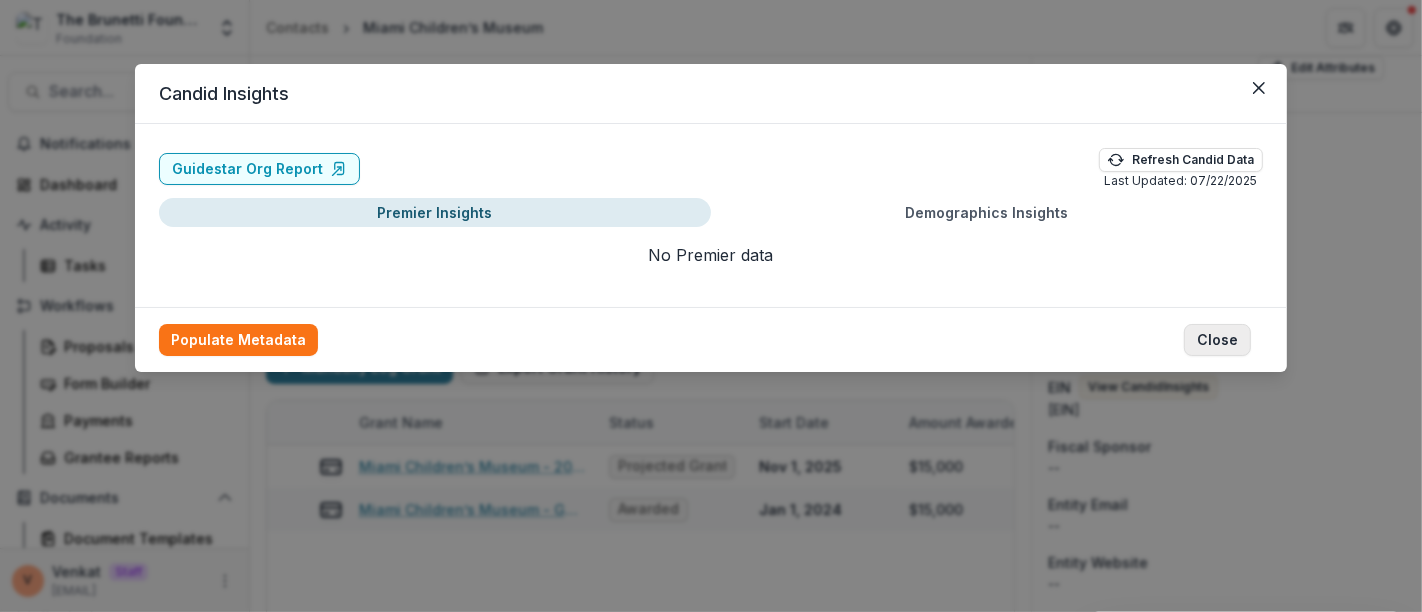 click on "Close" at bounding box center (1217, 340) 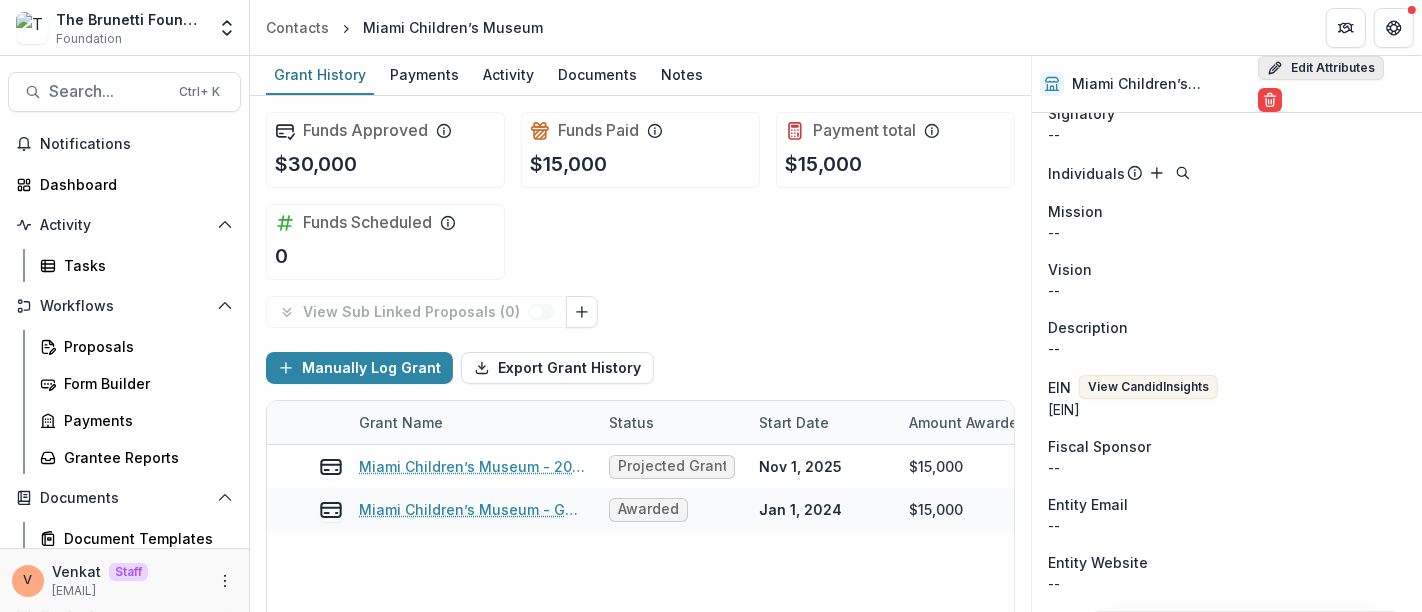 click on "Edit Attributes" at bounding box center [1321, 68] 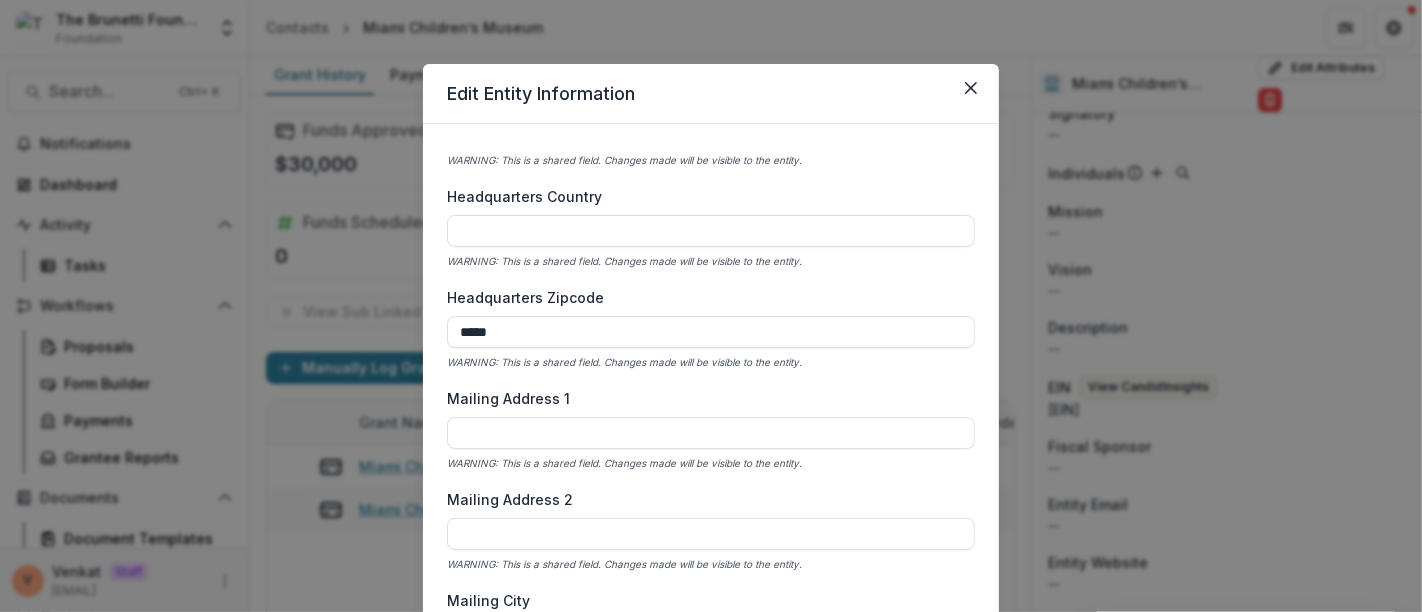 scroll, scrollTop: 1555, scrollLeft: 0, axis: vertical 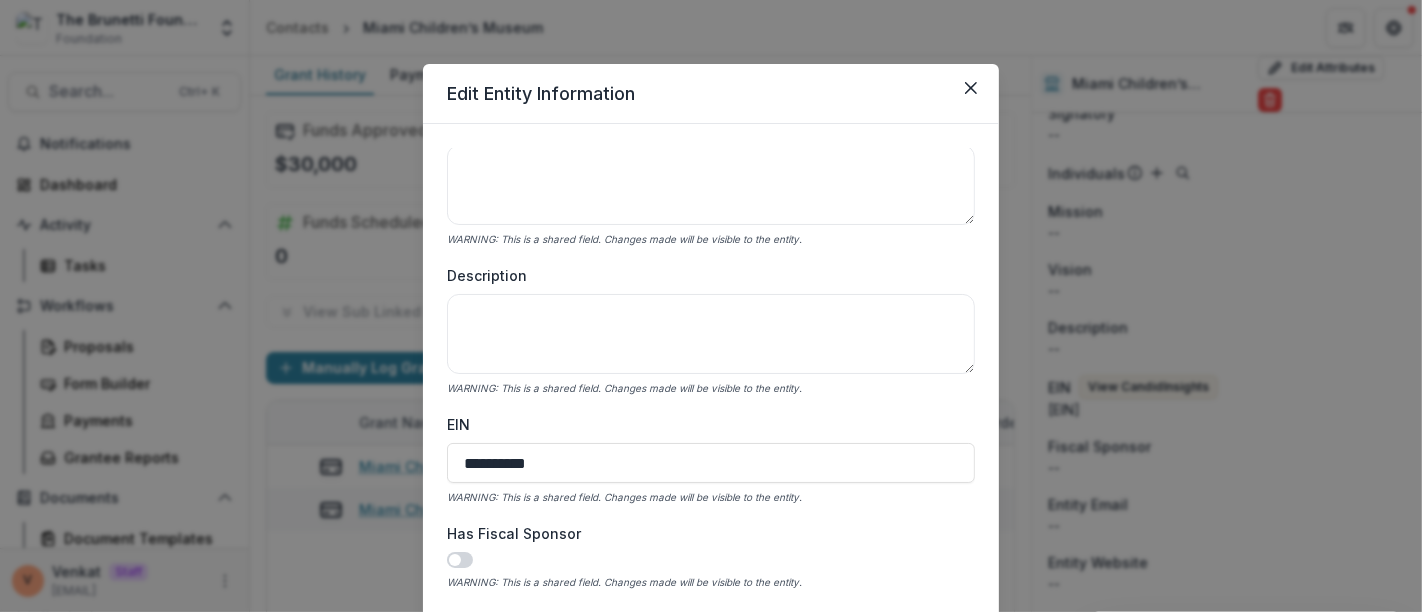 drag, startPoint x: 563, startPoint y: 460, endPoint x: 395, endPoint y: 461, distance: 168.00298 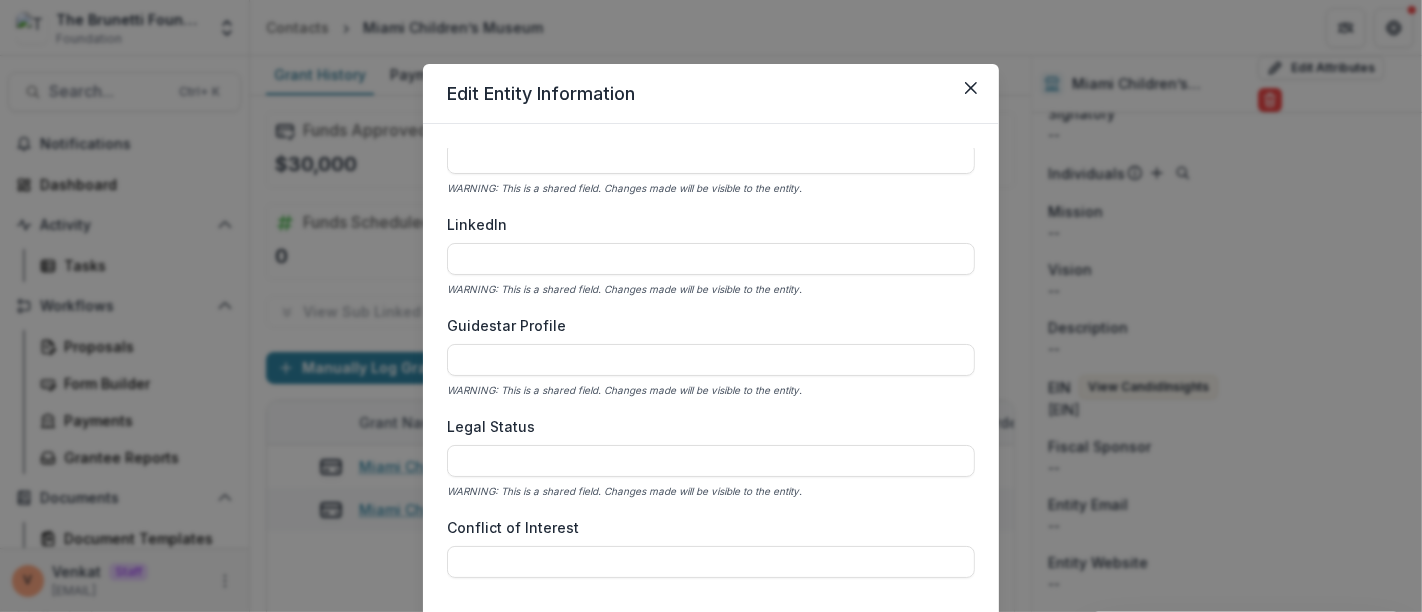 scroll, scrollTop: 2936, scrollLeft: 0, axis: vertical 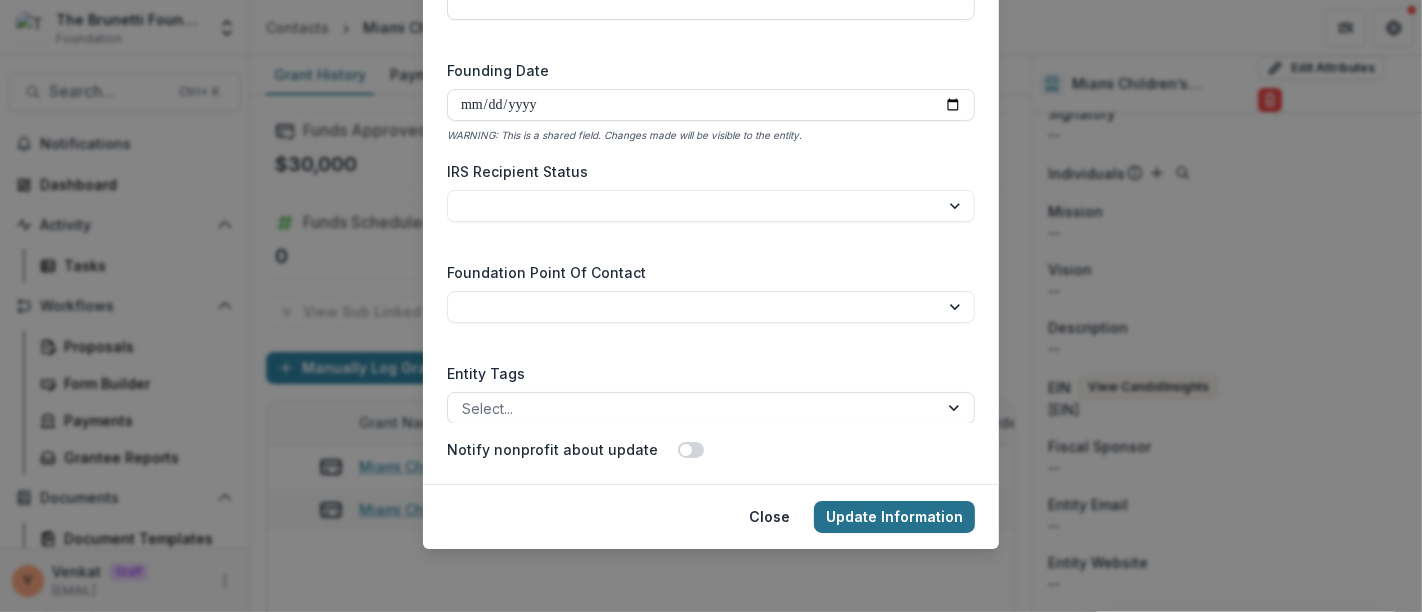 type on "**********" 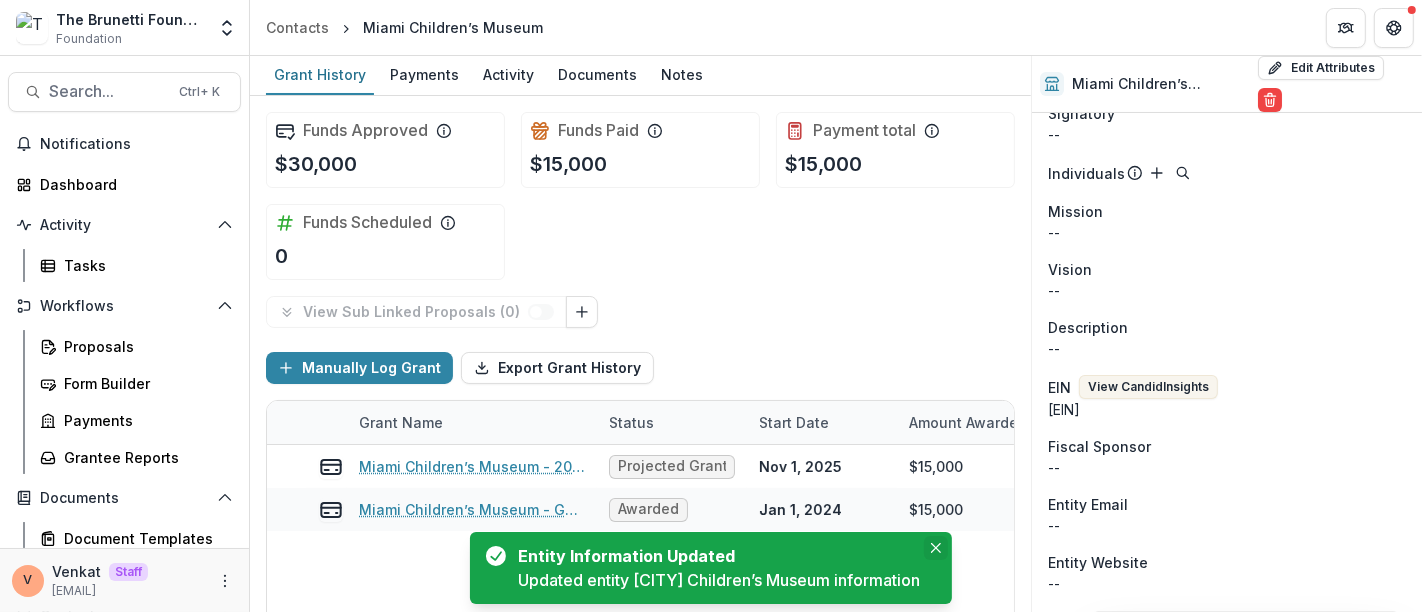 click 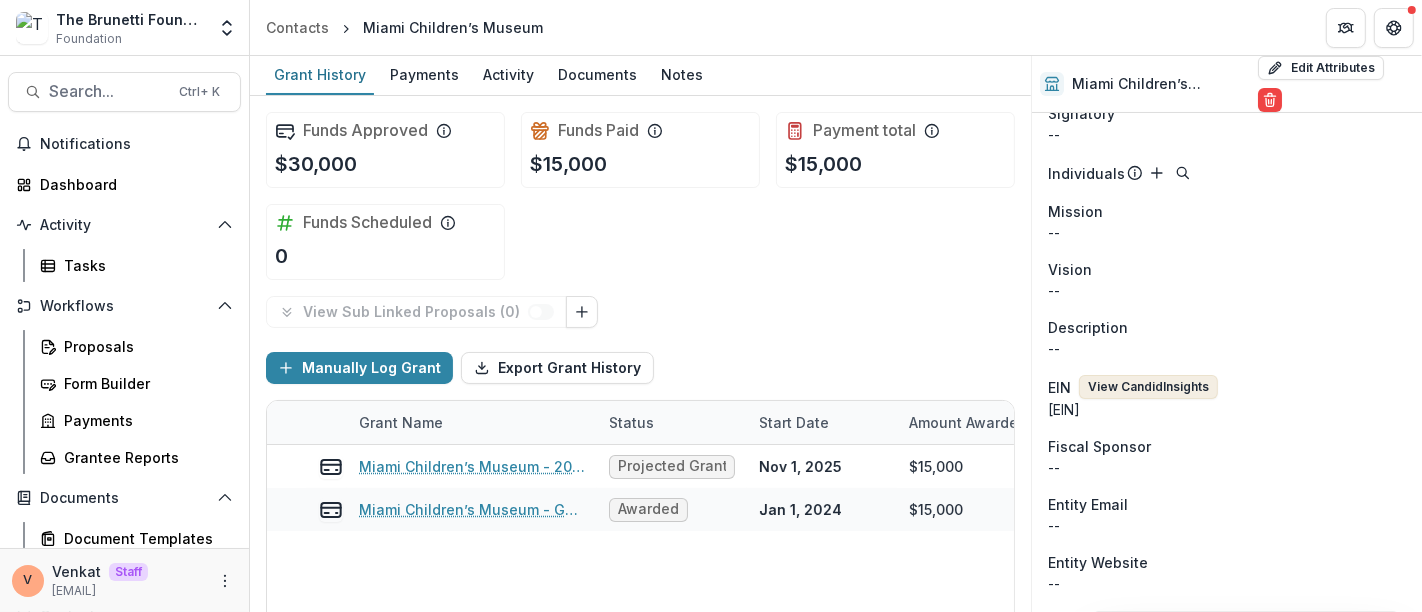 click on "View Candid  Insights" at bounding box center (1148, 387) 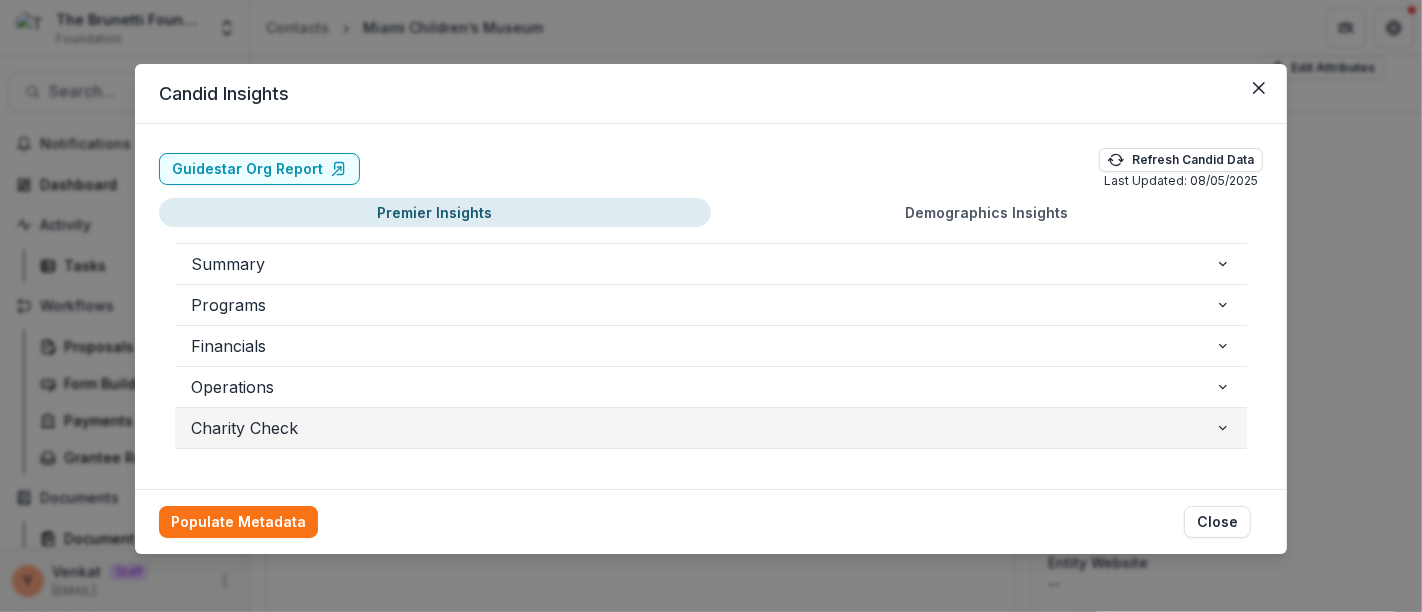 click on "Charity Check" at bounding box center [703, 428] 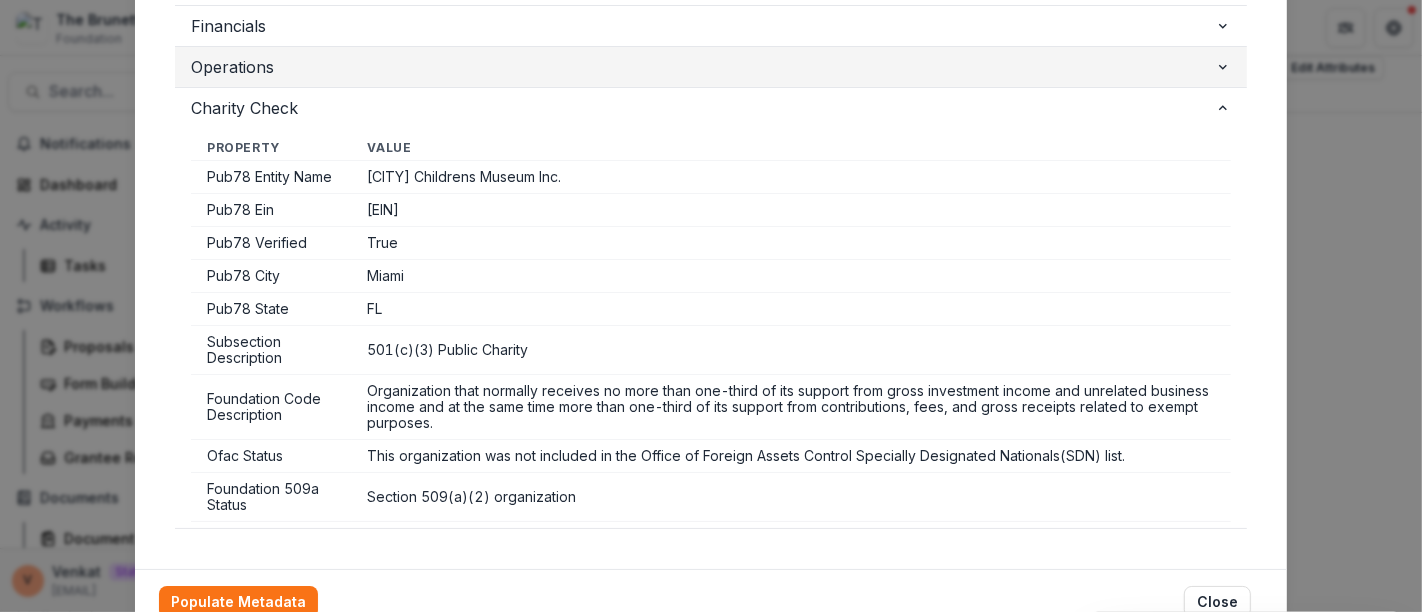 scroll, scrollTop: 333, scrollLeft: 0, axis: vertical 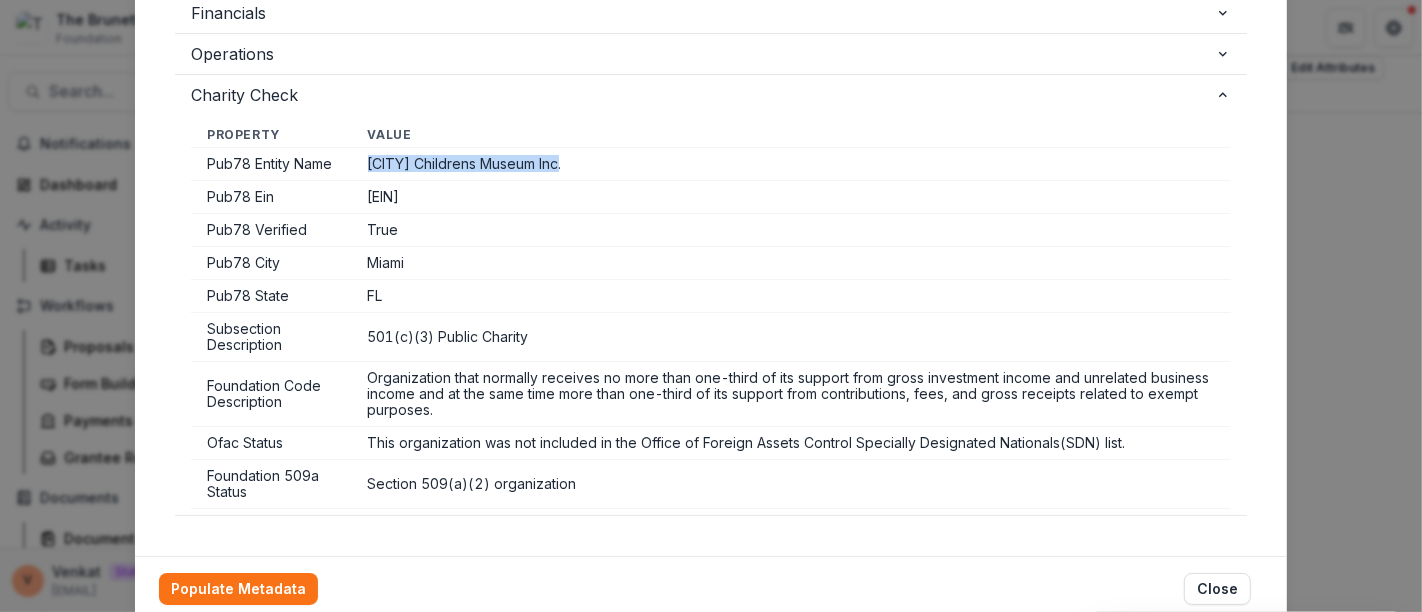 drag, startPoint x: 367, startPoint y: 164, endPoint x: 594, endPoint y: 167, distance: 227.01982 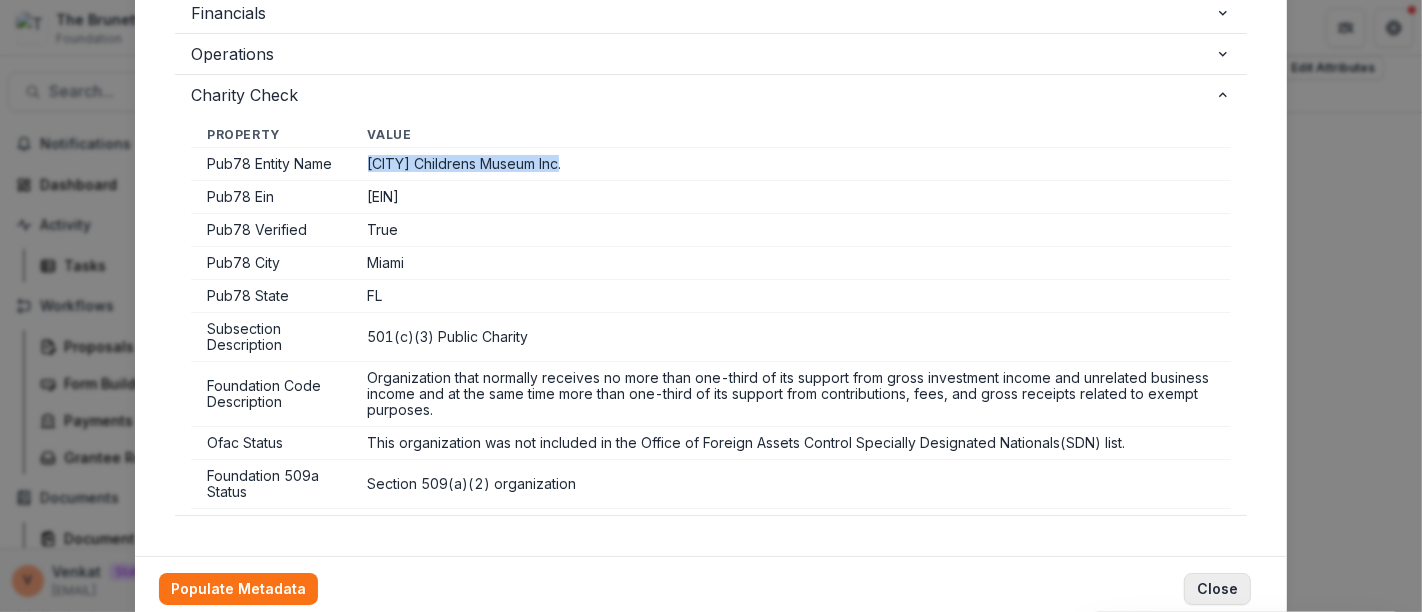 click on "Close" at bounding box center [1217, 589] 